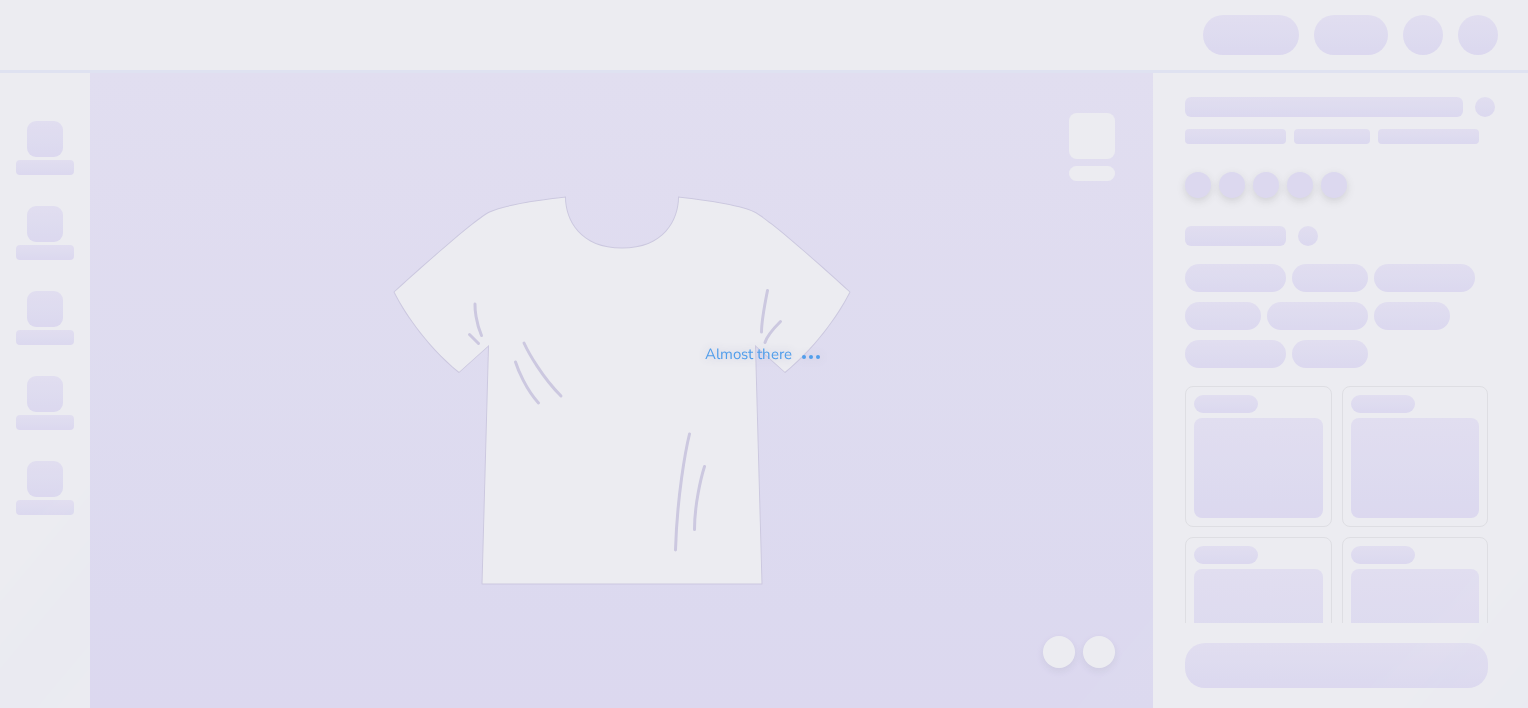 scroll, scrollTop: 0, scrollLeft: 0, axis: both 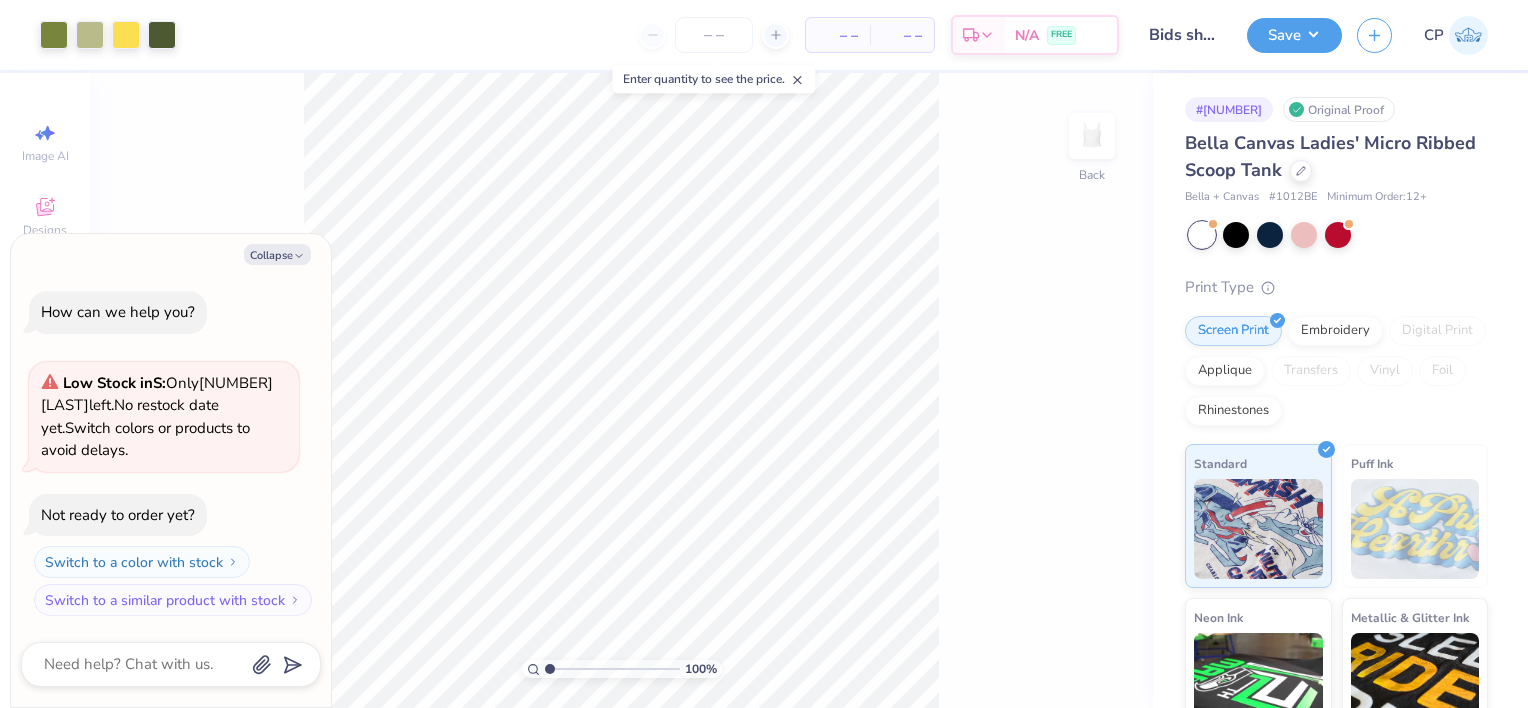 click on "Bids shirts" at bounding box center [1183, 35] 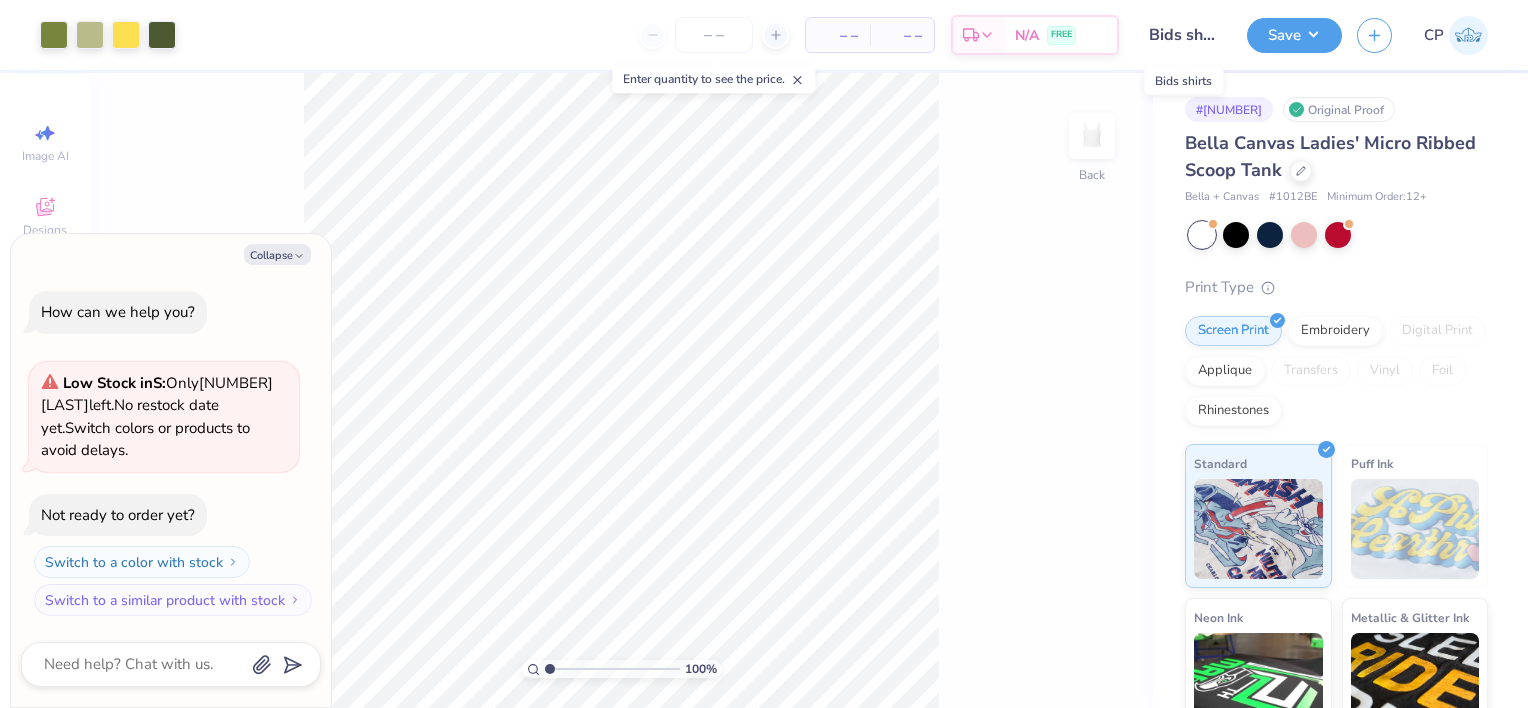 click on "Bids shirts" at bounding box center [1183, 35] 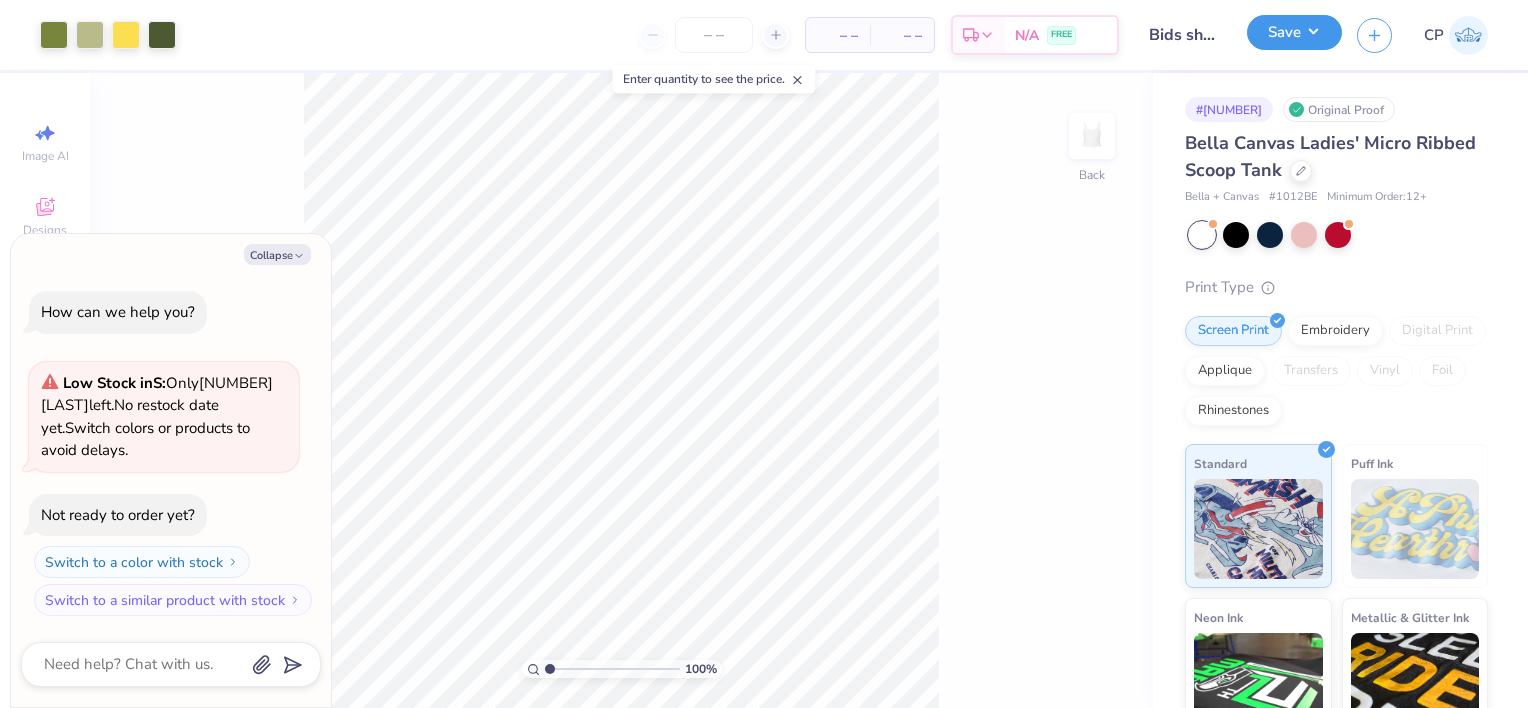 click on "Save" at bounding box center (1294, 32) 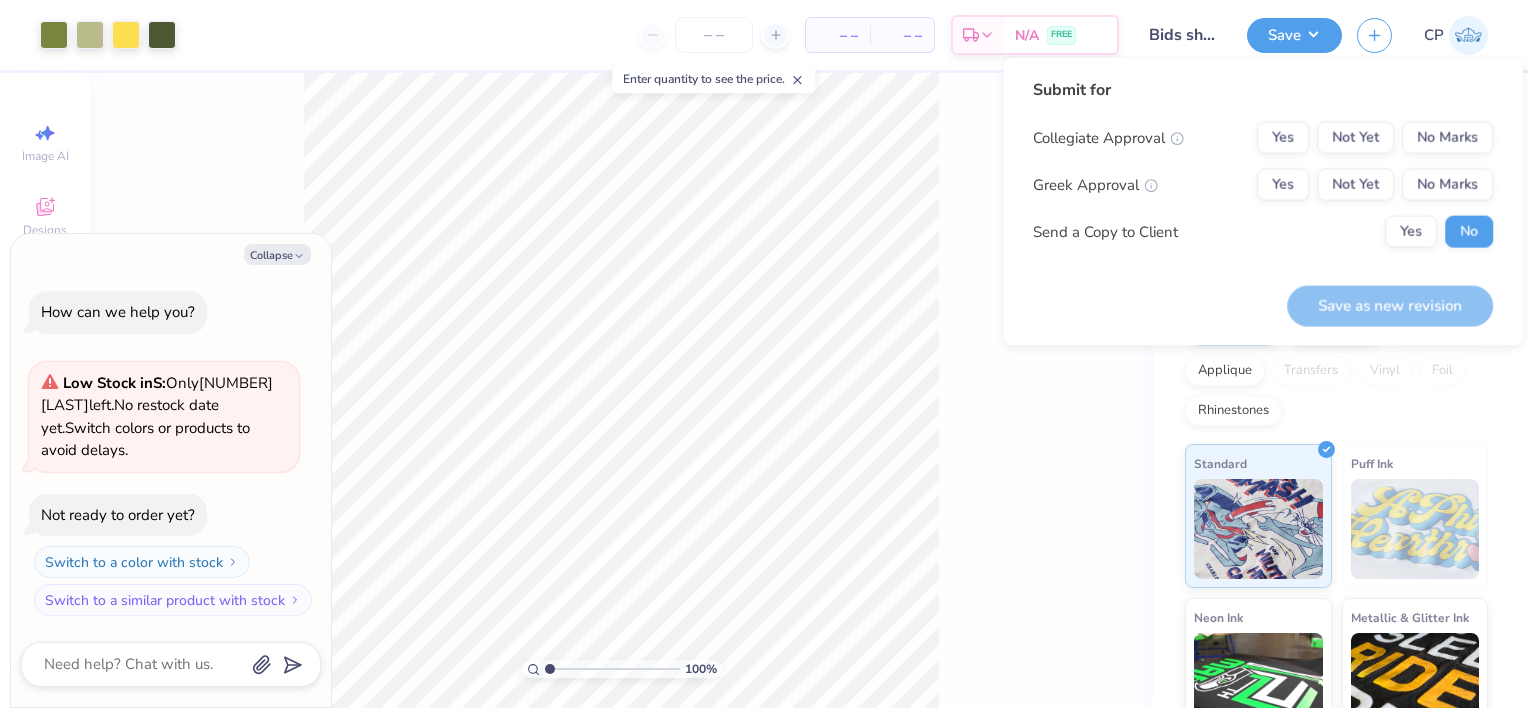 click on "Bids shirts" at bounding box center (1183, 35) 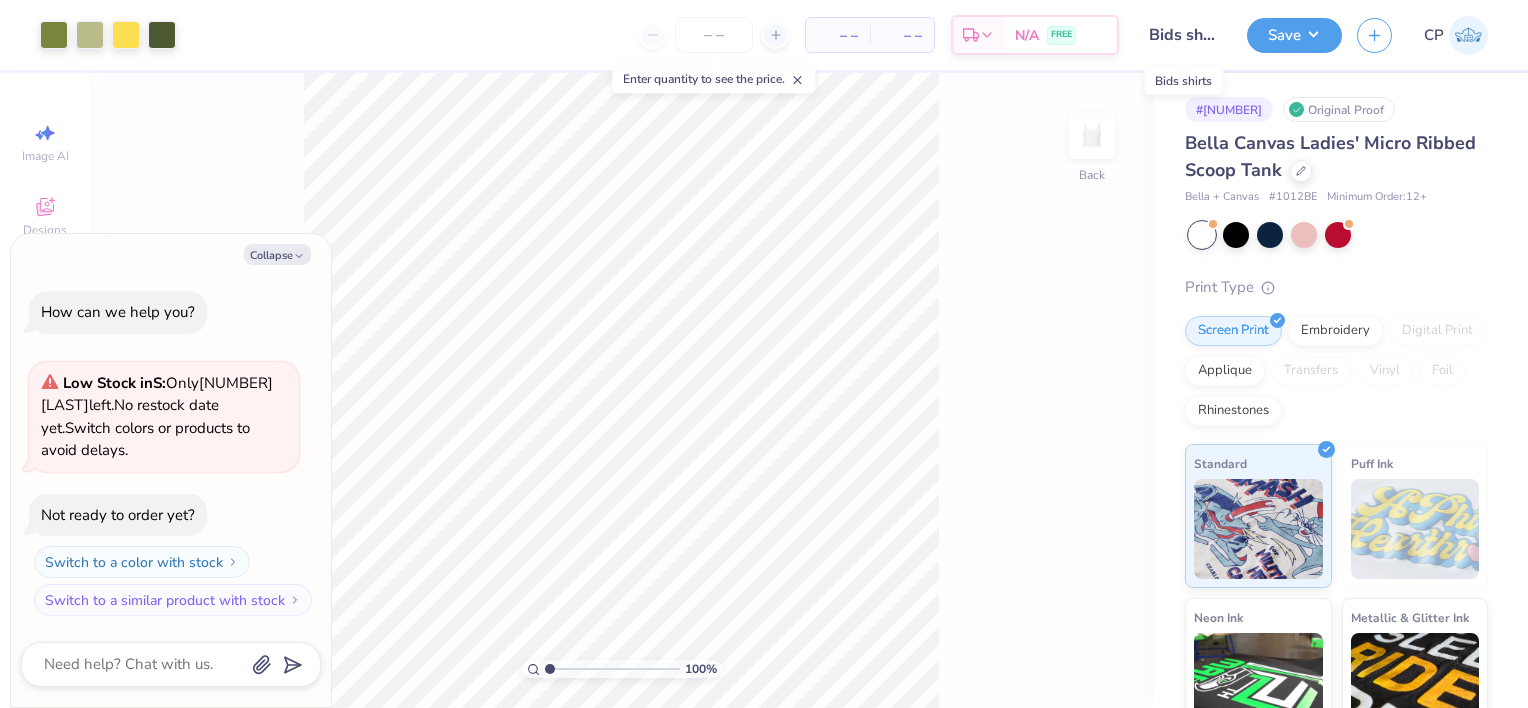 click on "Bids shirts" at bounding box center (1183, 35) 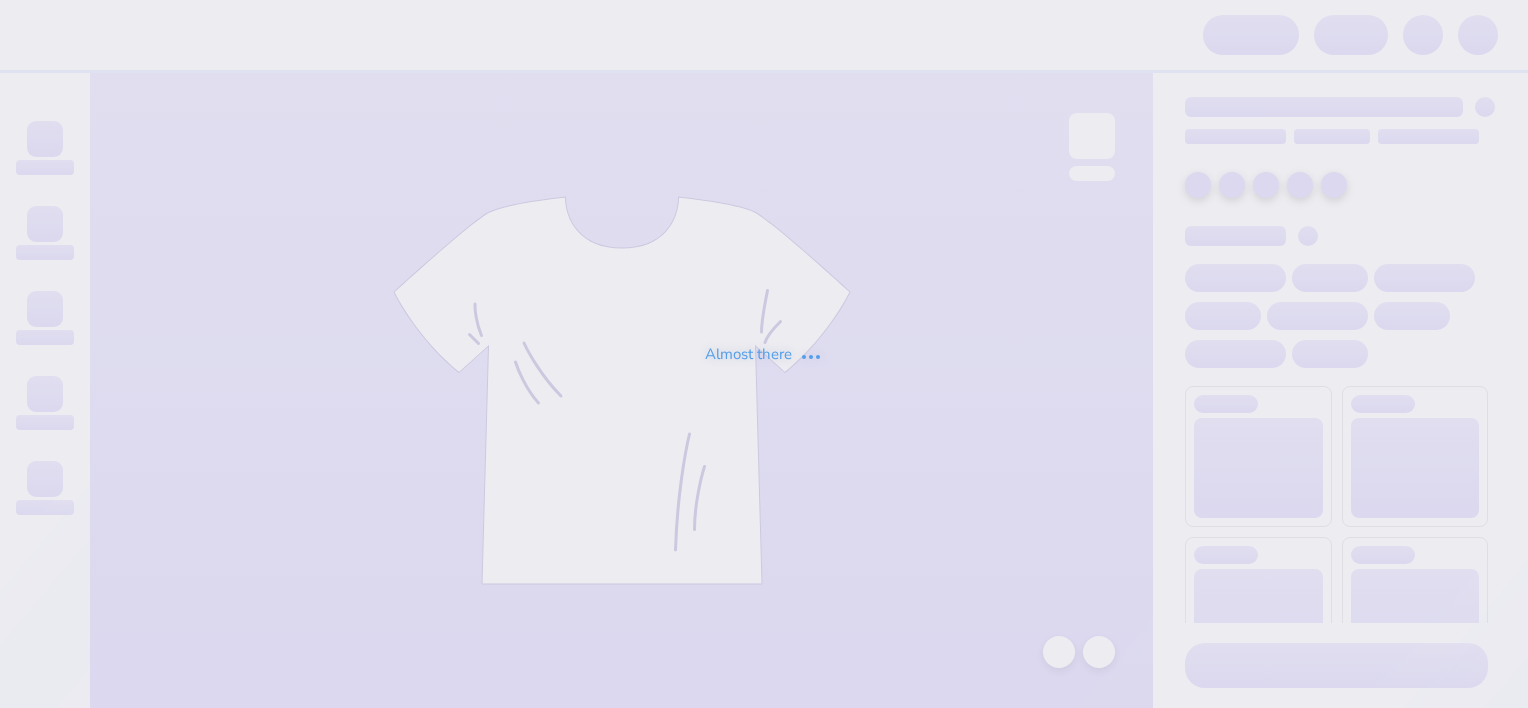 scroll, scrollTop: 0, scrollLeft: 0, axis: both 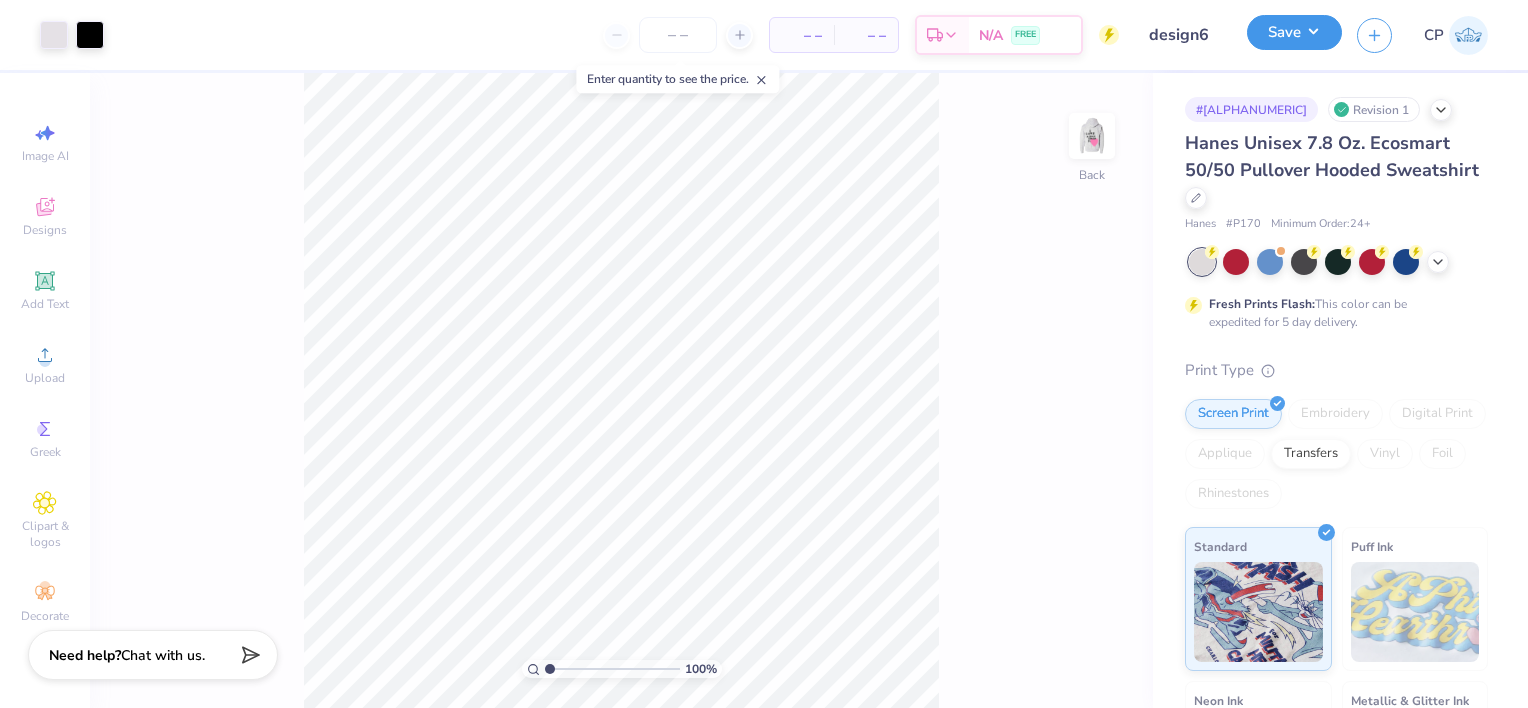 click on "Save" at bounding box center (1294, 32) 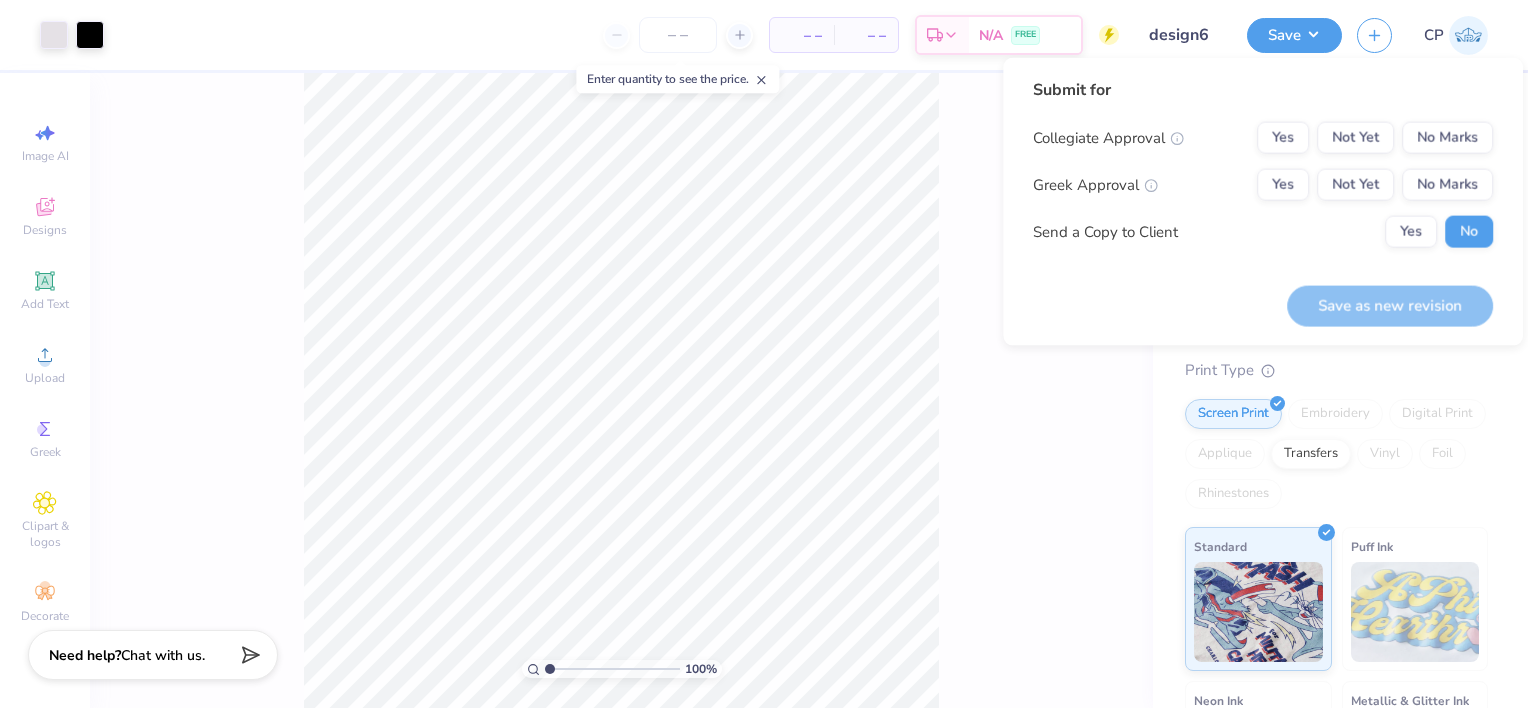 click on "100  % Back" at bounding box center (621, 390) 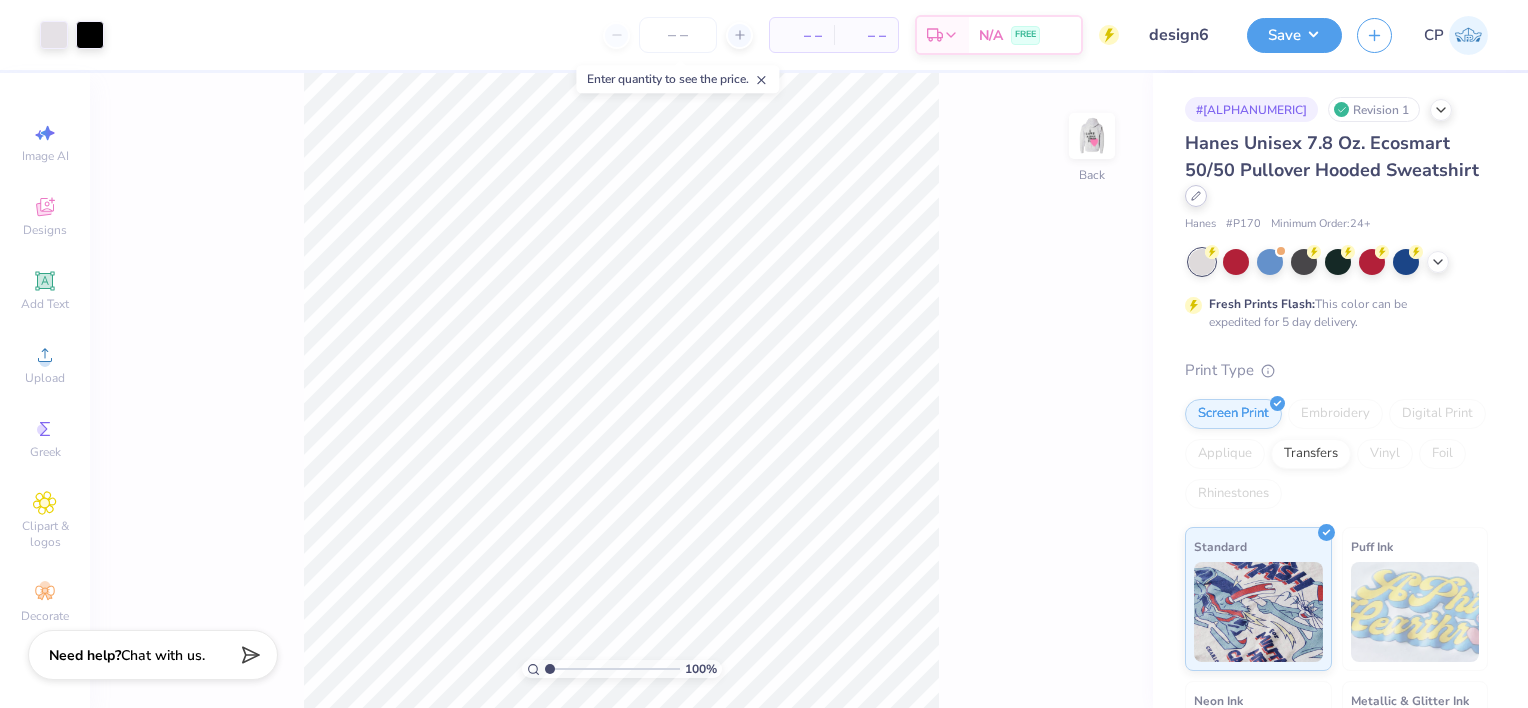 click 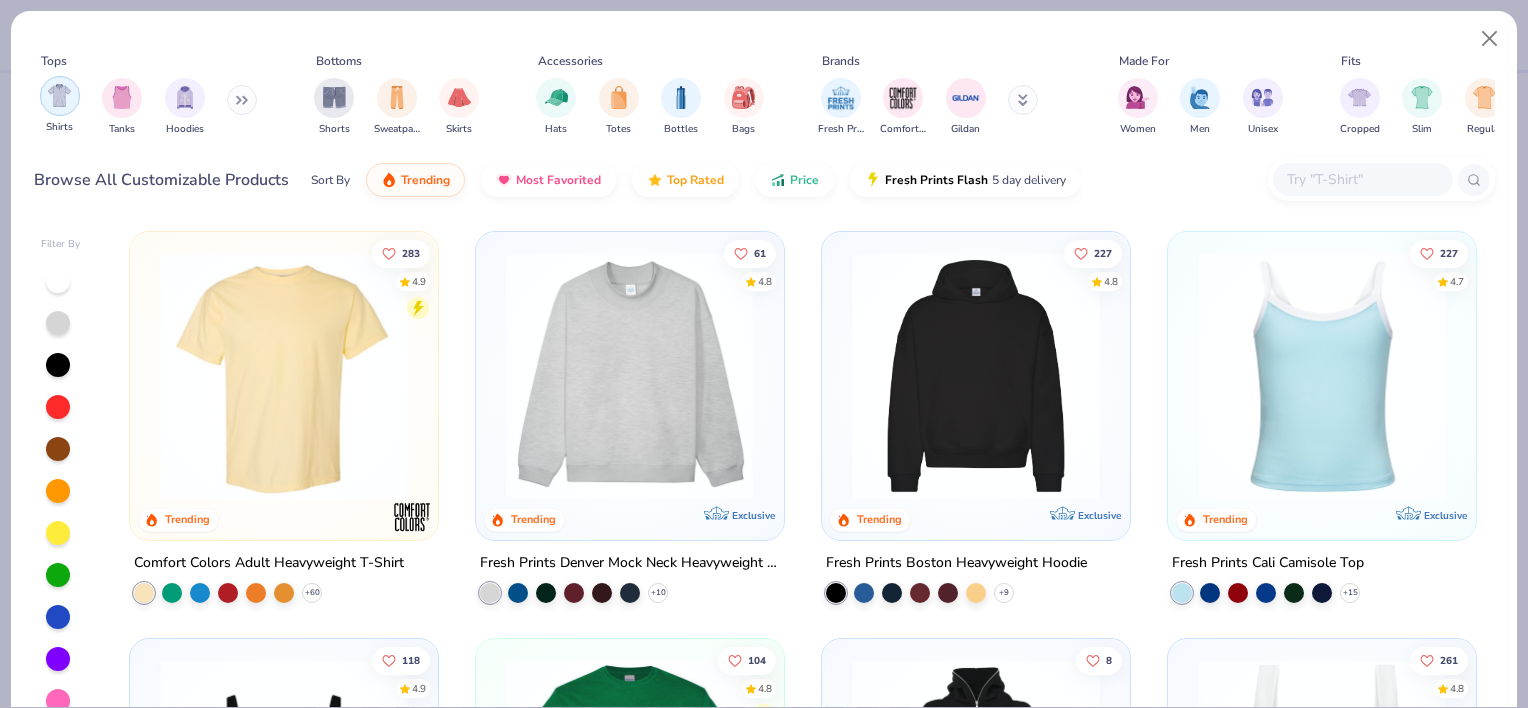click at bounding box center [59, 95] 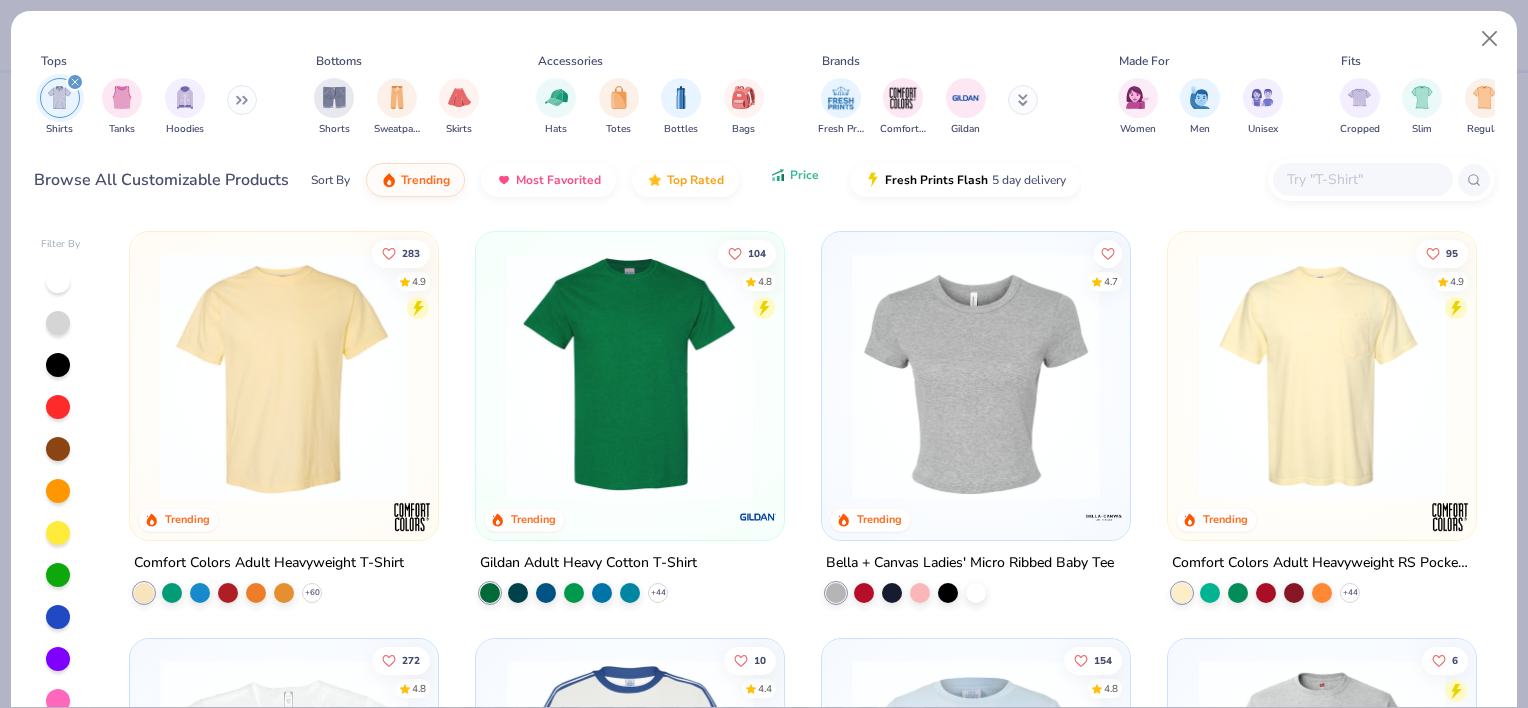 click on "Price" at bounding box center (794, 175) 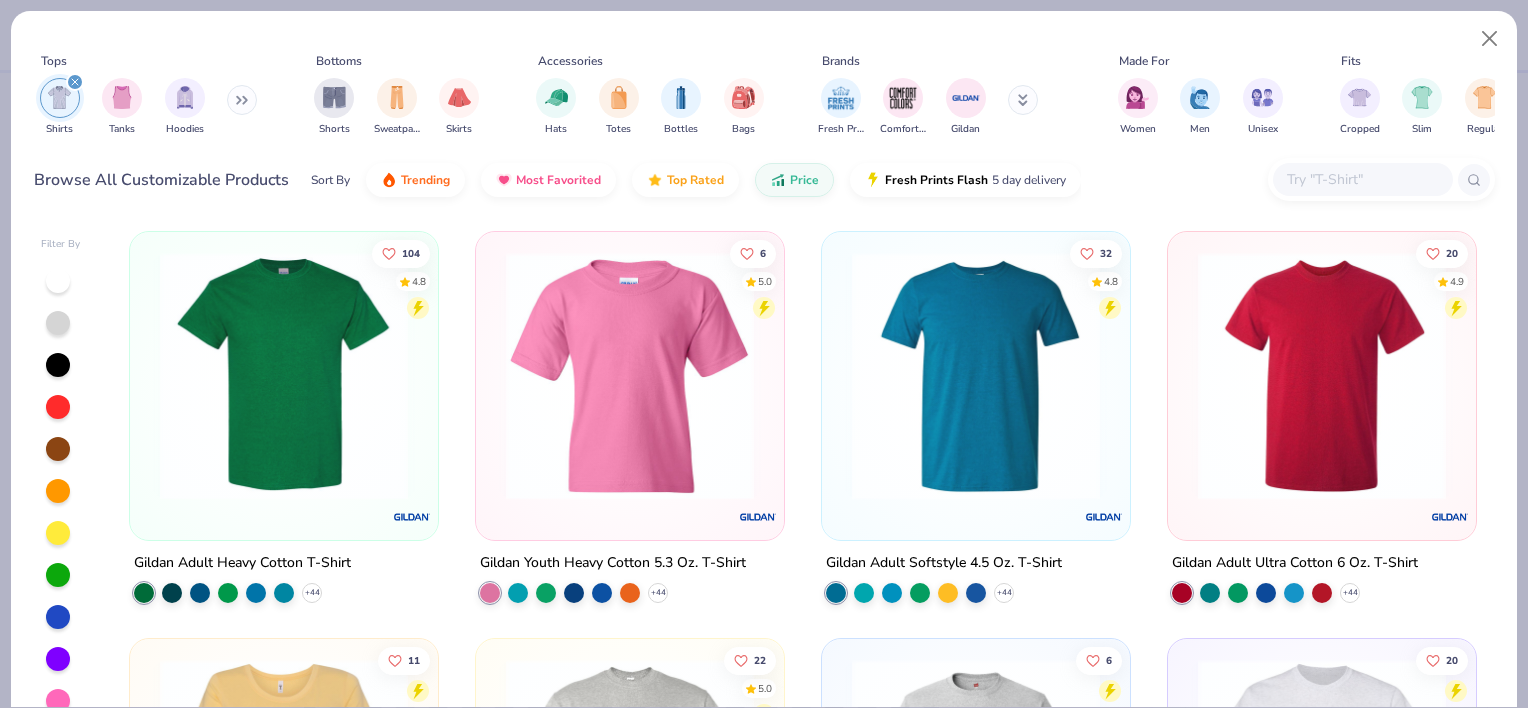 click at bounding box center (284, 376) 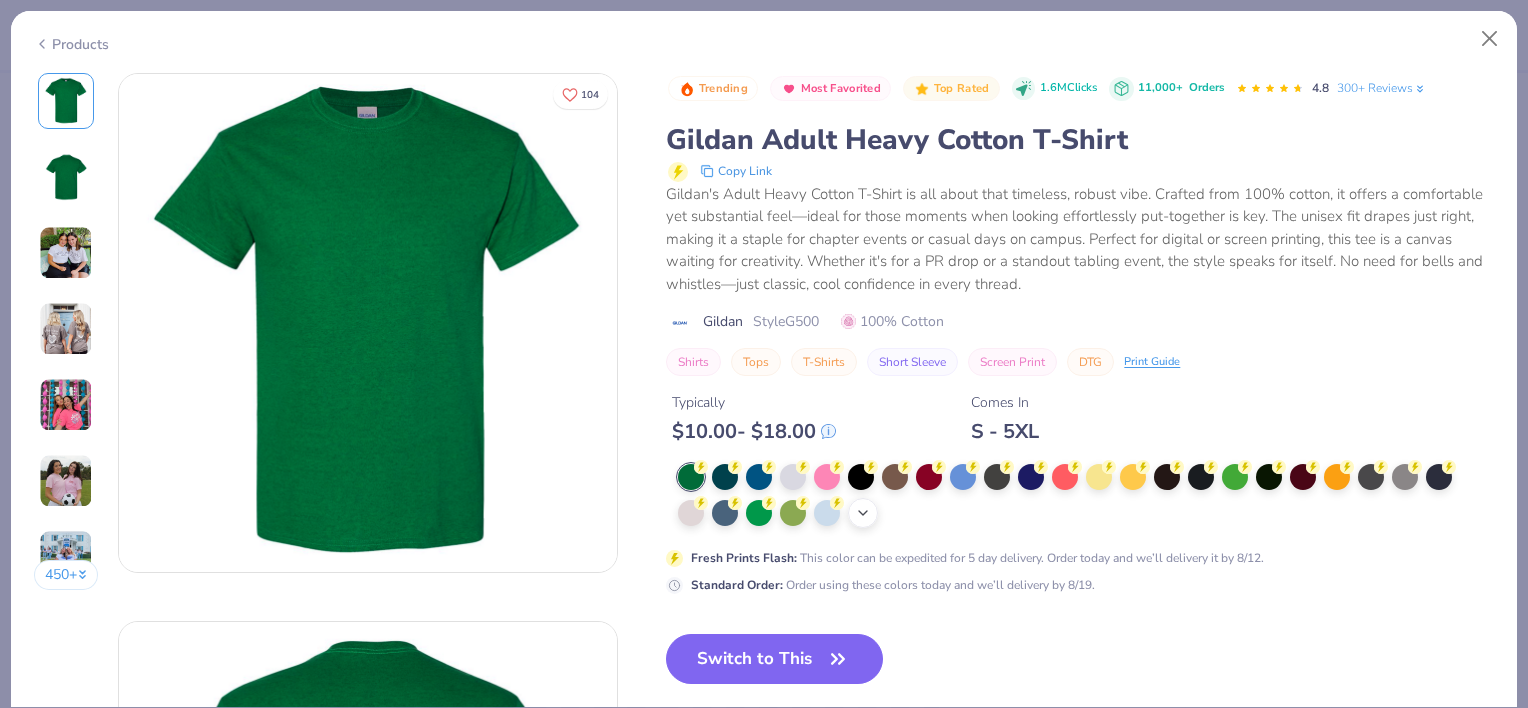 click 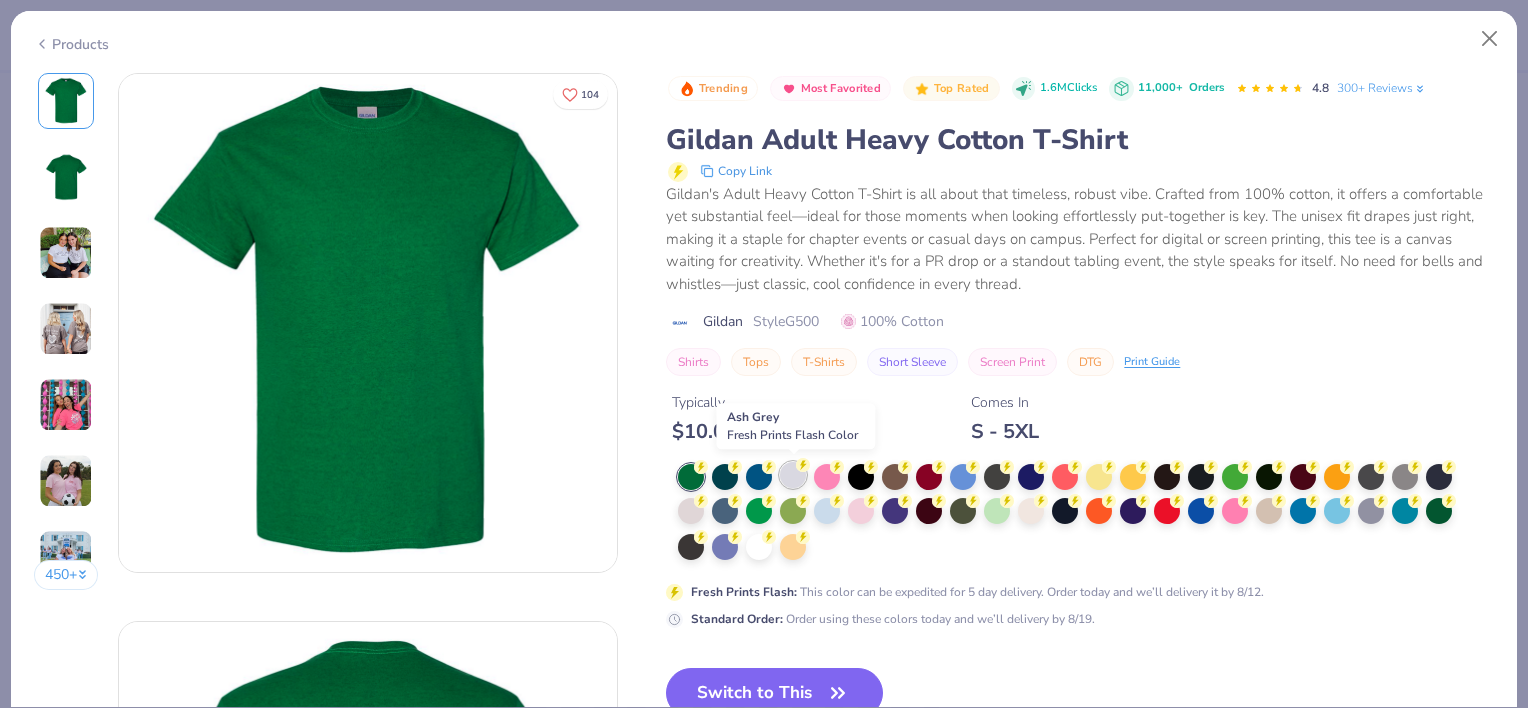click at bounding box center (793, 475) 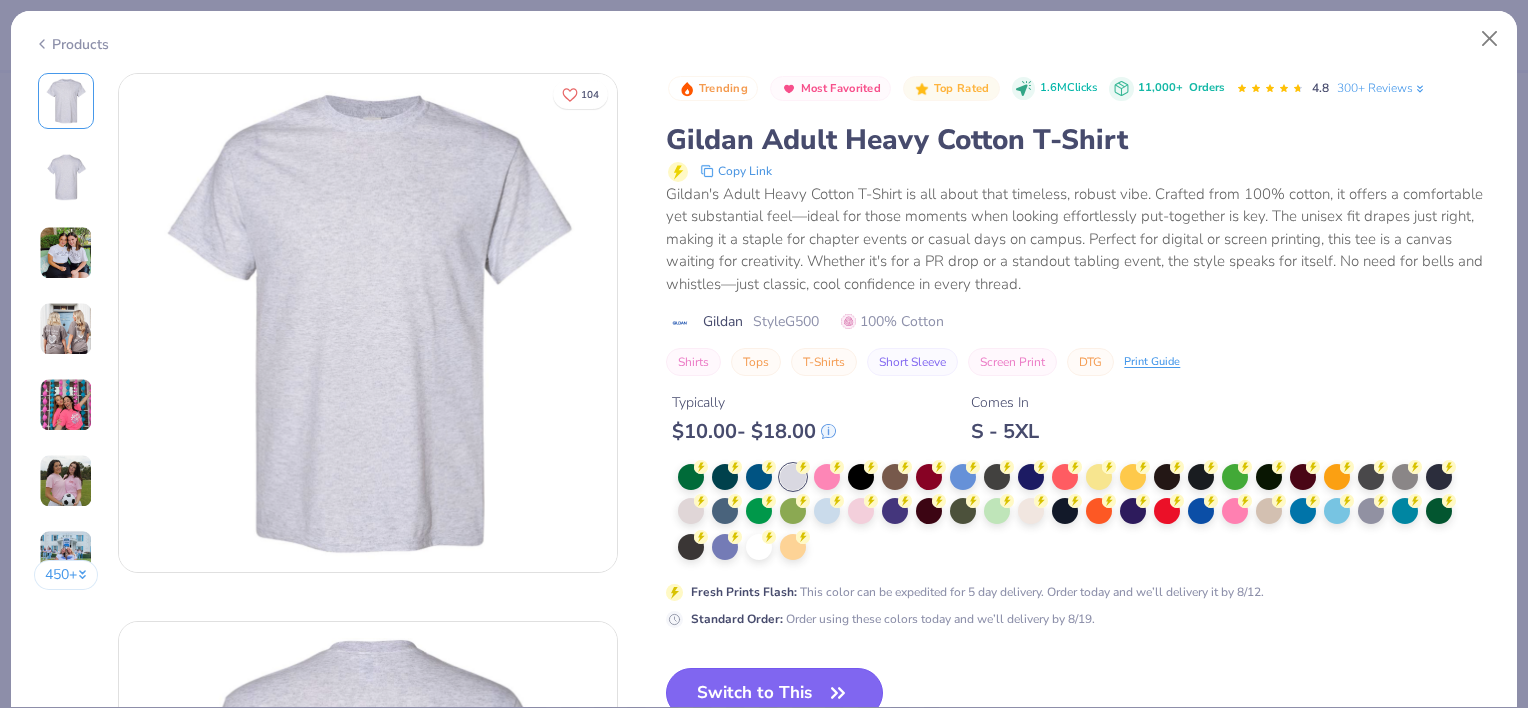 click on "Switch to This" at bounding box center [774, 693] 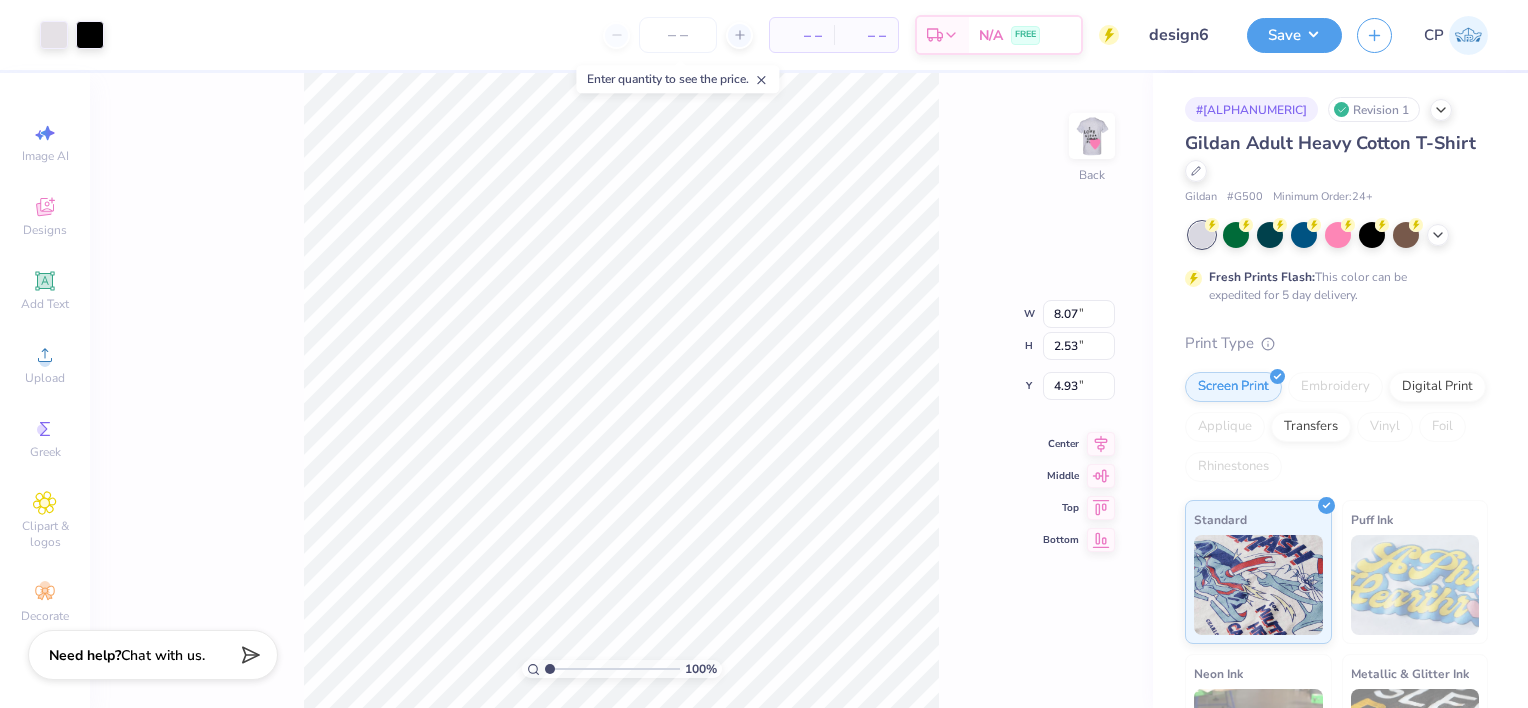 type on "6.75" 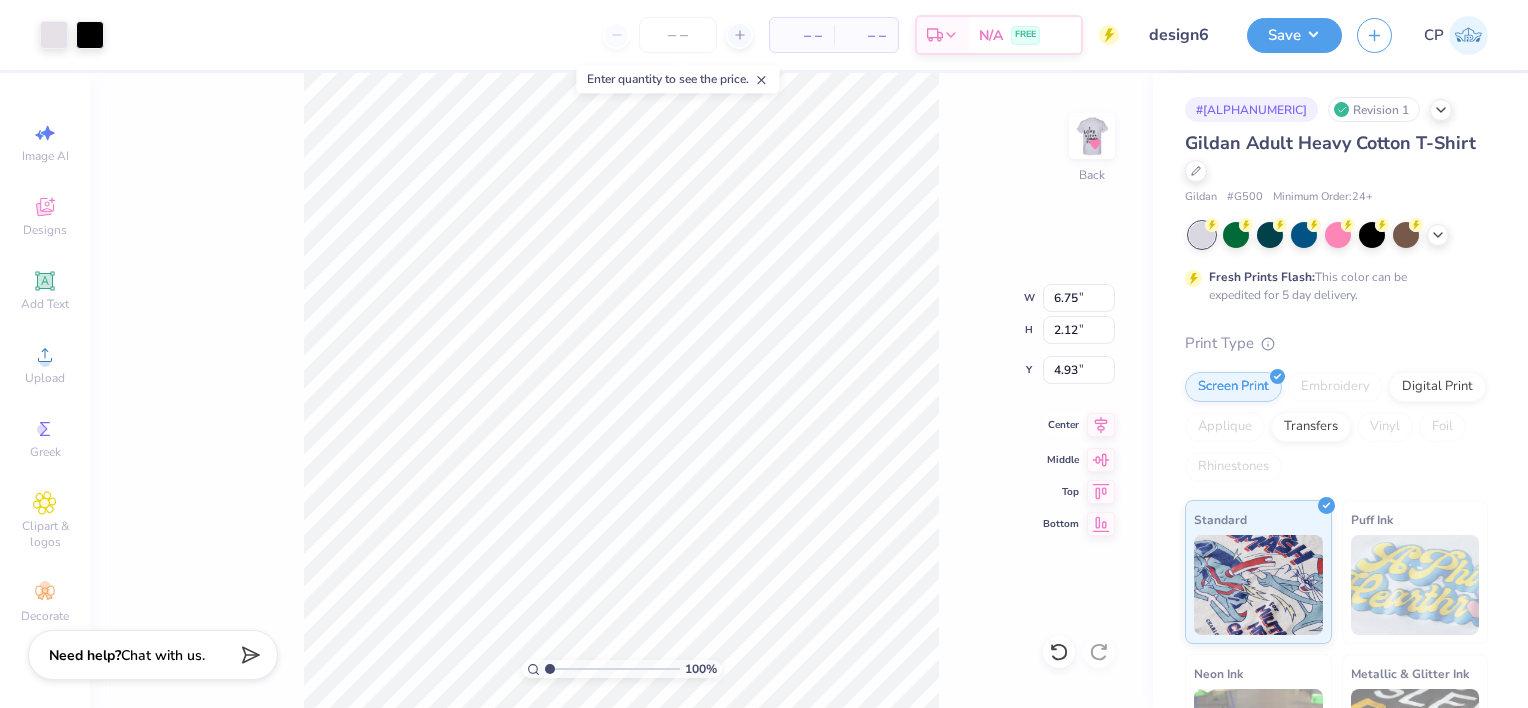 click 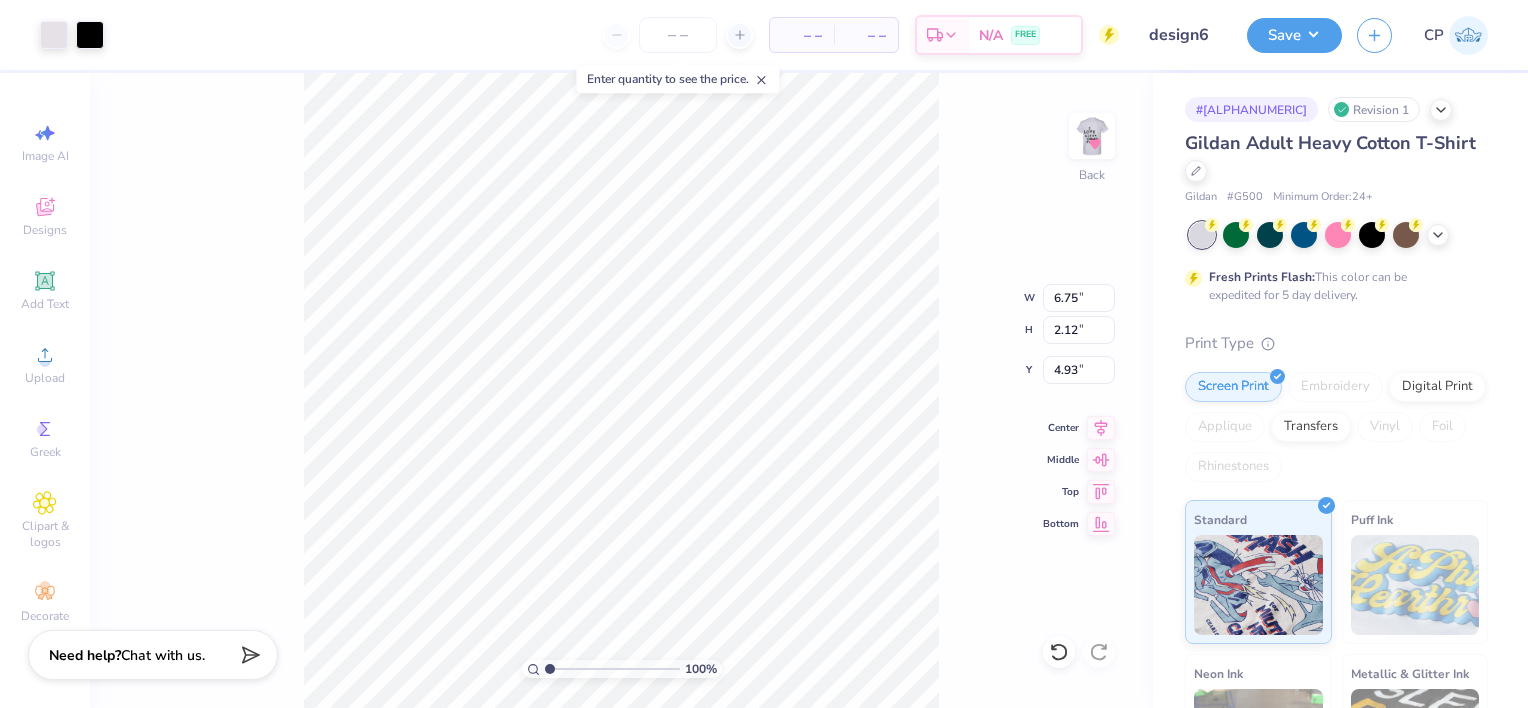 type on "3.00" 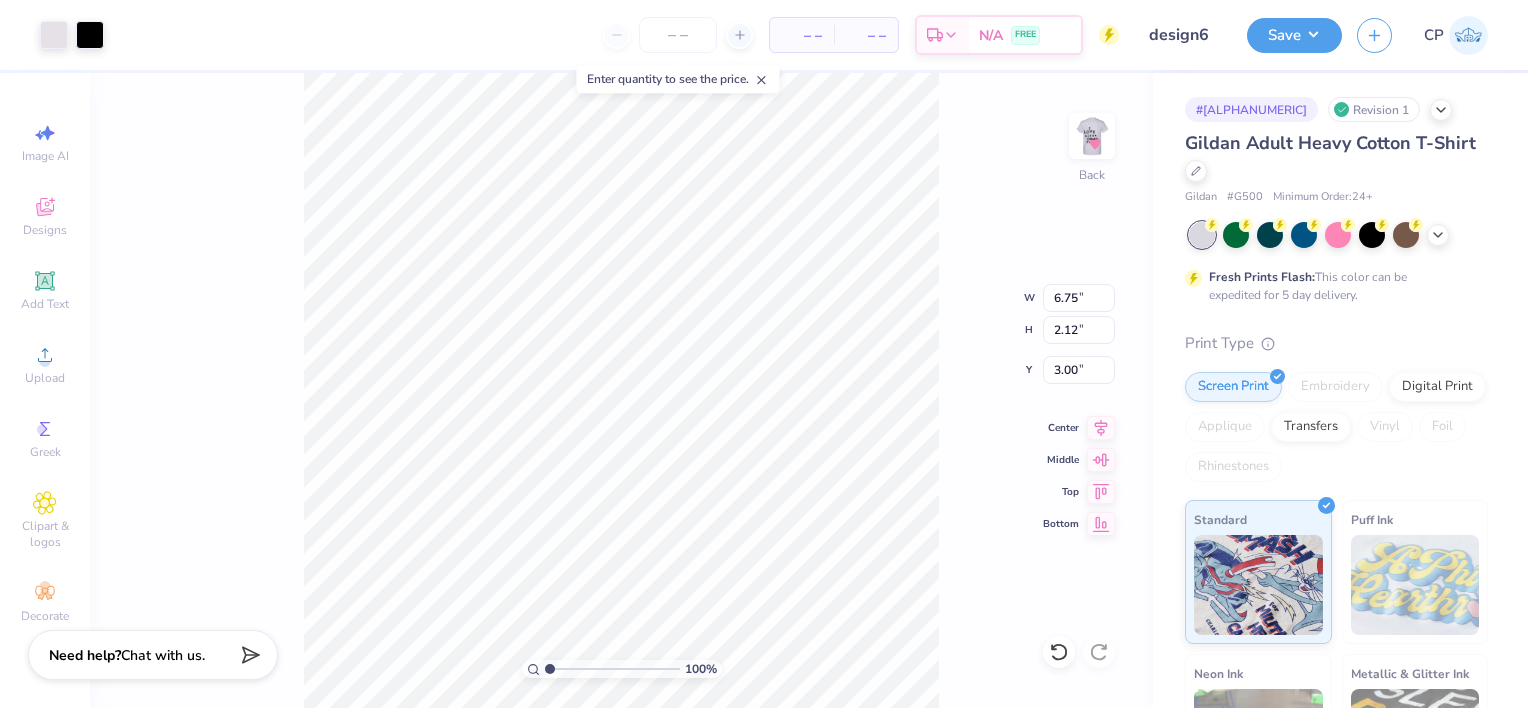 type on "5.99" 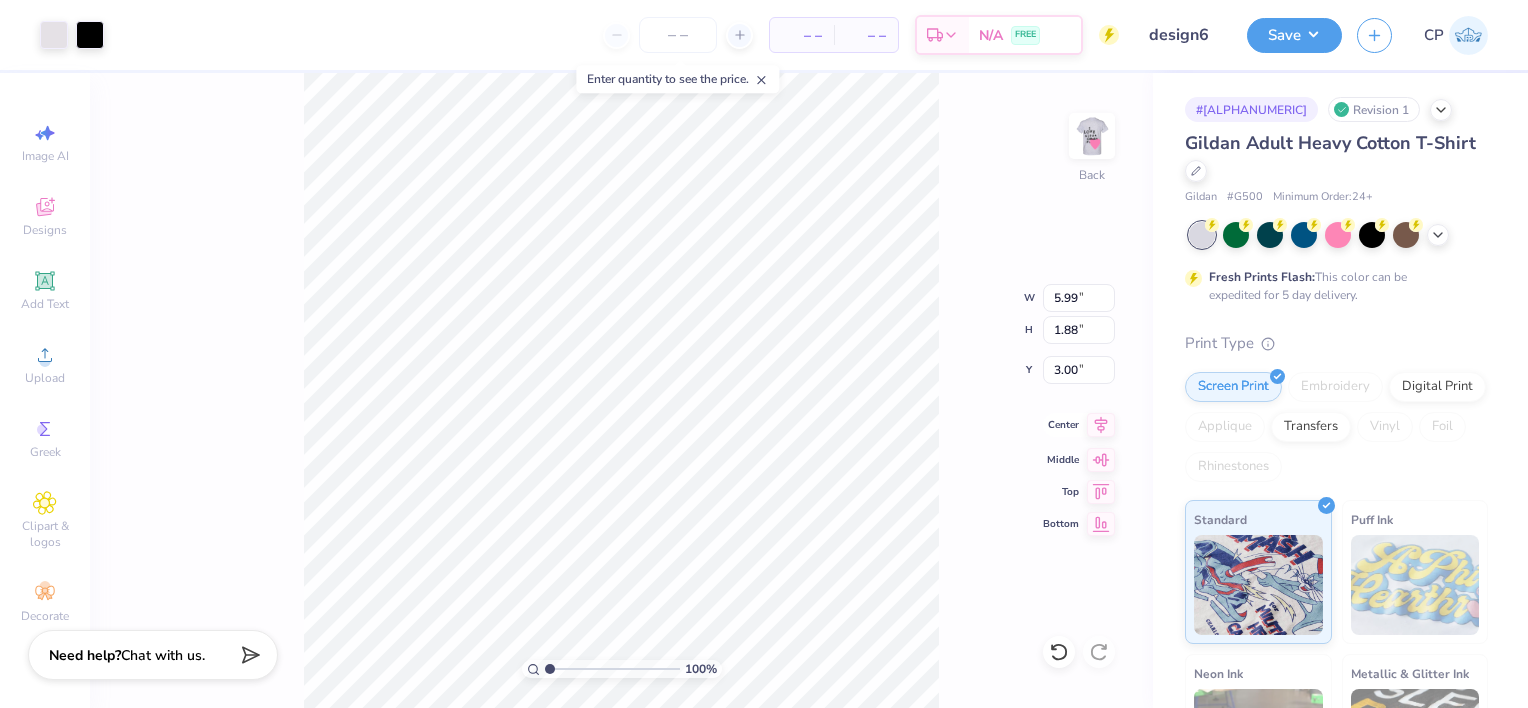 click 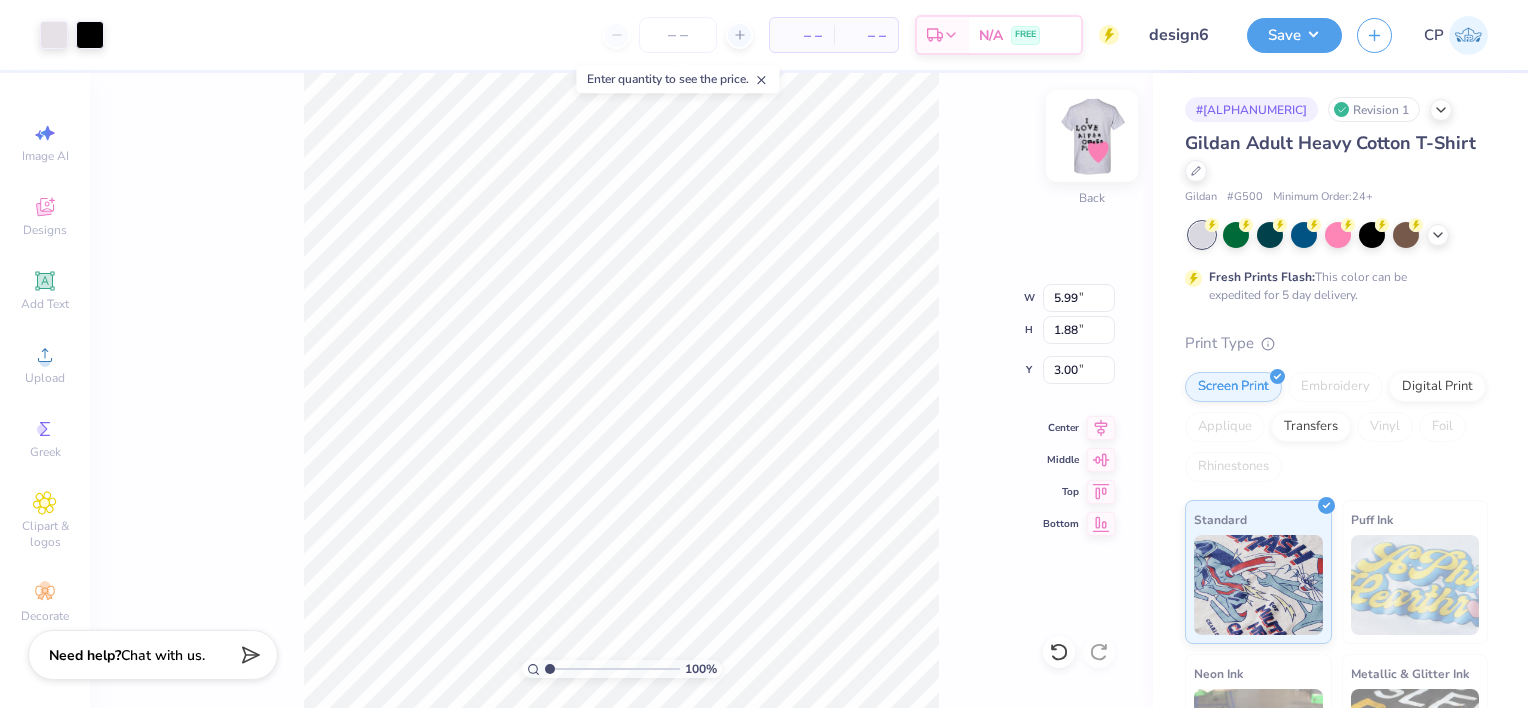 click at bounding box center [1092, 136] 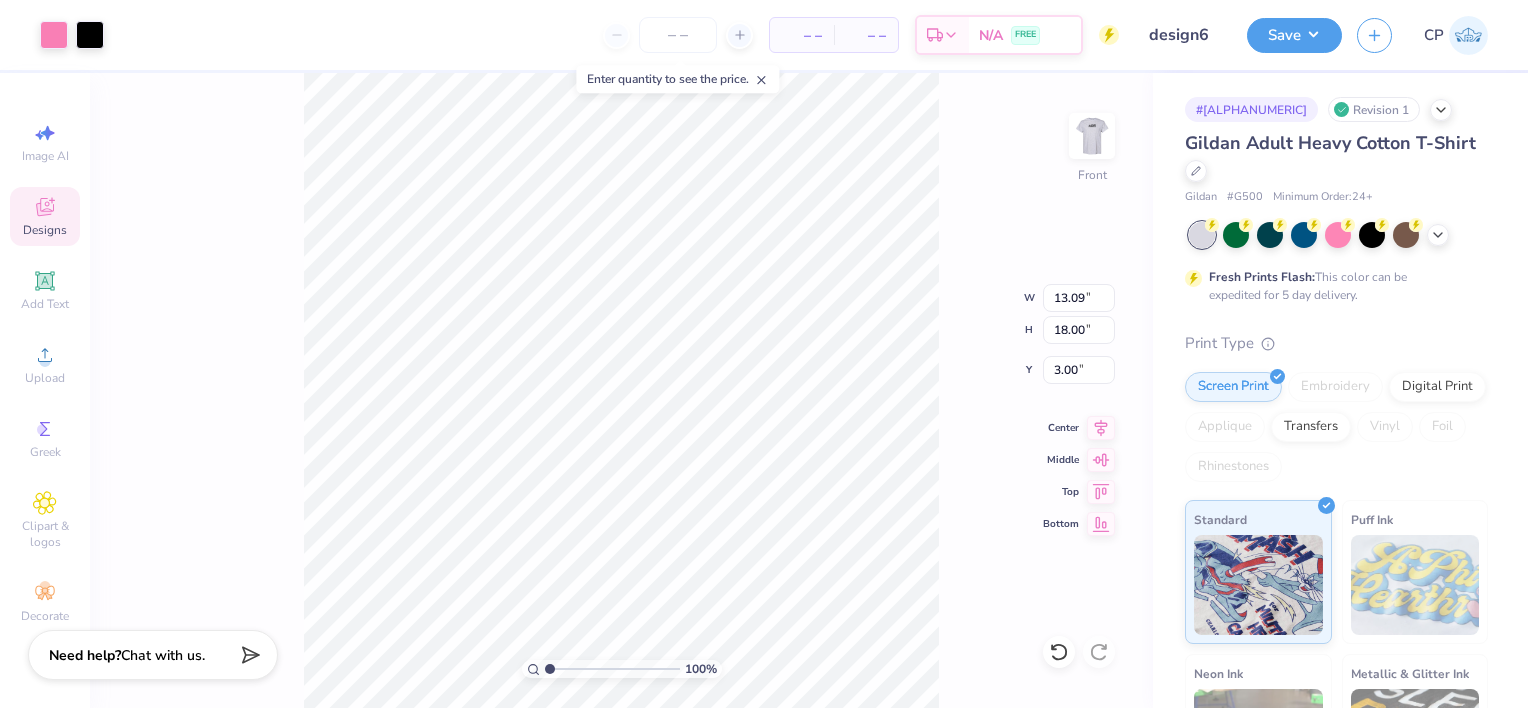 type on "3.00" 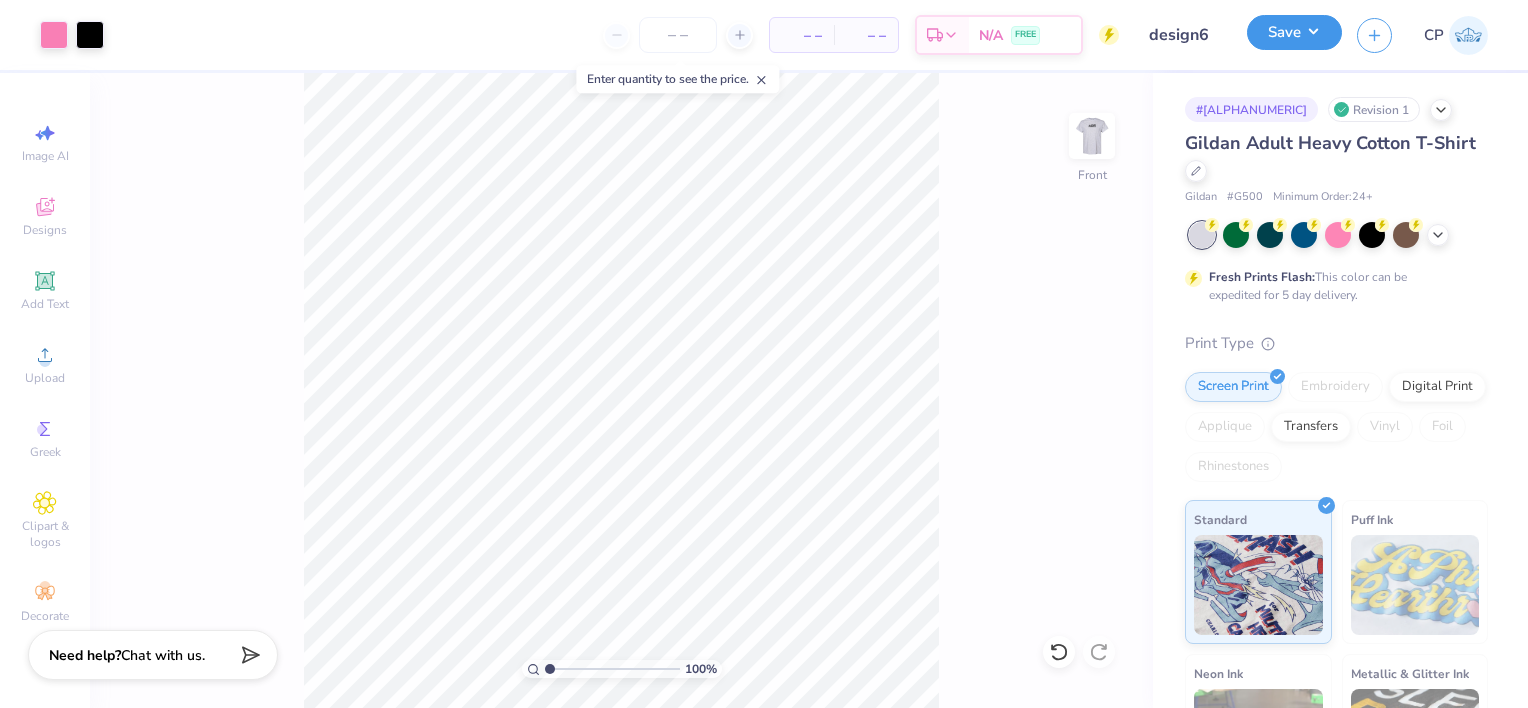 click on "Save" at bounding box center (1294, 32) 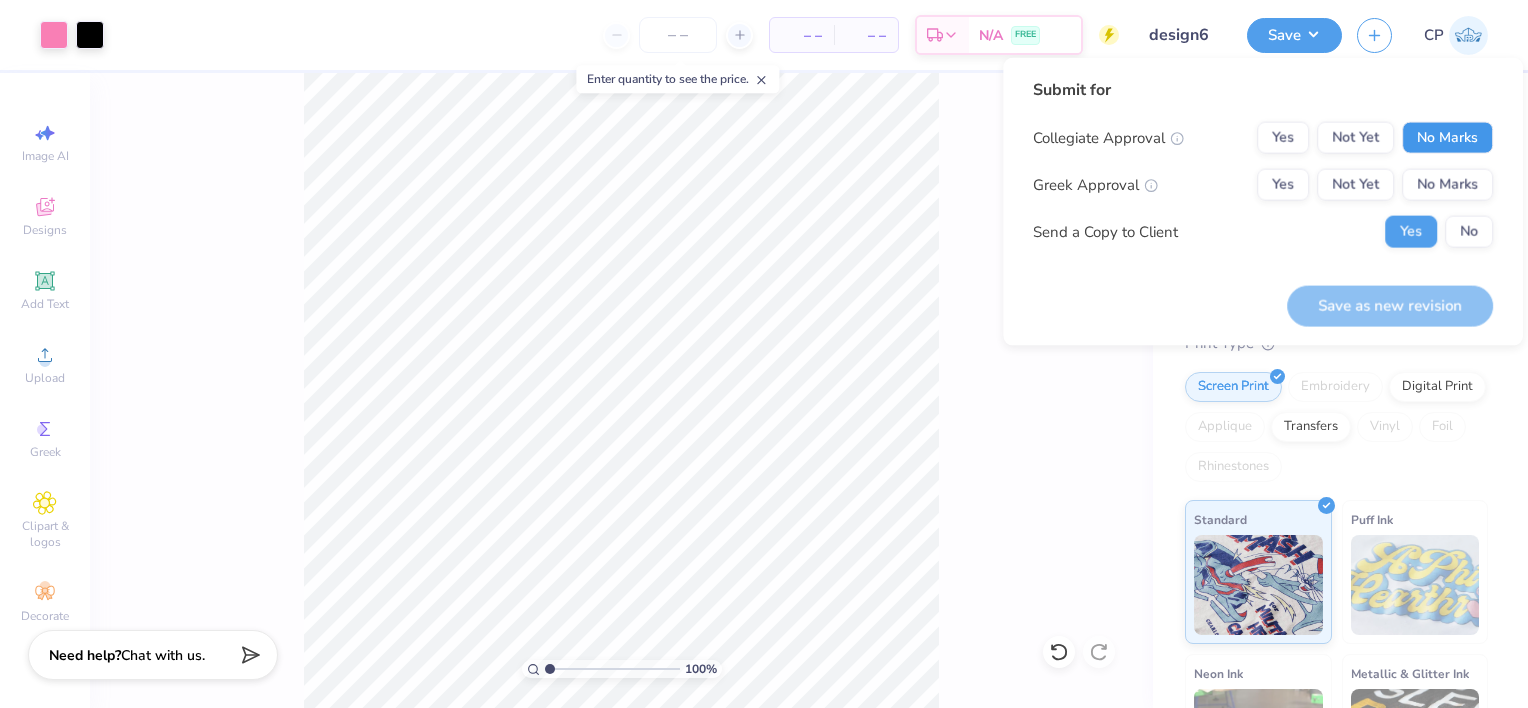 click on "No Marks" at bounding box center (1447, 138) 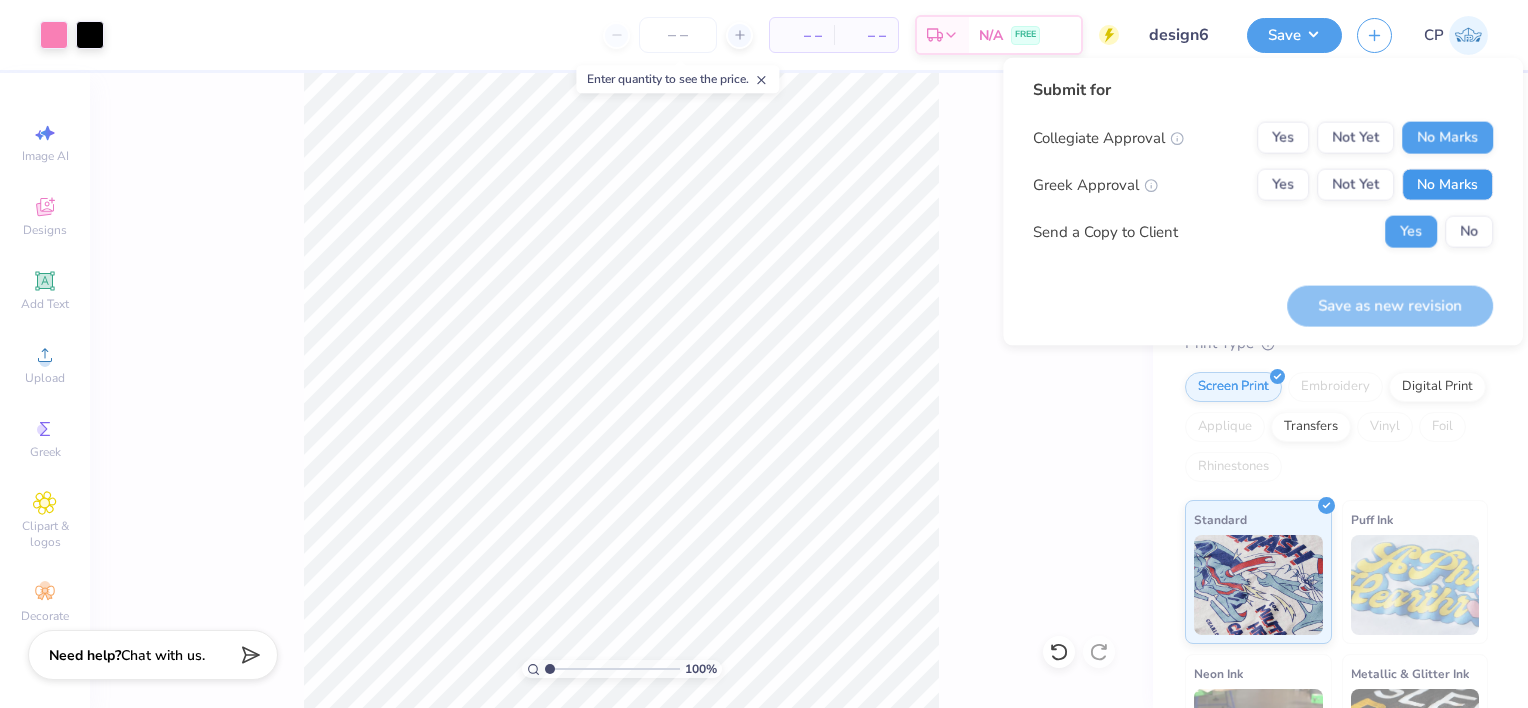 click on "No Marks" at bounding box center (1447, 185) 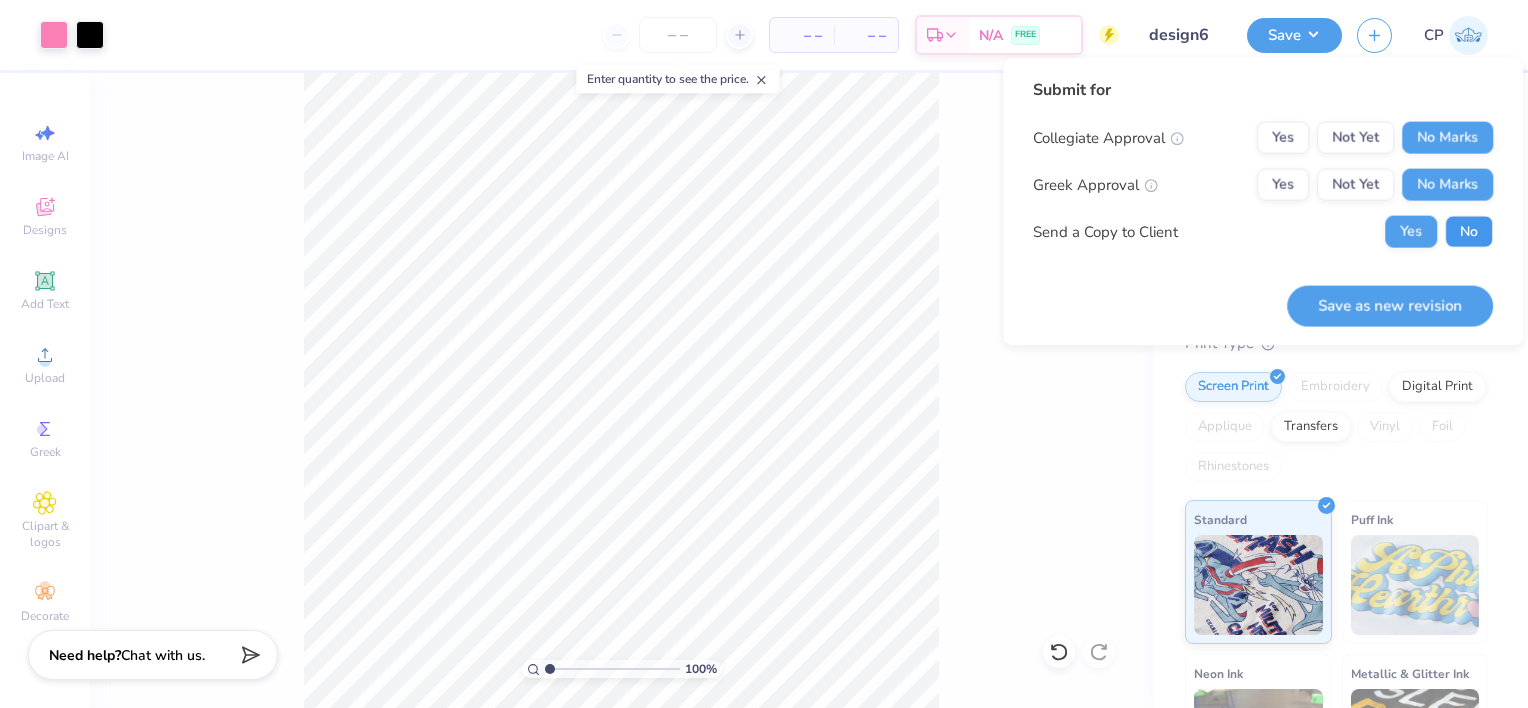 click on "No" at bounding box center (1469, 232) 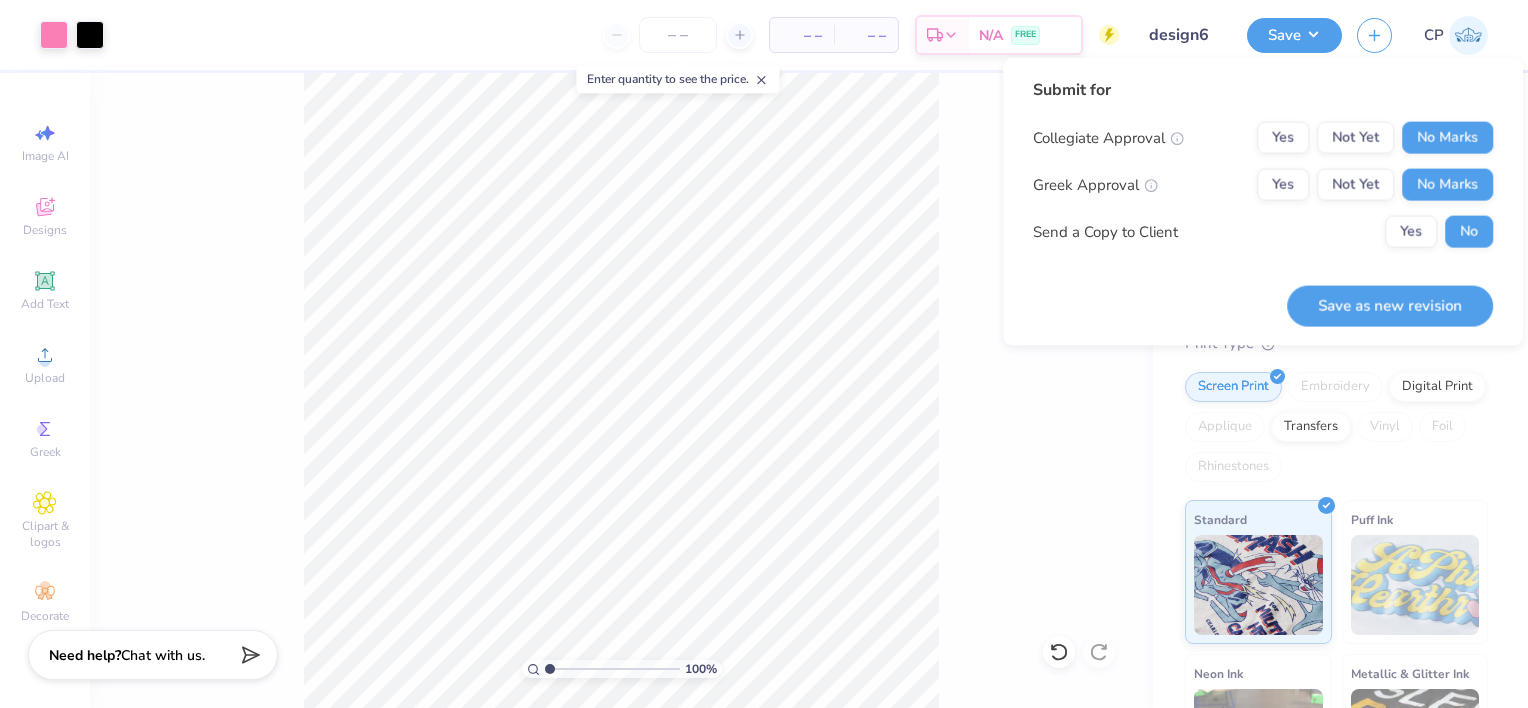 click on "100  % Front" at bounding box center [621, 390] 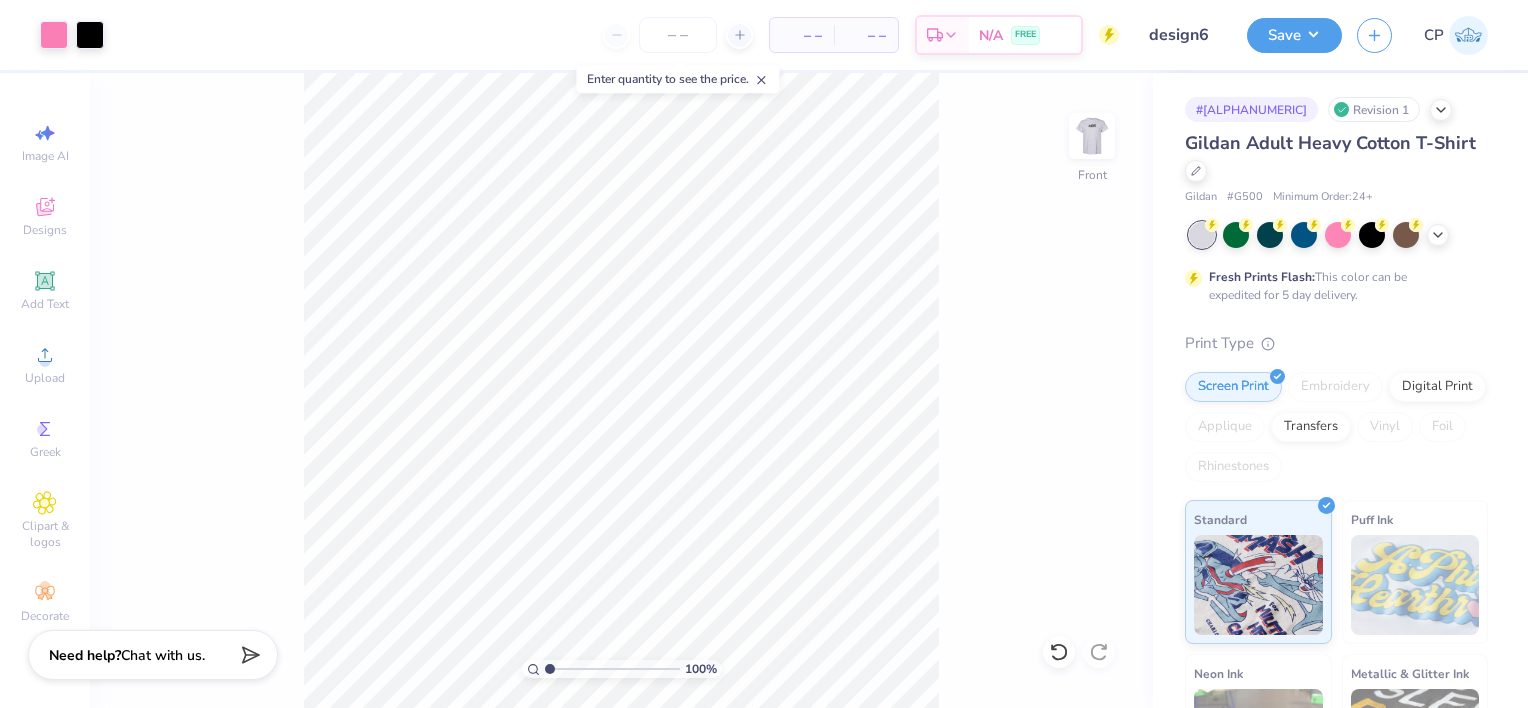 click at bounding box center (1092, 136) 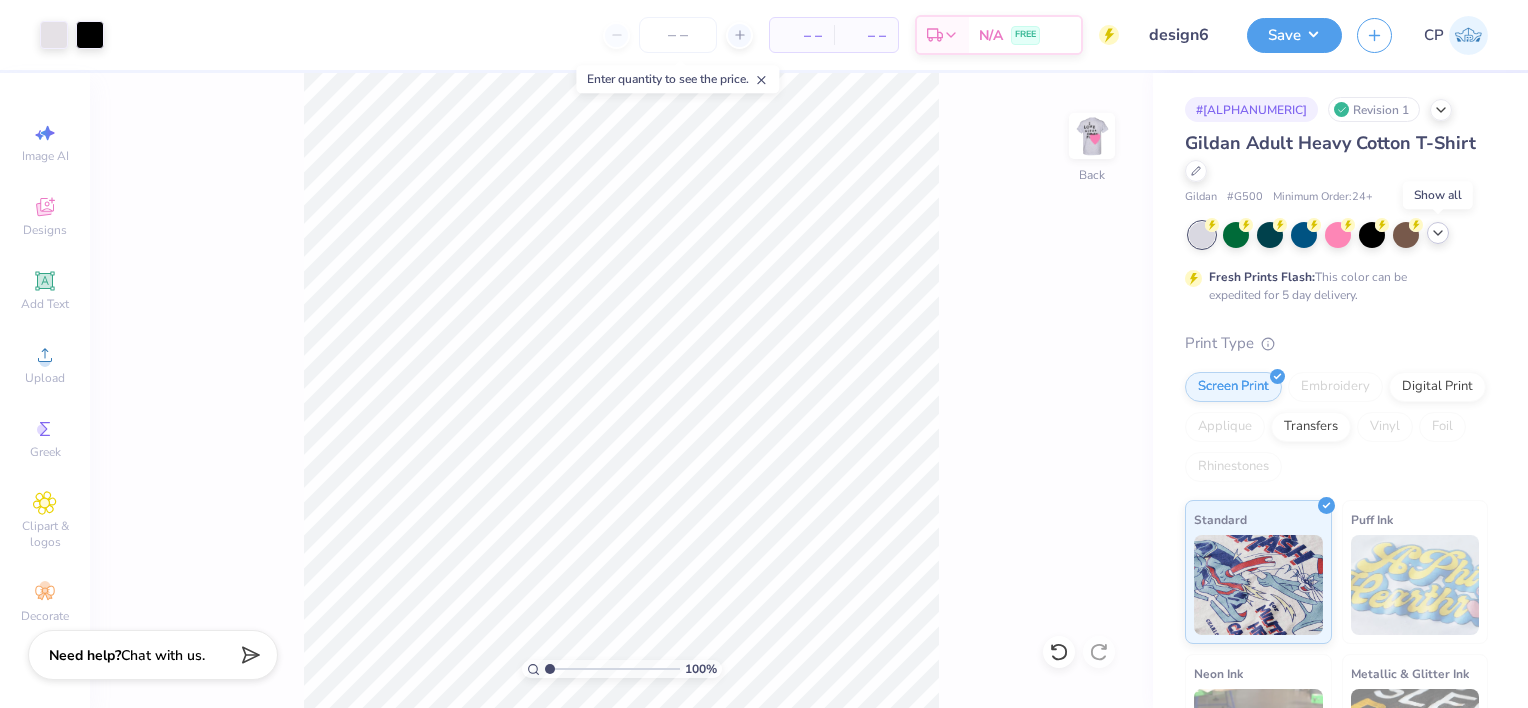 click 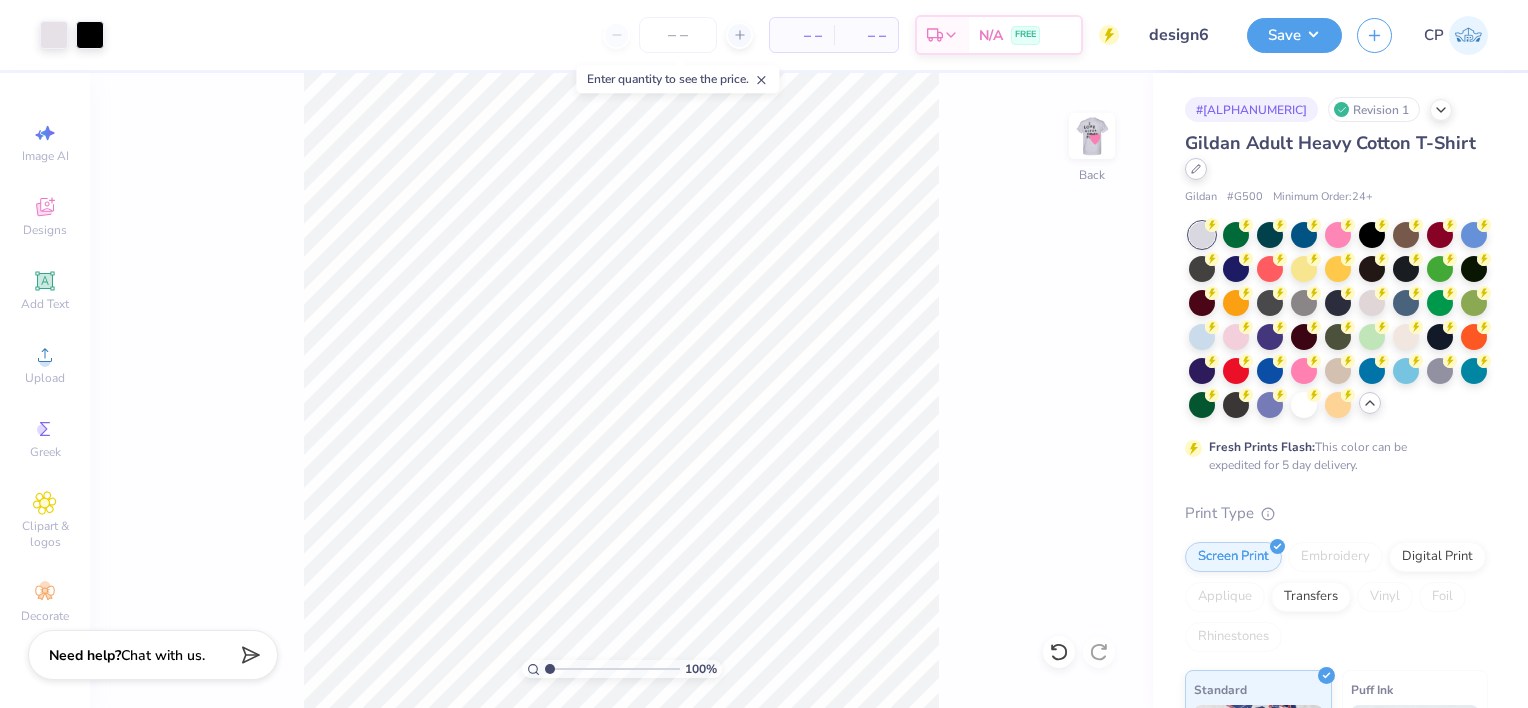 click at bounding box center (1196, 169) 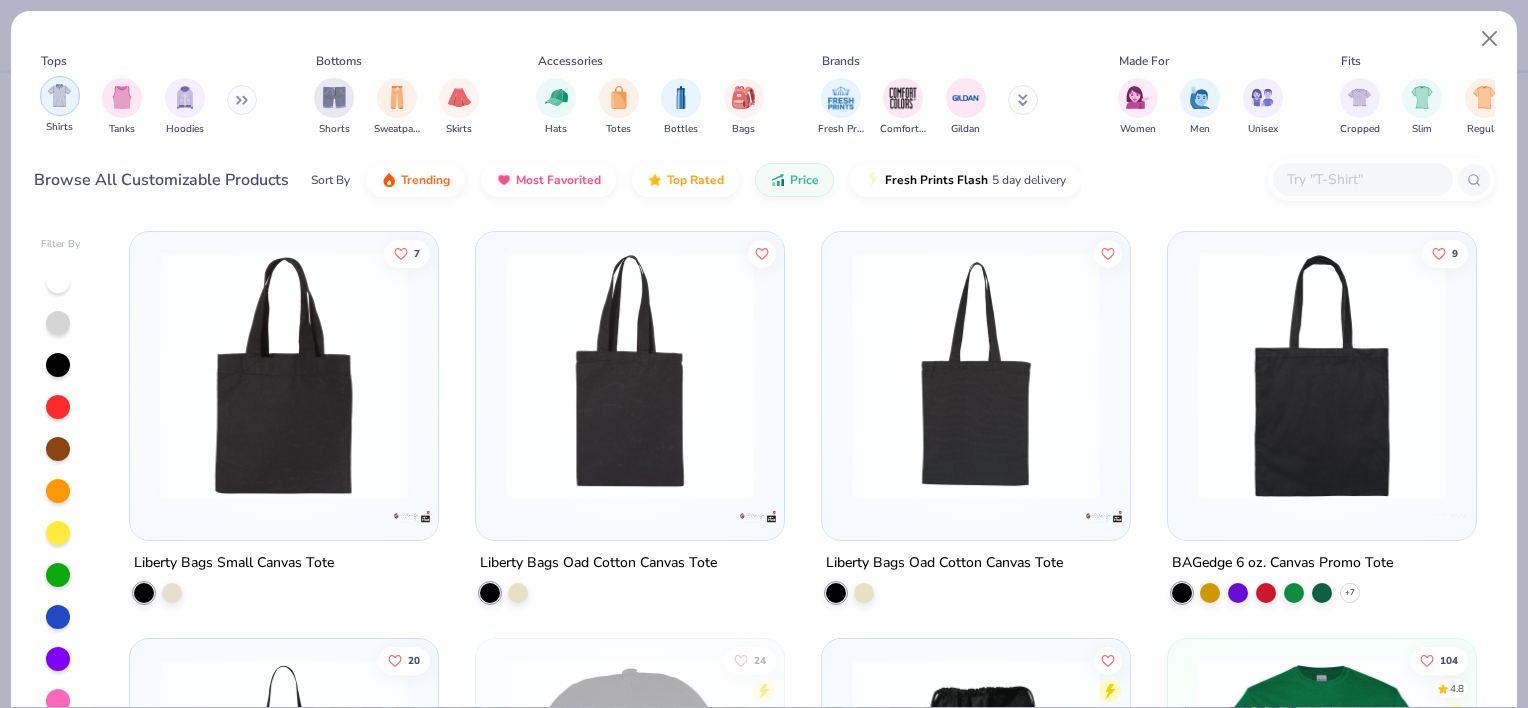 click at bounding box center [59, 95] 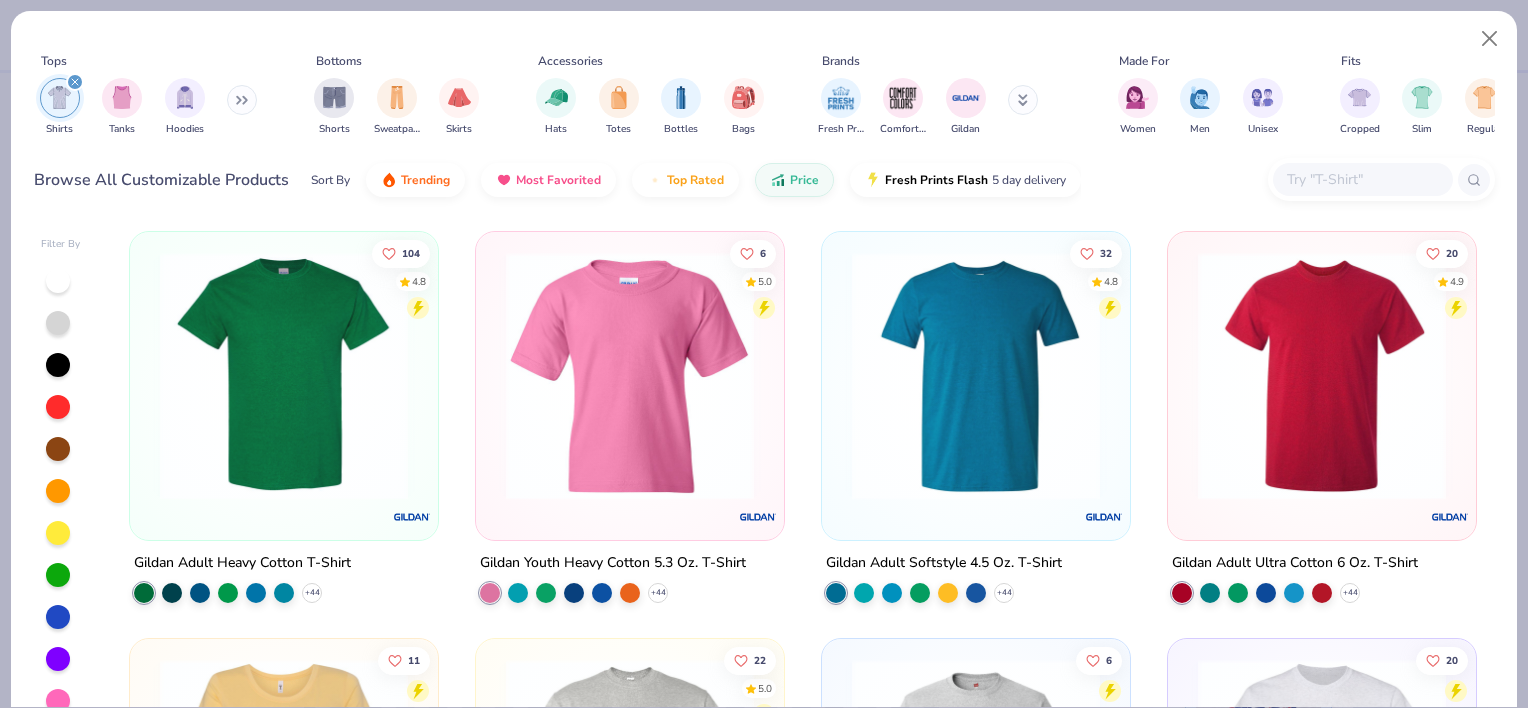 click at bounding box center [284, 376] 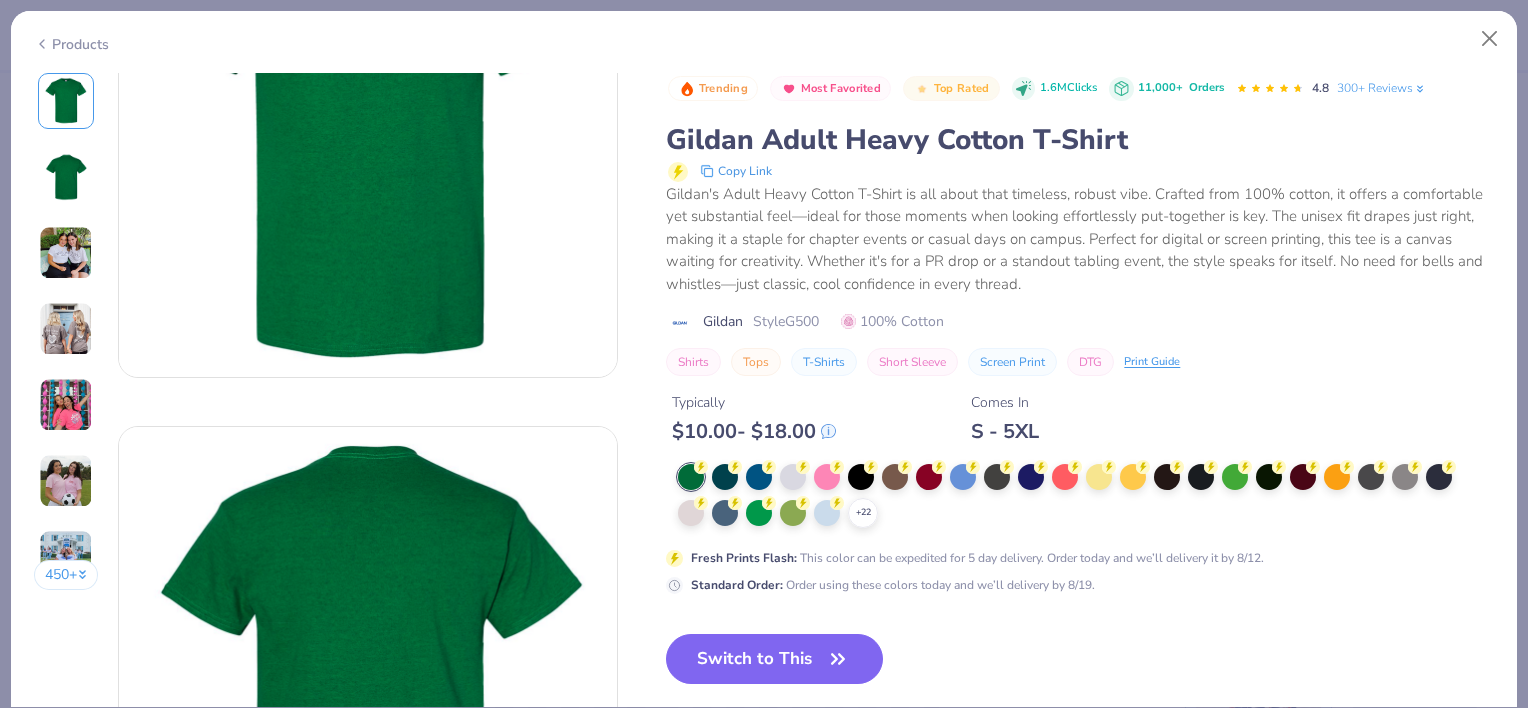 scroll, scrollTop: 232, scrollLeft: 0, axis: vertical 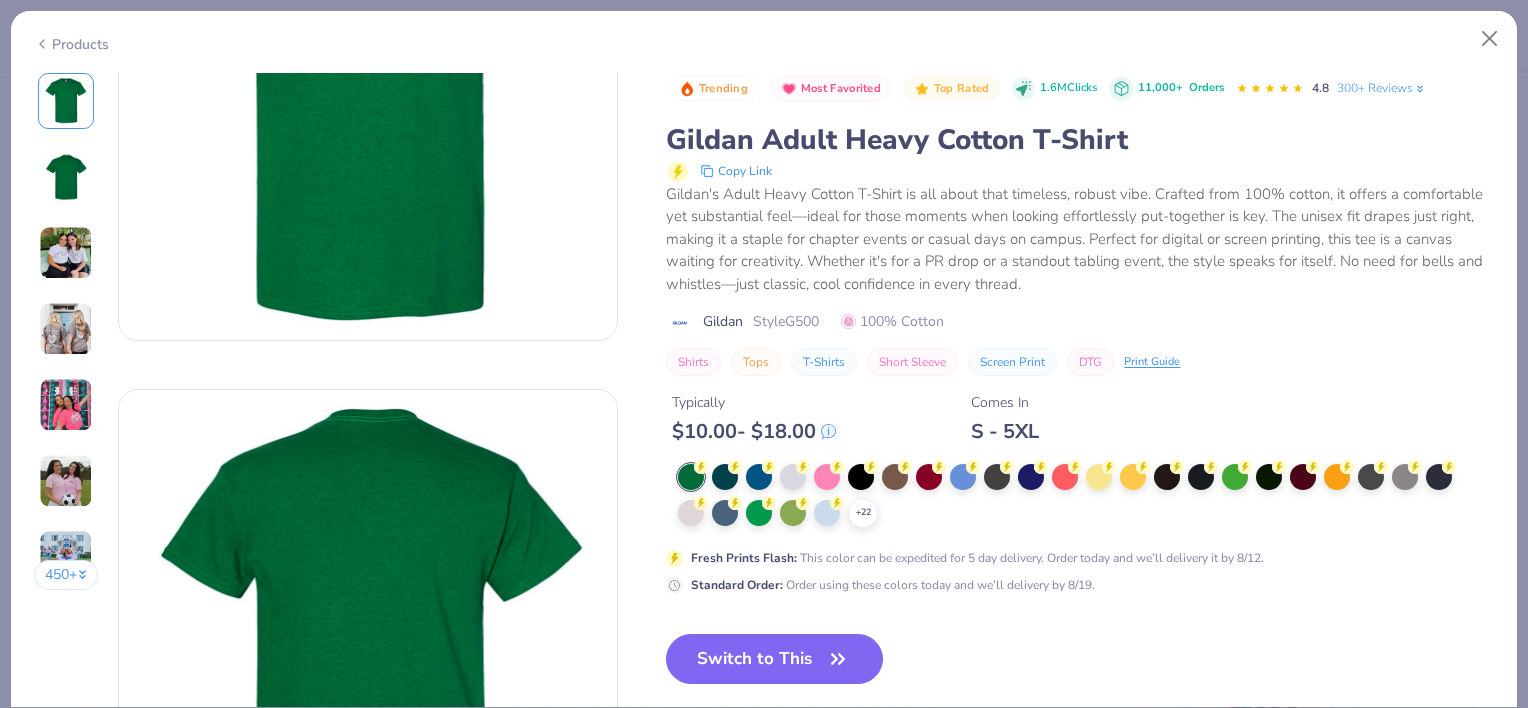 click at bounding box center [66, 557] 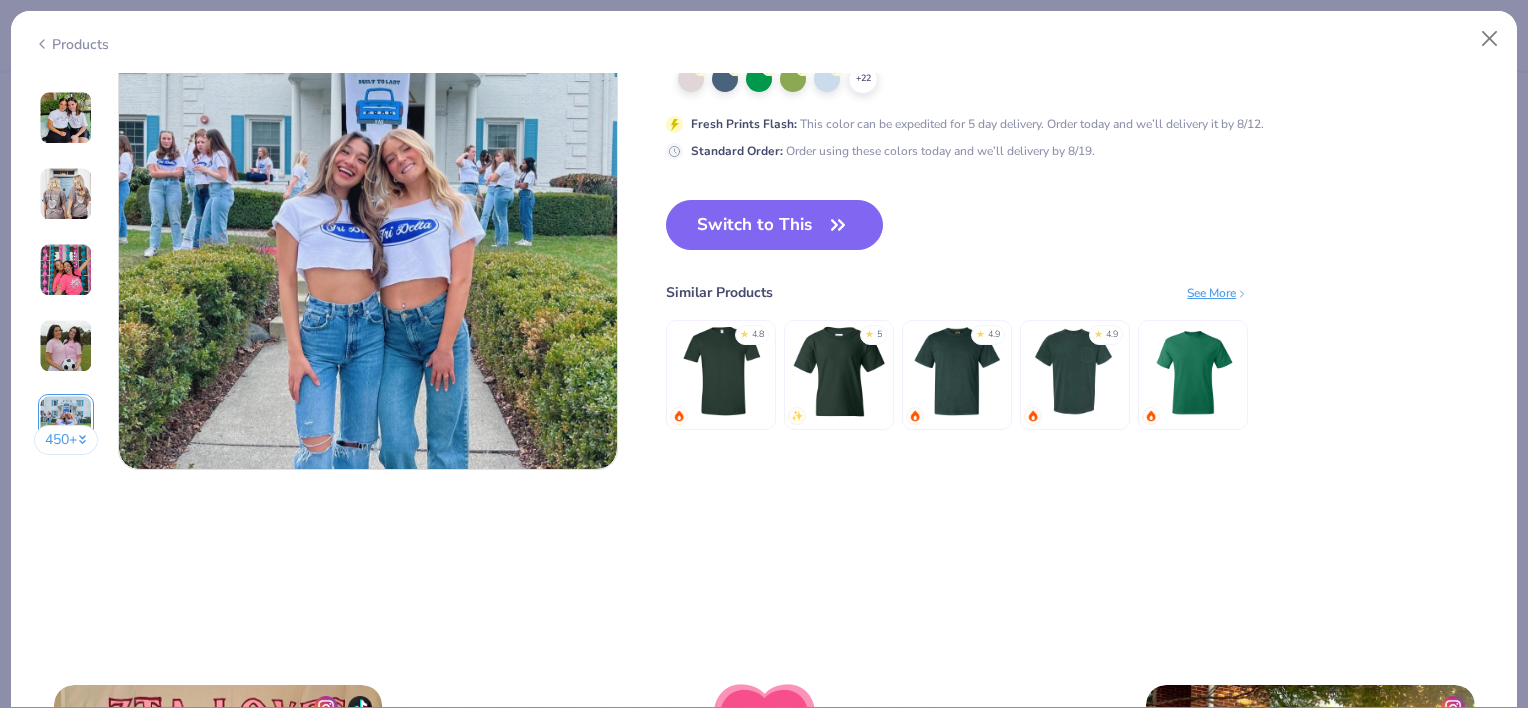 scroll, scrollTop: 3079, scrollLeft: 0, axis: vertical 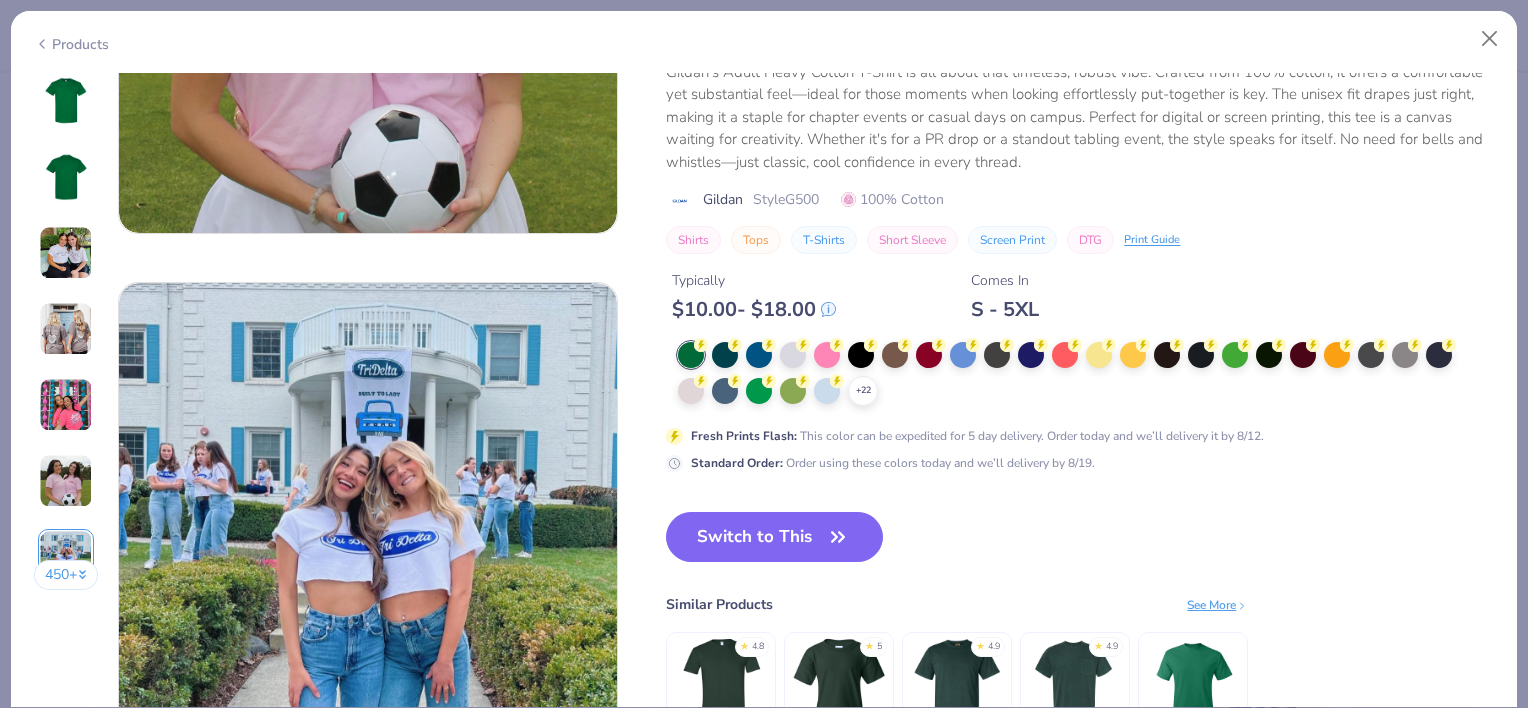 click at bounding box center [66, 329] 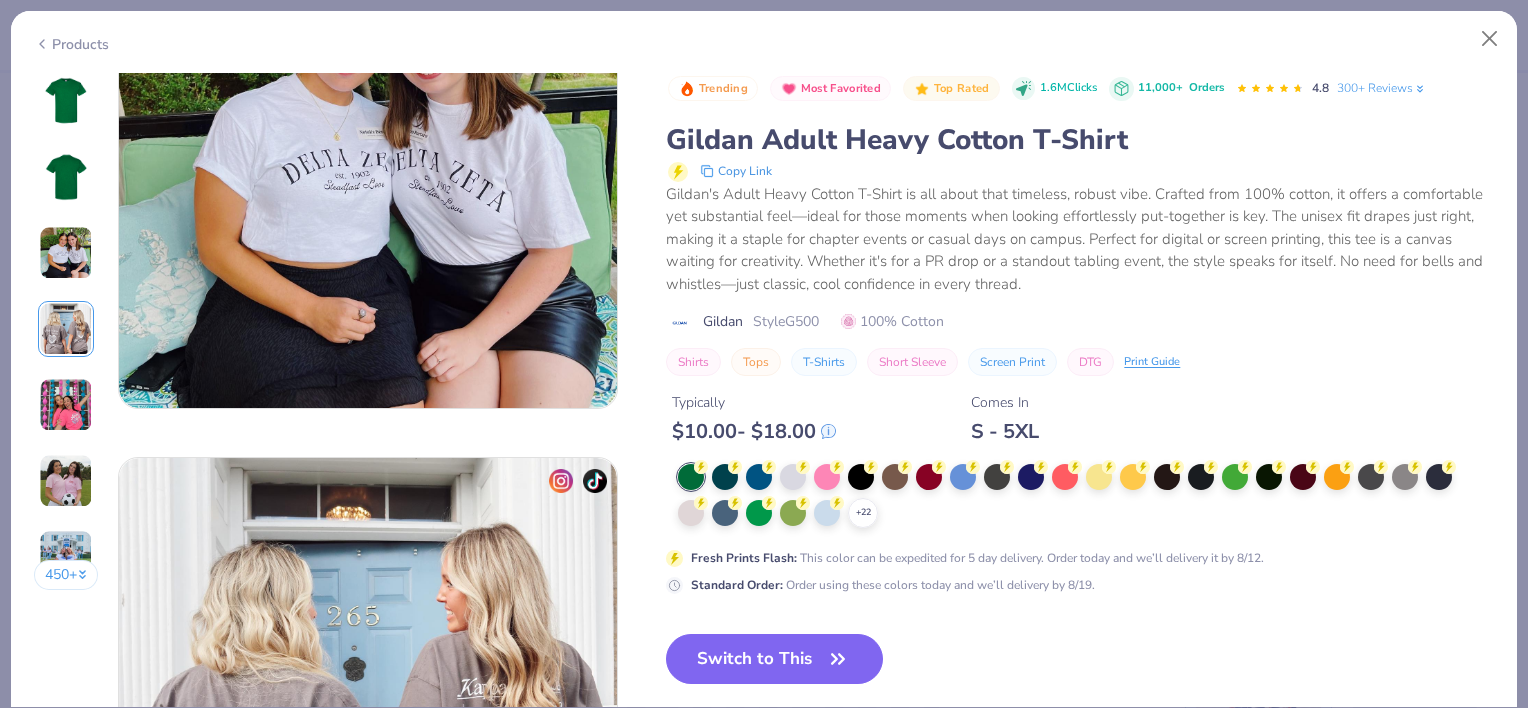 scroll, scrollTop: 1564, scrollLeft: 0, axis: vertical 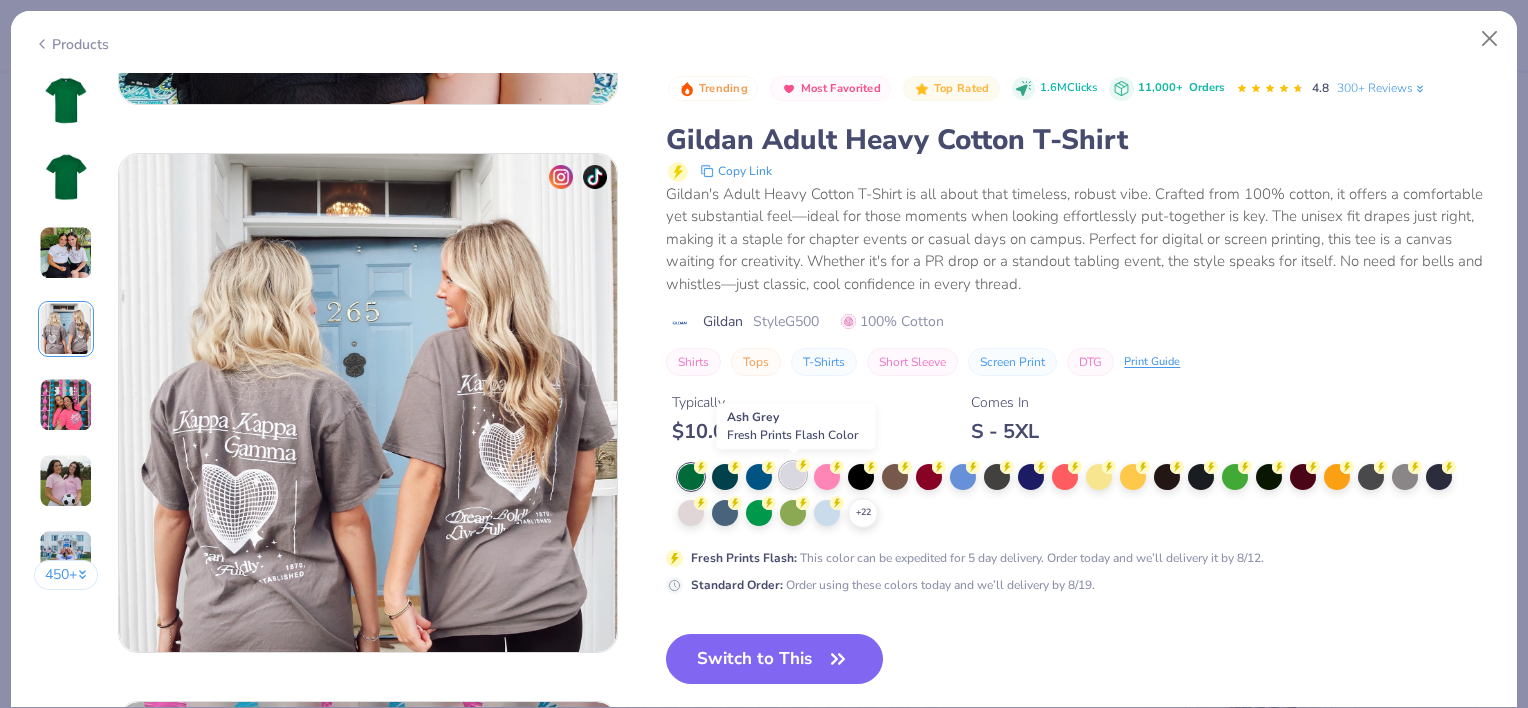 click at bounding box center [793, 475] 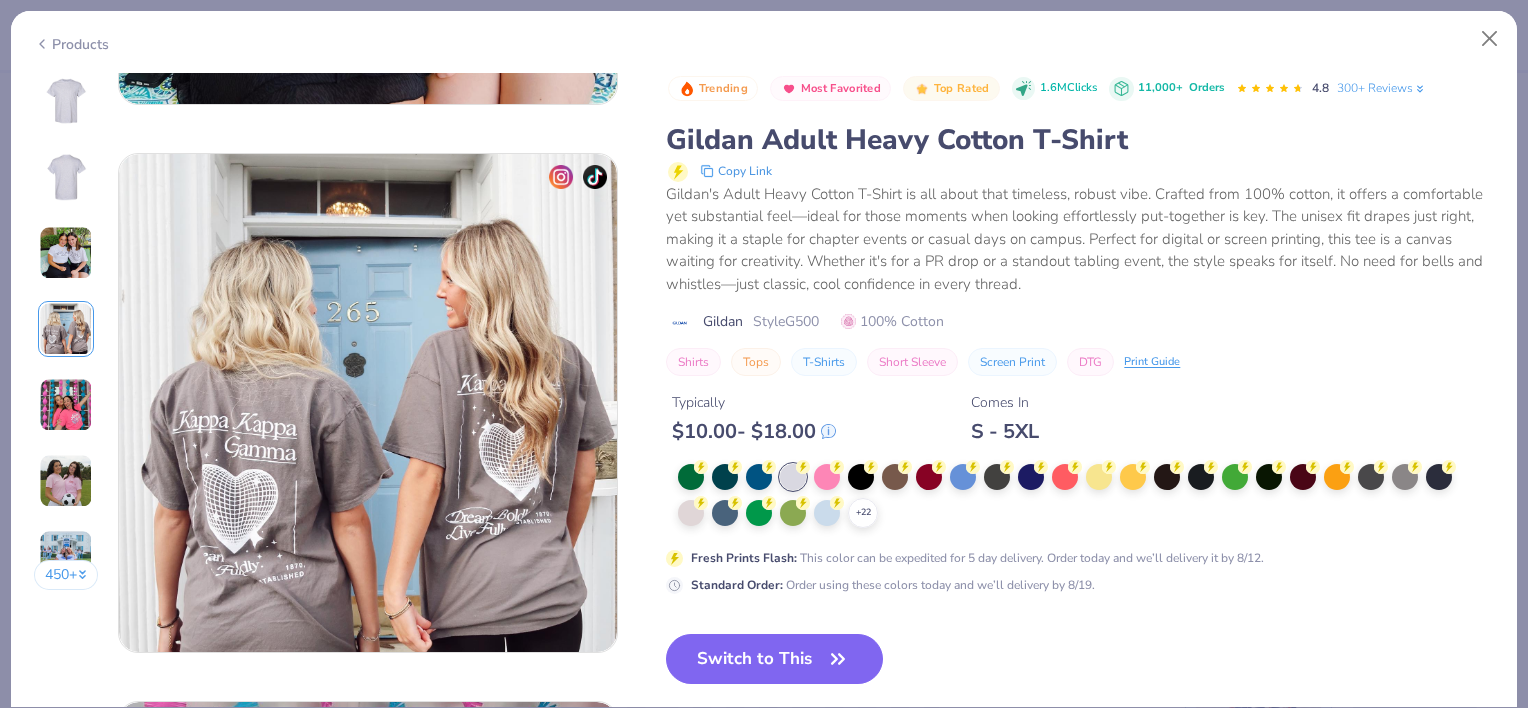 click on "450 +" at bounding box center [66, 575] 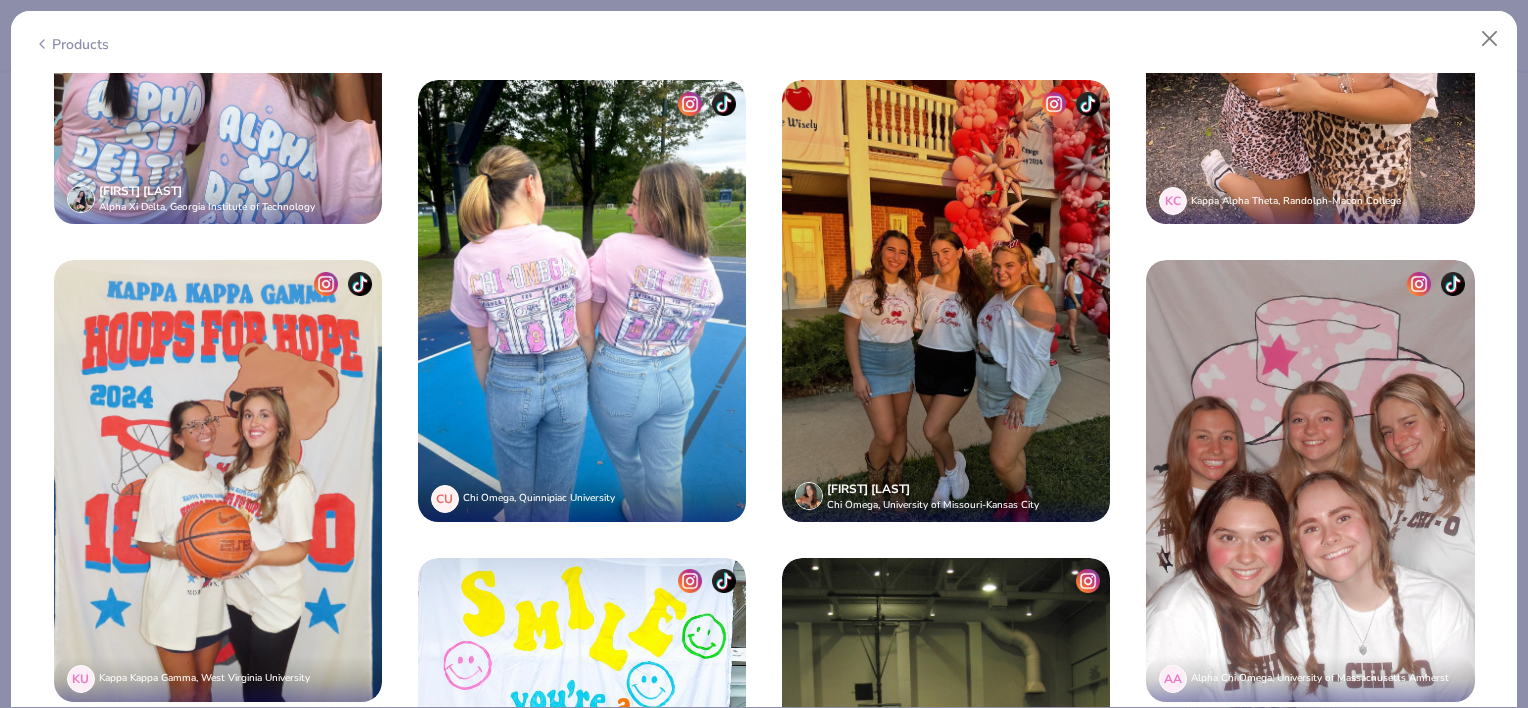 scroll, scrollTop: 5279, scrollLeft: 0, axis: vertical 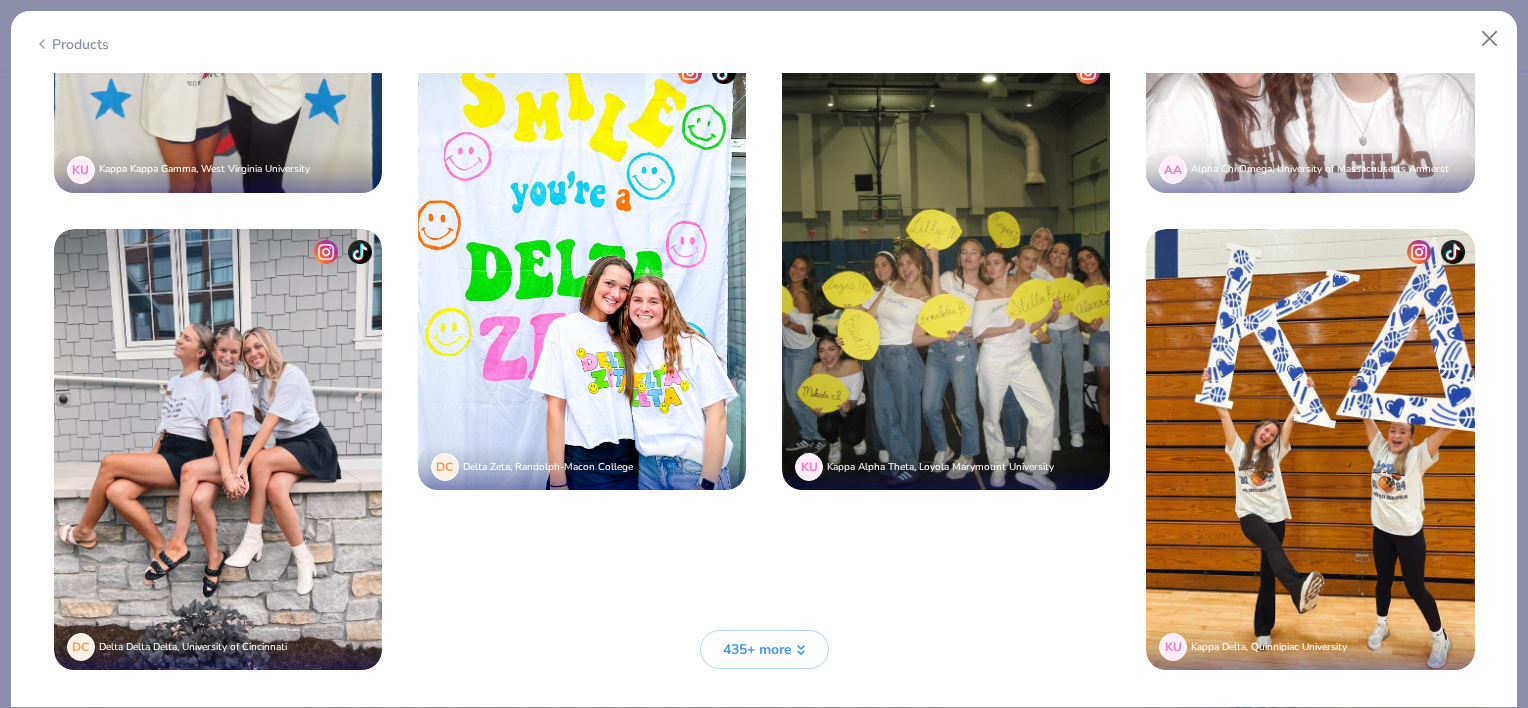 click on "435+ more" at bounding box center [764, 649] 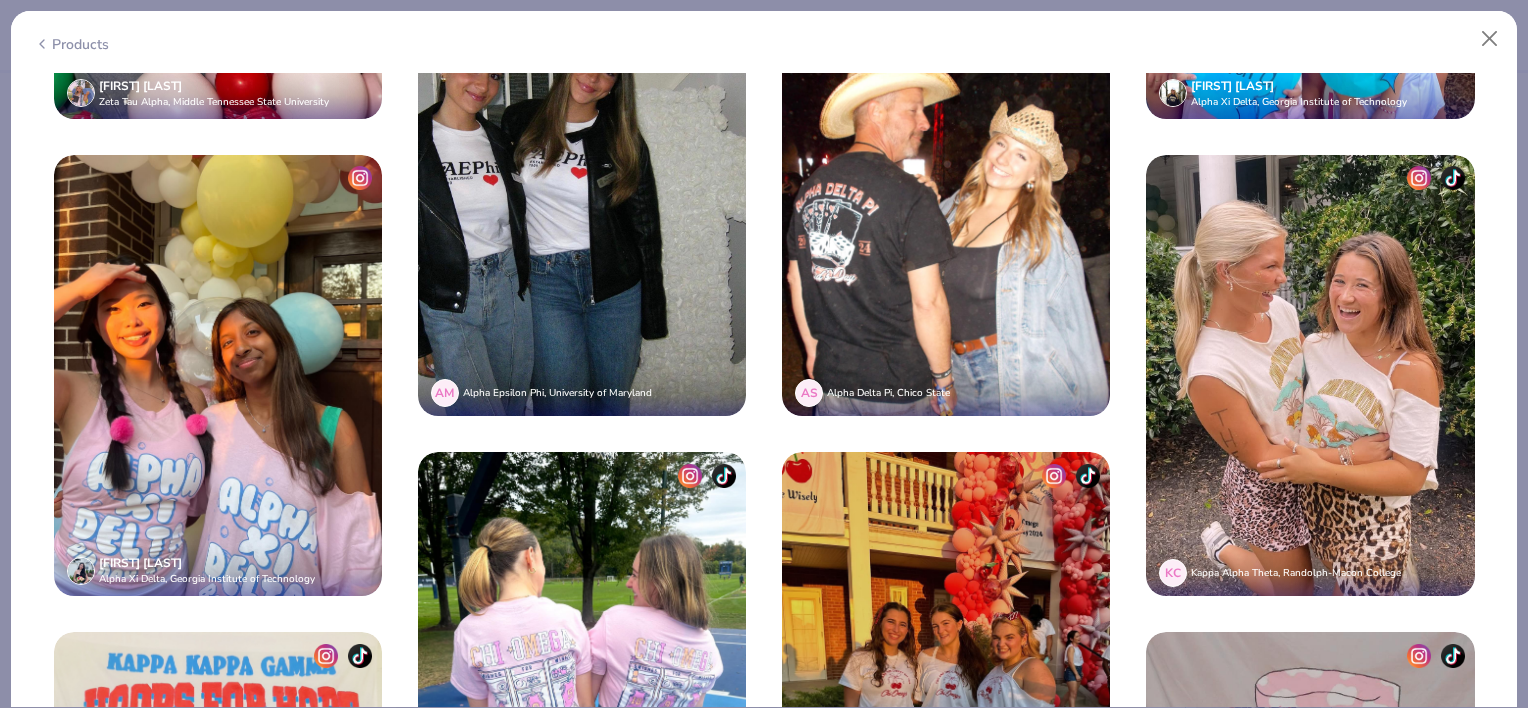 scroll, scrollTop: 4358, scrollLeft: 0, axis: vertical 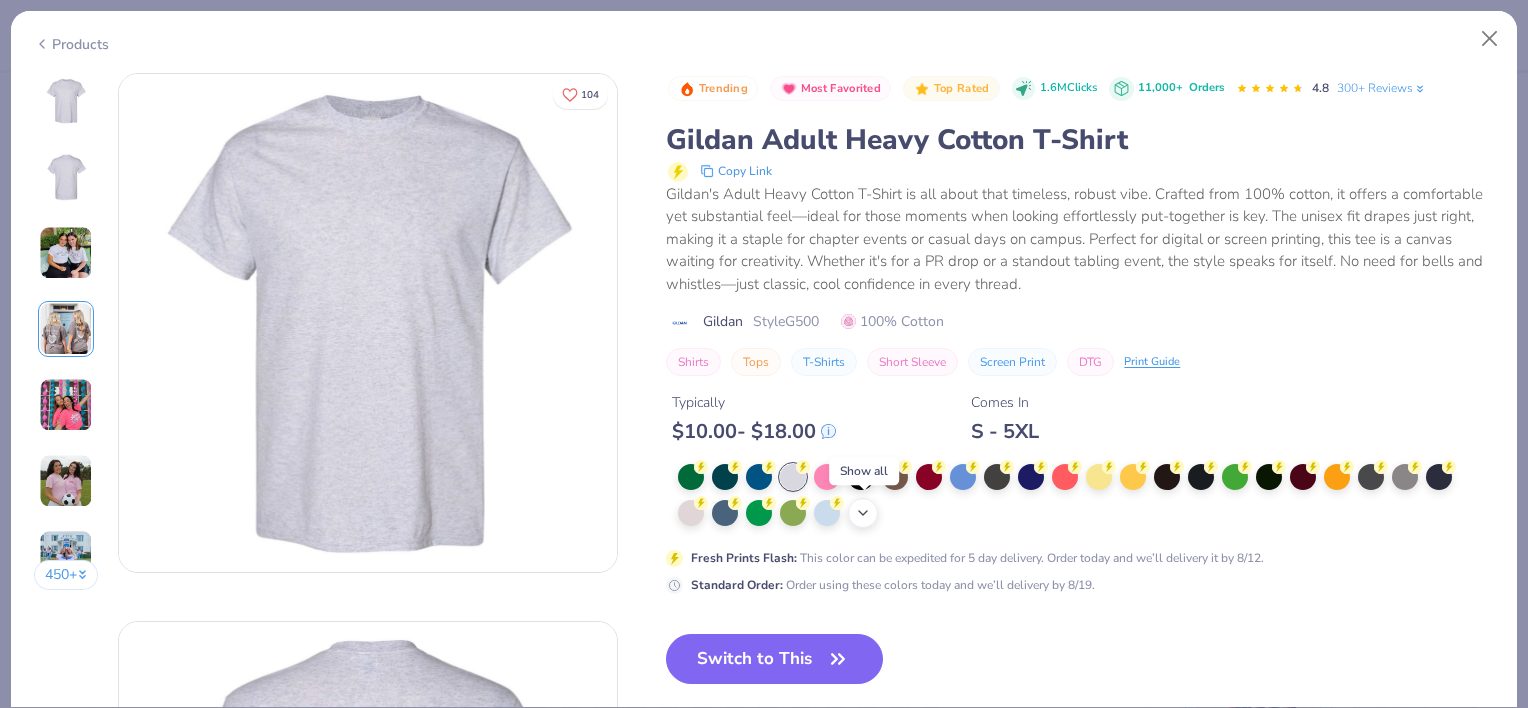 click 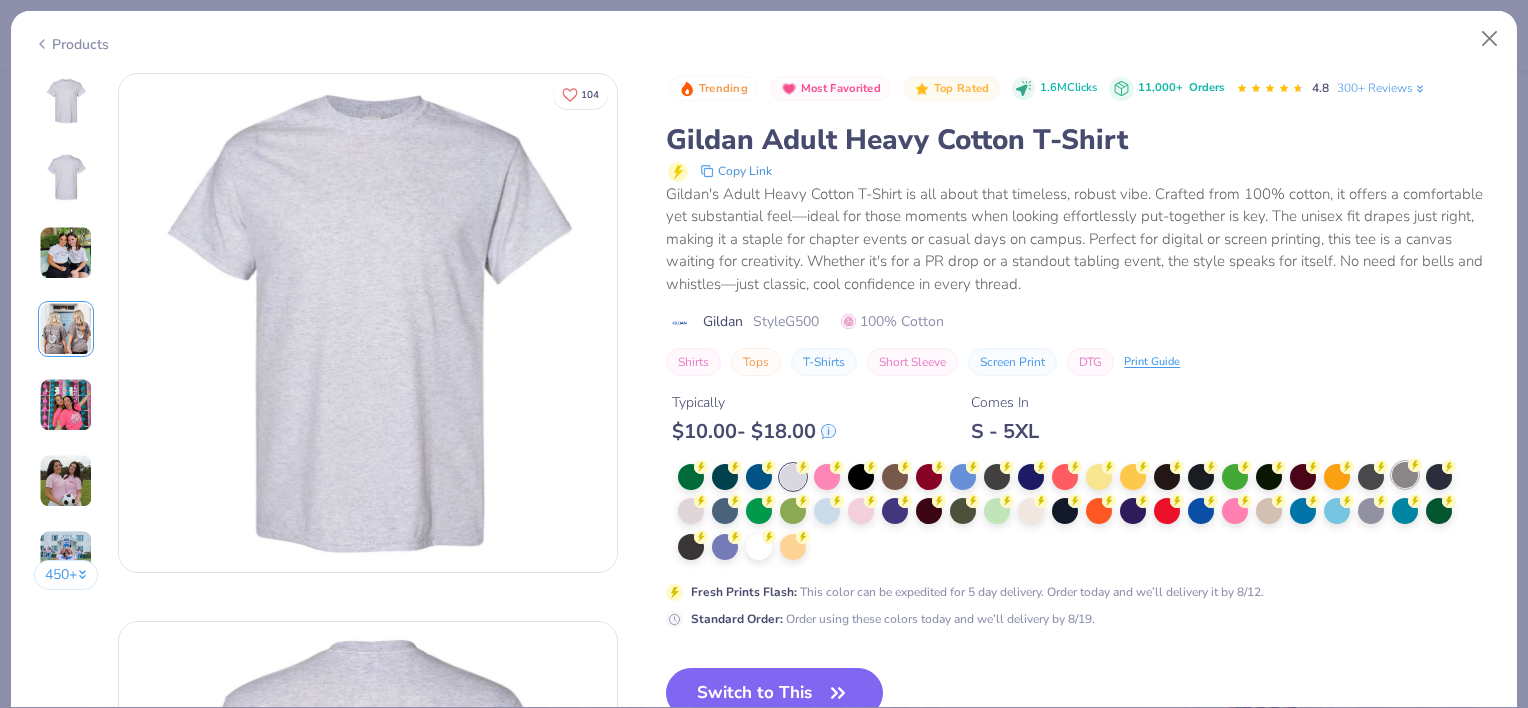 click at bounding box center [1405, 475] 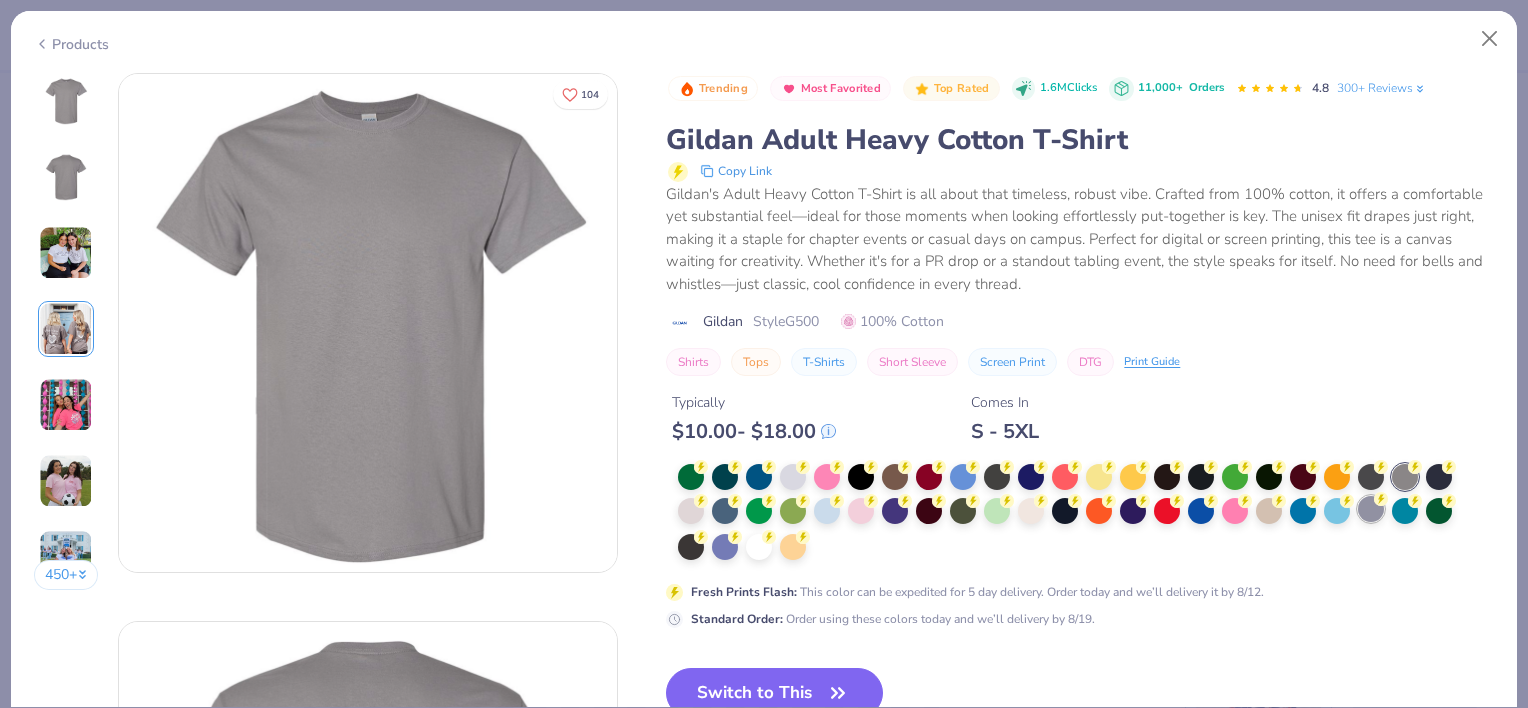 click at bounding box center [1371, 509] 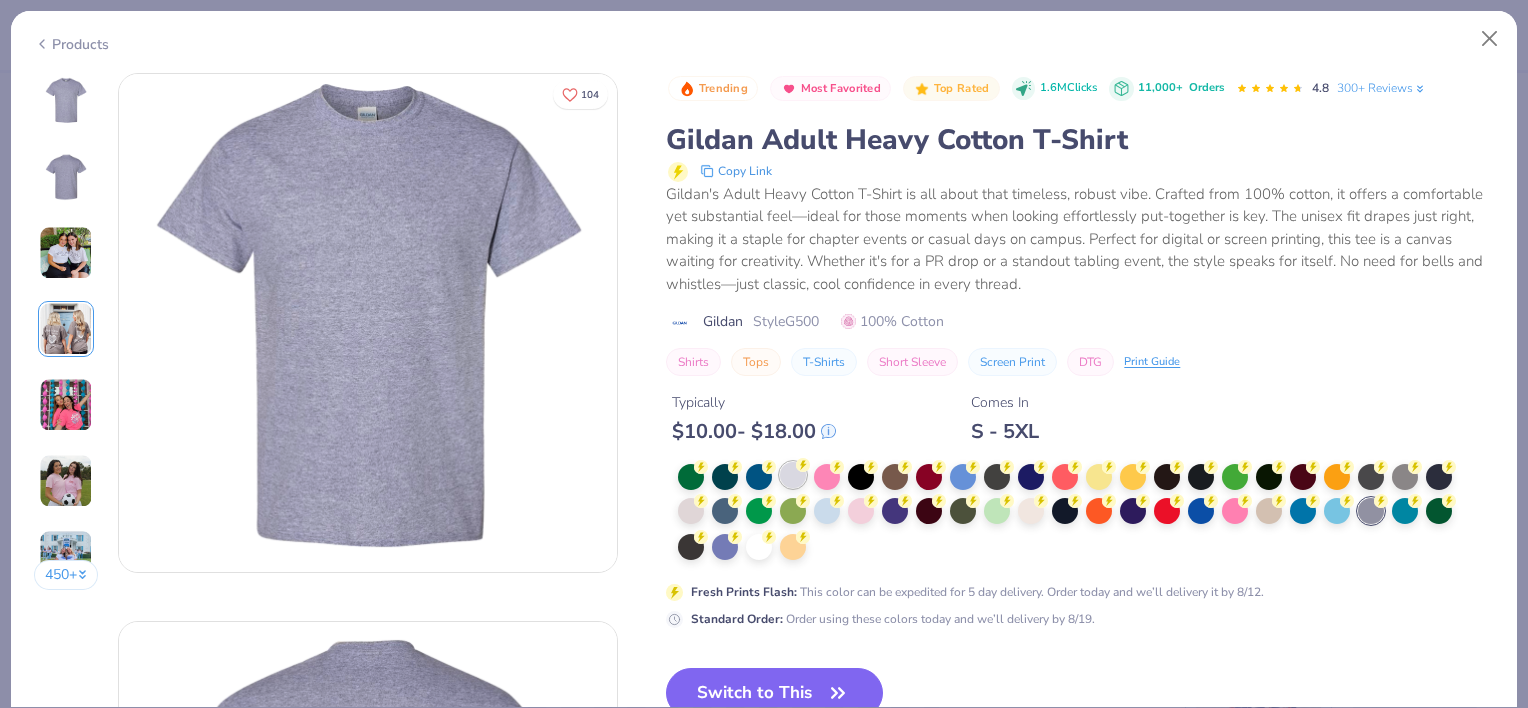 click at bounding box center [793, 475] 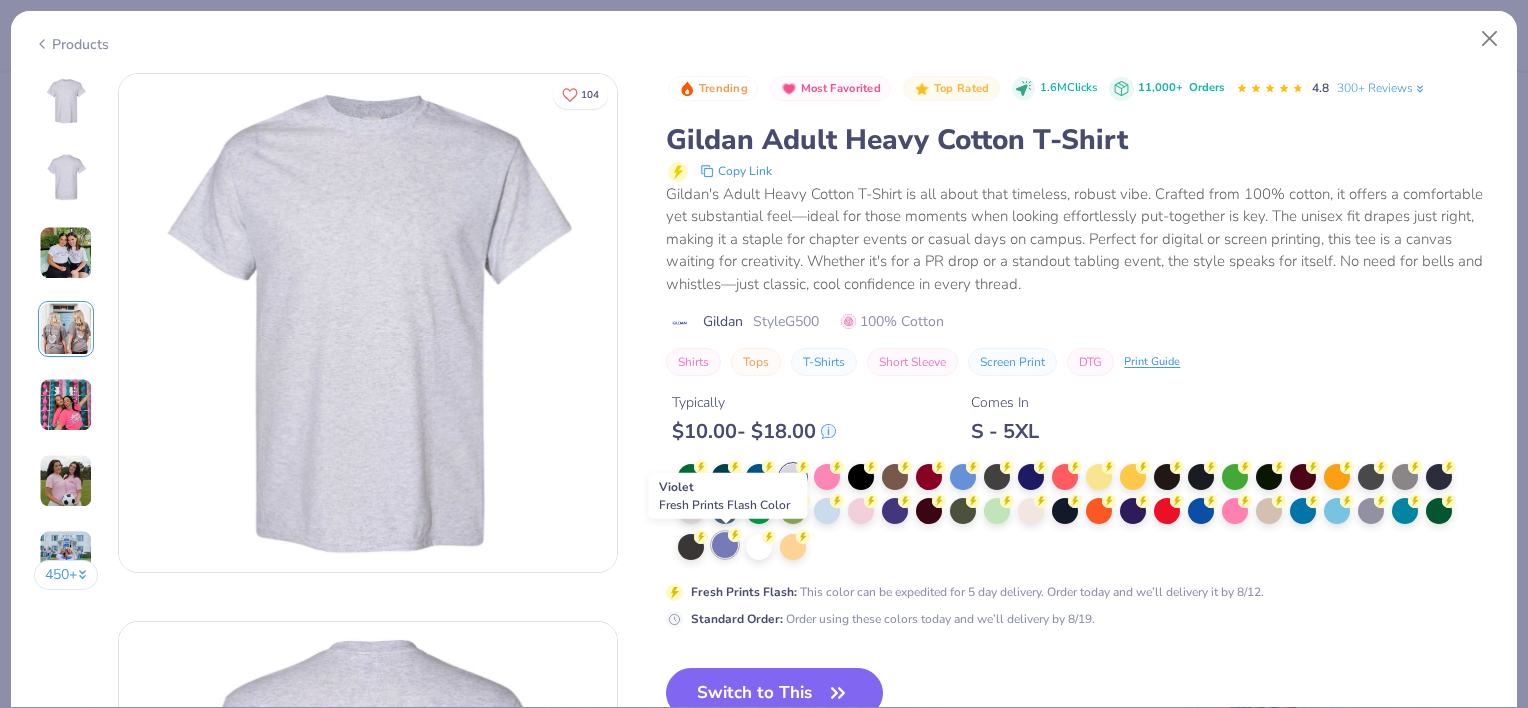 scroll, scrollTop: 108, scrollLeft: 0, axis: vertical 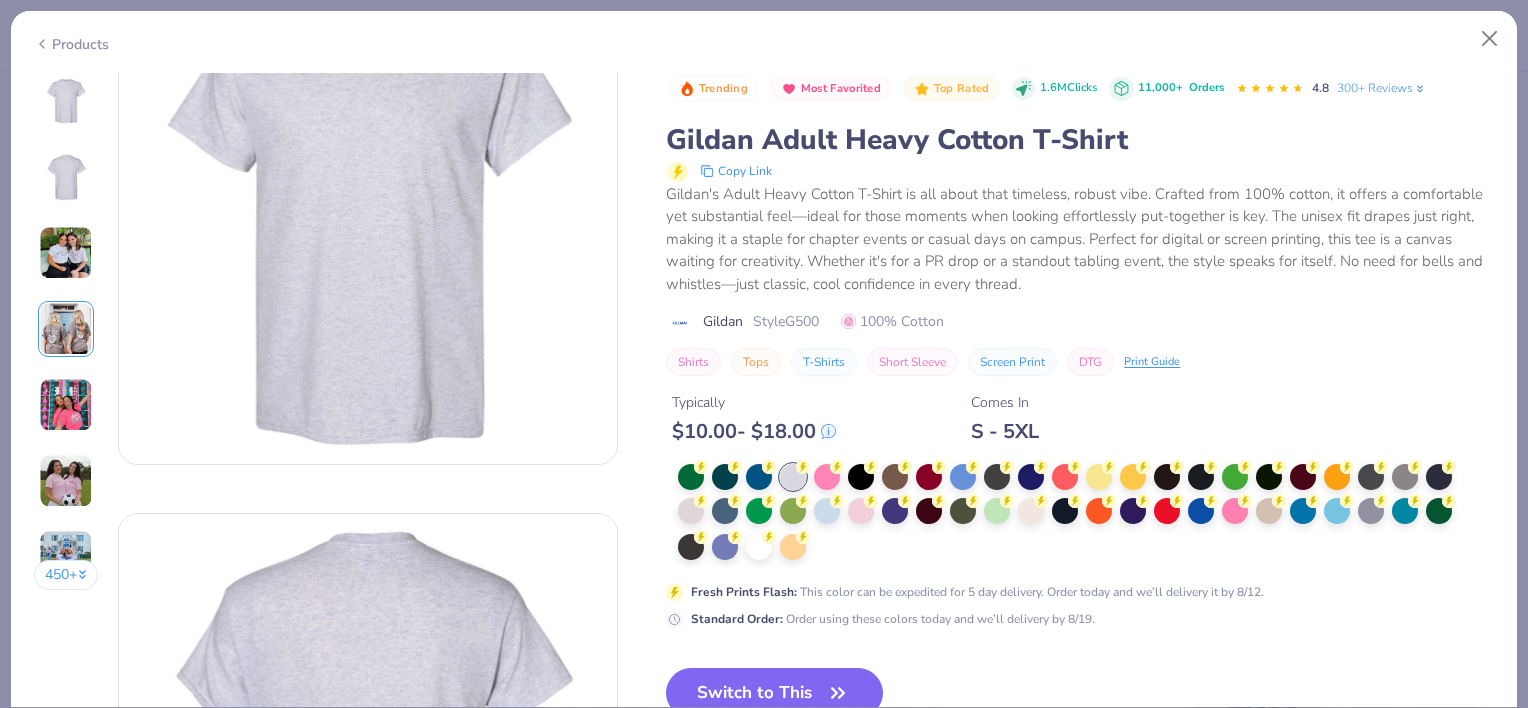 click on "Switch to This" at bounding box center (774, 693) 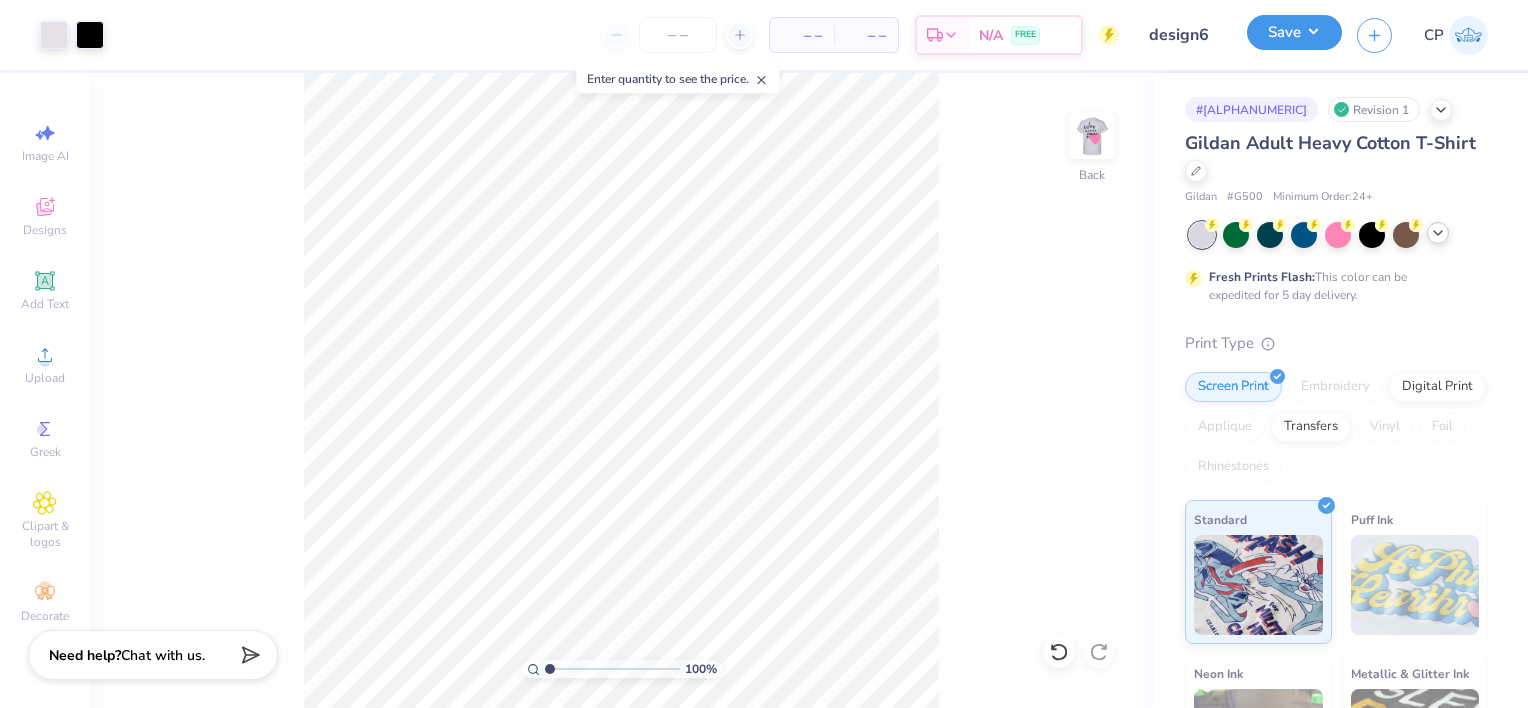 click on "Save" at bounding box center [1294, 32] 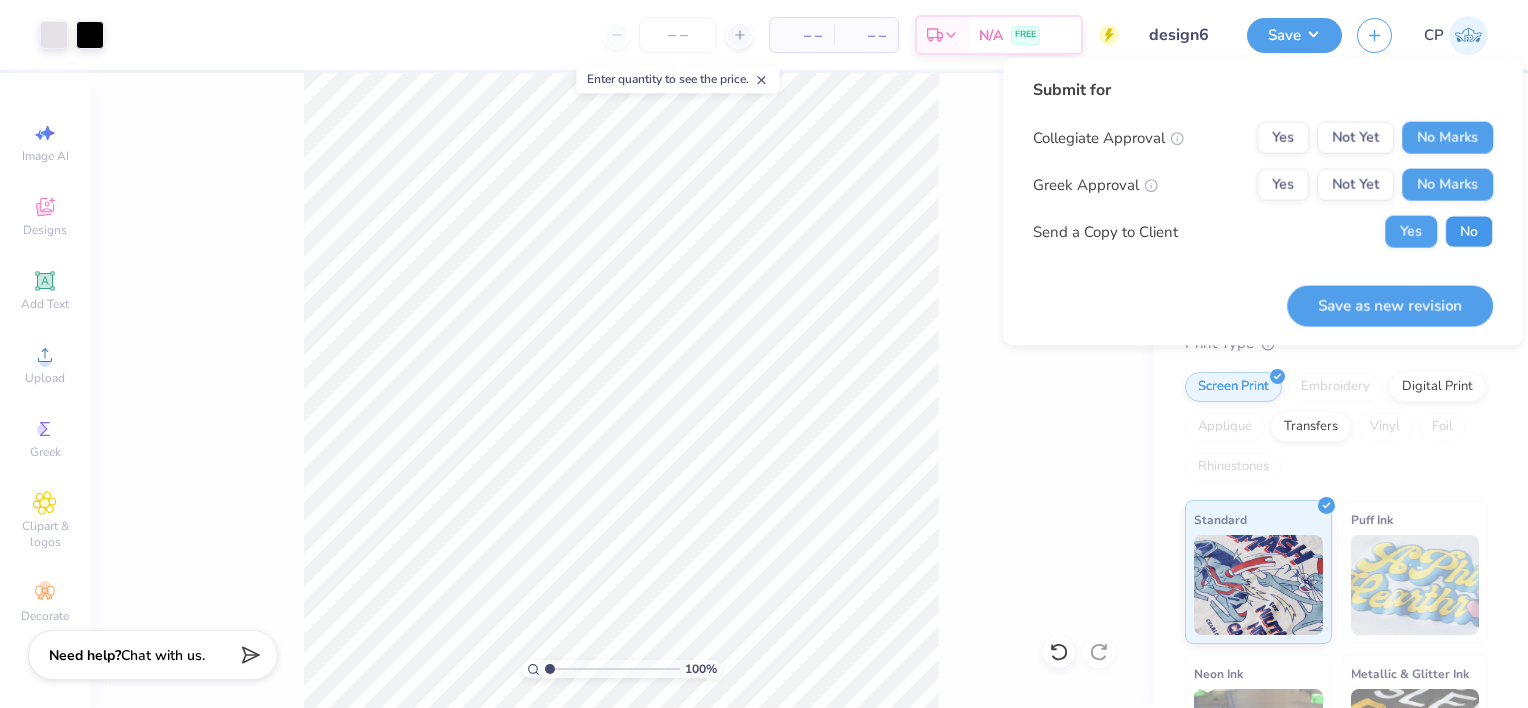 click on "No" at bounding box center (1469, 232) 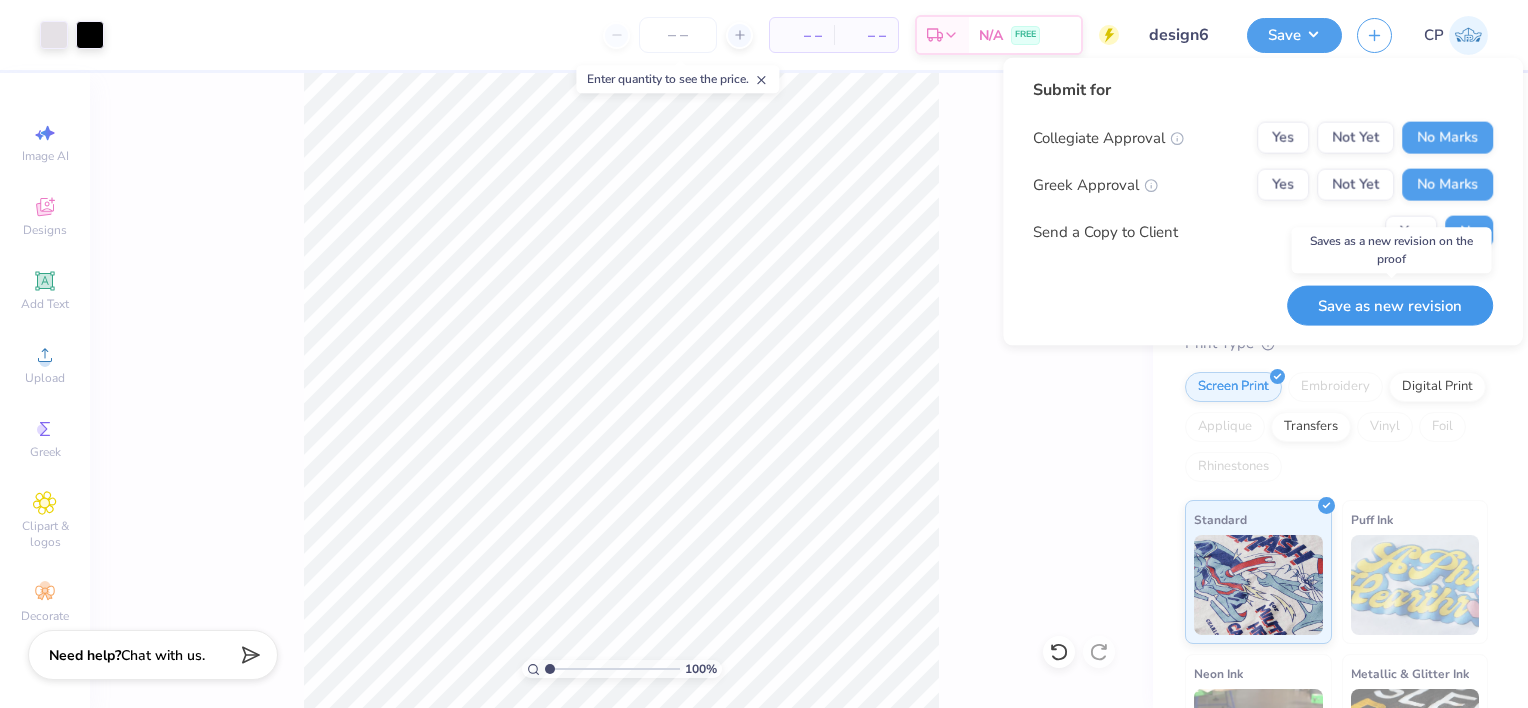 click on "Save as new revision" at bounding box center (1390, 305) 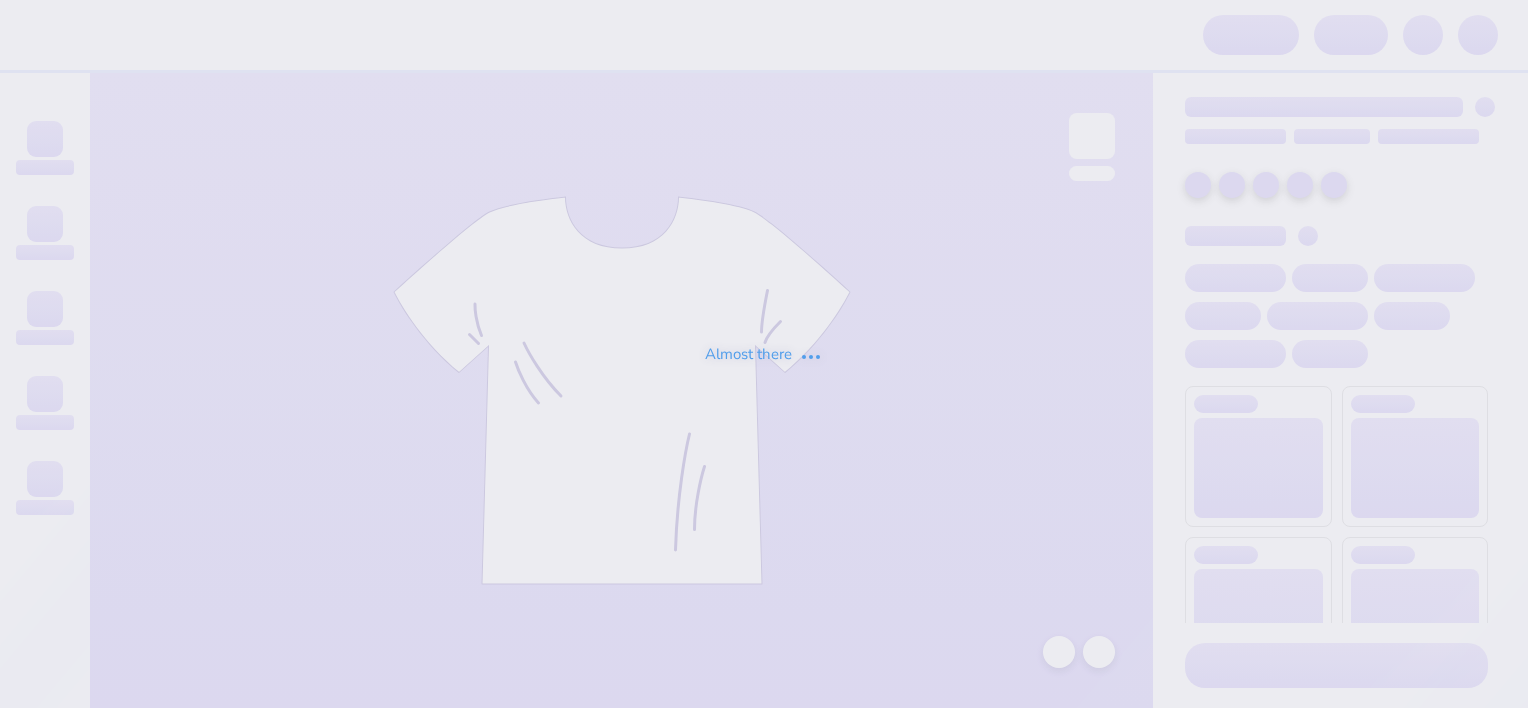scroll, scrollTop: 0, scrollLeft: 0, axis: both 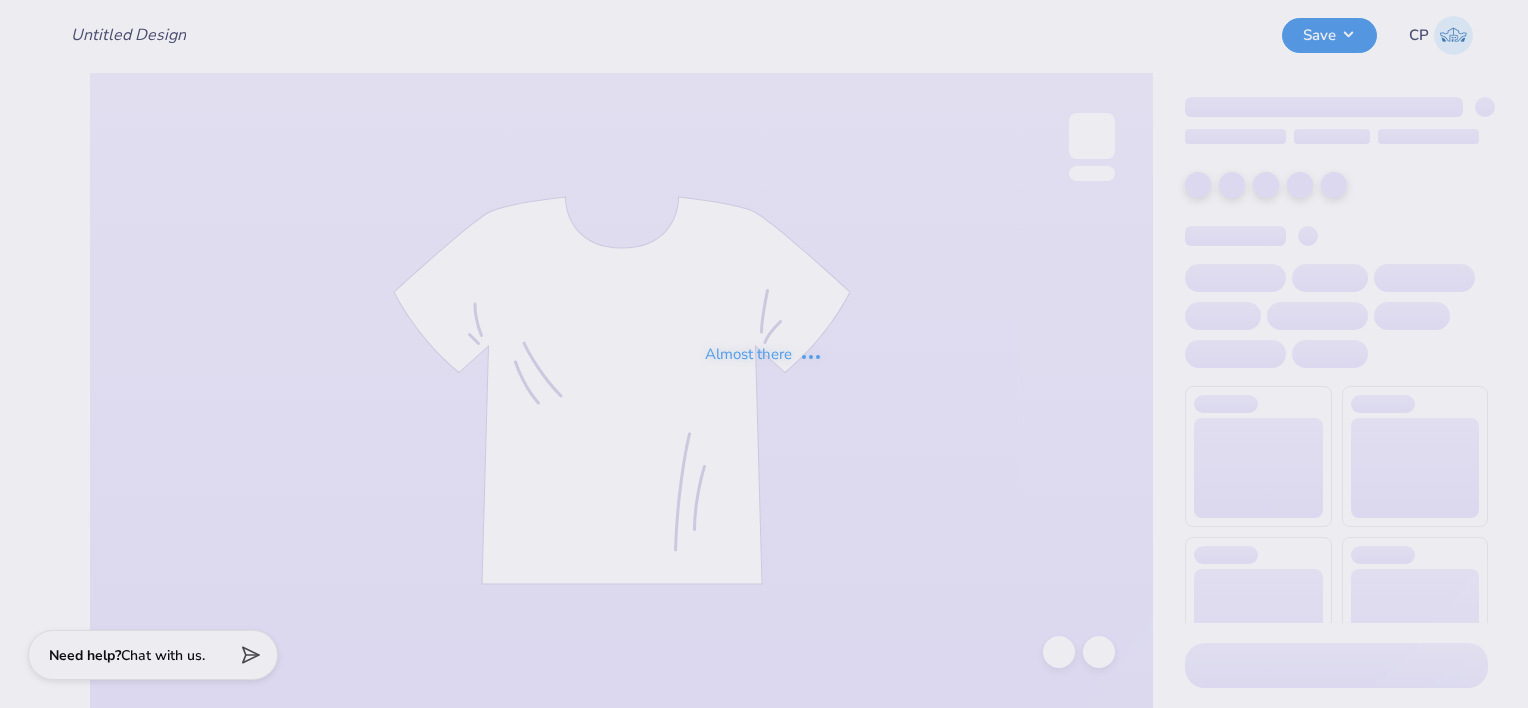 type on "design5" 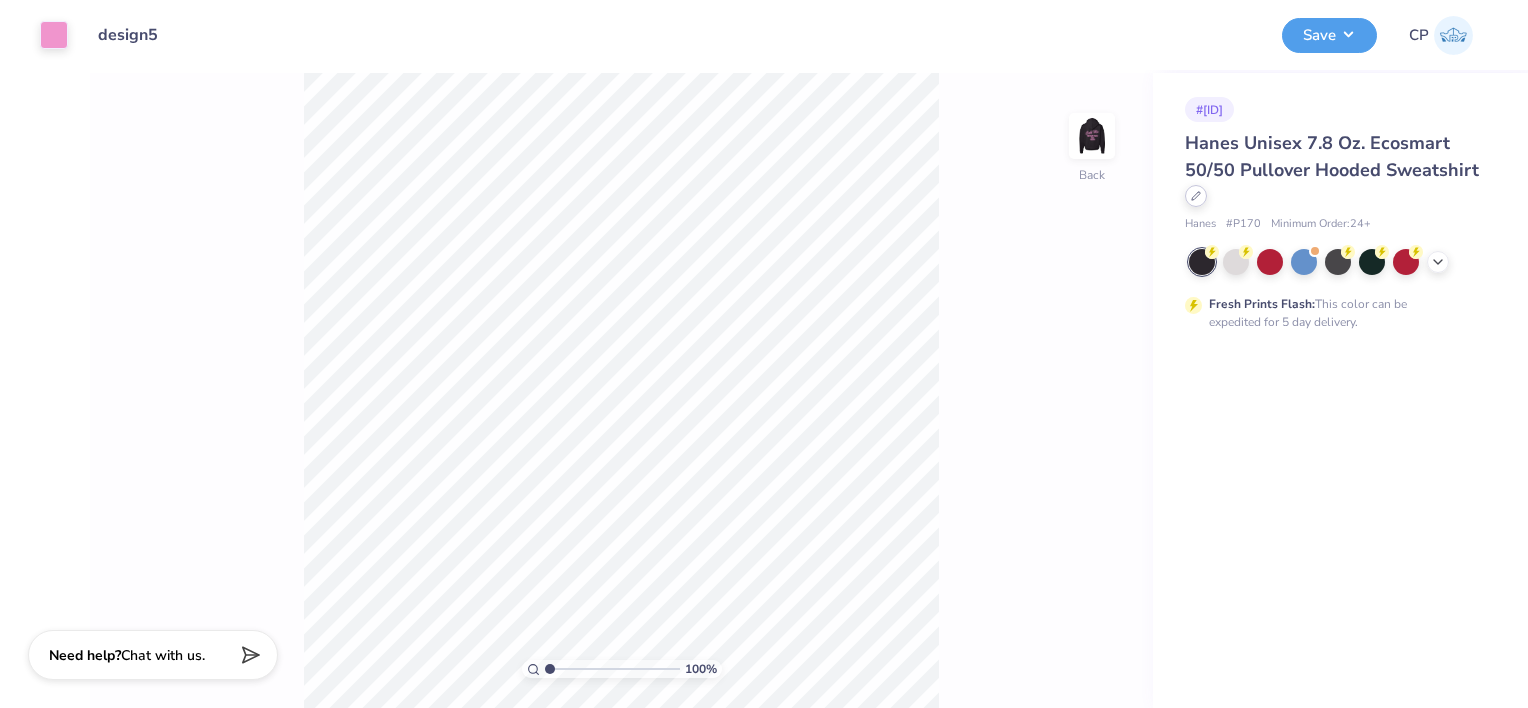 click 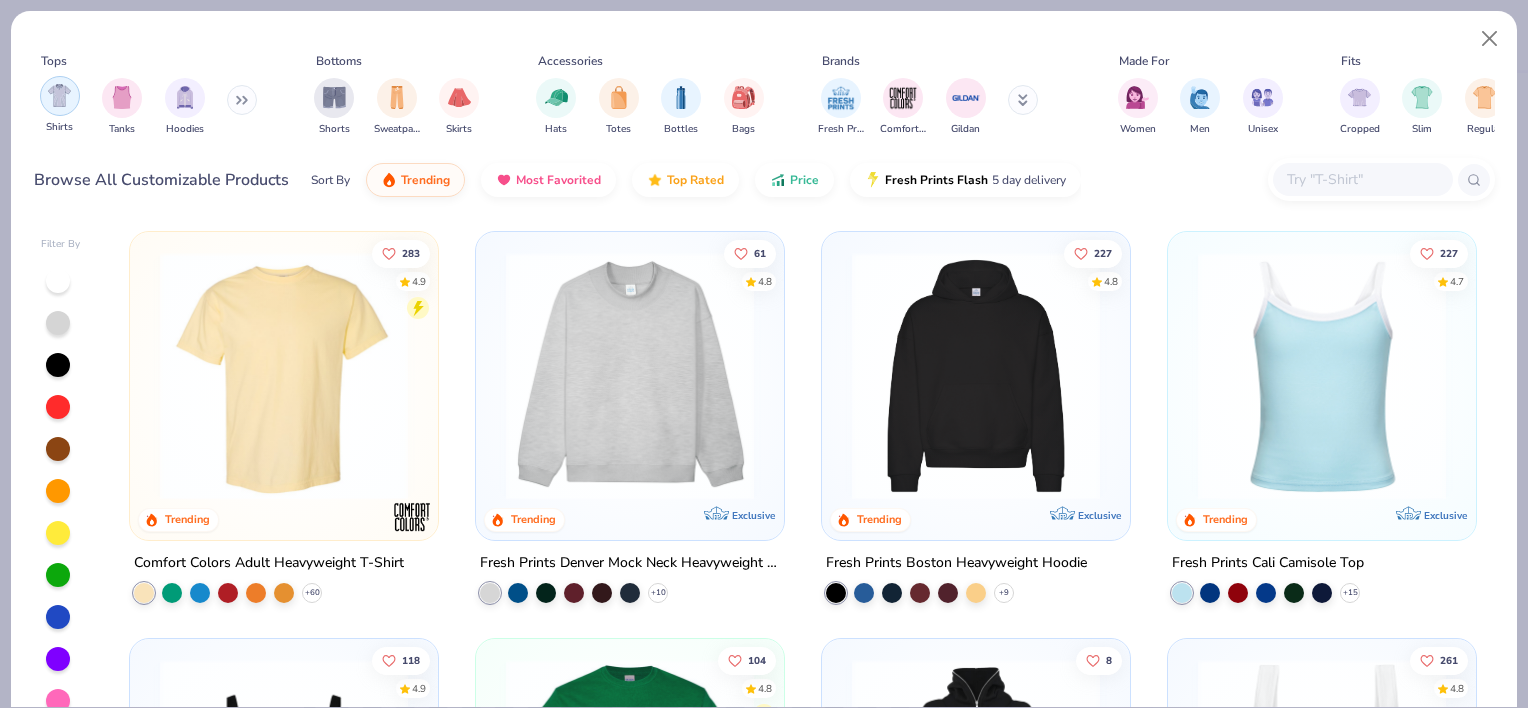 click at bounding box center (59, 95) 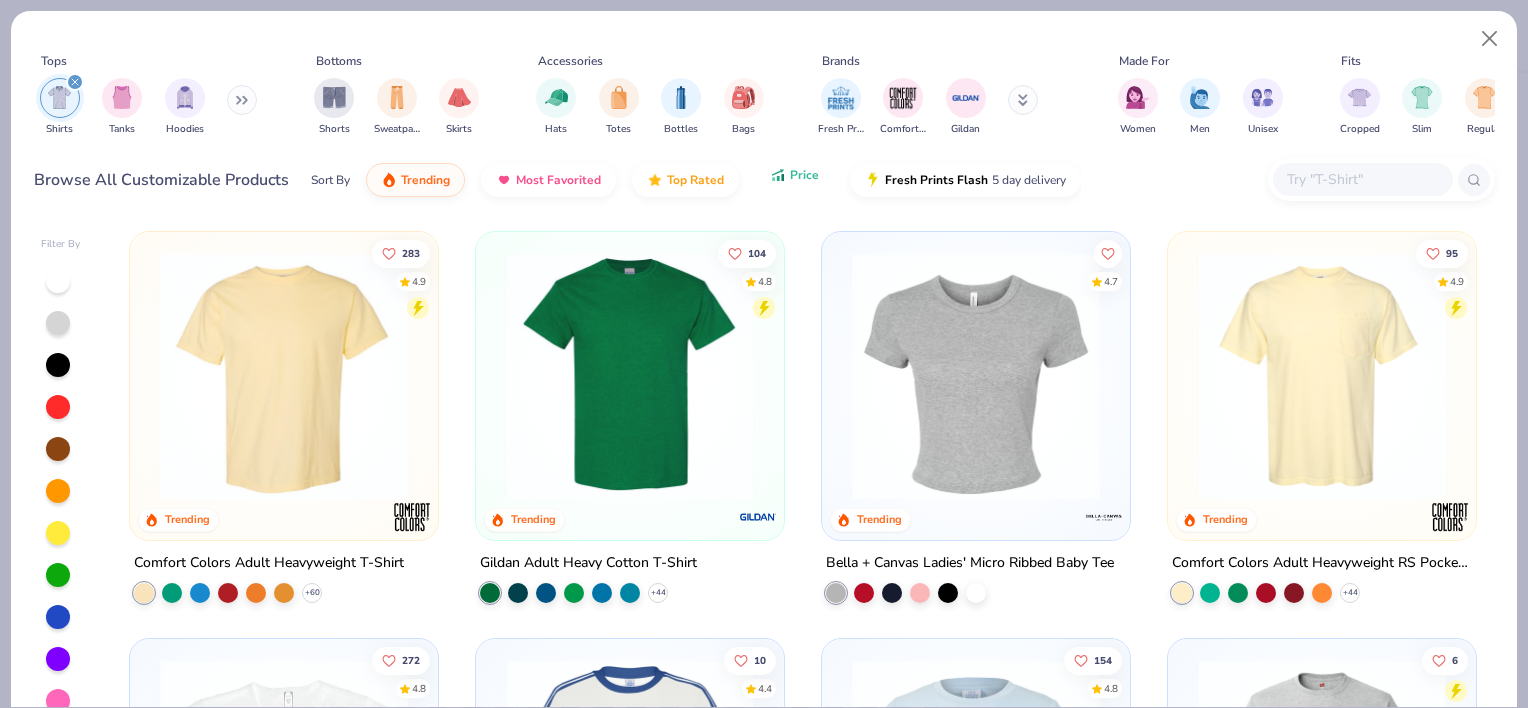 click on "Price" at bounding box center [804, 175] 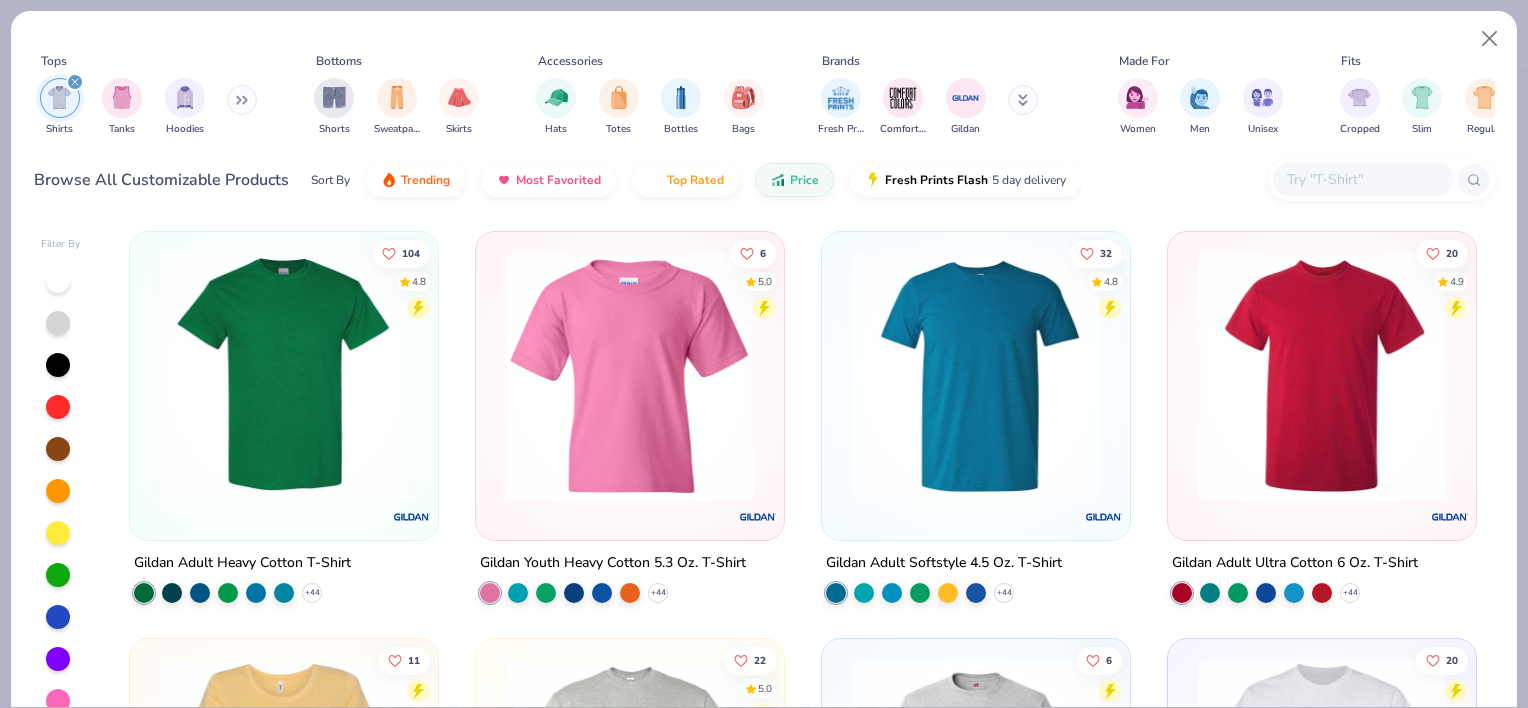 click at bounding box center [284, 376] 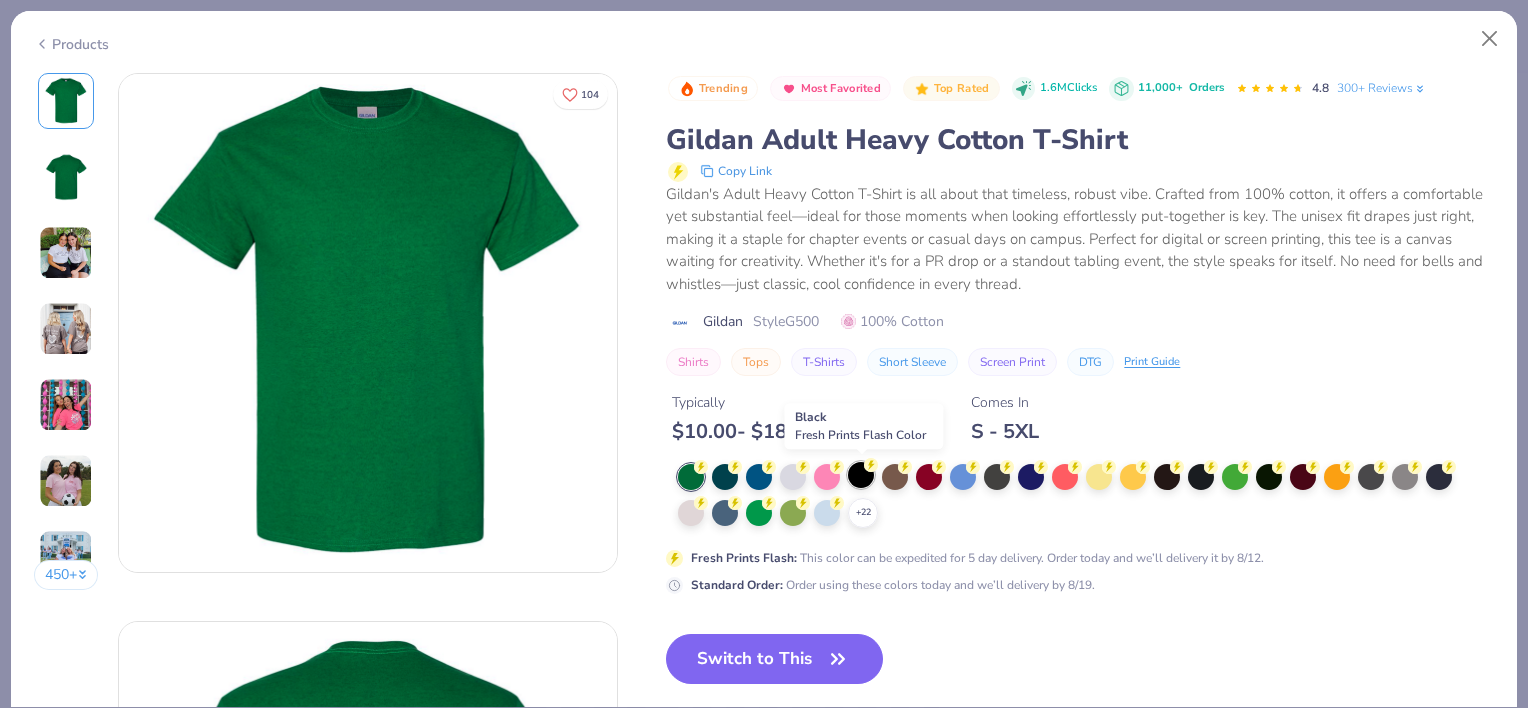 click at bounding box center [861, 475] 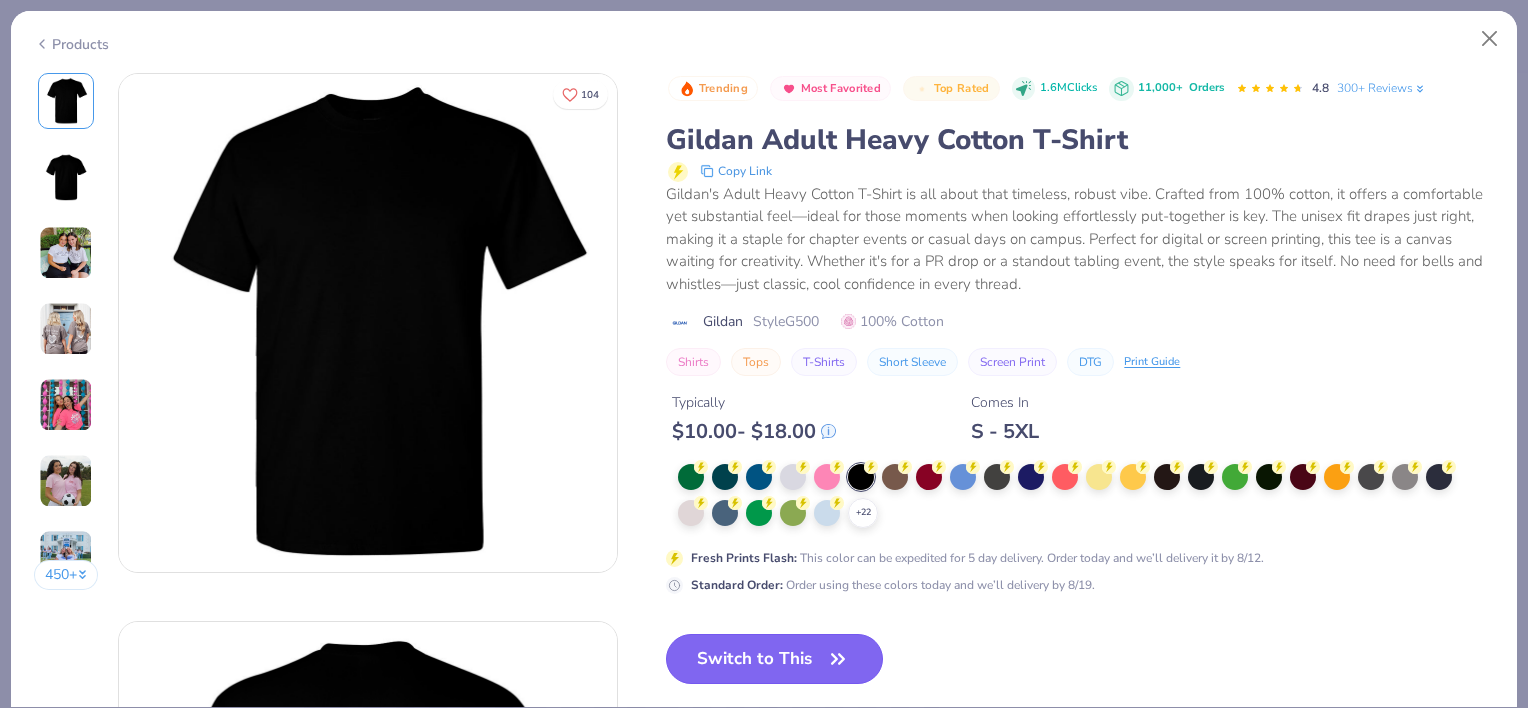 click on "Switch to This" at bounding box center (774, 659) 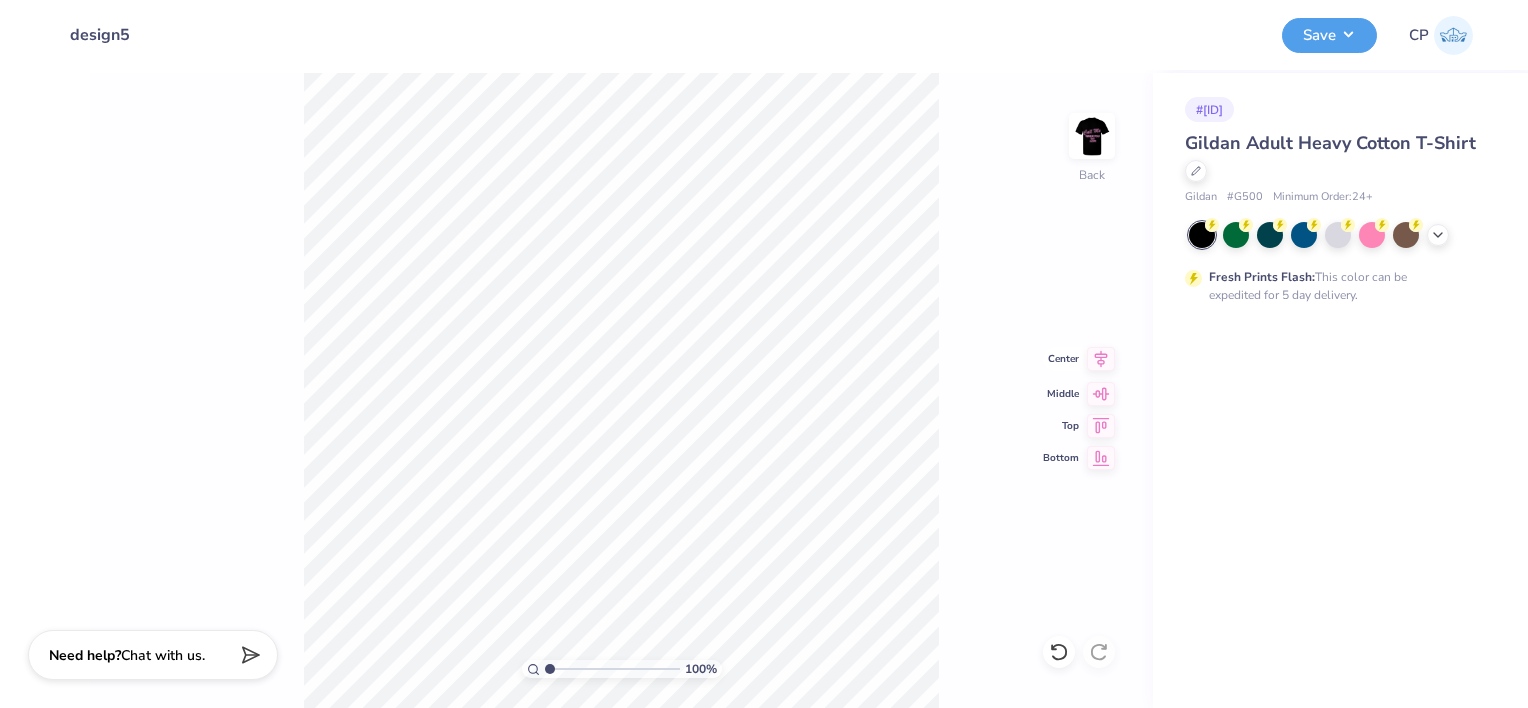 click 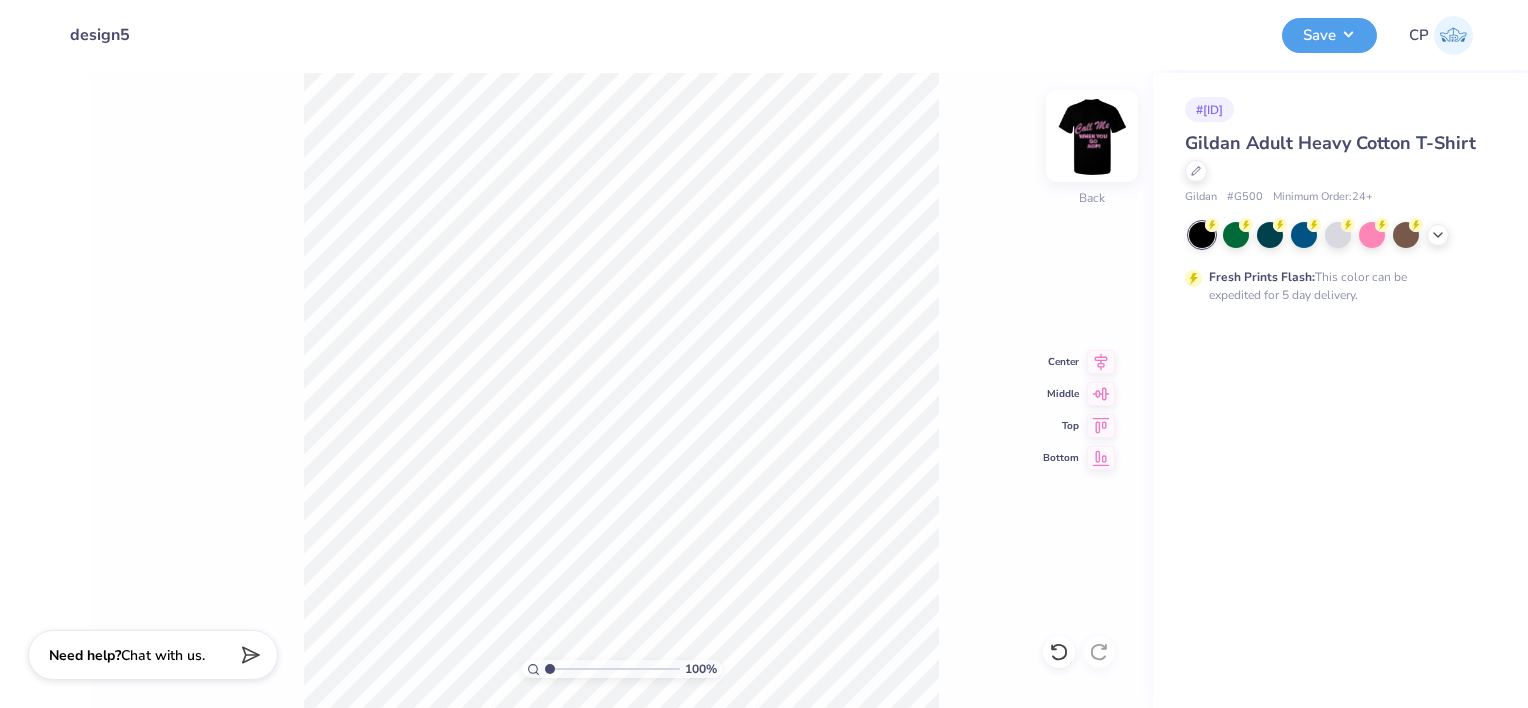 click at bounding box center [1092, 136] 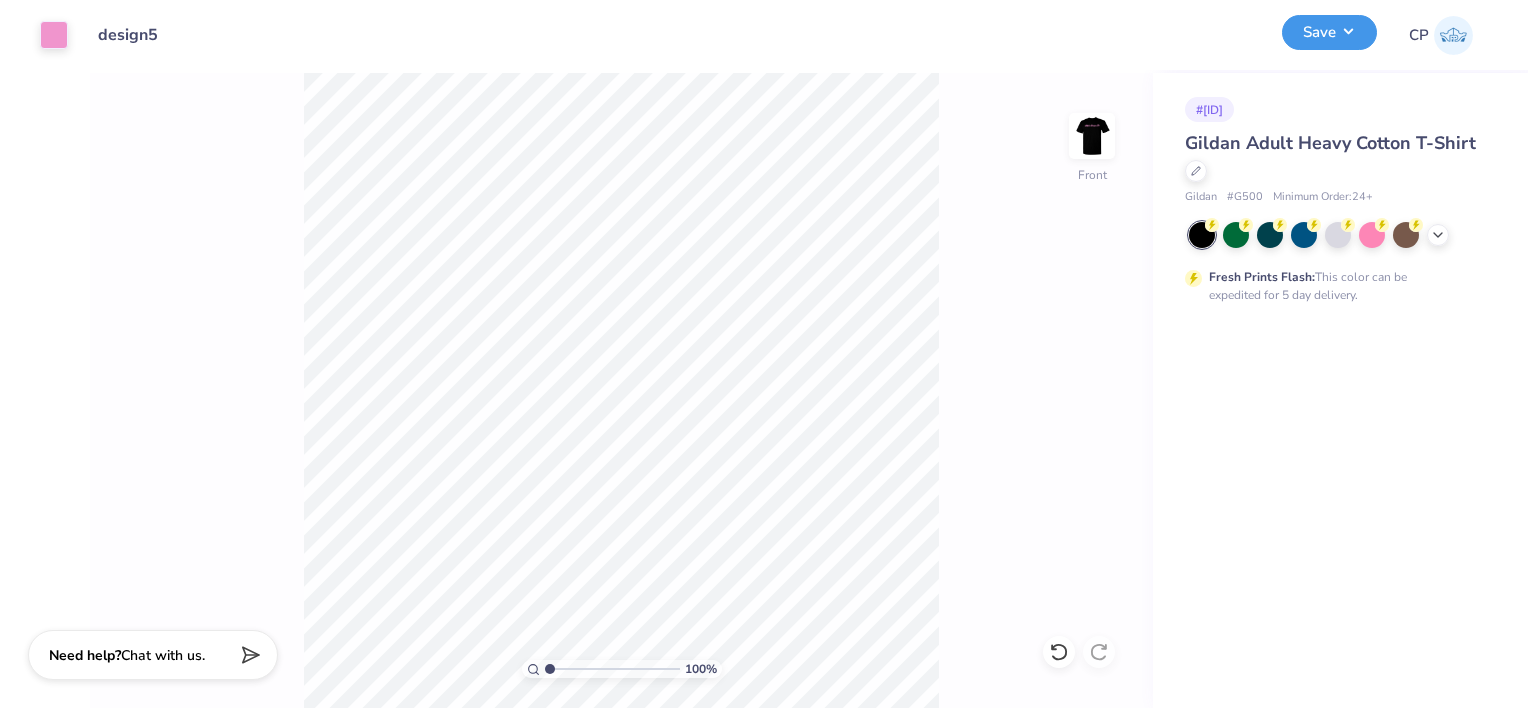 click on "Save" at bounding box center (1329, 32) 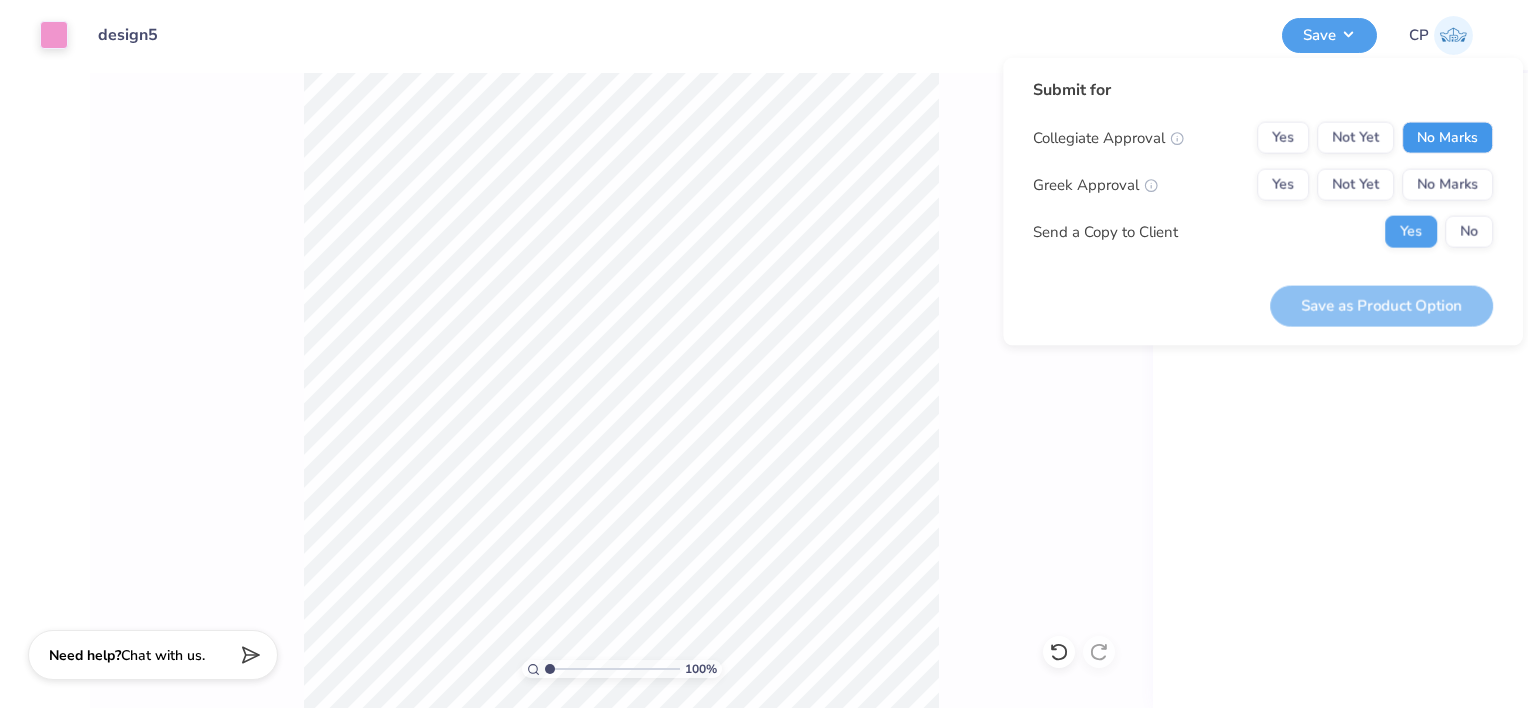 click on "No Marks" at bounding box center [1447, 138] 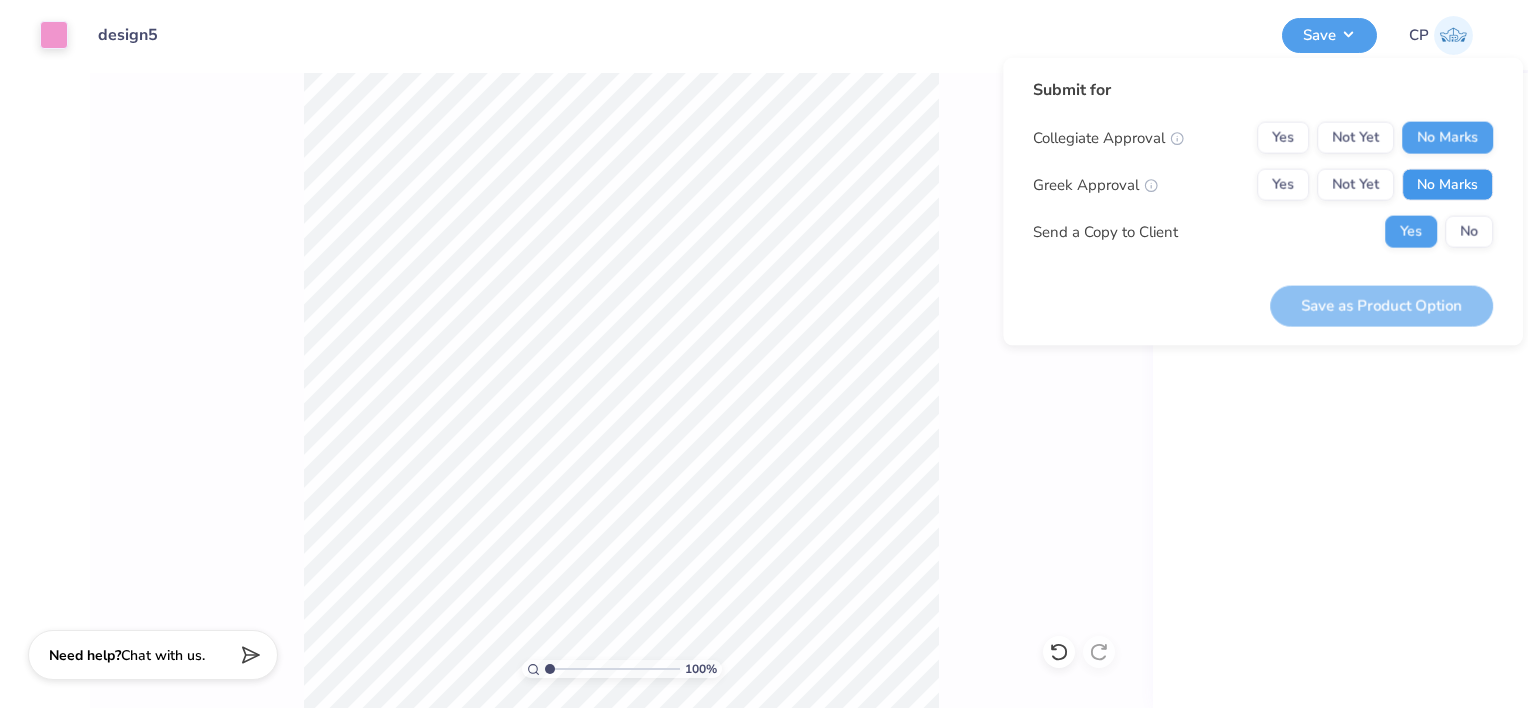click on "No Marks" at bounding box center (1447, 185) 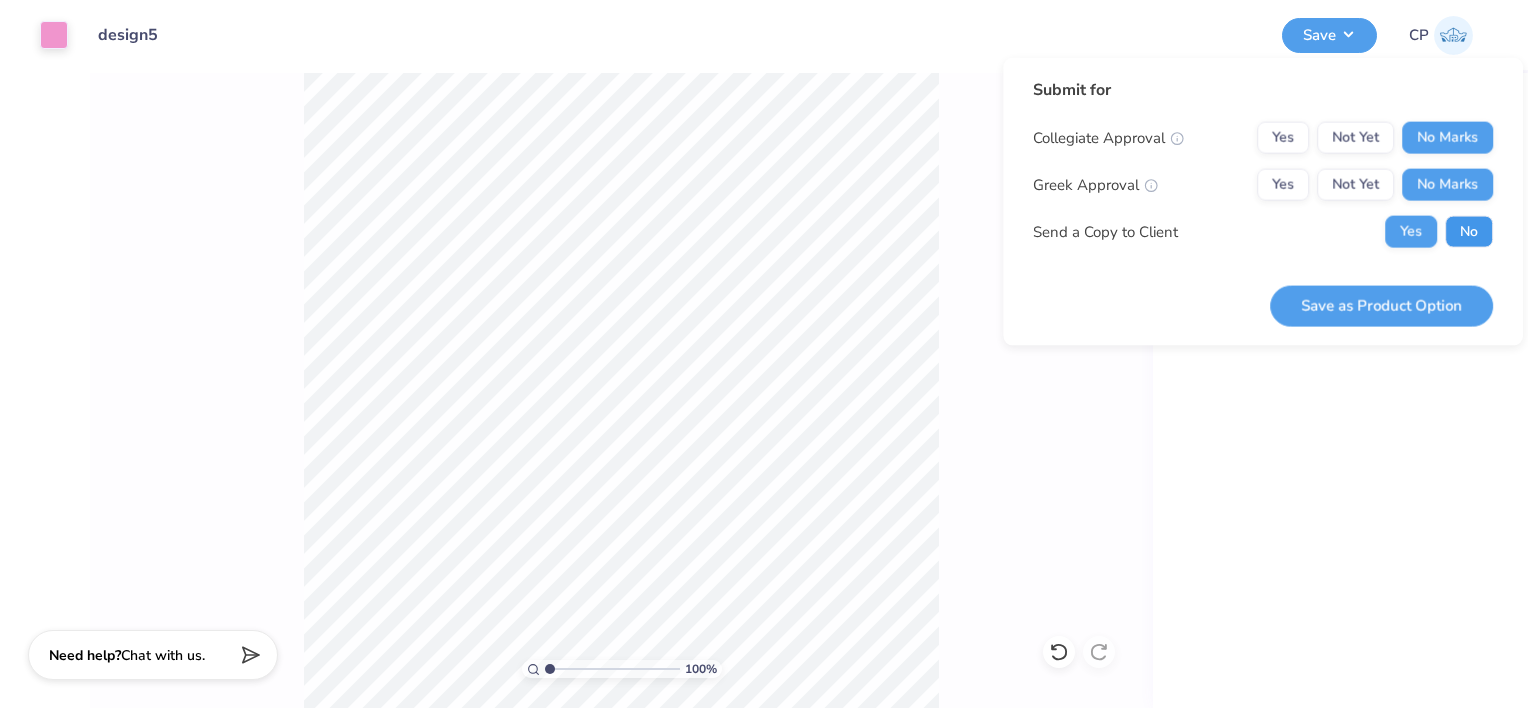 click on "No" at bounding box center [1469, 232] 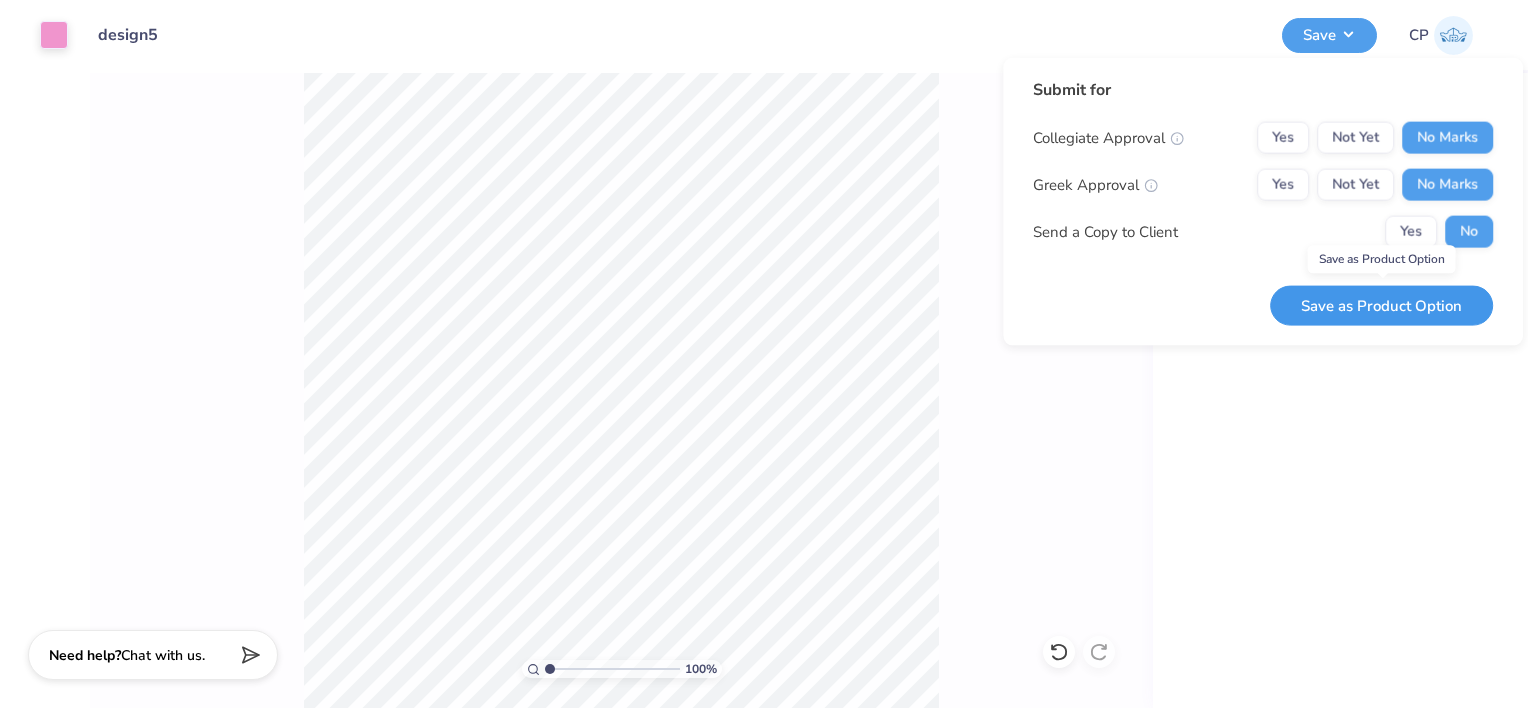 click on "Save as Product Option" at bounding box center (1381, 305) 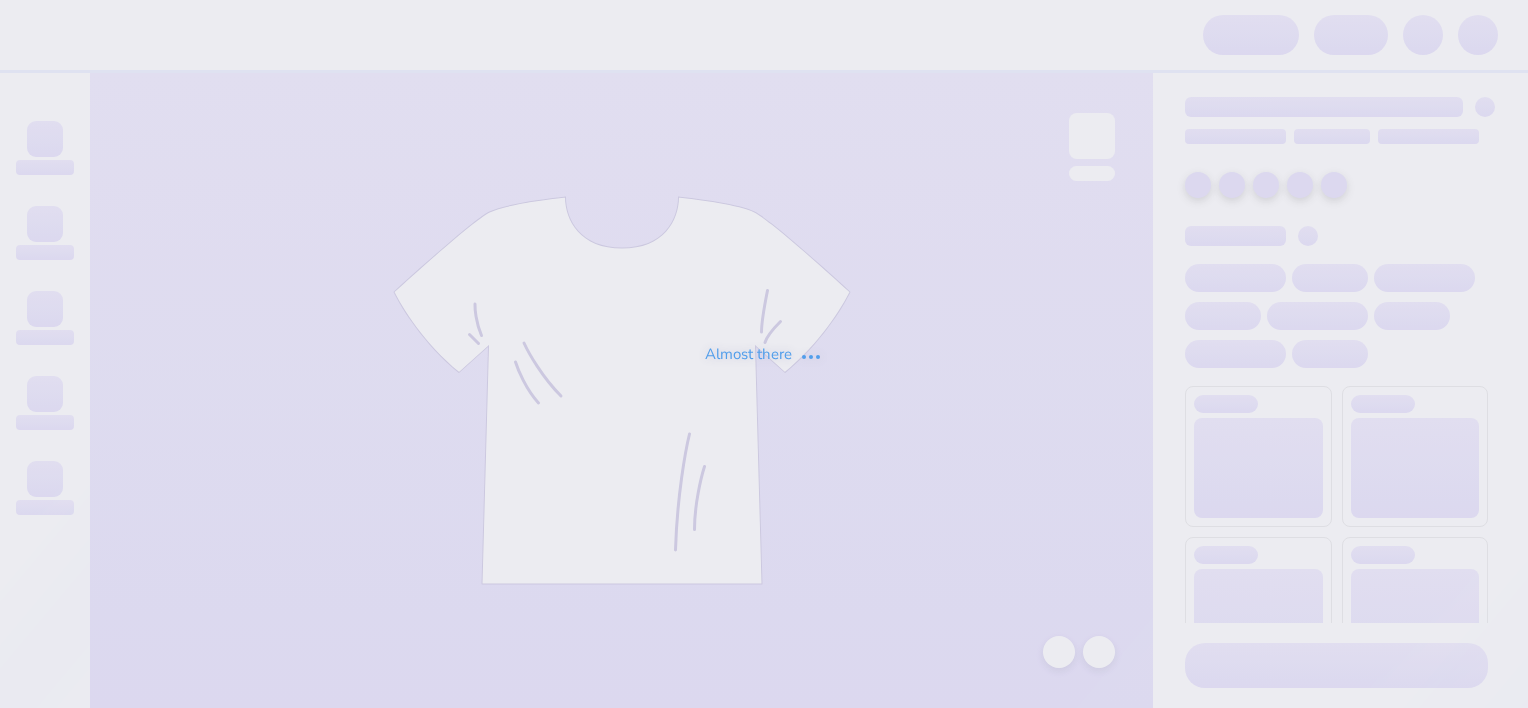 scroll, scrollTop: 0, scrollLeft: 0, axis: both 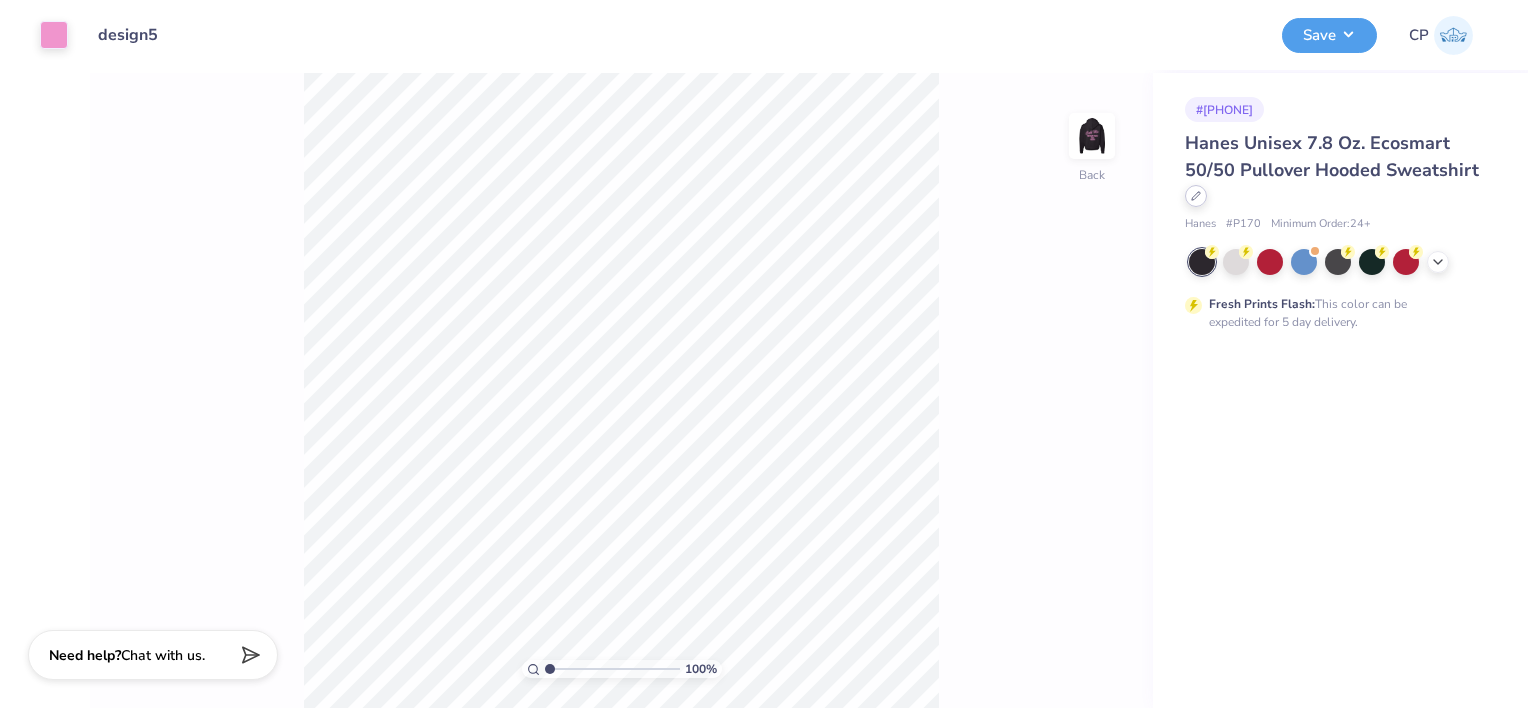 click at bounding box center (1196, 196) 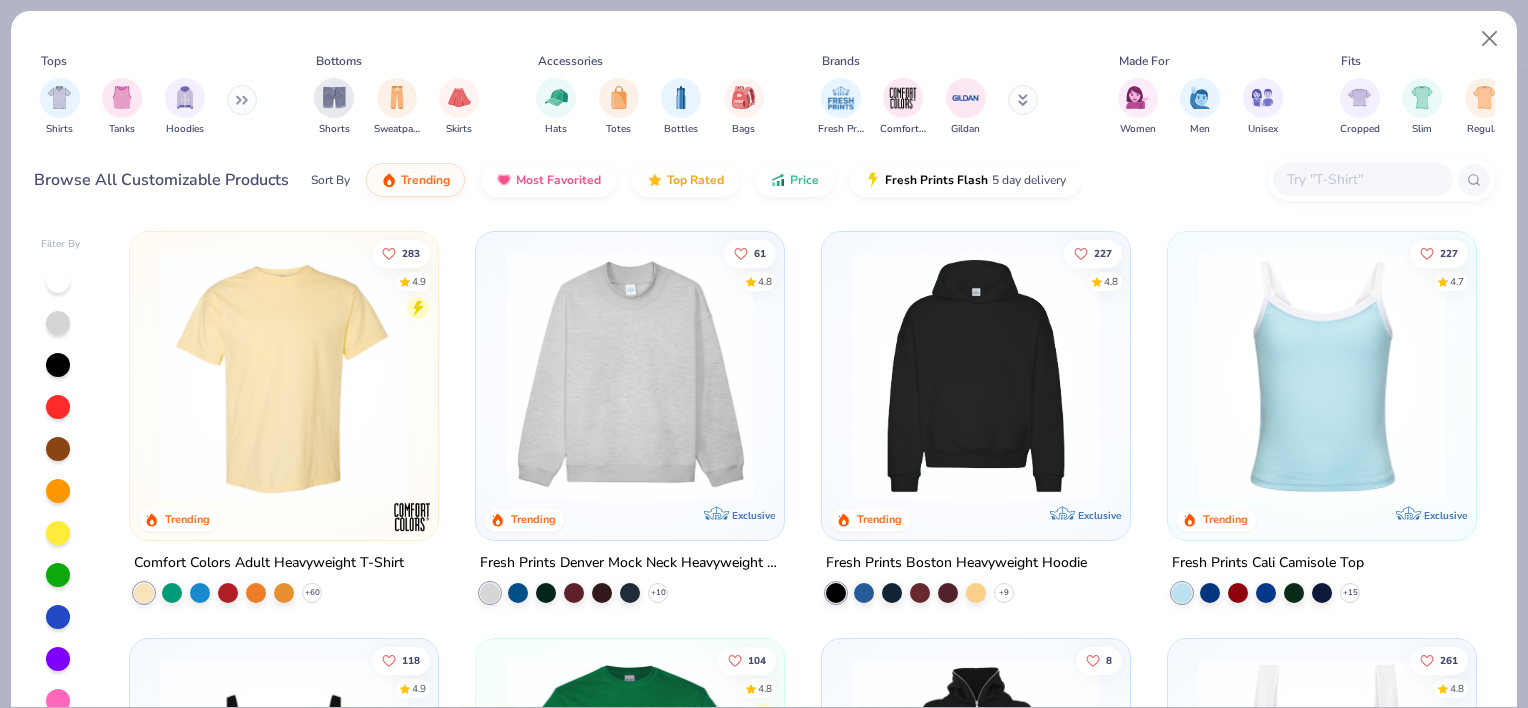 click 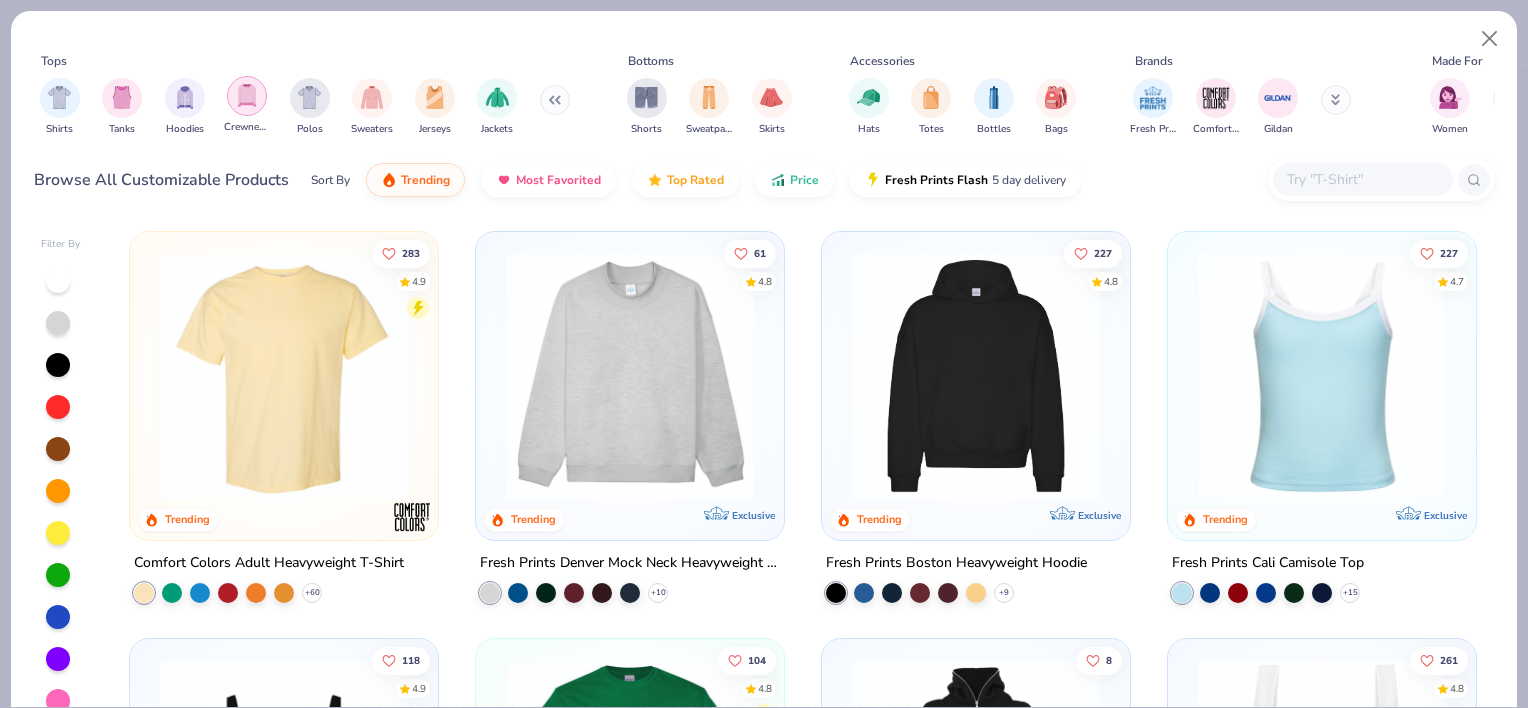 click at bounding box center [247, 96] 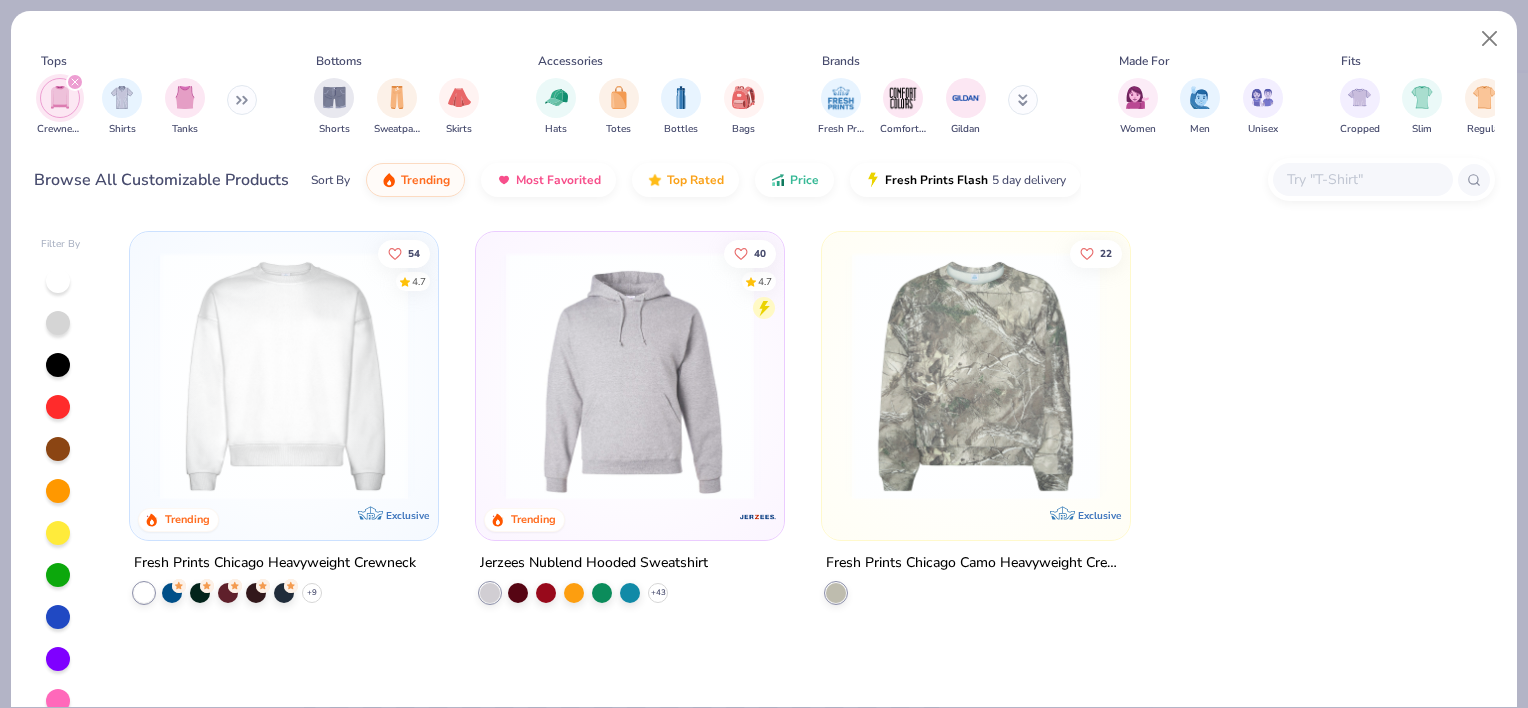 click at bounding box center (75, 82) 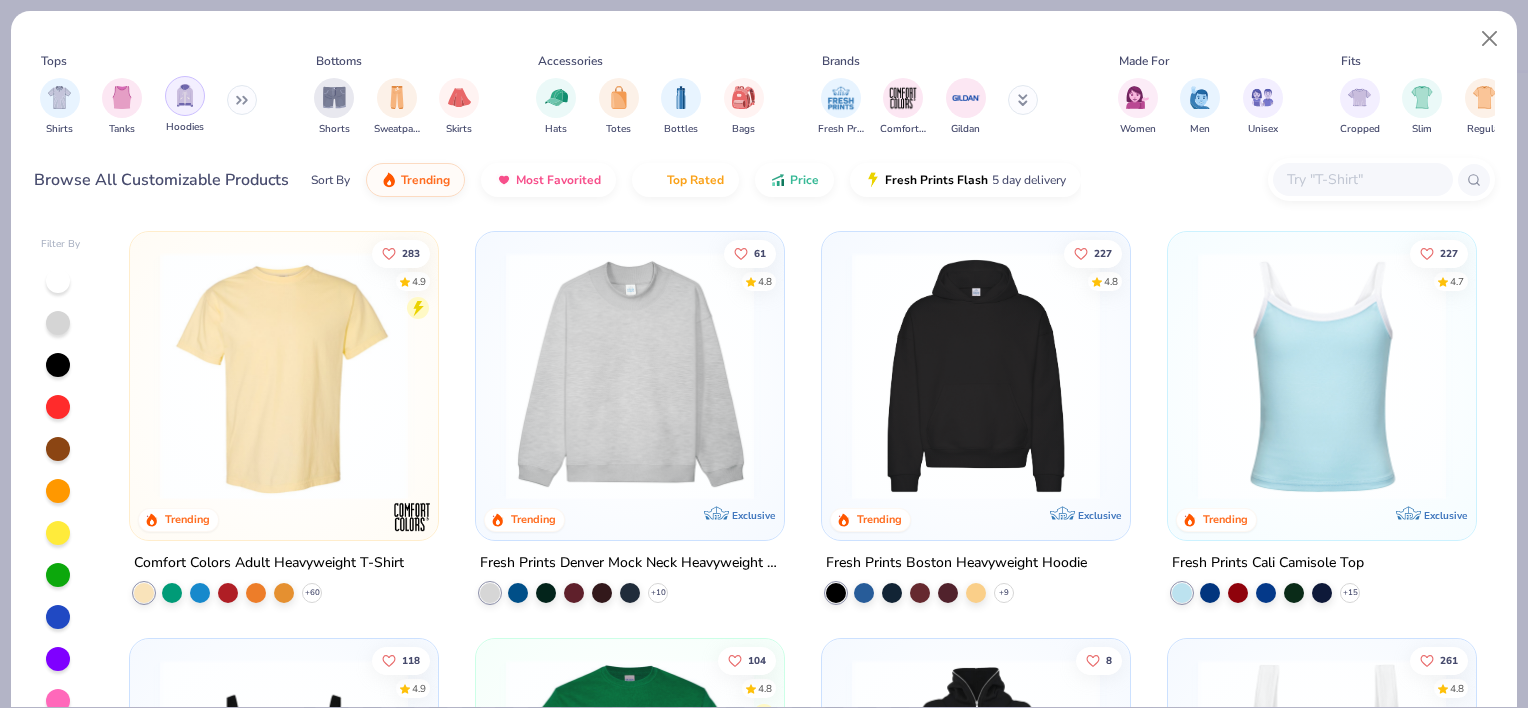 click at bounding box center [185, 95] 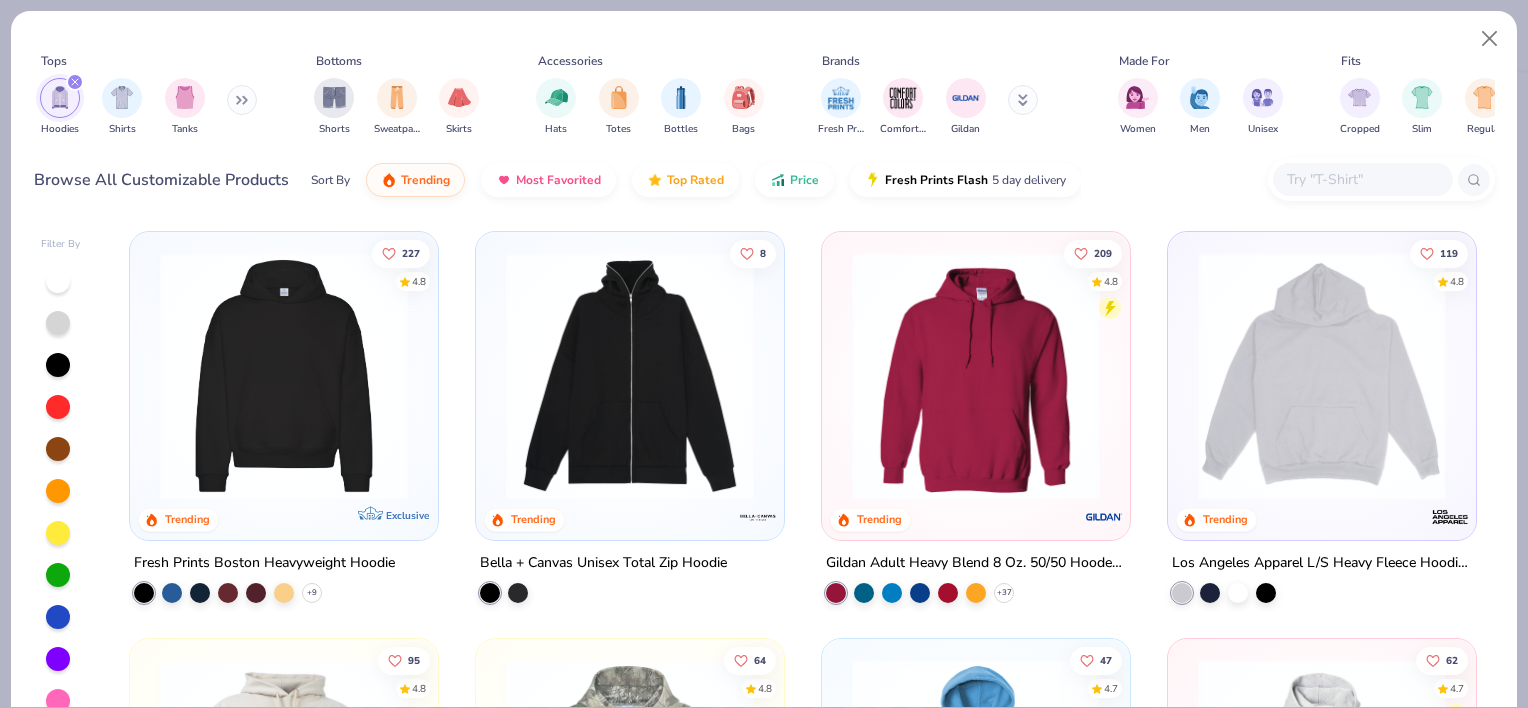 click 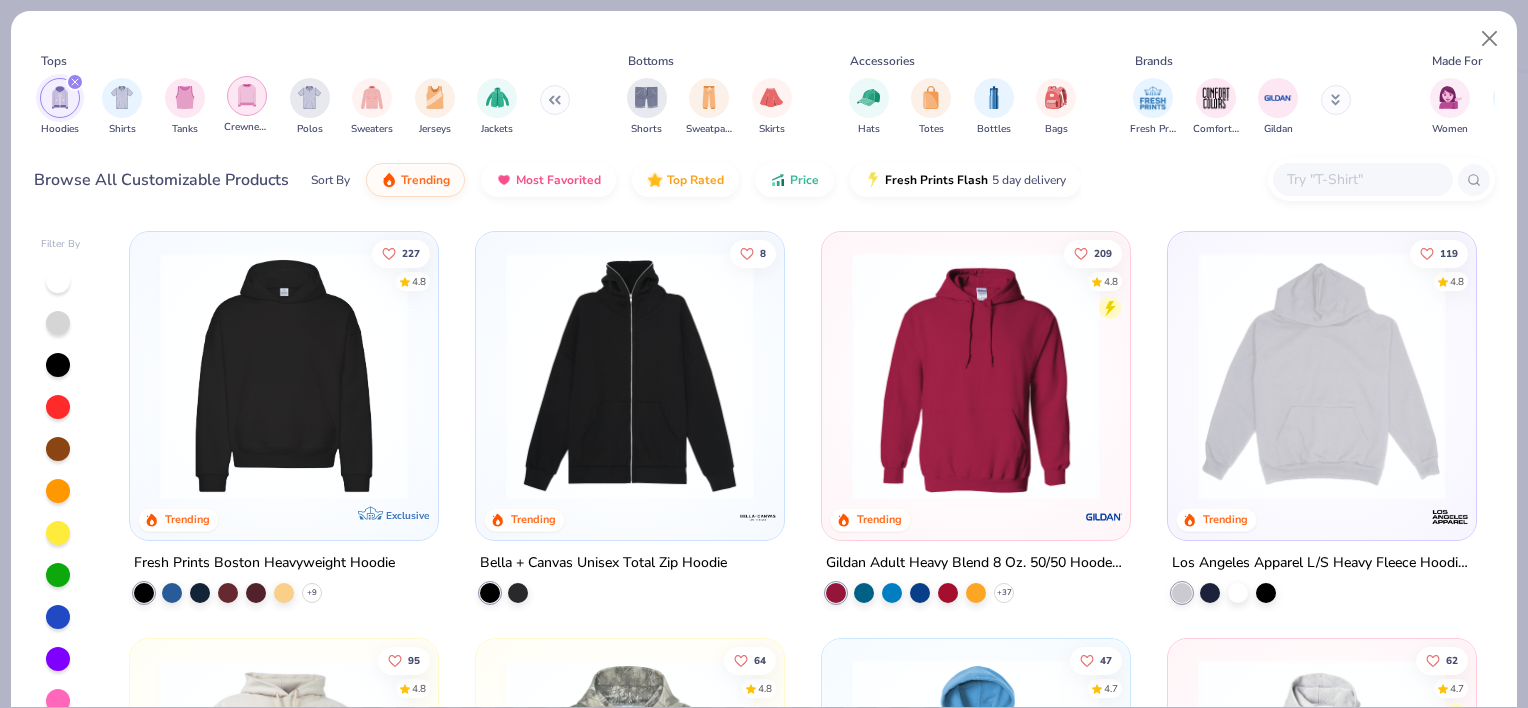 click at bounding box center [247, 95] 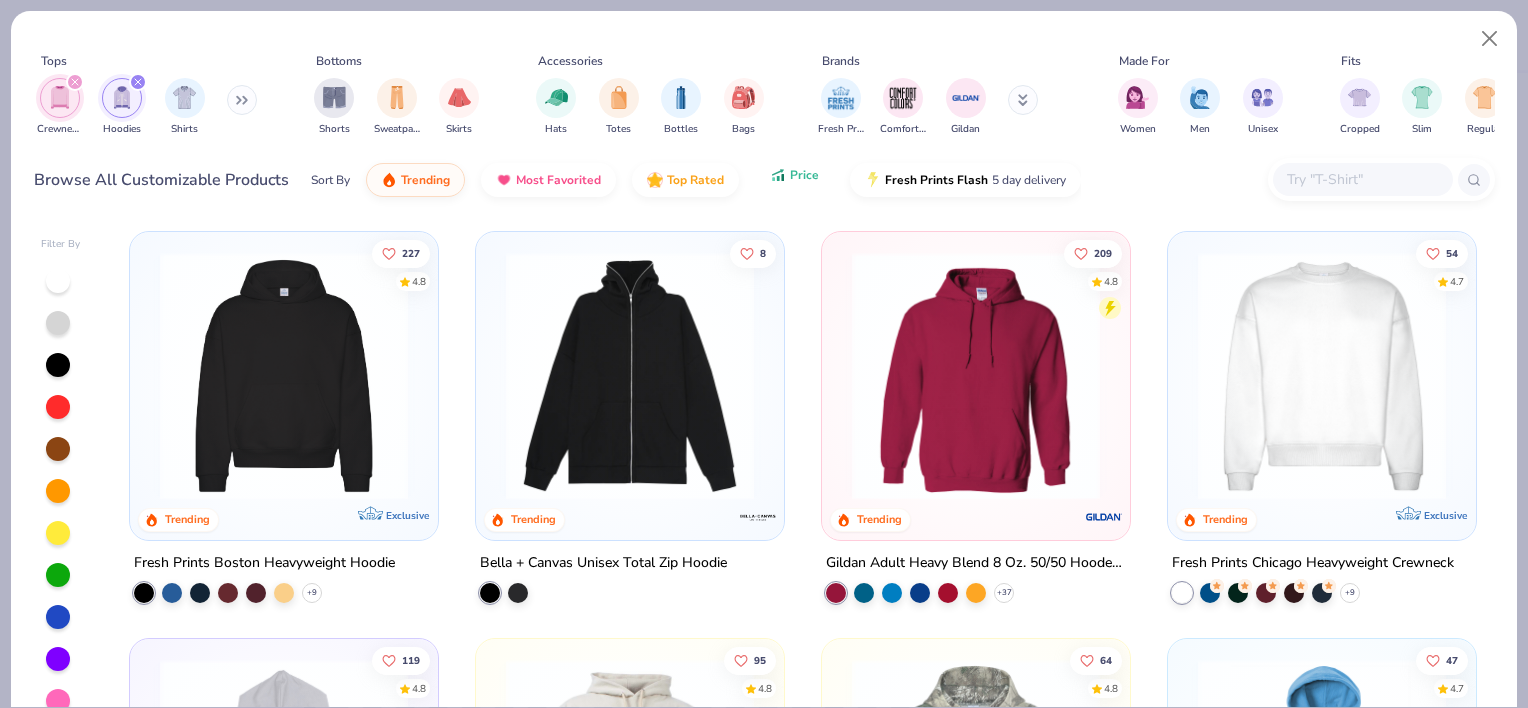 click on "Price" at bounding box center [794, 175] 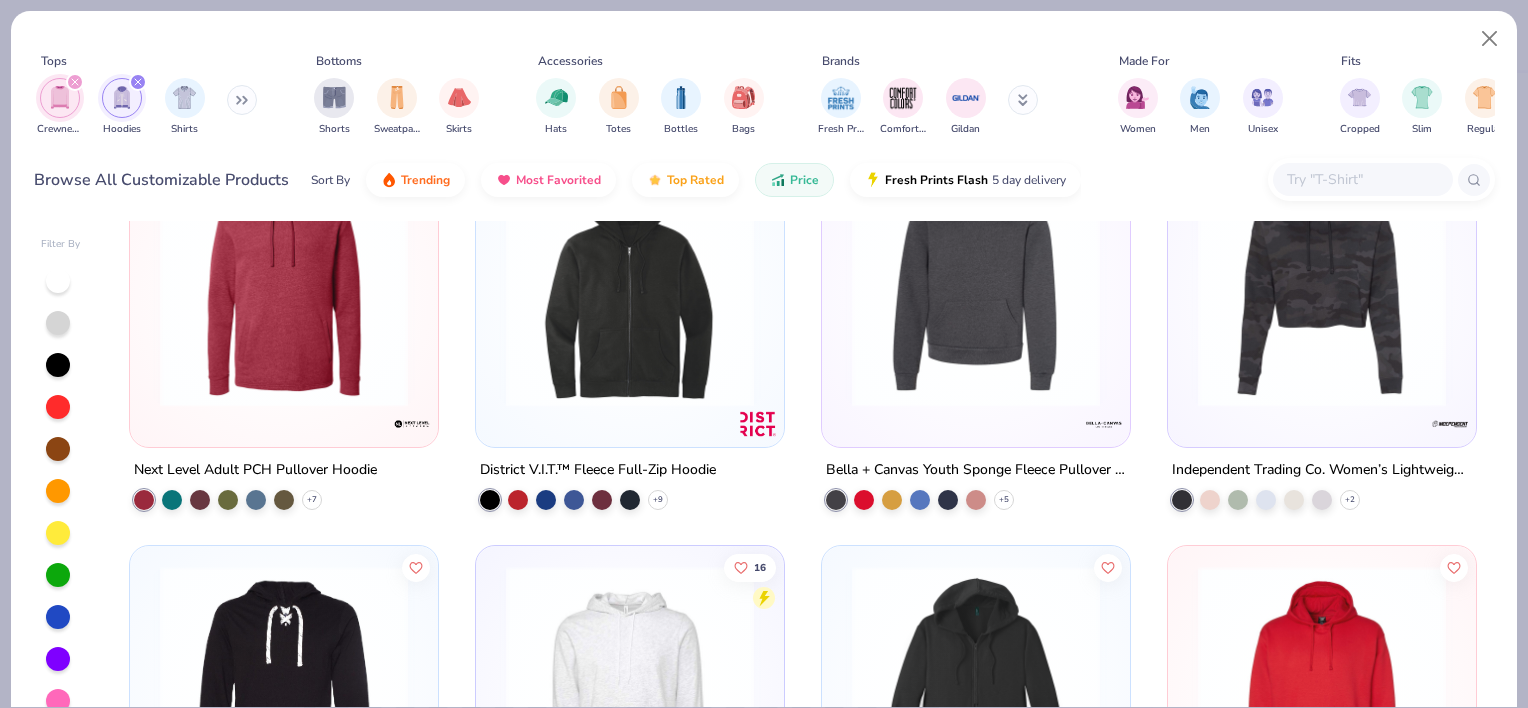 scroll, scrollTop: 2259, scrollLeft: 0, axis: vertical 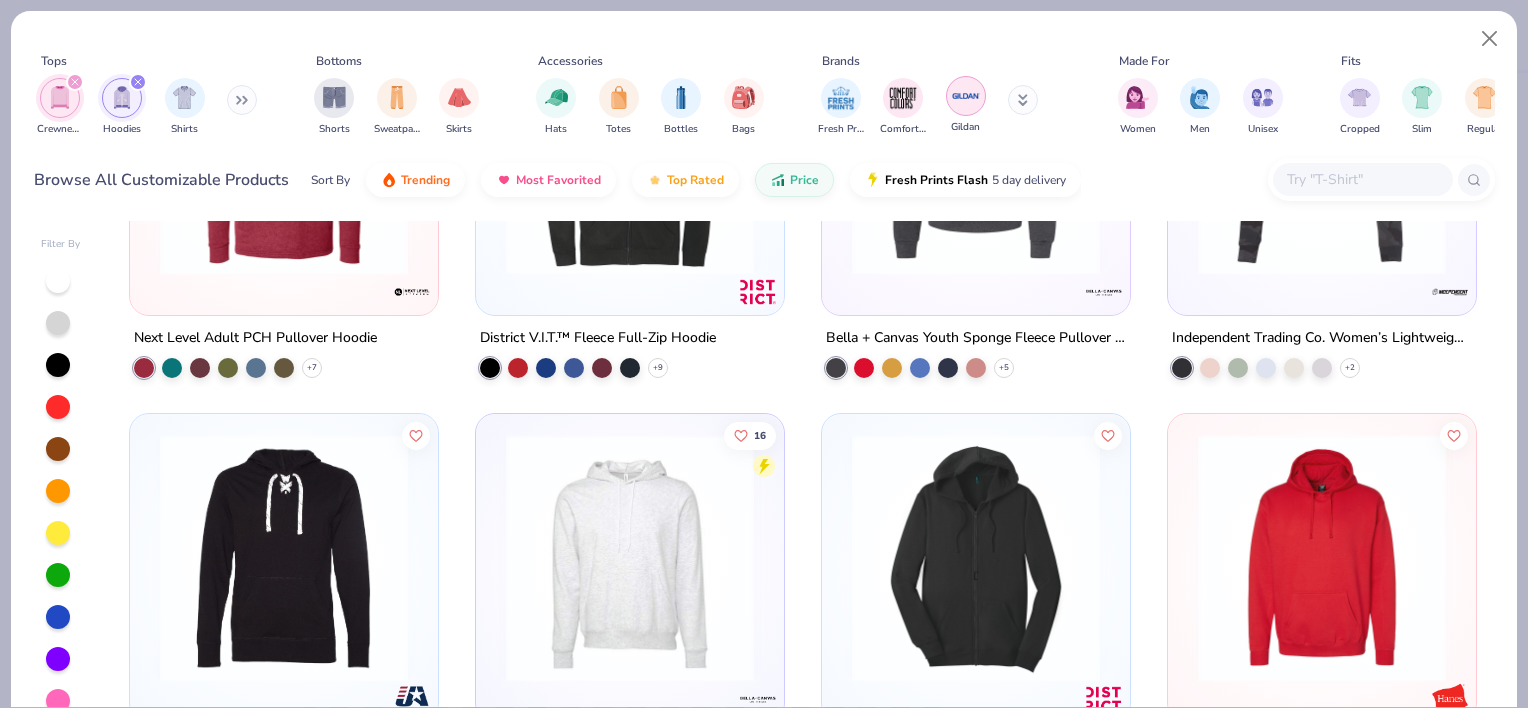 click at bounding box center [966, 96] 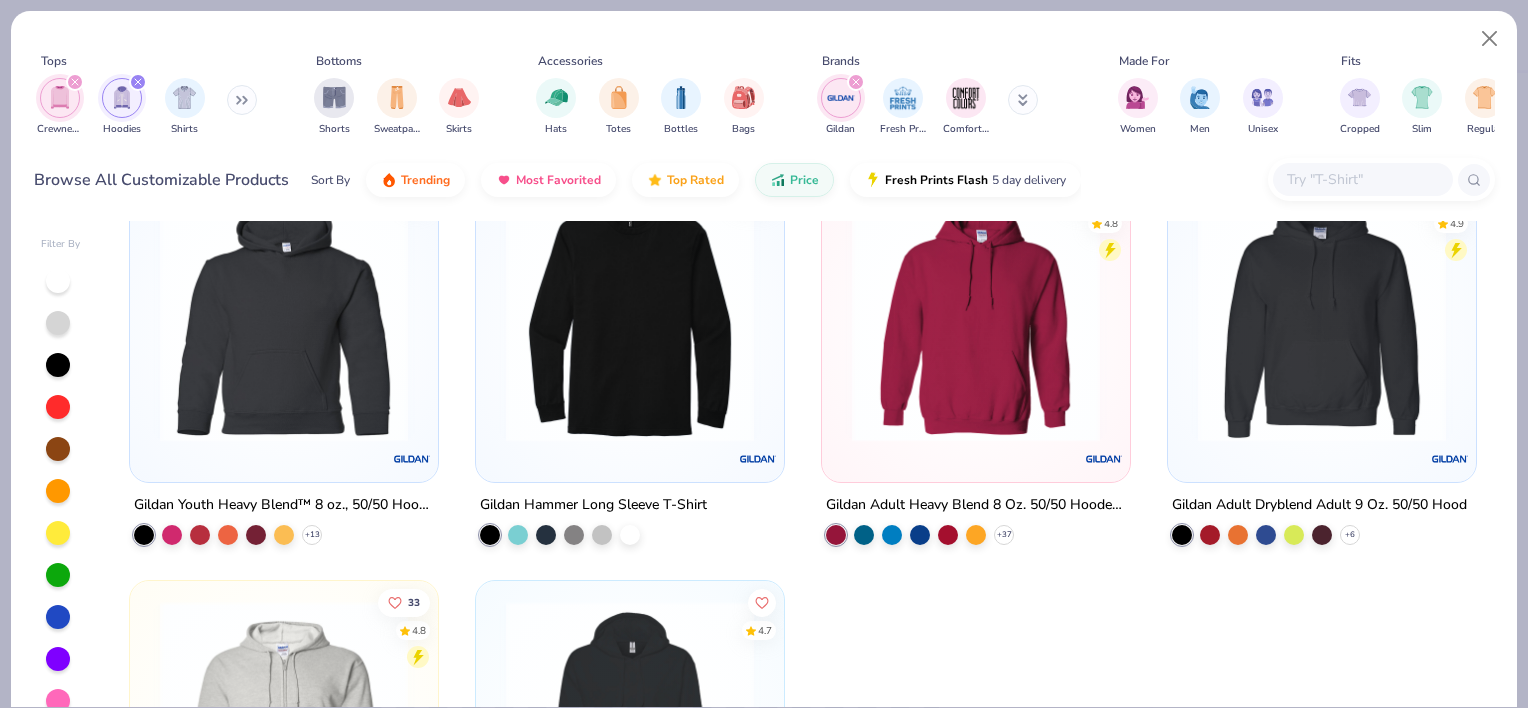 scroll, scrollTop: 40, scrollLeft: 0, axis: vertical 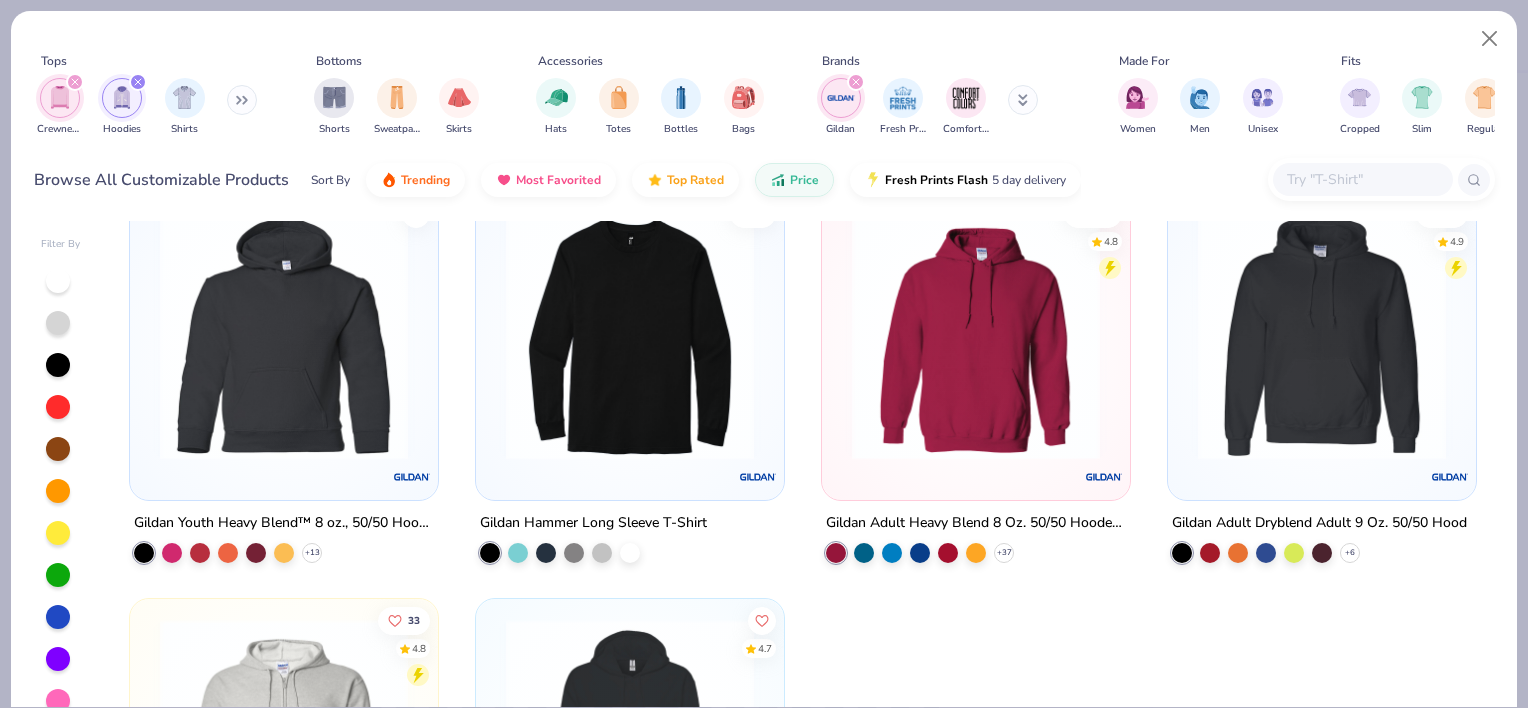 click at bounding box center [138, 82] 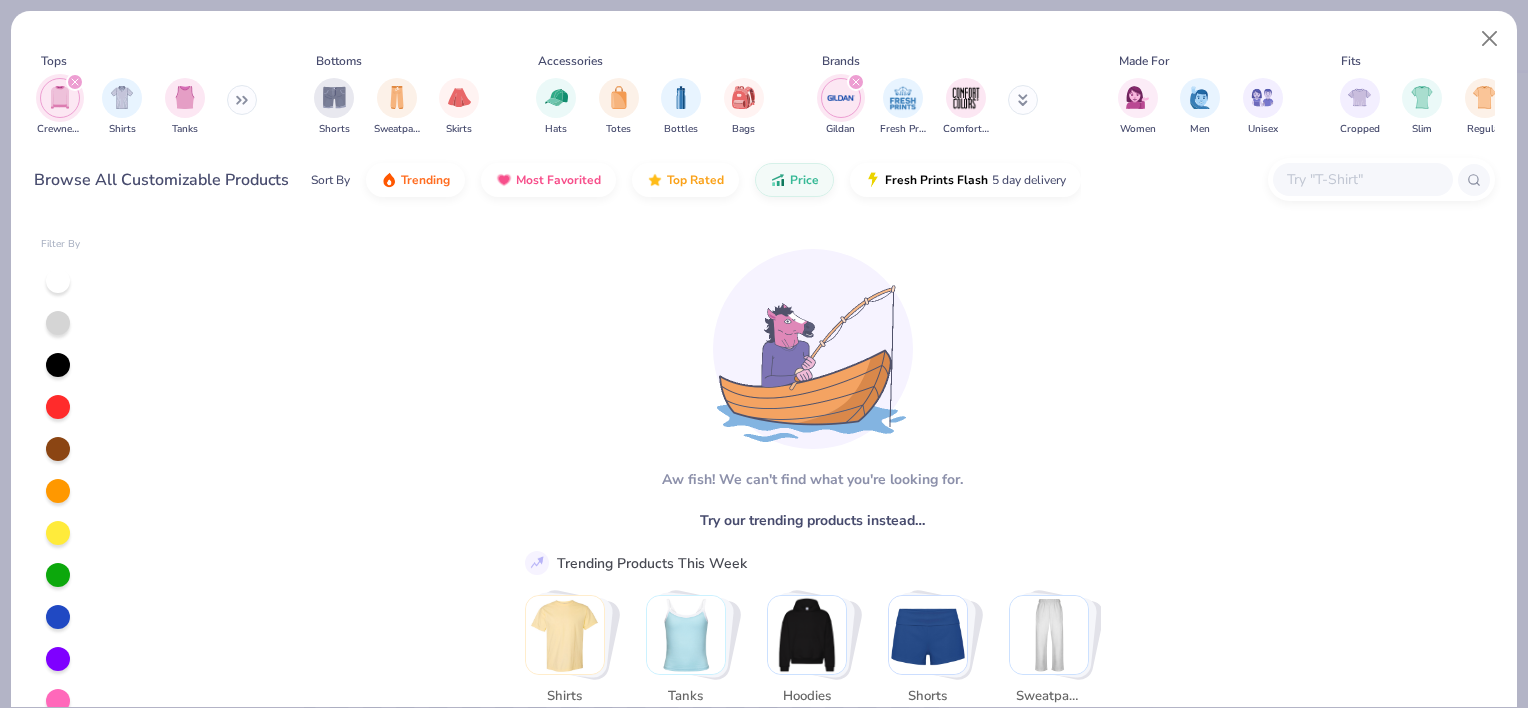 click 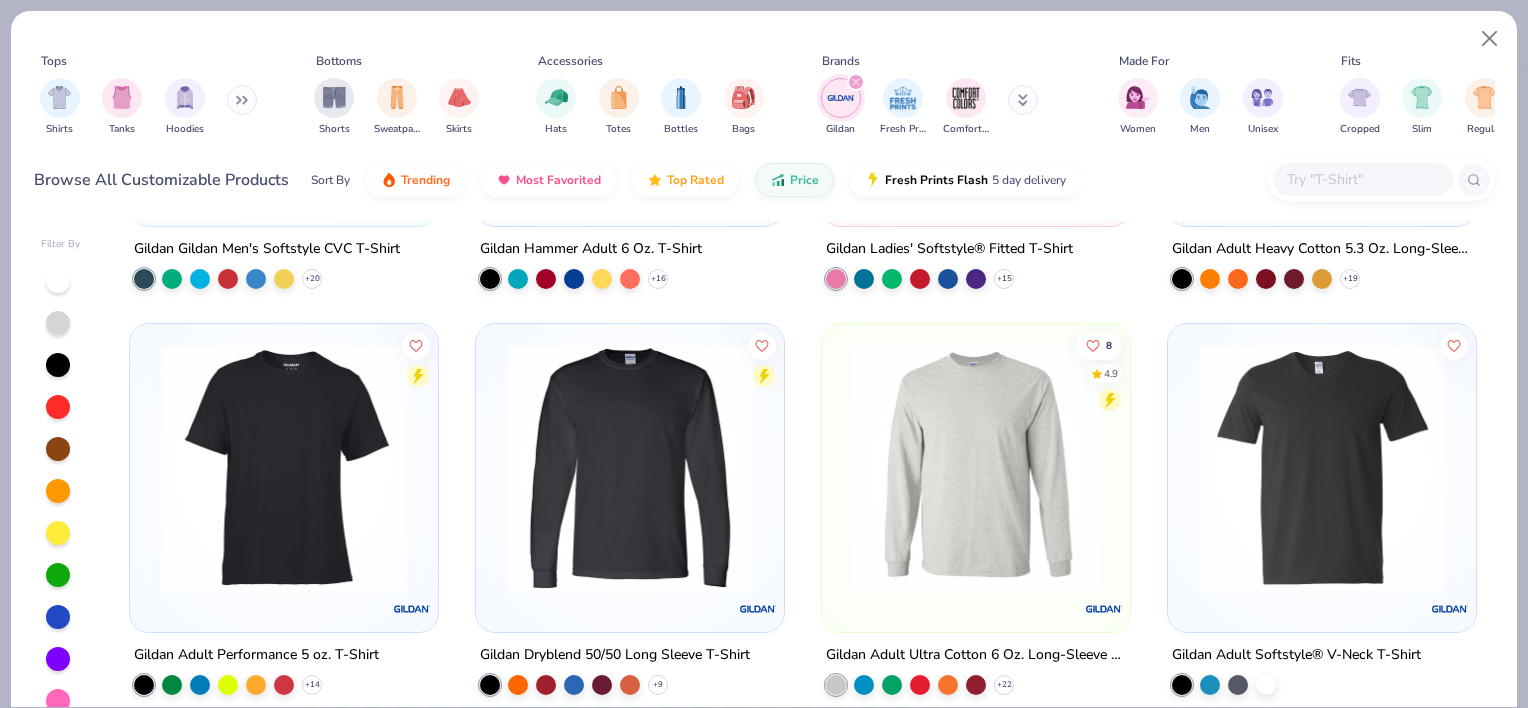 scroll, scrollTop: 760, scrollLeft: 0, axis: vertical 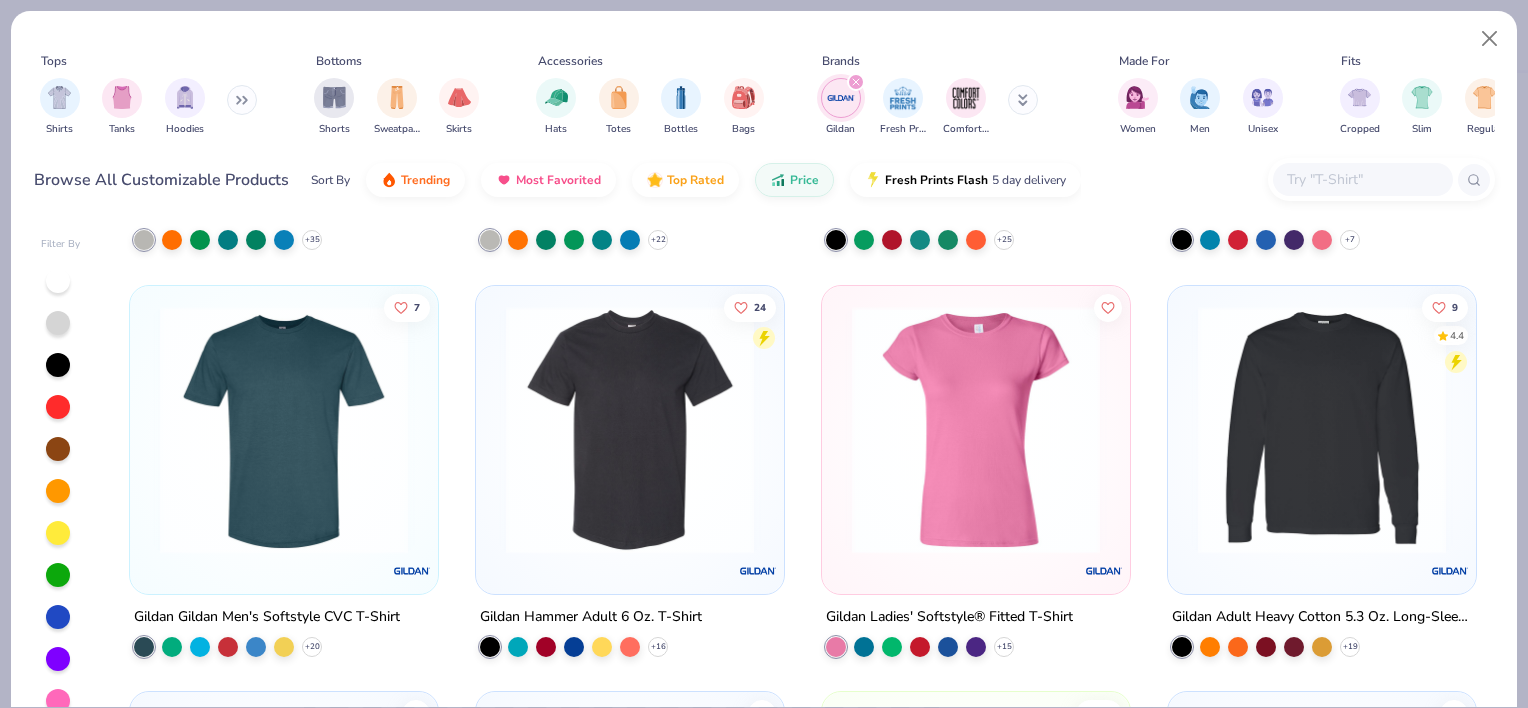 click at bounding box center (1322, 429) 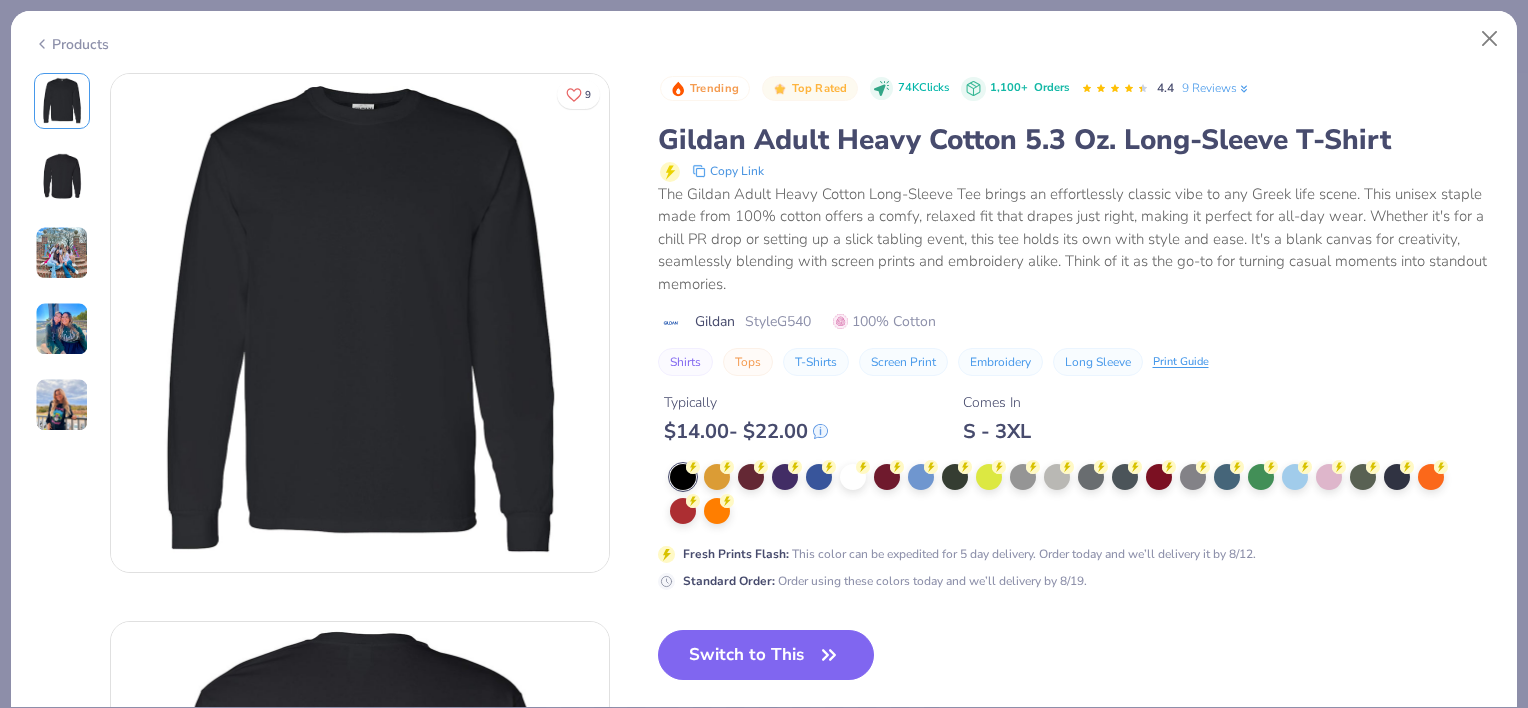 click at bounding box center [62, 329] 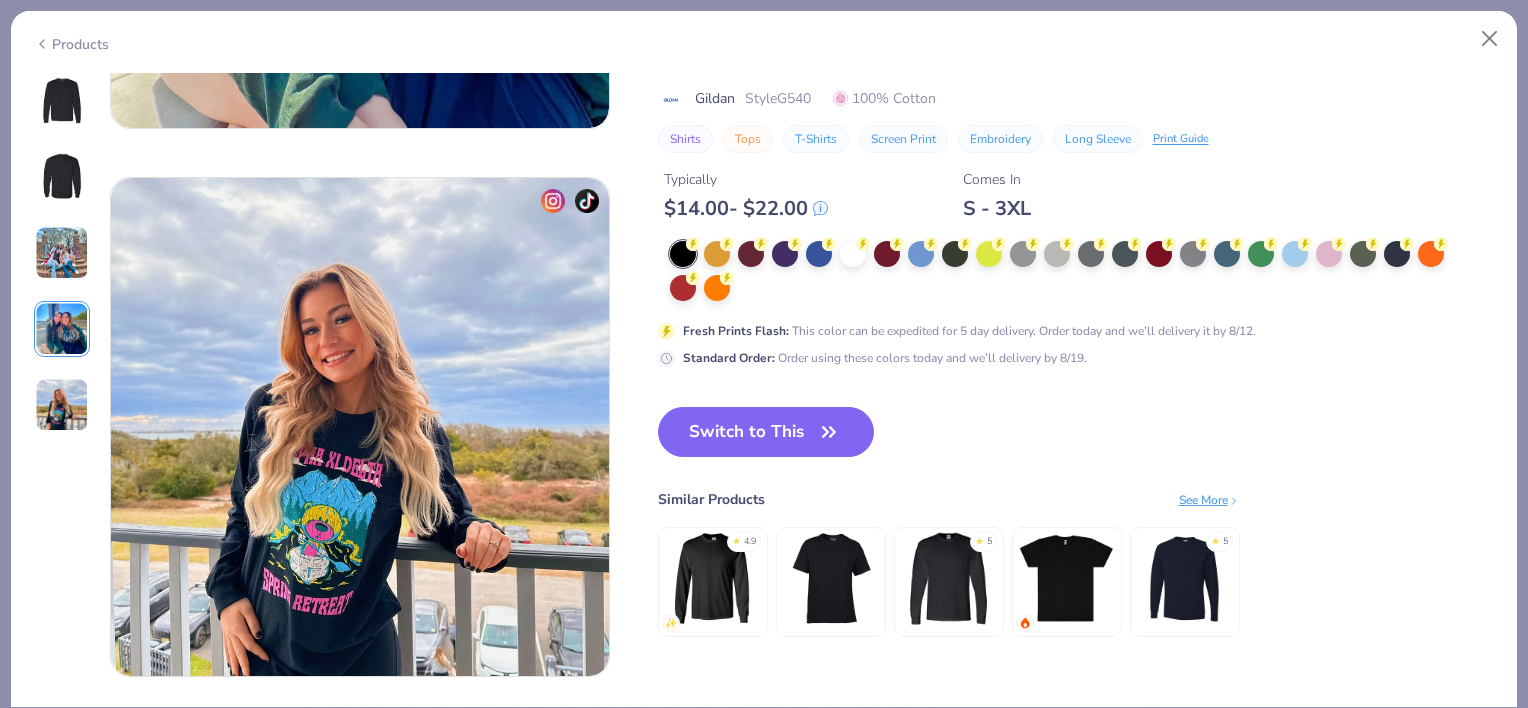 scroll, scrollTop: 2084, scrollLeft: 0, axis: vertical 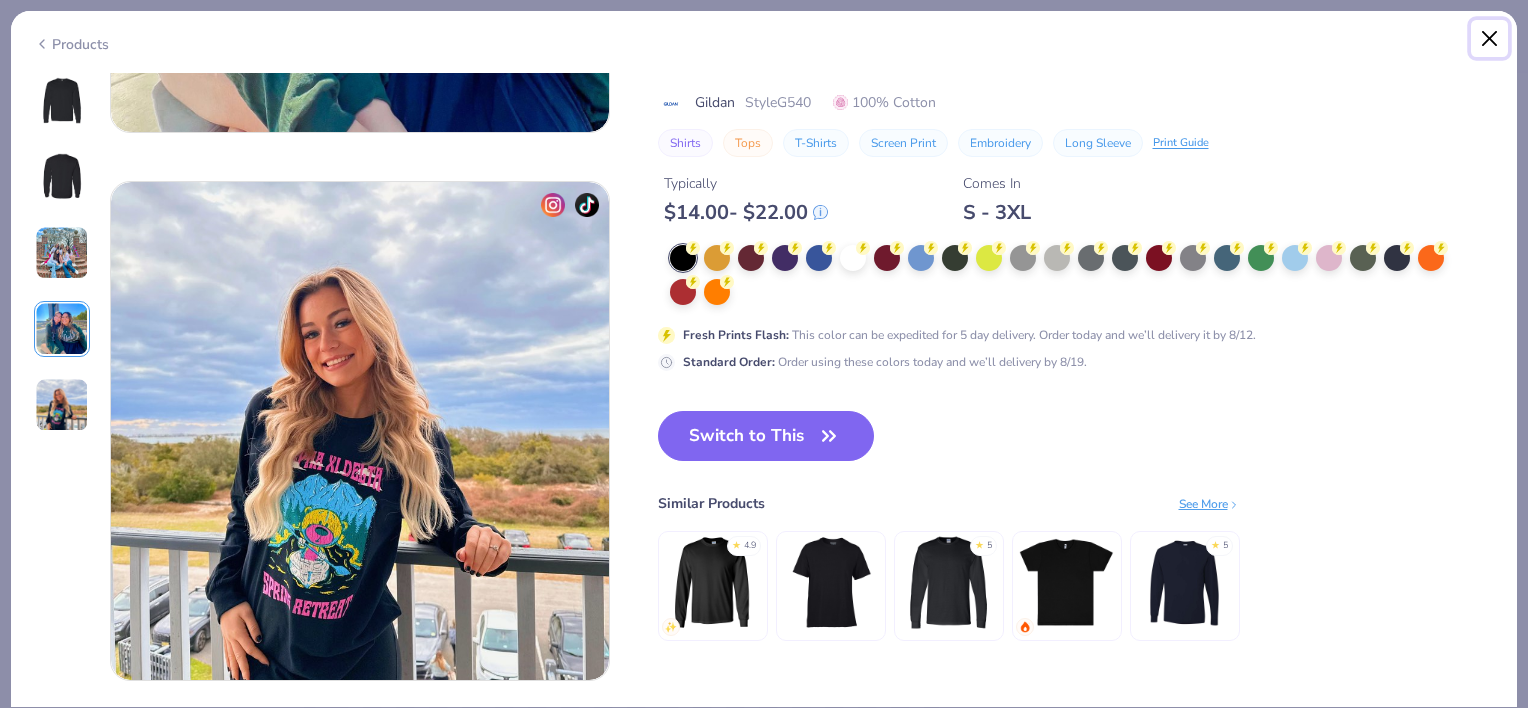 click at bounding box center (1490, 39) 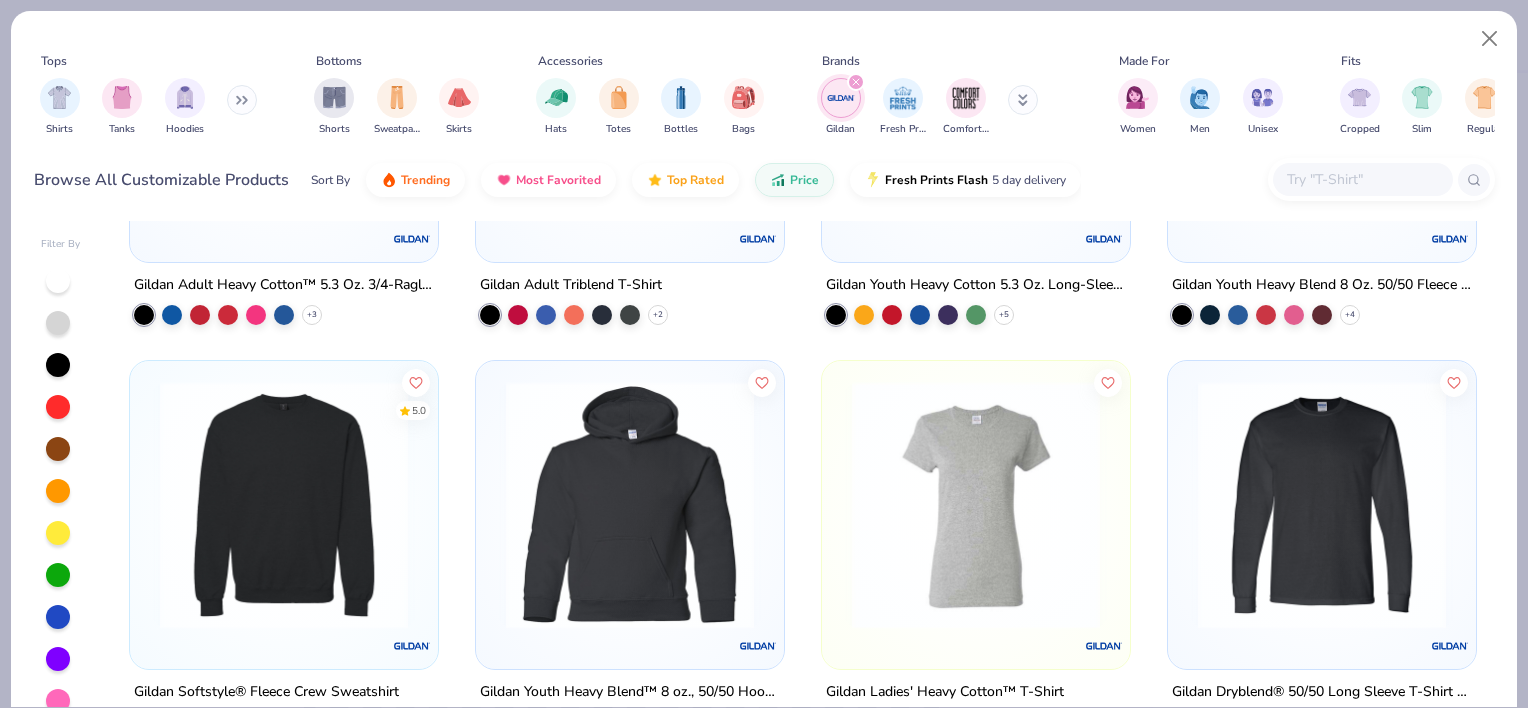 scroll, scrollTop: 2308, scrollLeft: 0, axis: vertical 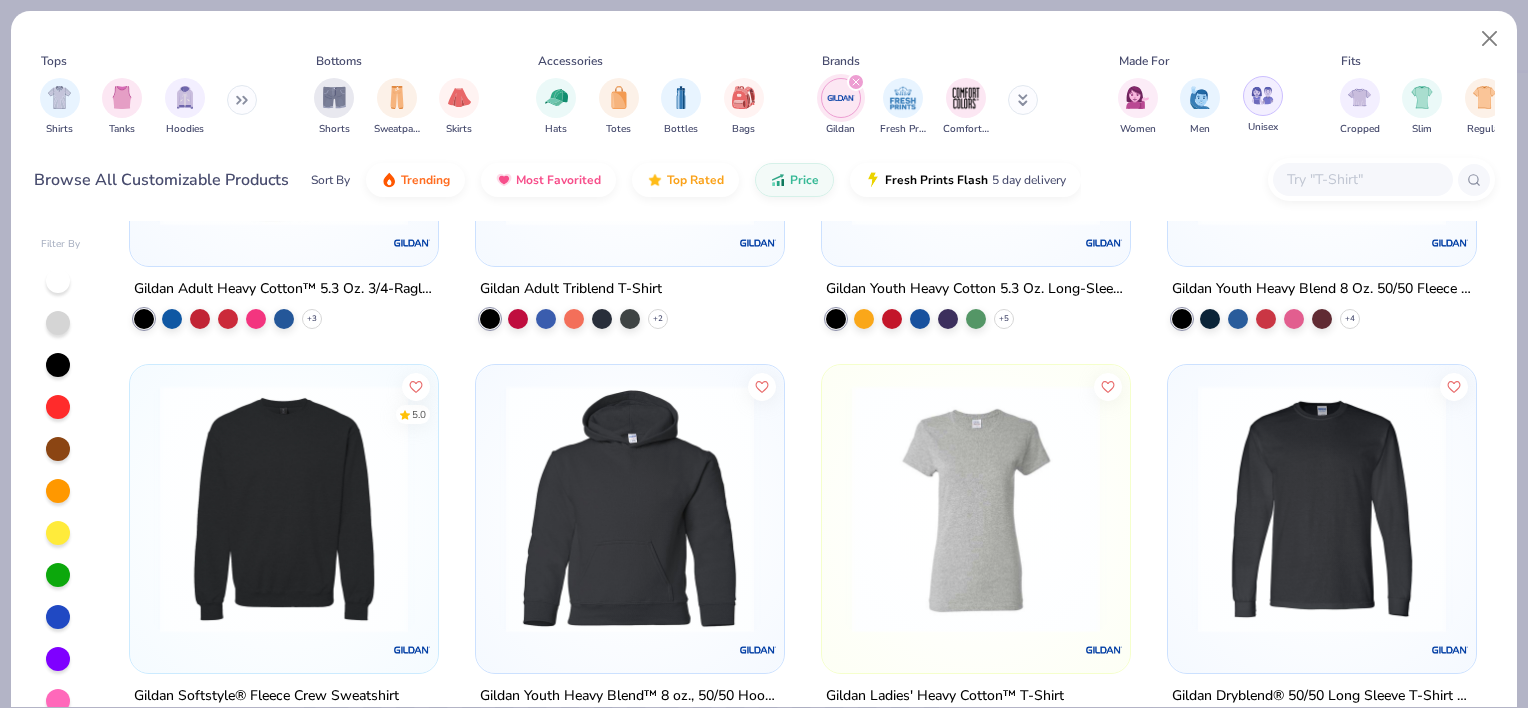 click at bounding box center [1263, 96] 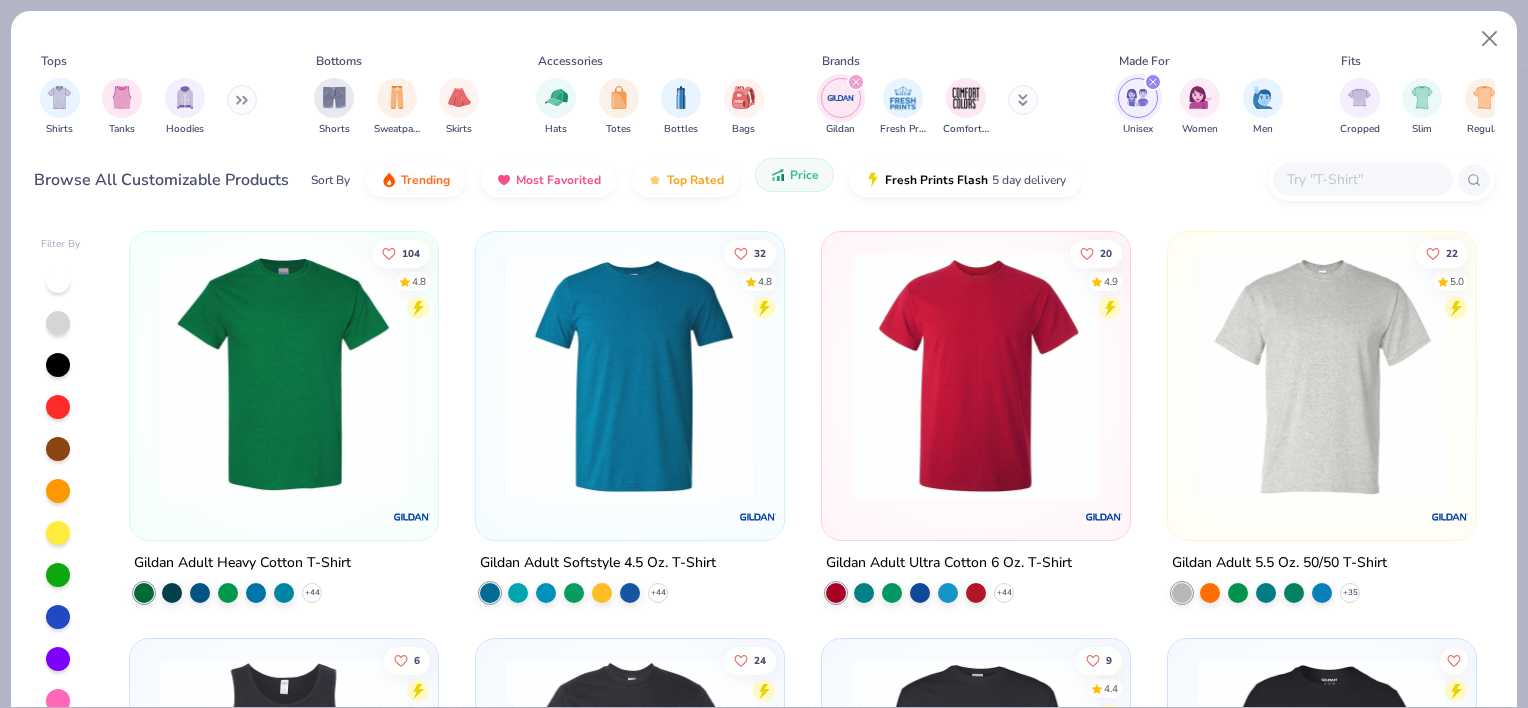 click on "Price" at bounding box center (794, 175) 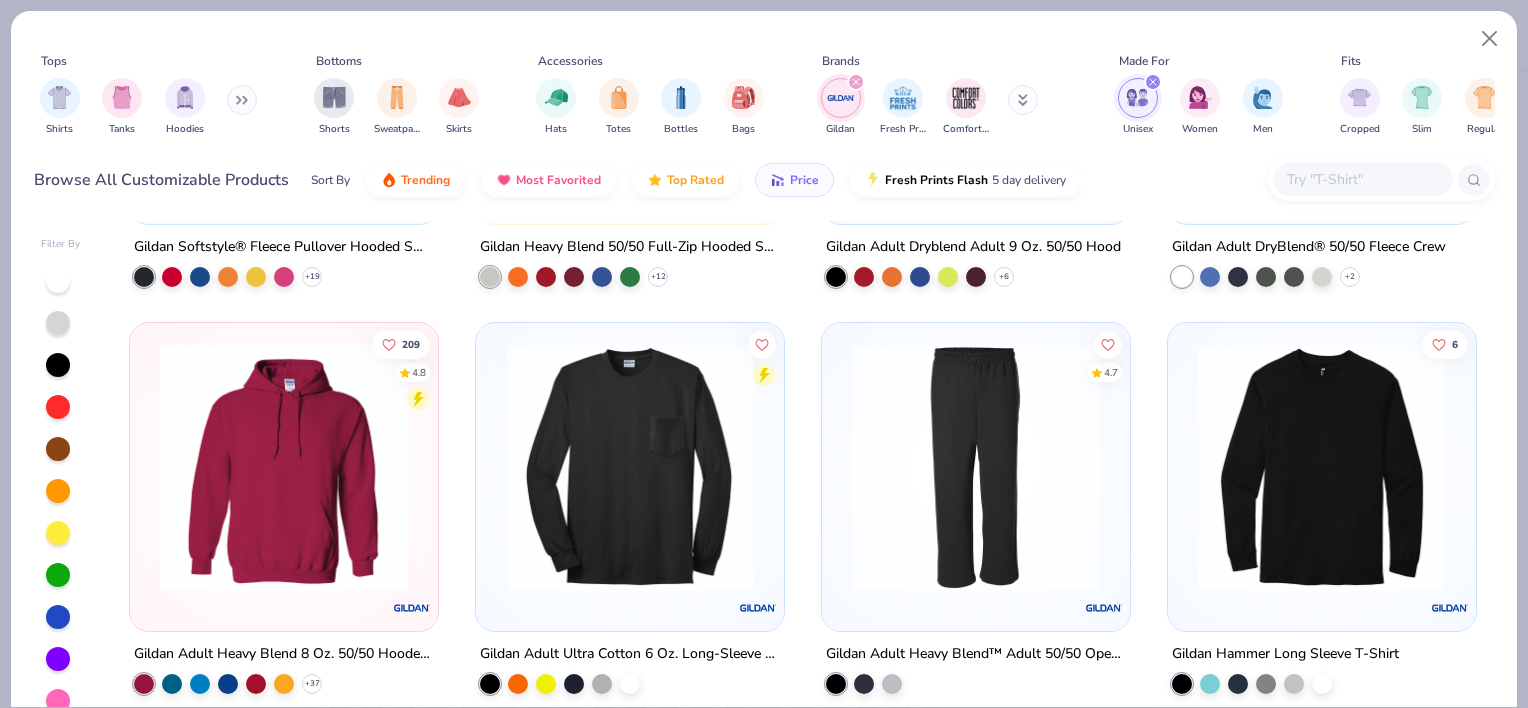 scroll, scrollTop: 0, scrollLeft: 0, axis: both 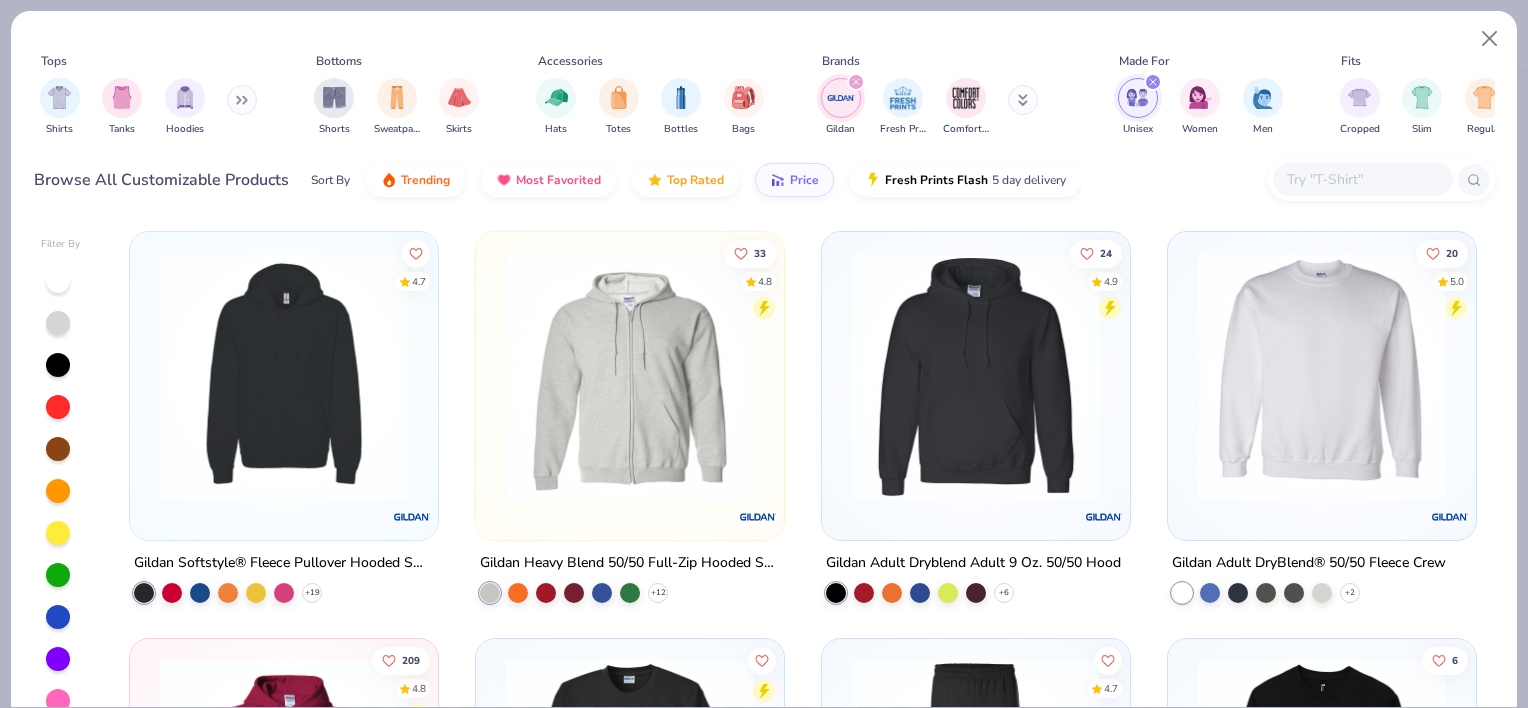 click at bounding box center [1322, 376] 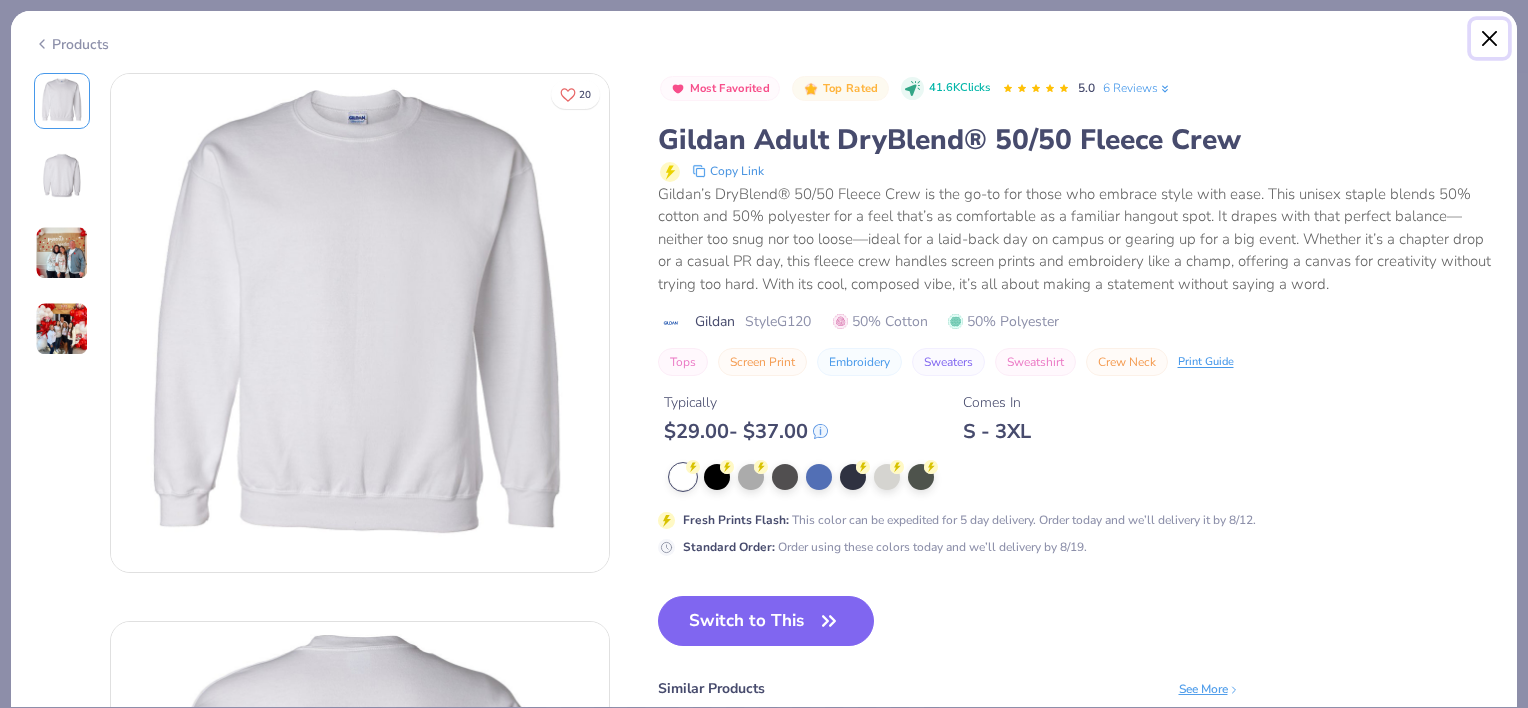 click at bounding box center [1490, 39] 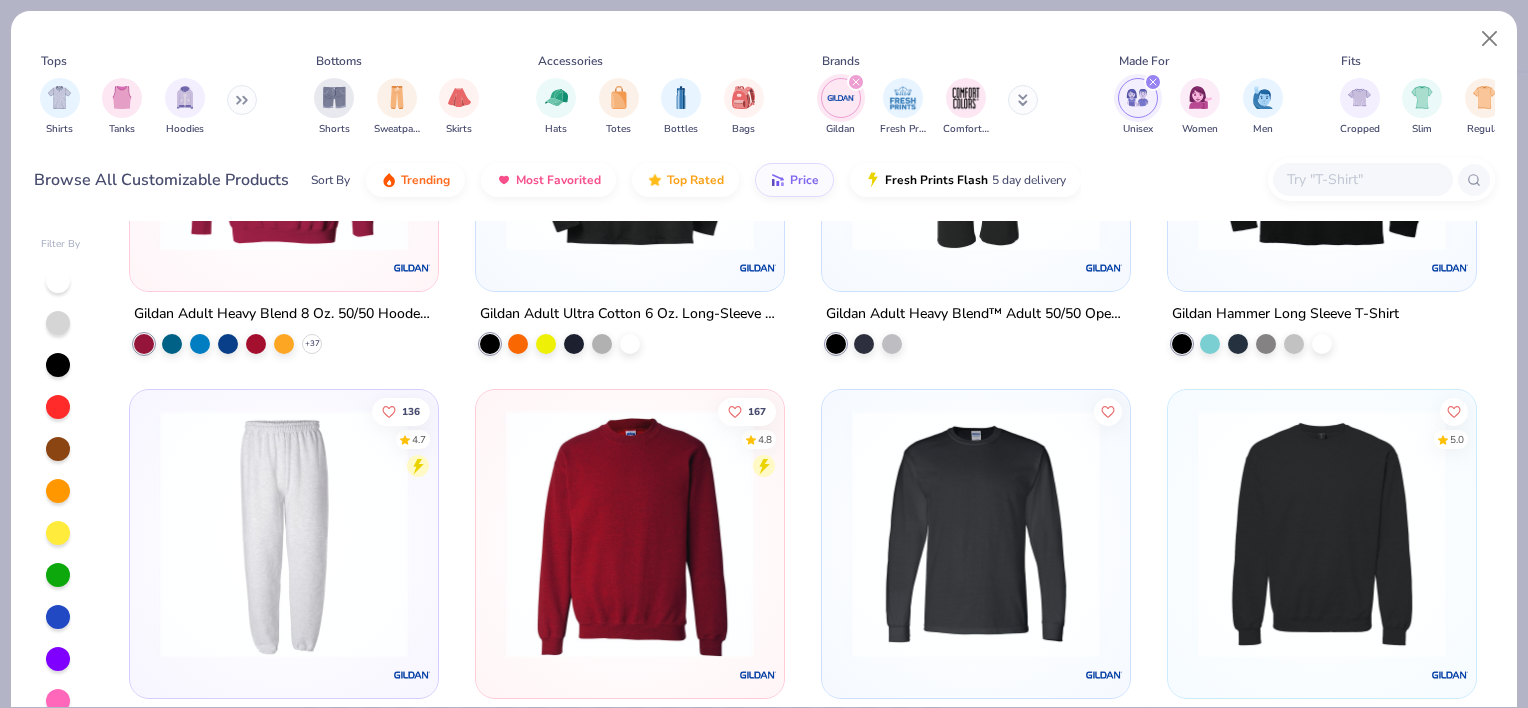 scroll, scrollTop: 835, scrollLeft: 0, axis: vertical 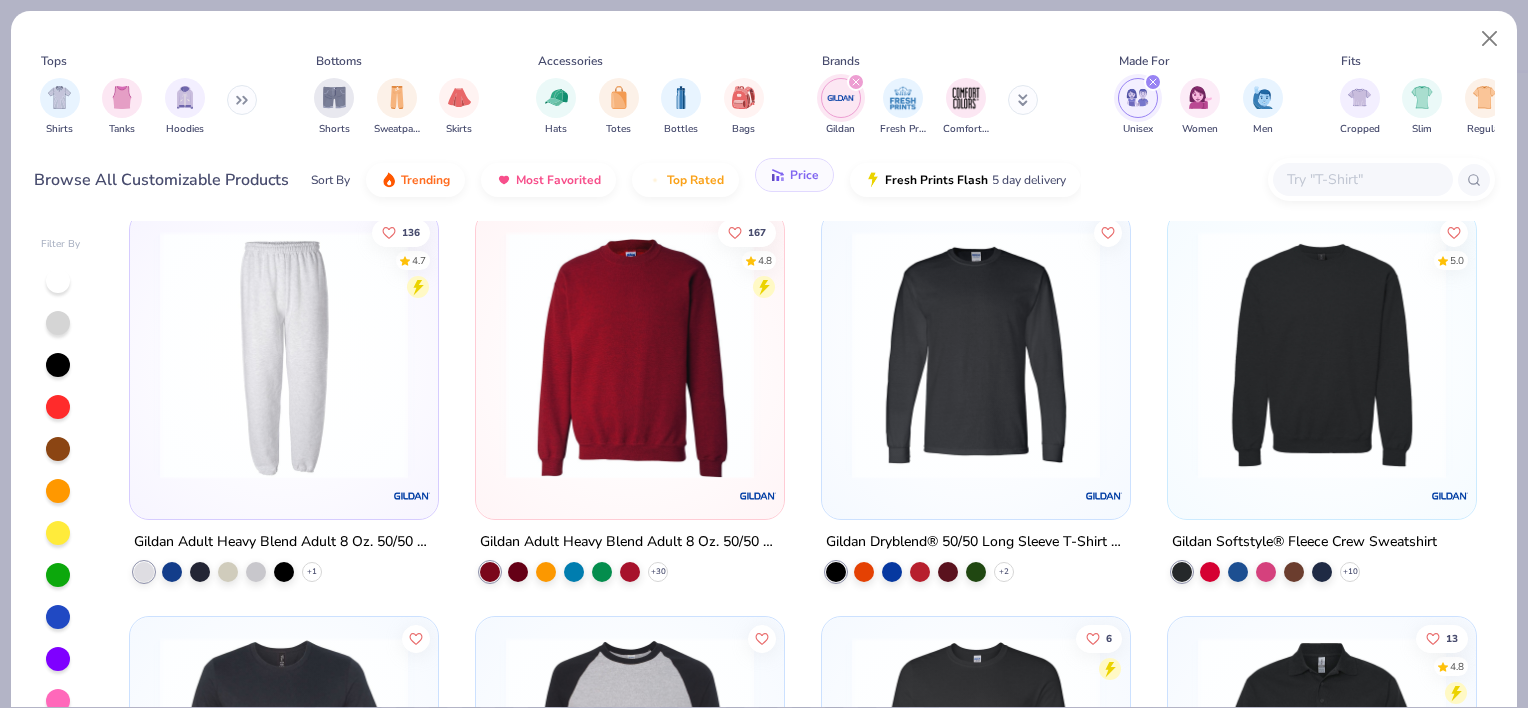 click on "Price" at bounding box center (804, 175) 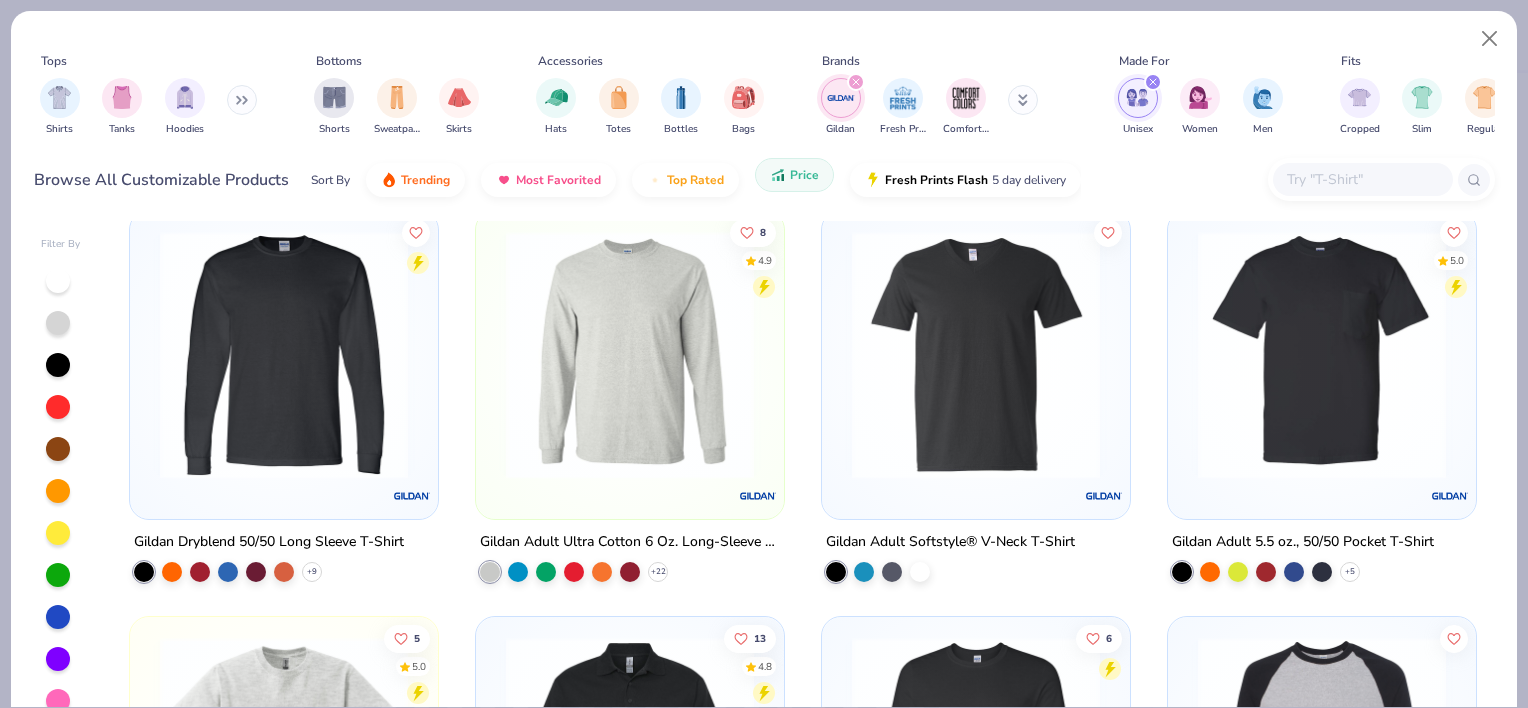click on "Price" at bounding box center [804, 175] 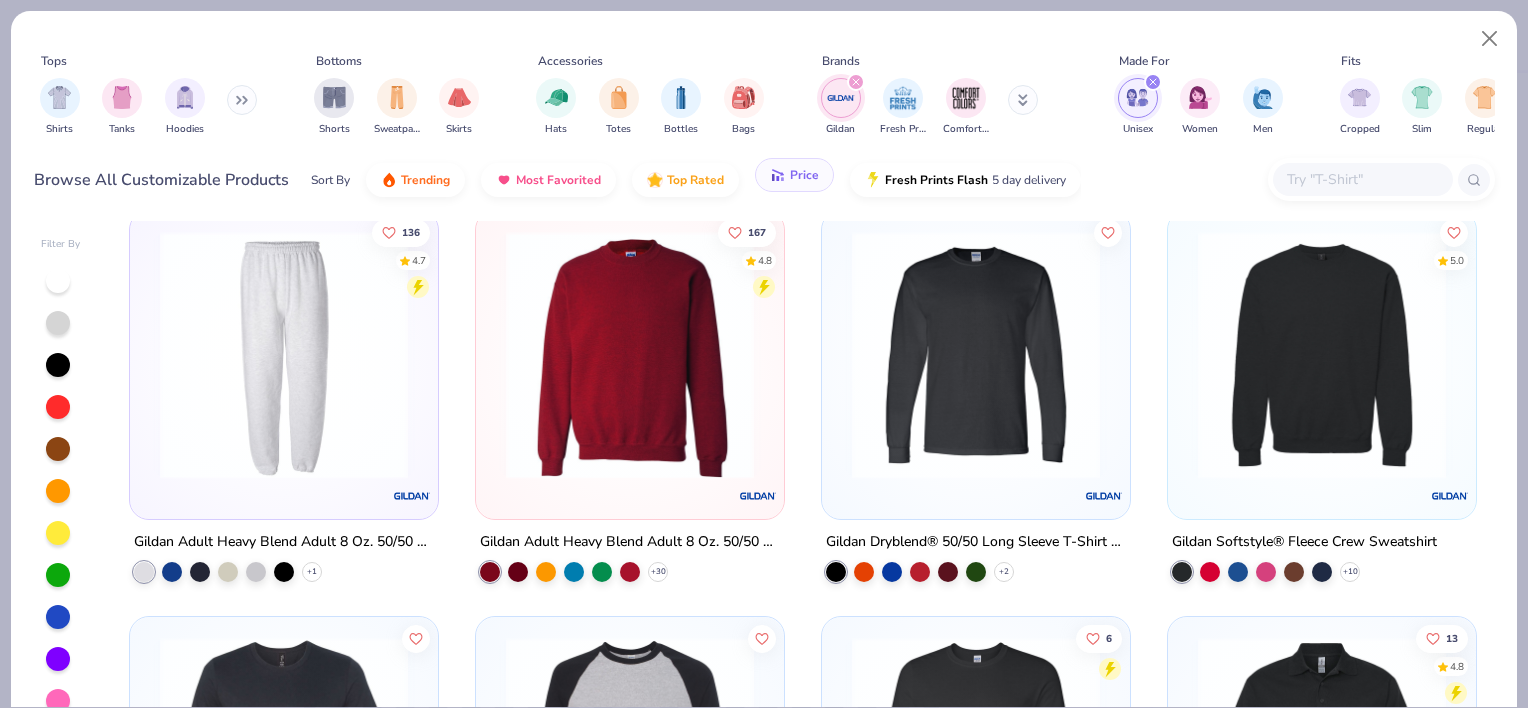 click on "Price" at bounding box center (804, 175) 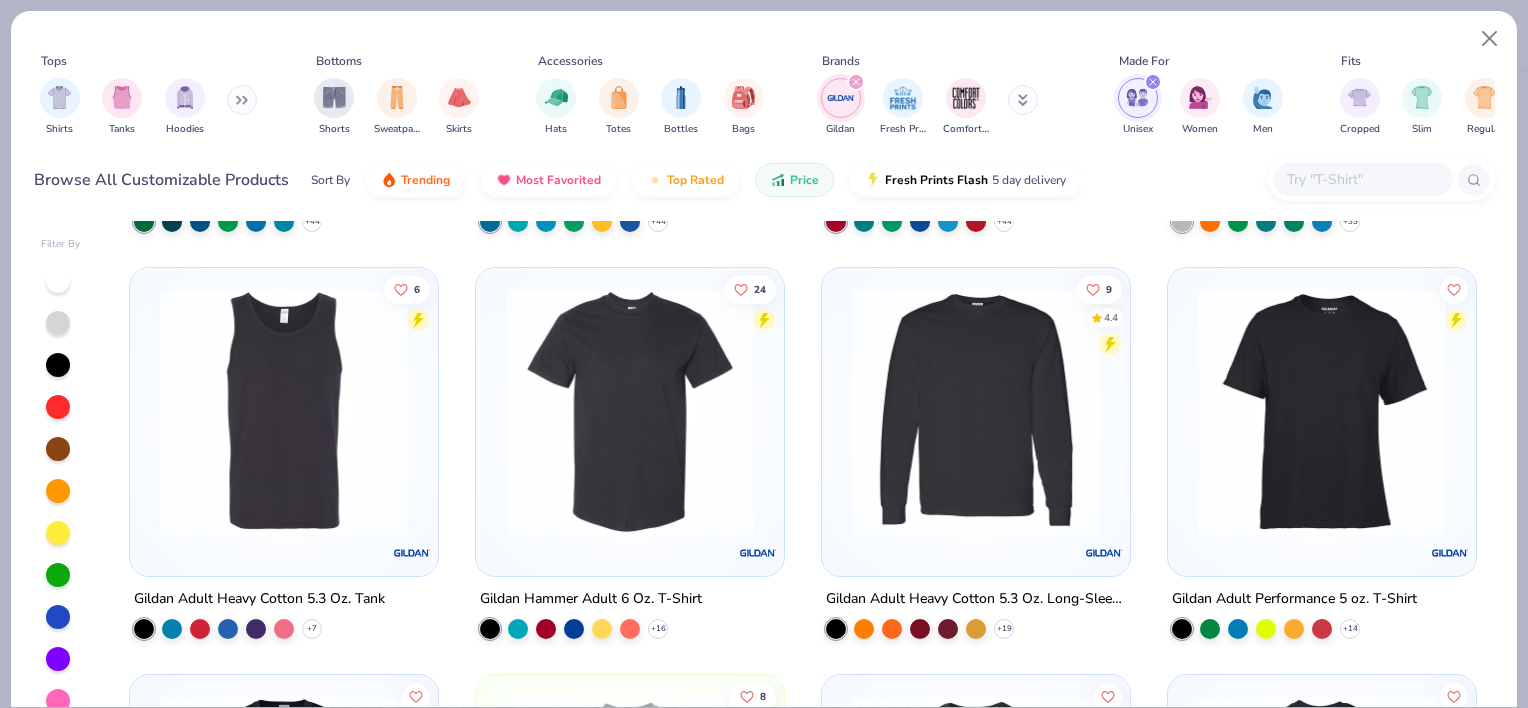 scroll, scrollTop: 372, scrollLeft: 0, axis: vertical 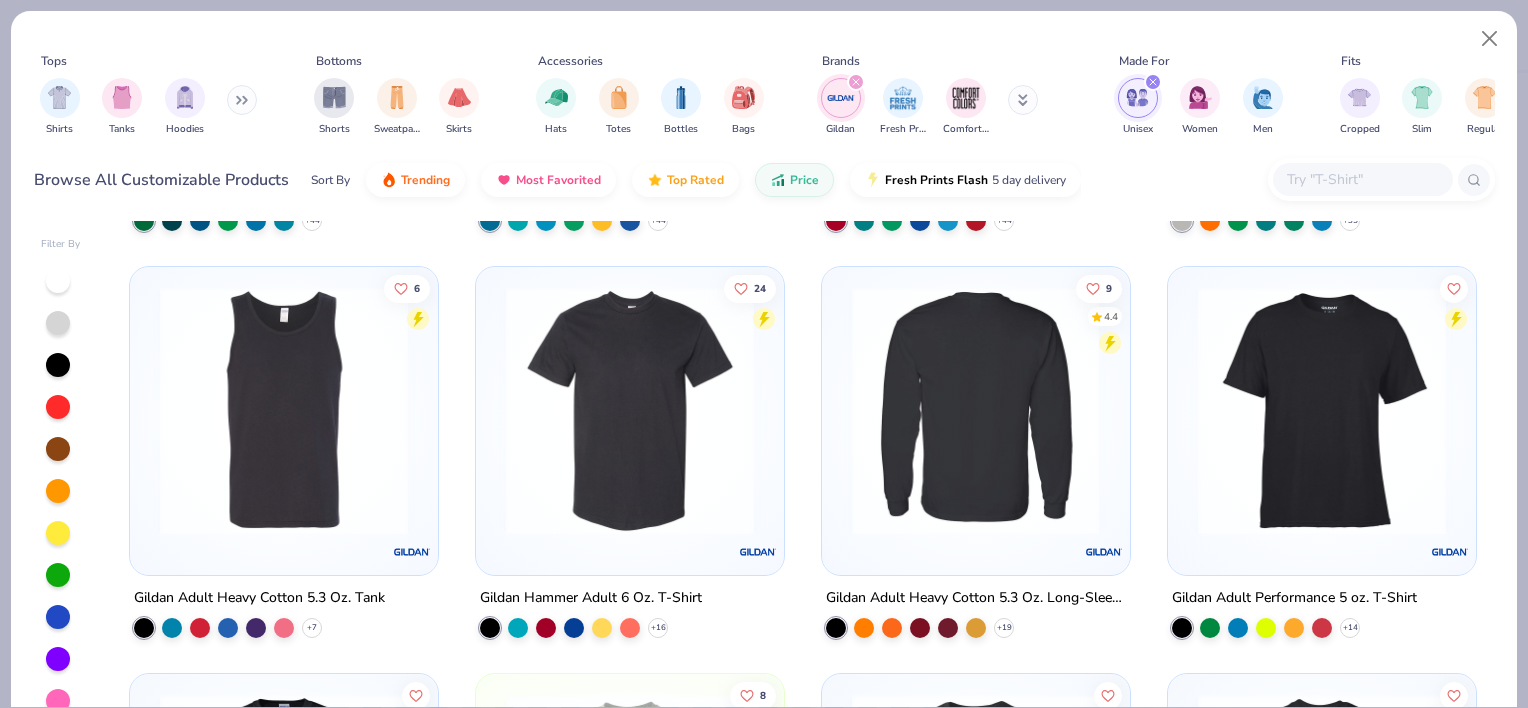 click at bounding box center [975, 411] 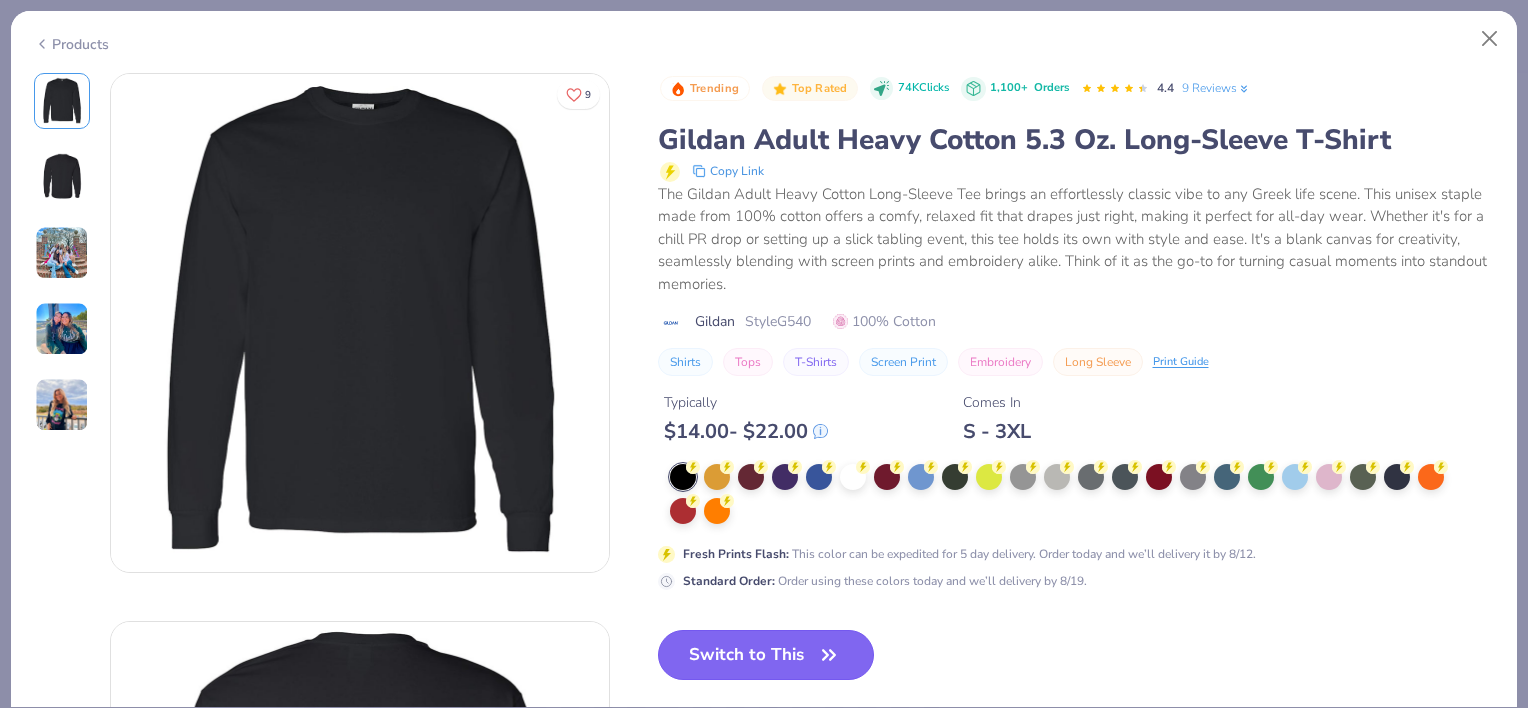 click on "Switch to This" at bounding box center [766, 655] 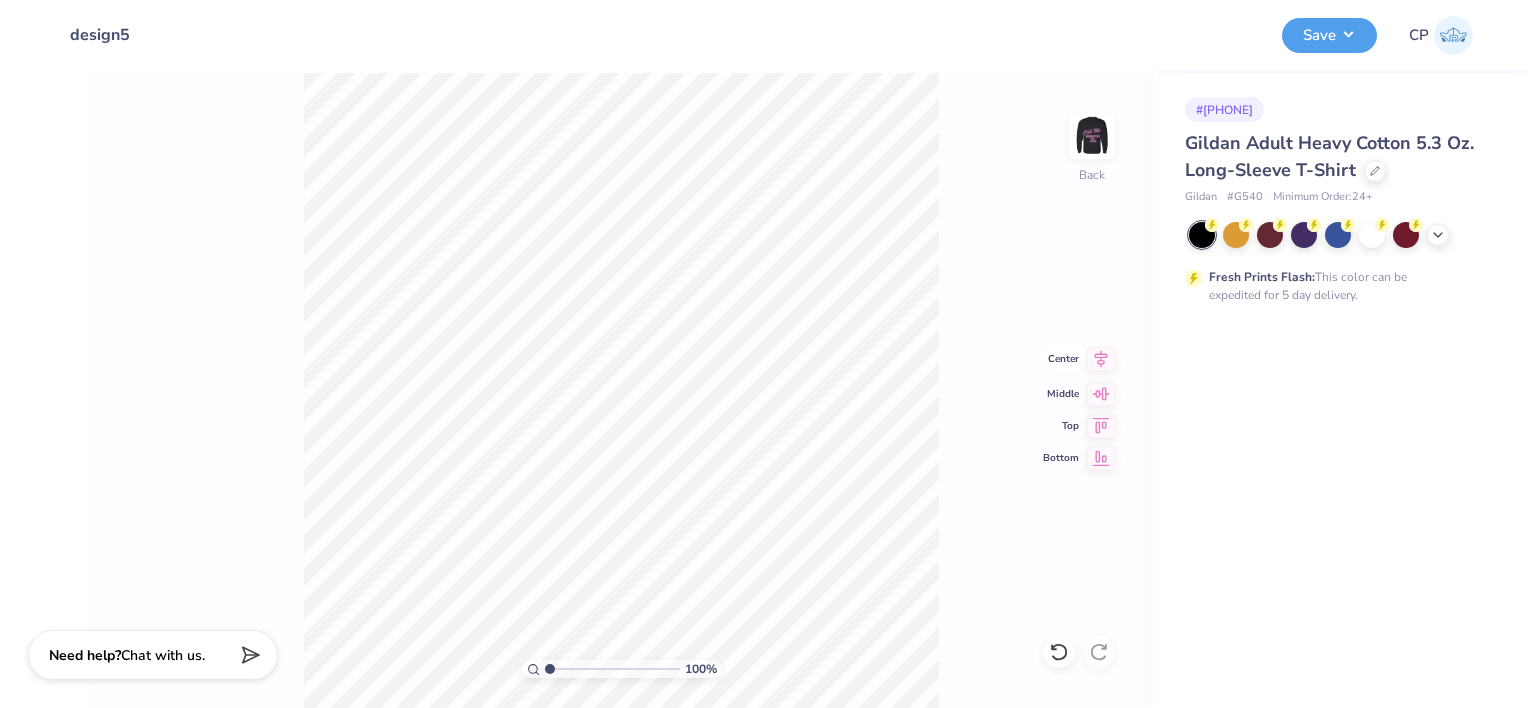 click 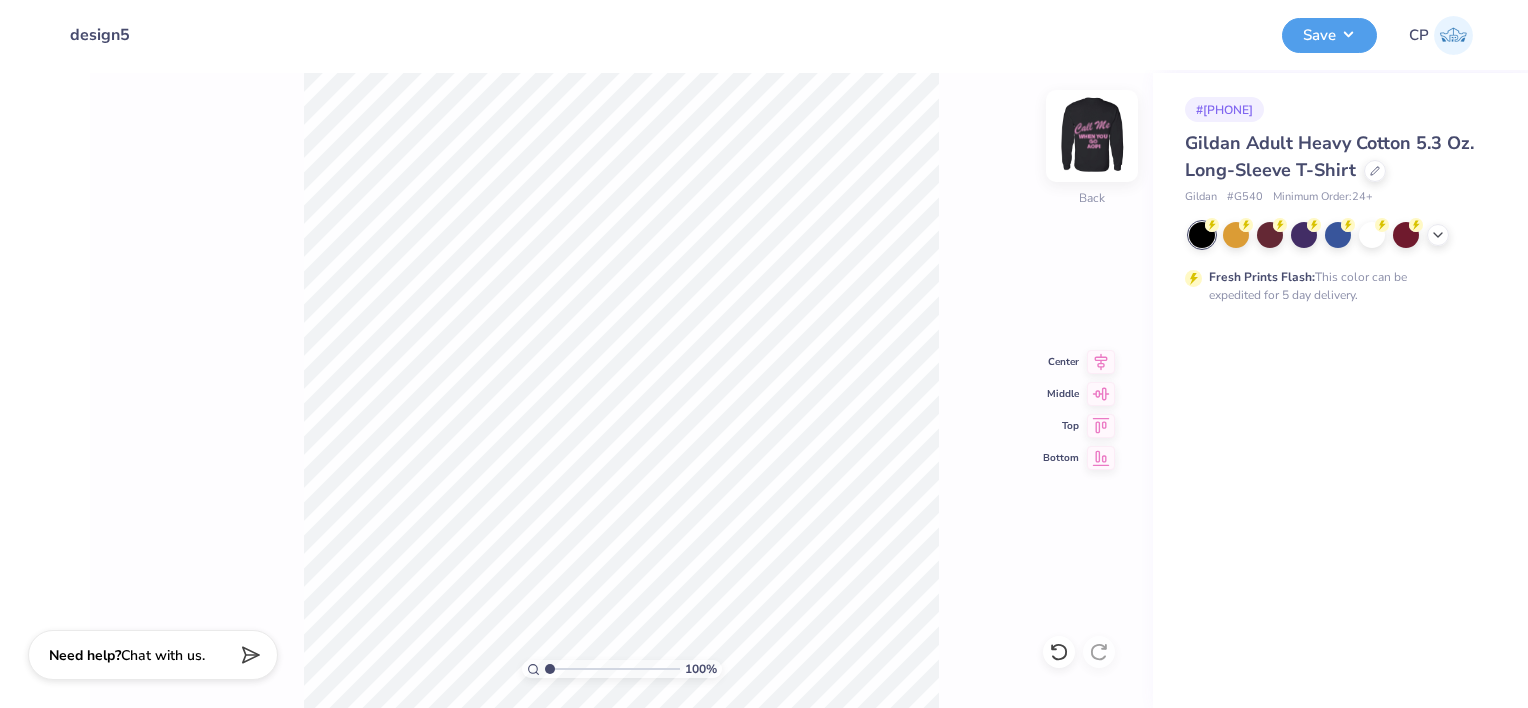 click at bounding box center [1092, 136] 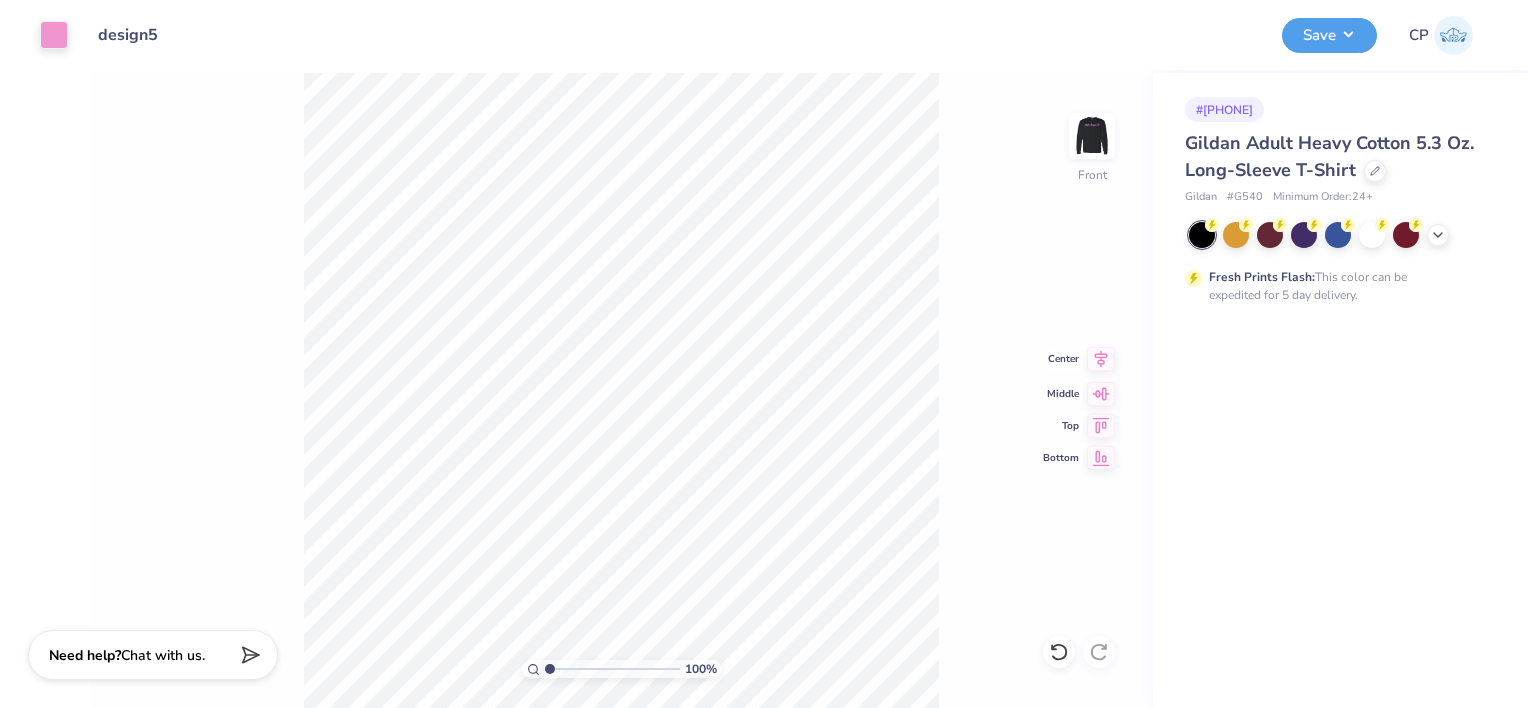 click 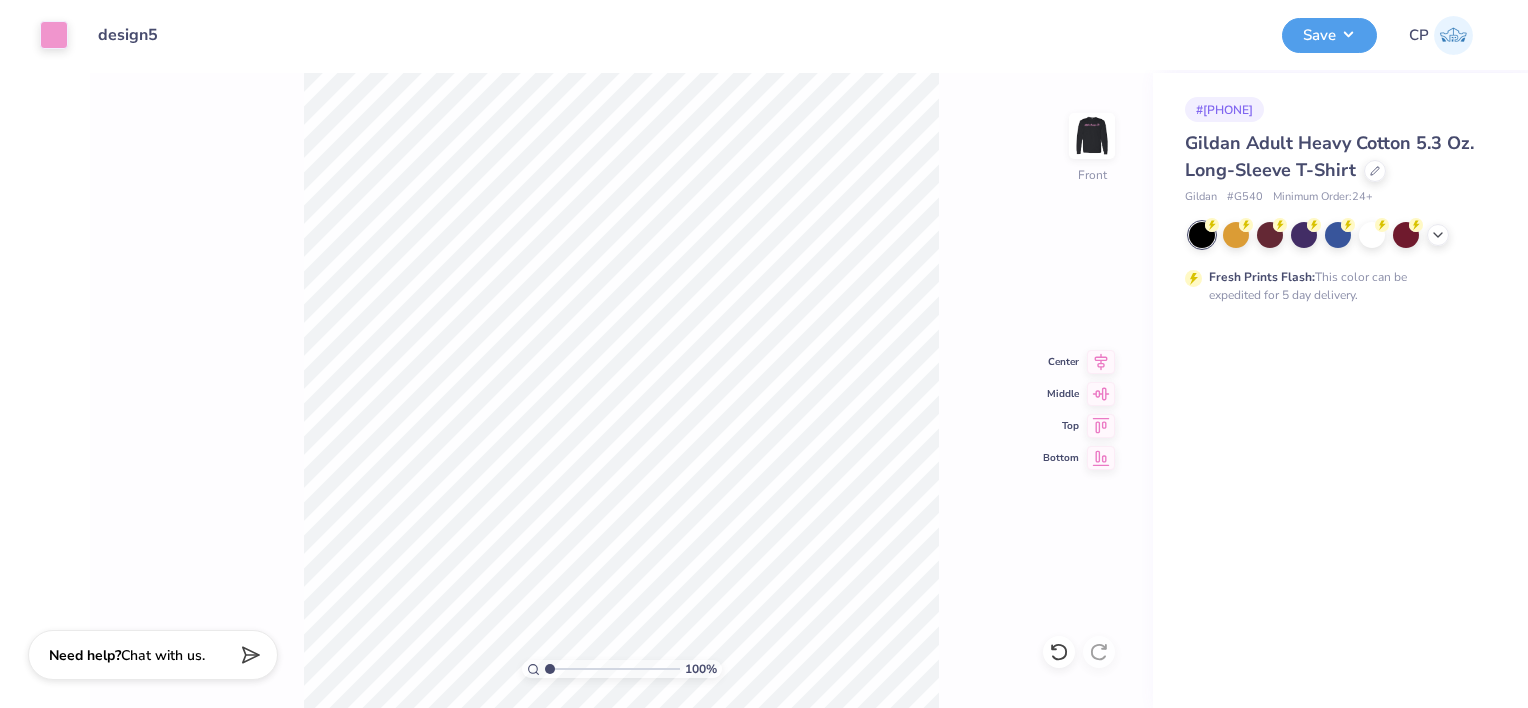 click on "100  % Front Center Middle Top Bottom" at bounding box center [621, 390] 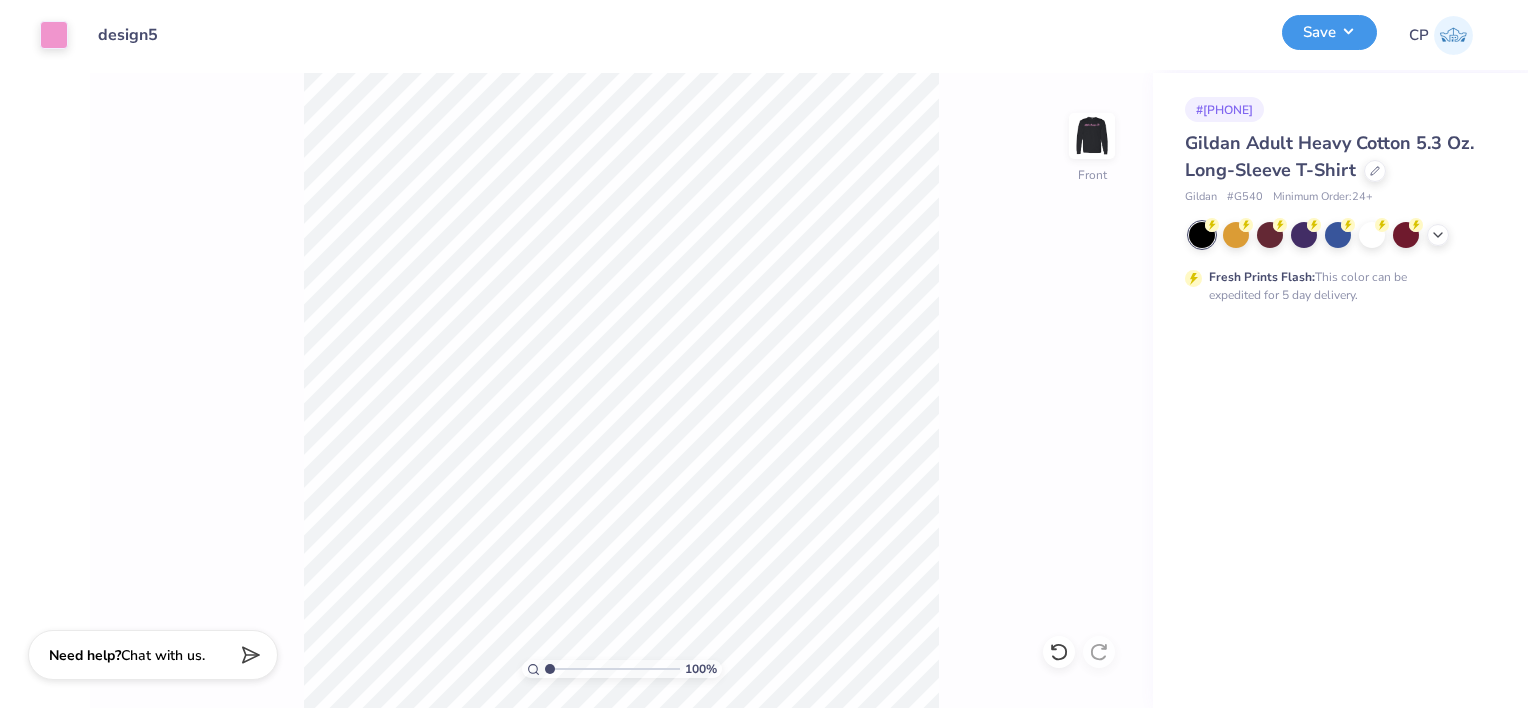 click on "Save" at bounding box center [1329, 32] 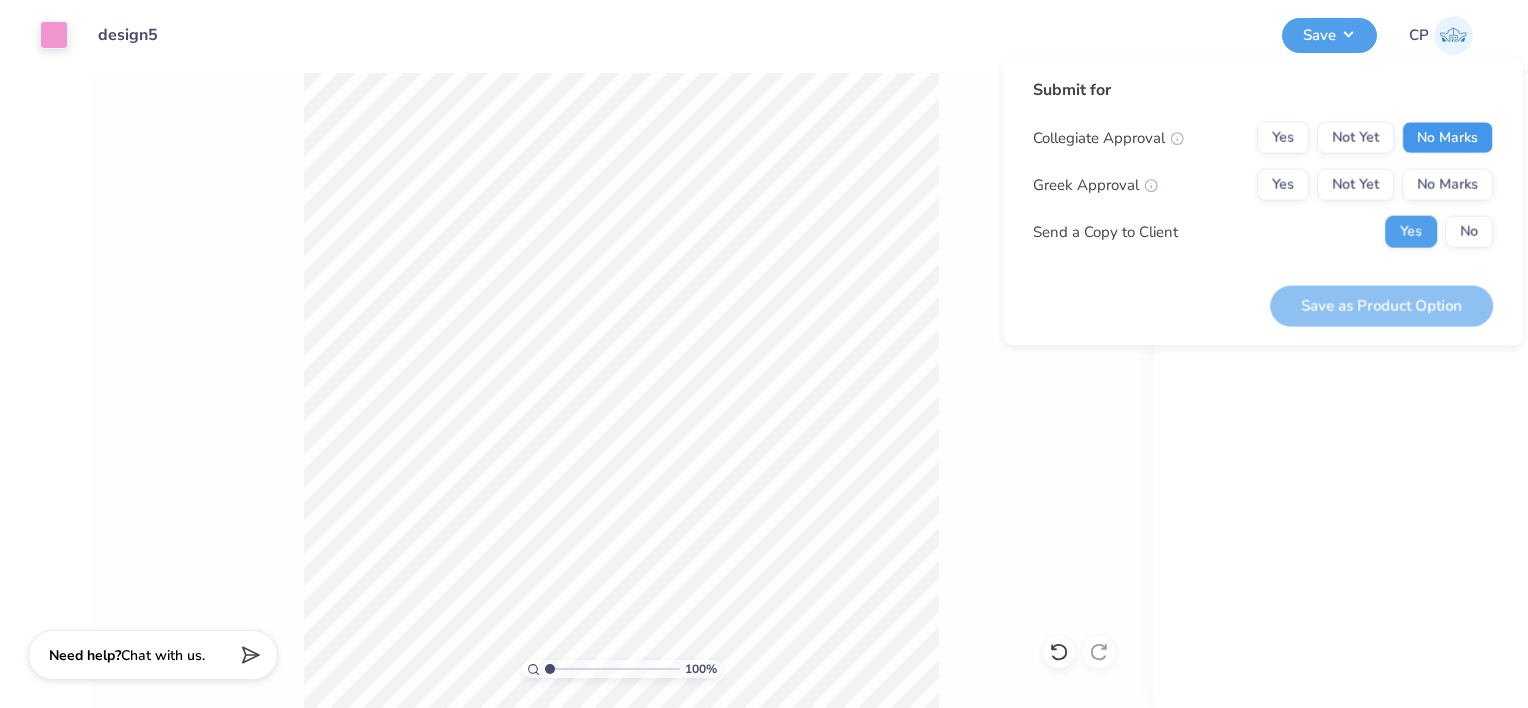 click on "No Marks" at bounding box center (1447, 138) 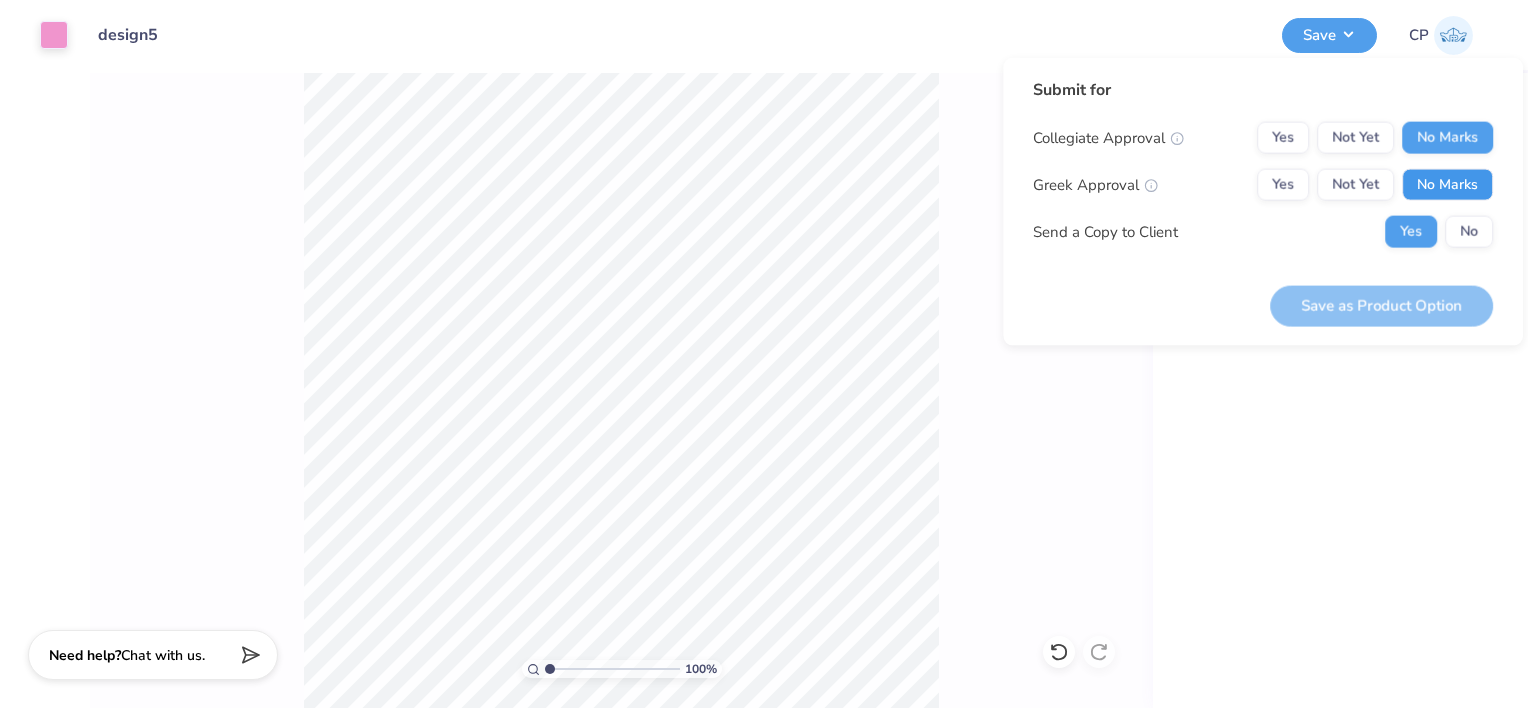 click on "No Marks" at bounding box center (1447, 185) 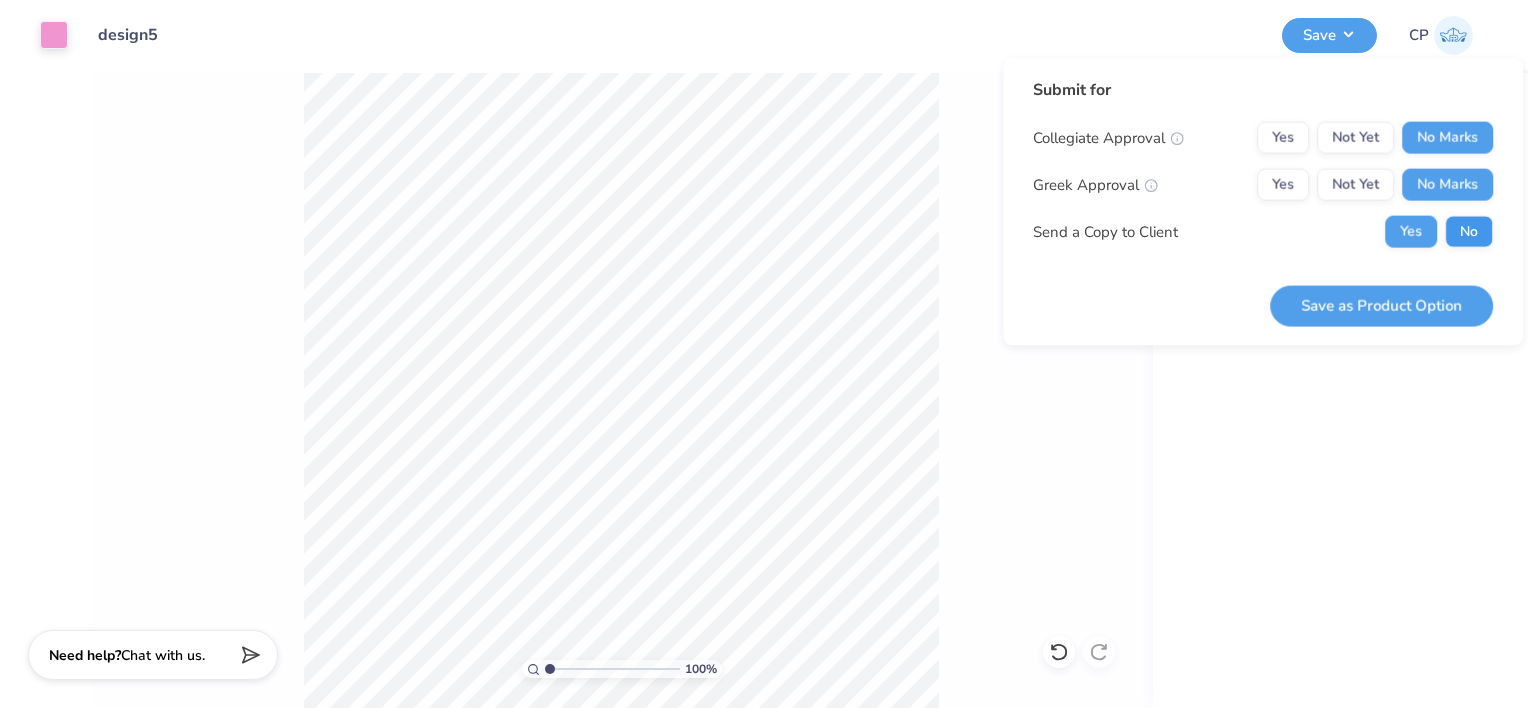 drag, startPoint x: 1451, startPoint y: 213, endPoint x: 1459, endPoint y: 224, distance: 13.601471 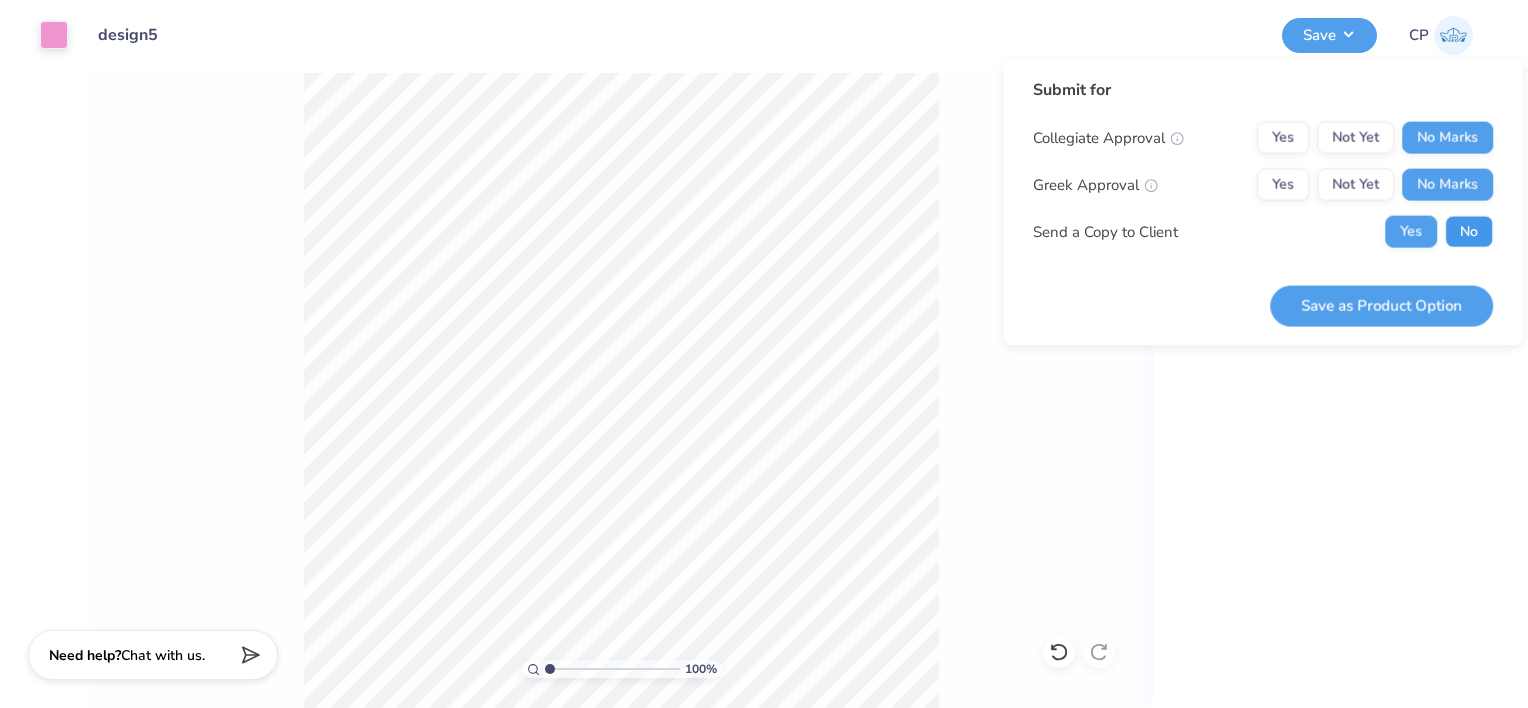 click on "No" at bounding box center [1469, 232] 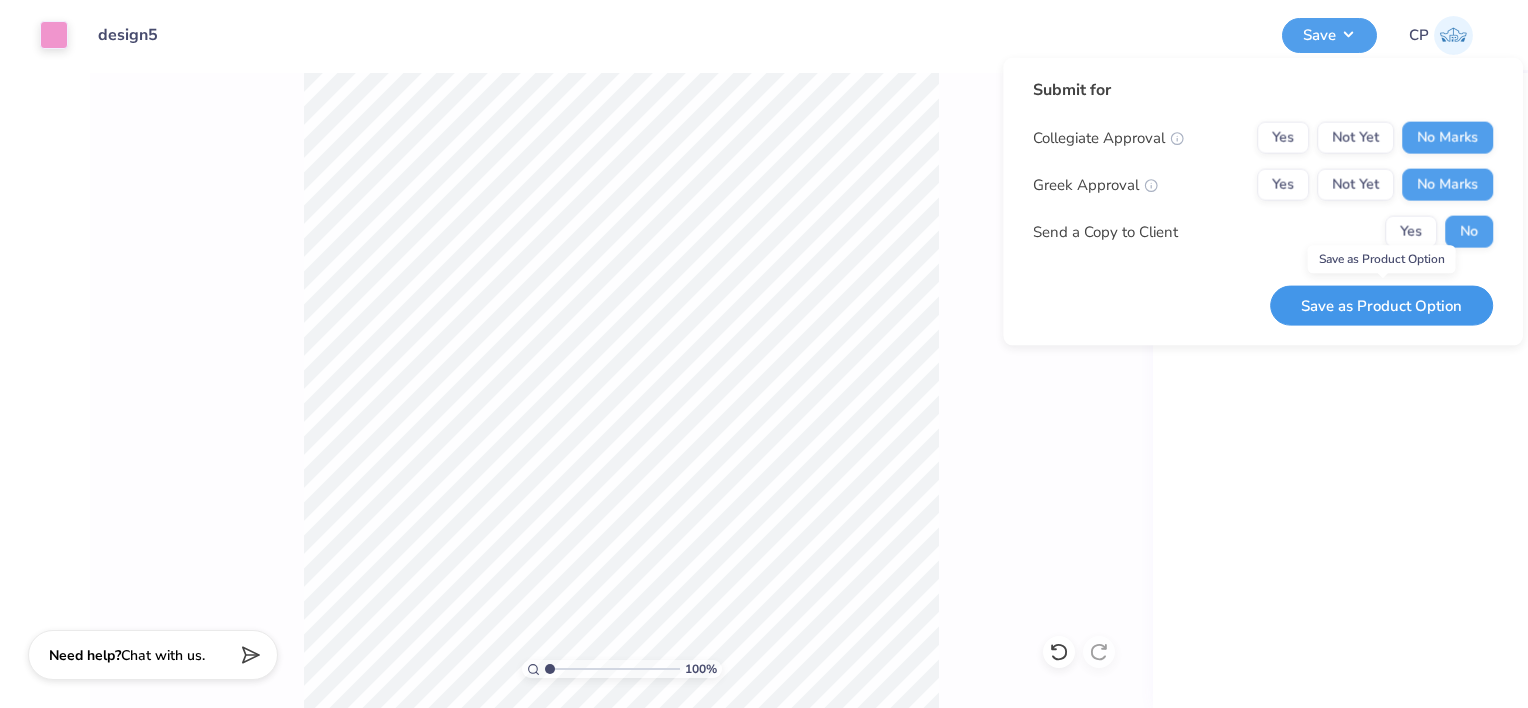 click on "Save as Product Option" at bounding box center [1381, 305] 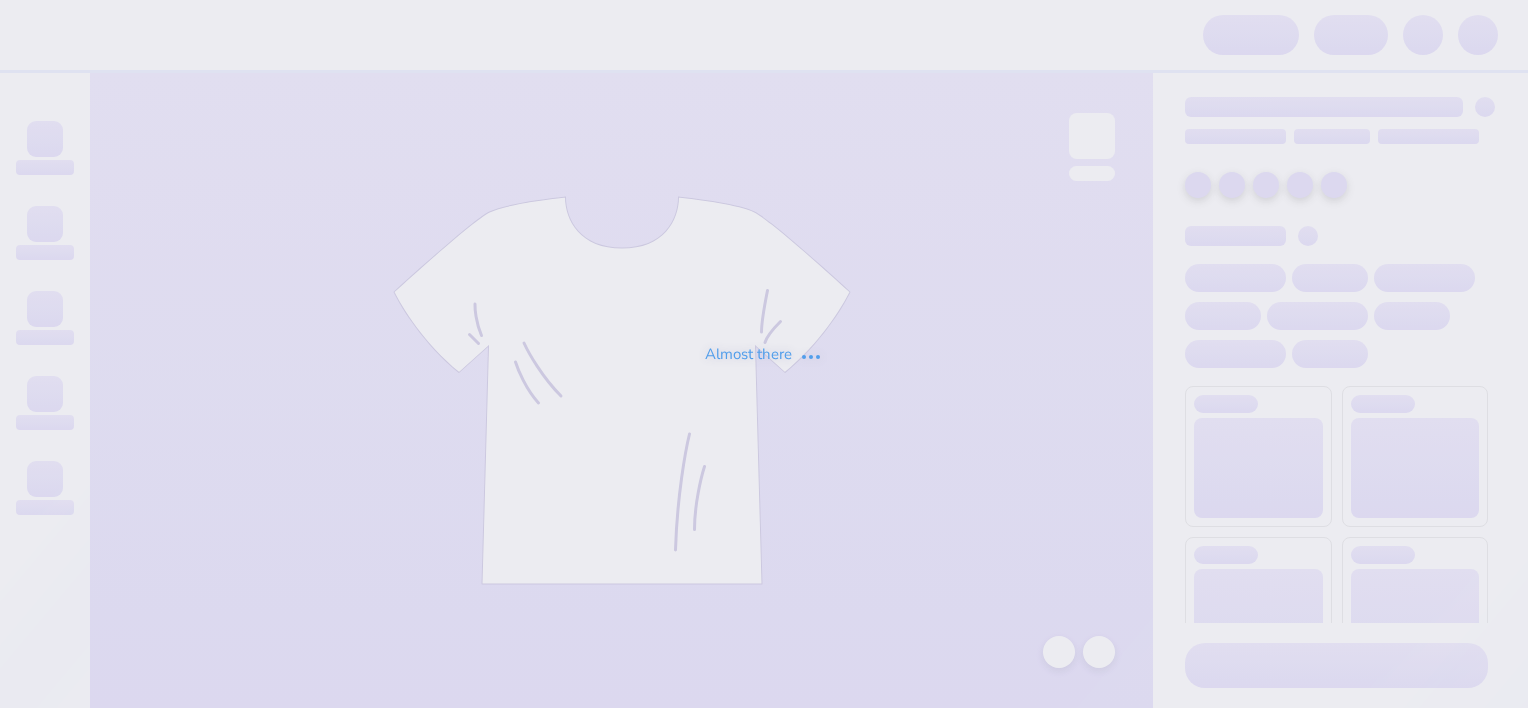 scroll, scrollTop: 0, scrollLeft: 0, axis: both 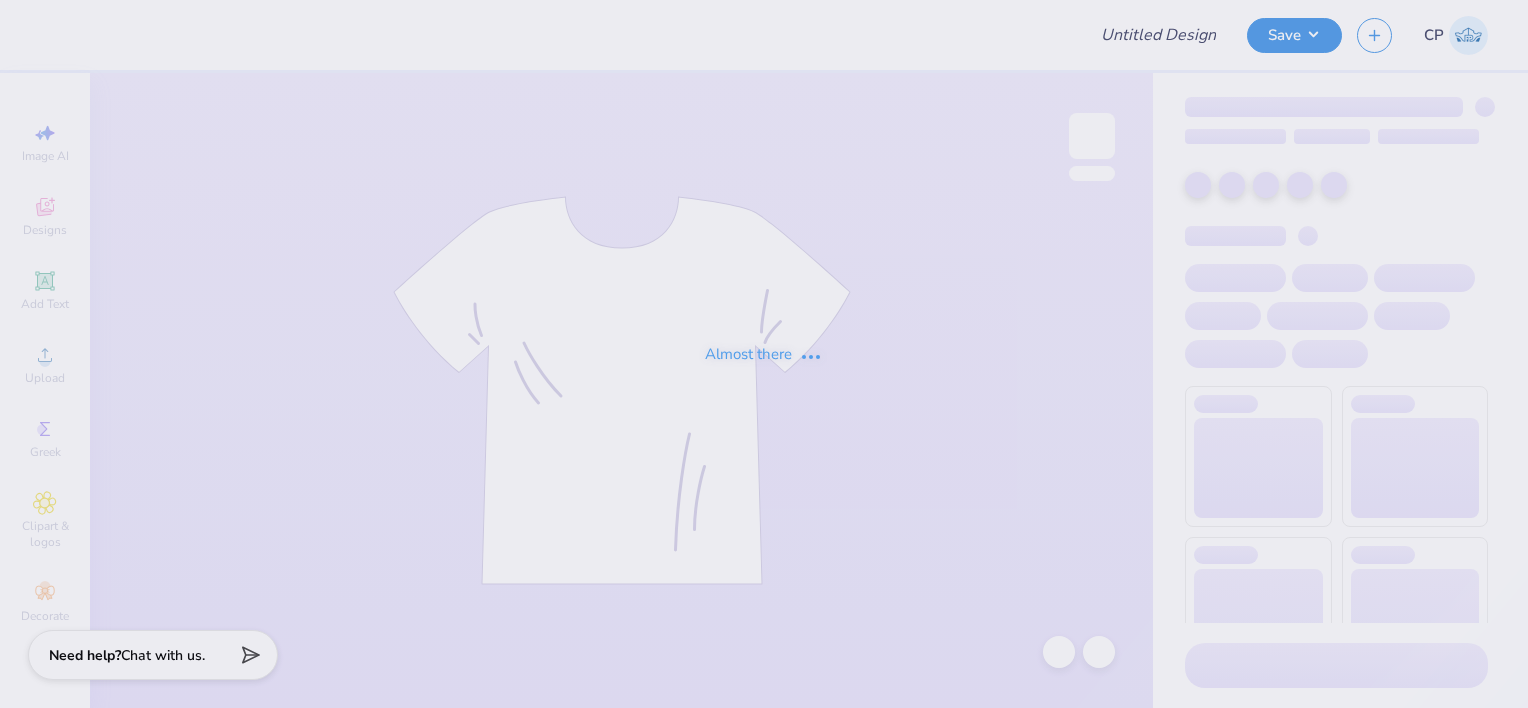 type on "design6" 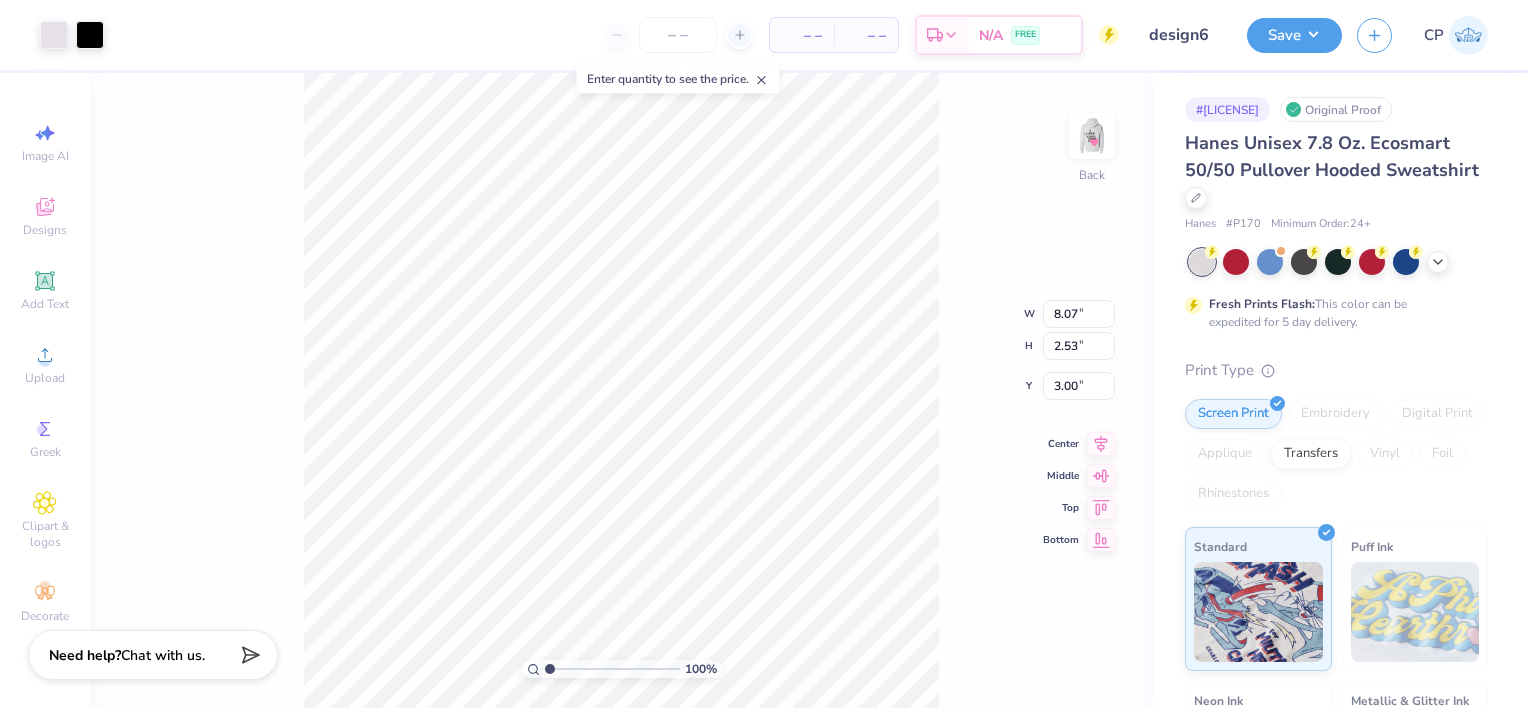 type on "6.18" 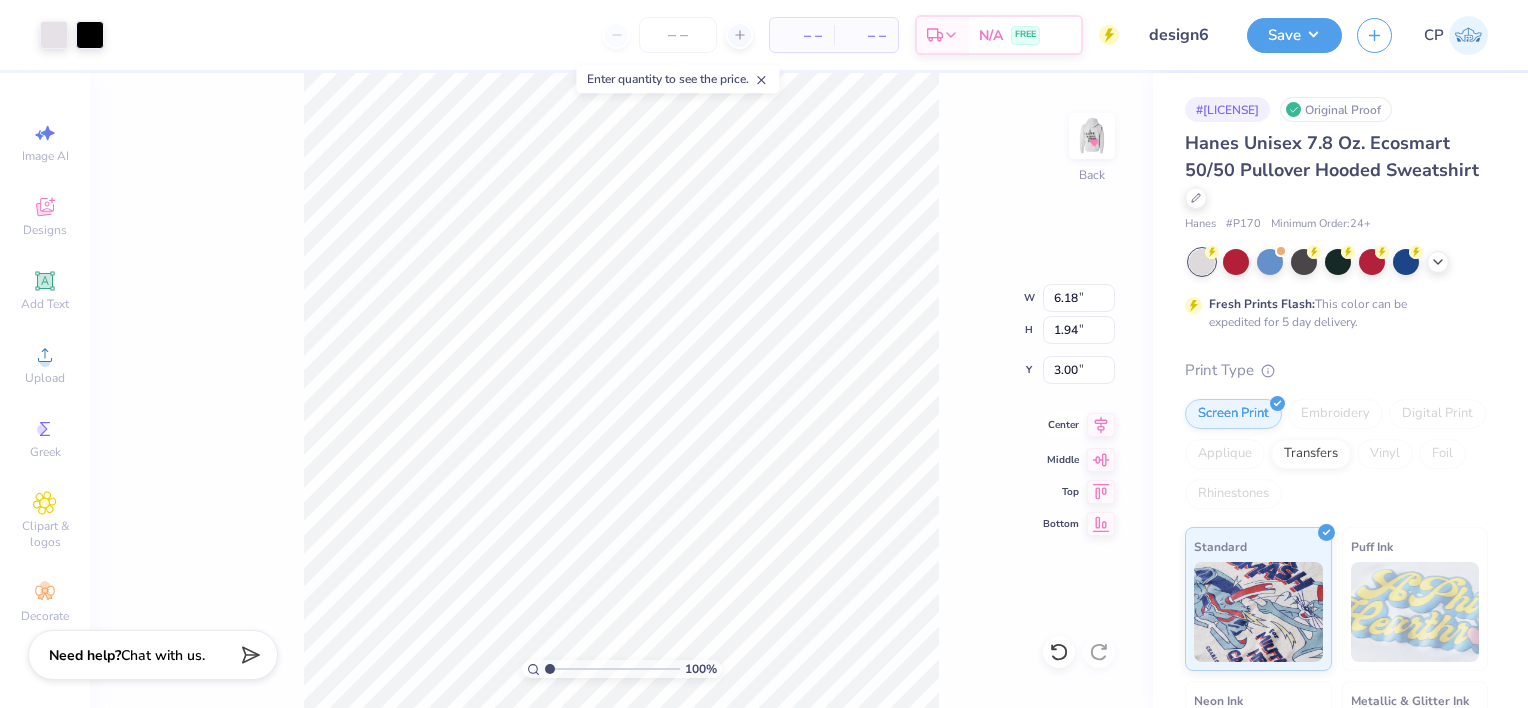 click 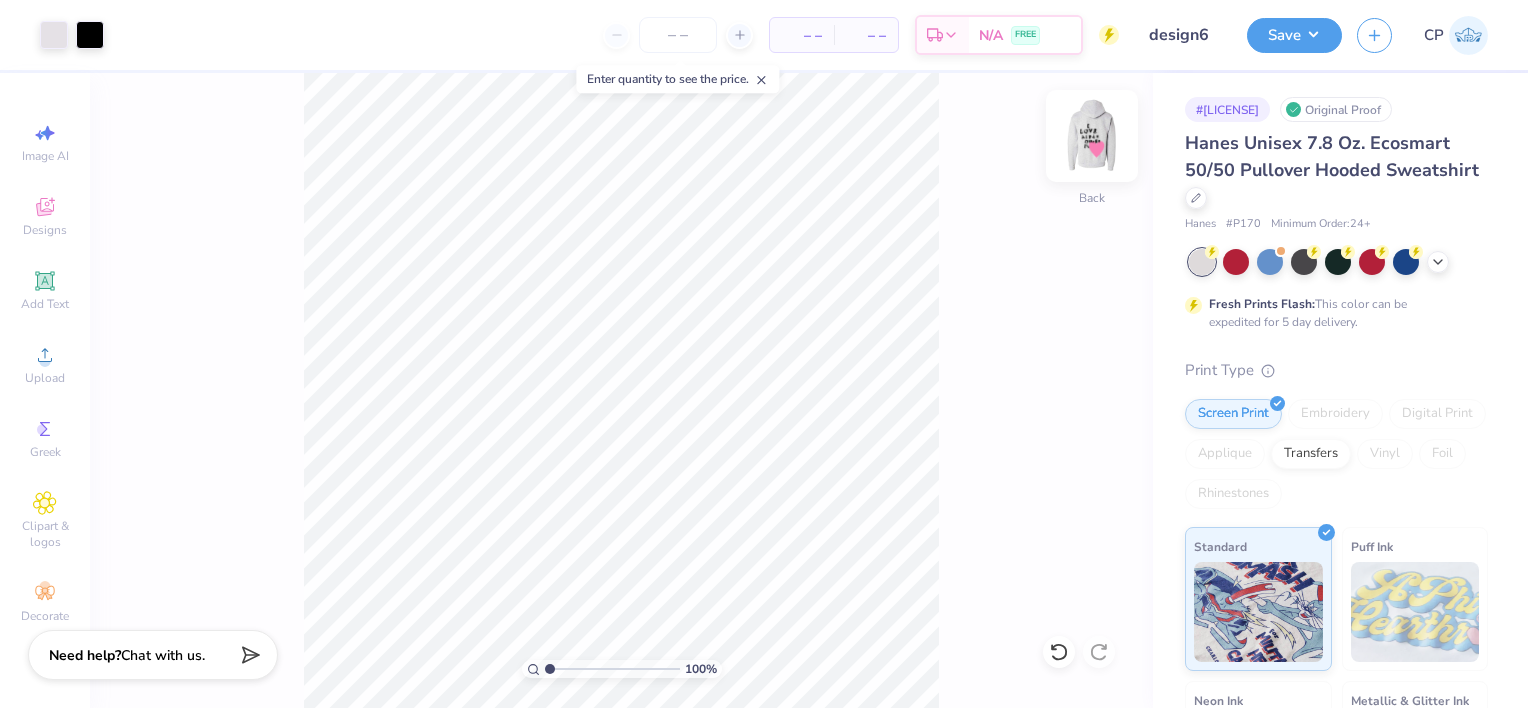 click at bounding box center [1092, 136] 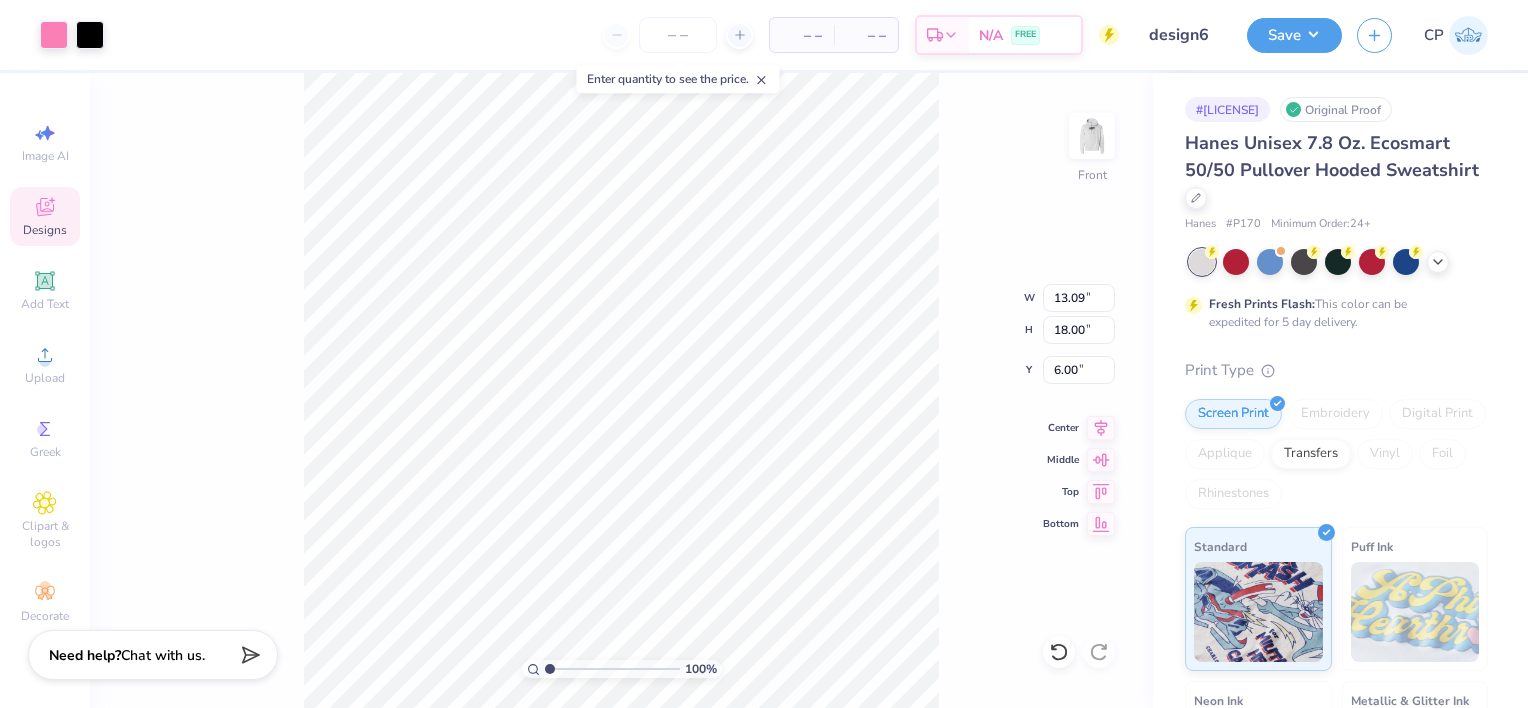 type on "6.00" 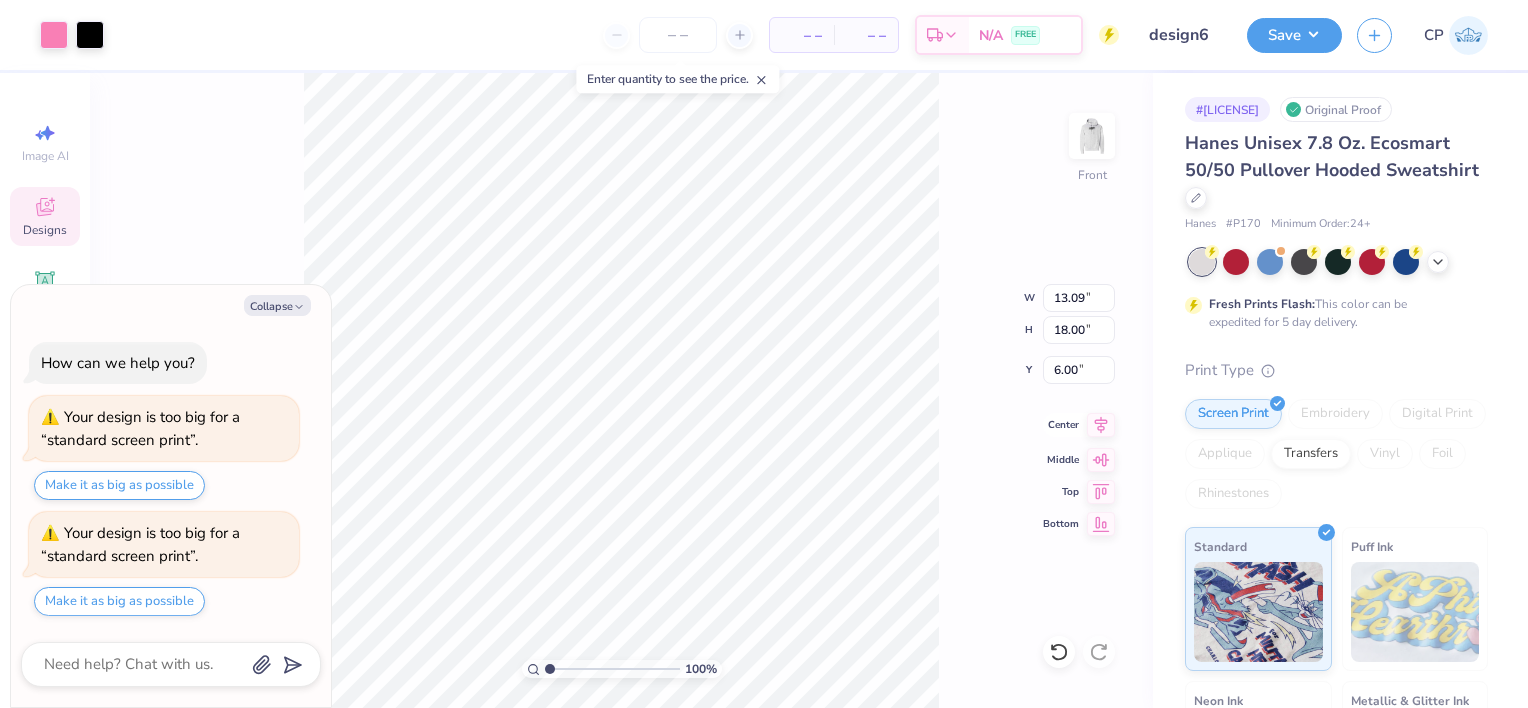 click 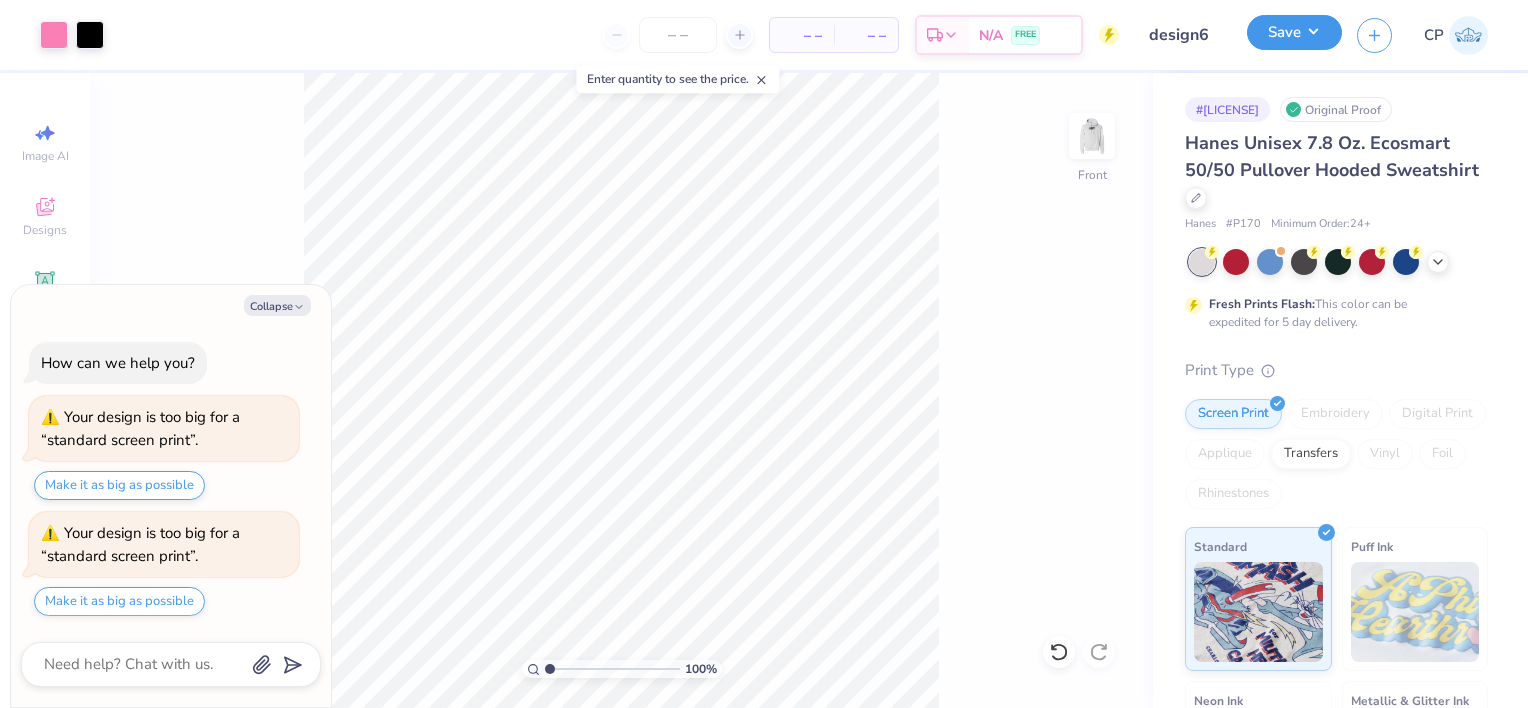 click on "Save" at bounding box center (1294, 32) 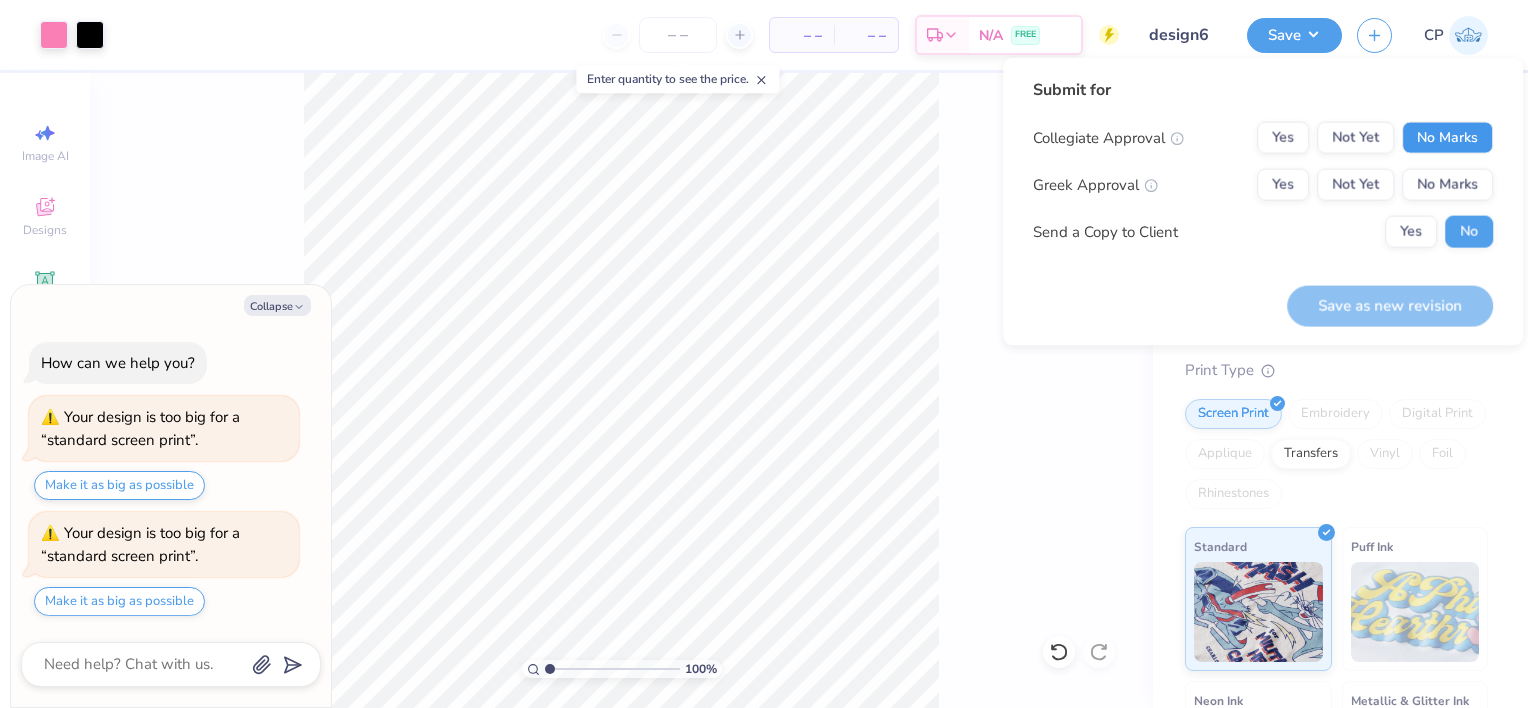 click on "No Marks" at bounding box center [1447, 138] 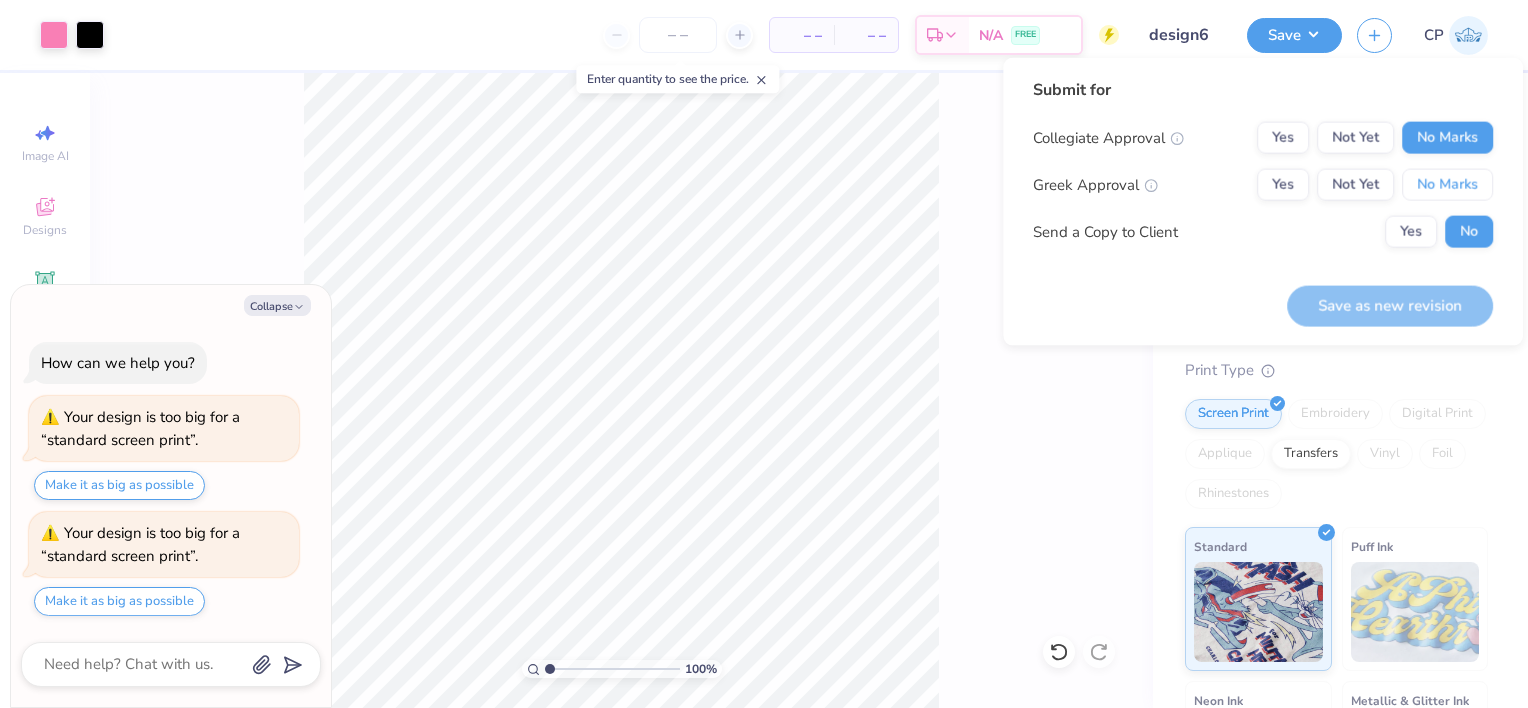 click on "No Marks" at bounding box center [1447, 185] 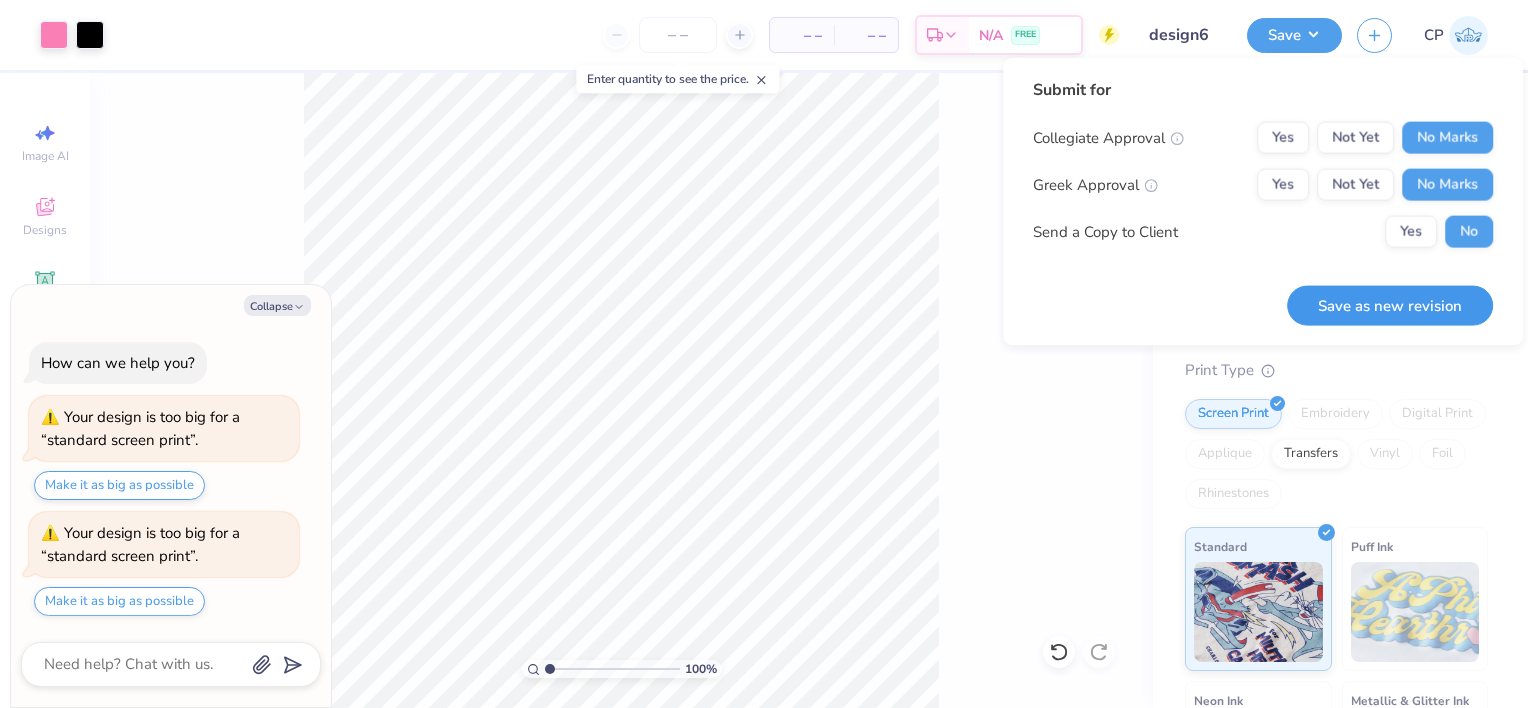 click on "Save as new revision" at bounding box center [1390, 305] 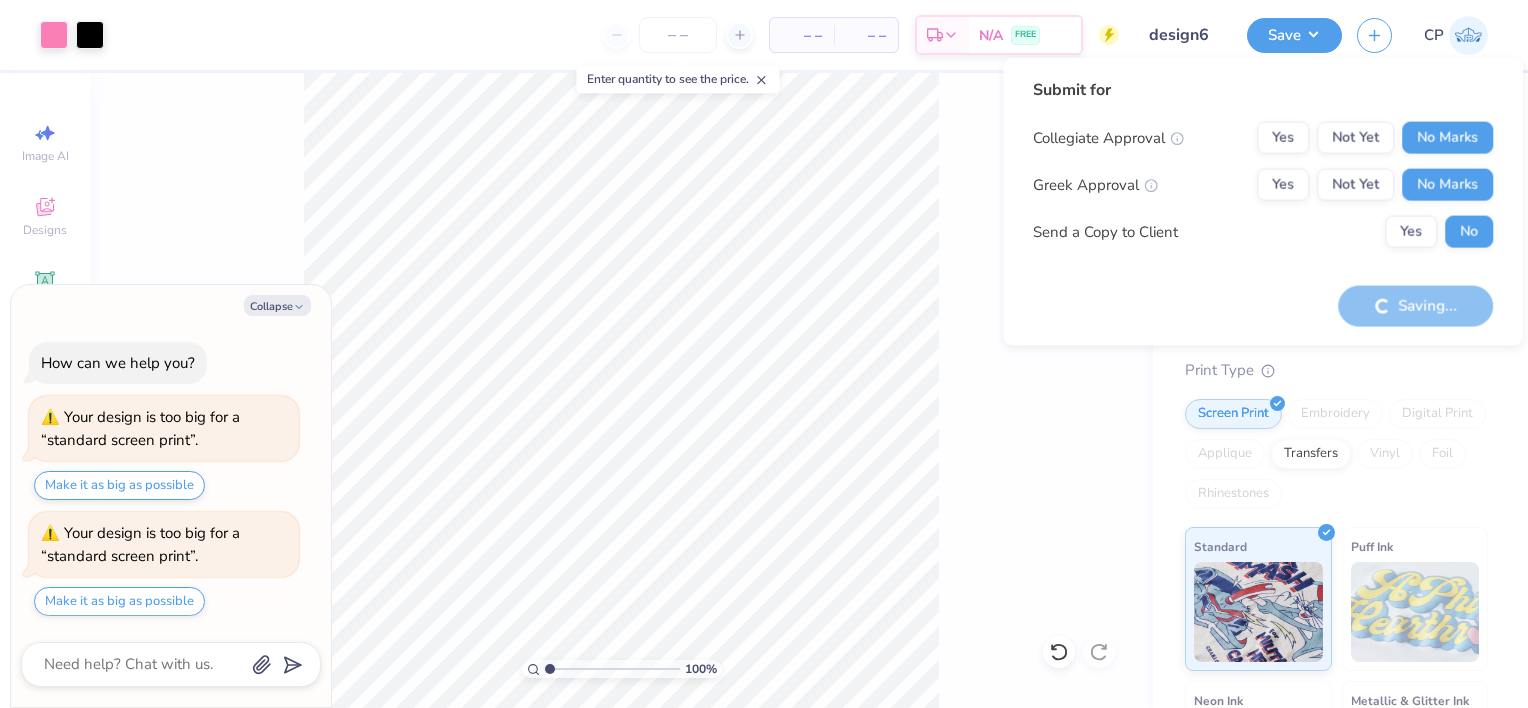 type on "x" 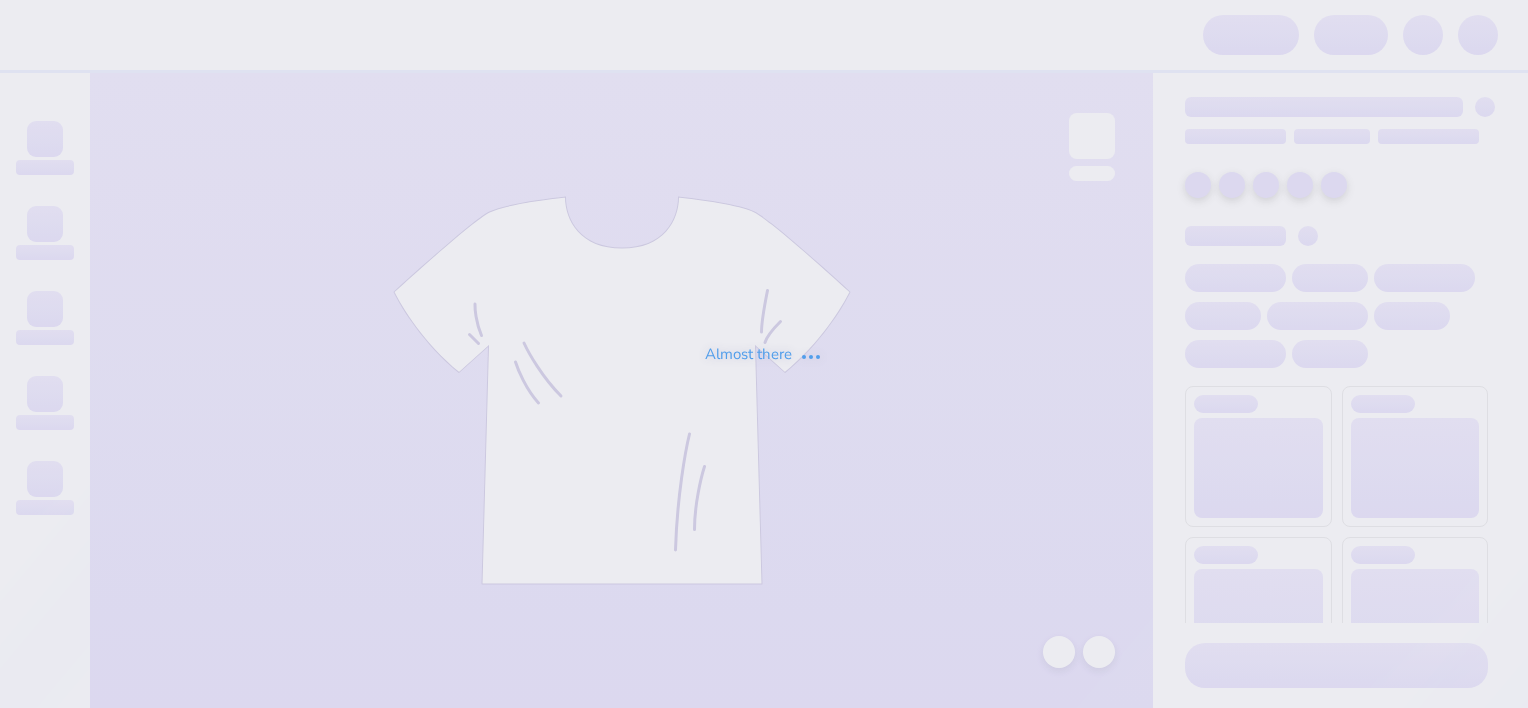 scroll, scrollTop: 0, scrollLeft: 0, axis: both 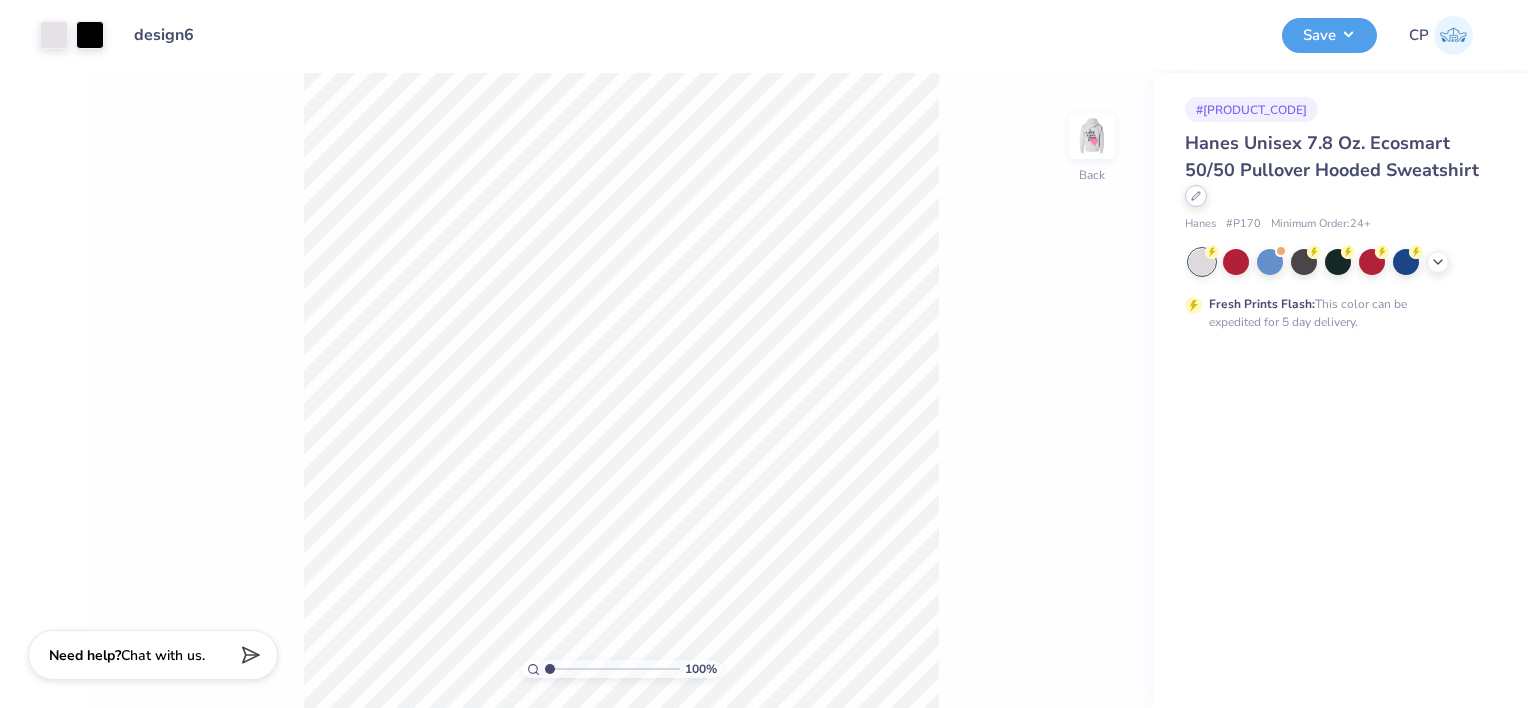 click at bounding box center [1196, 196] 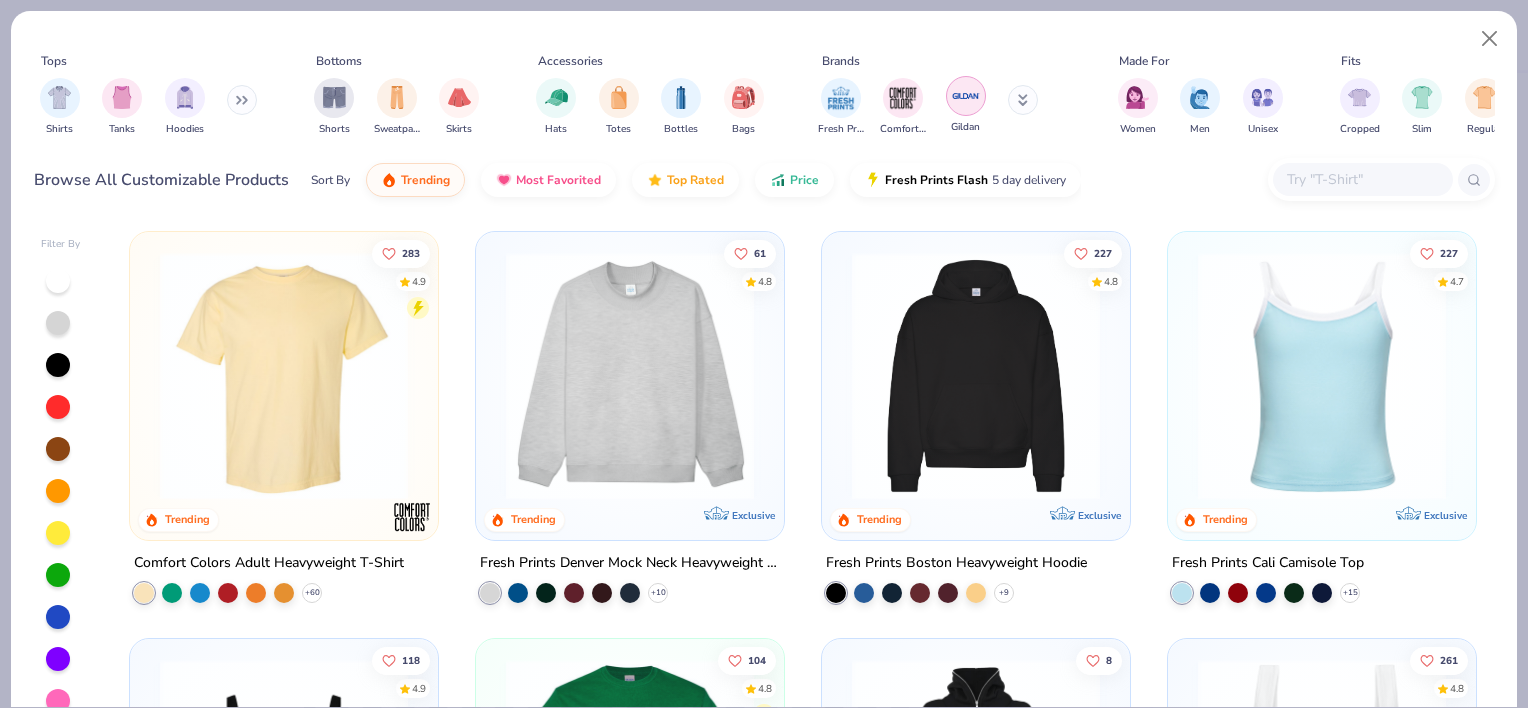 click at bounding box center [966, 96] 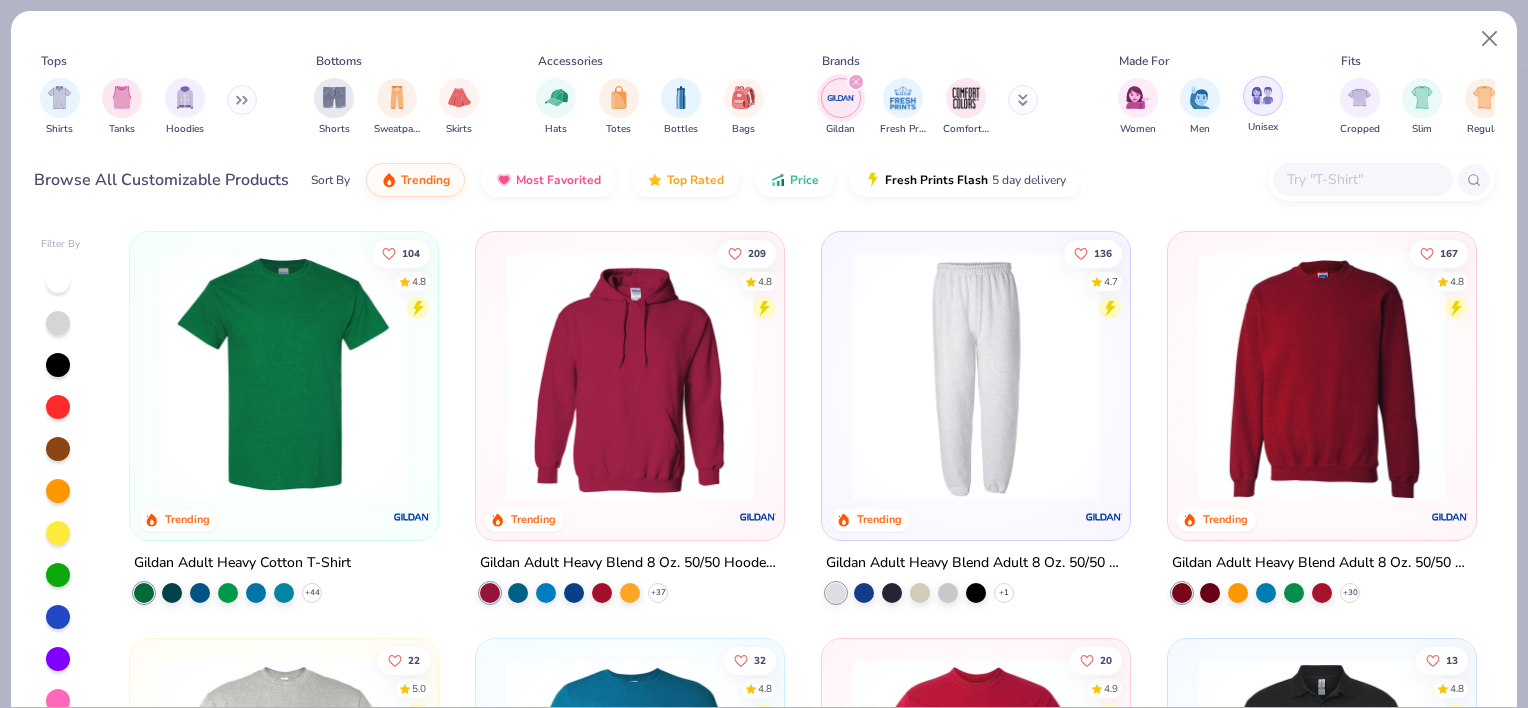click at bounding box center [1263, 96] 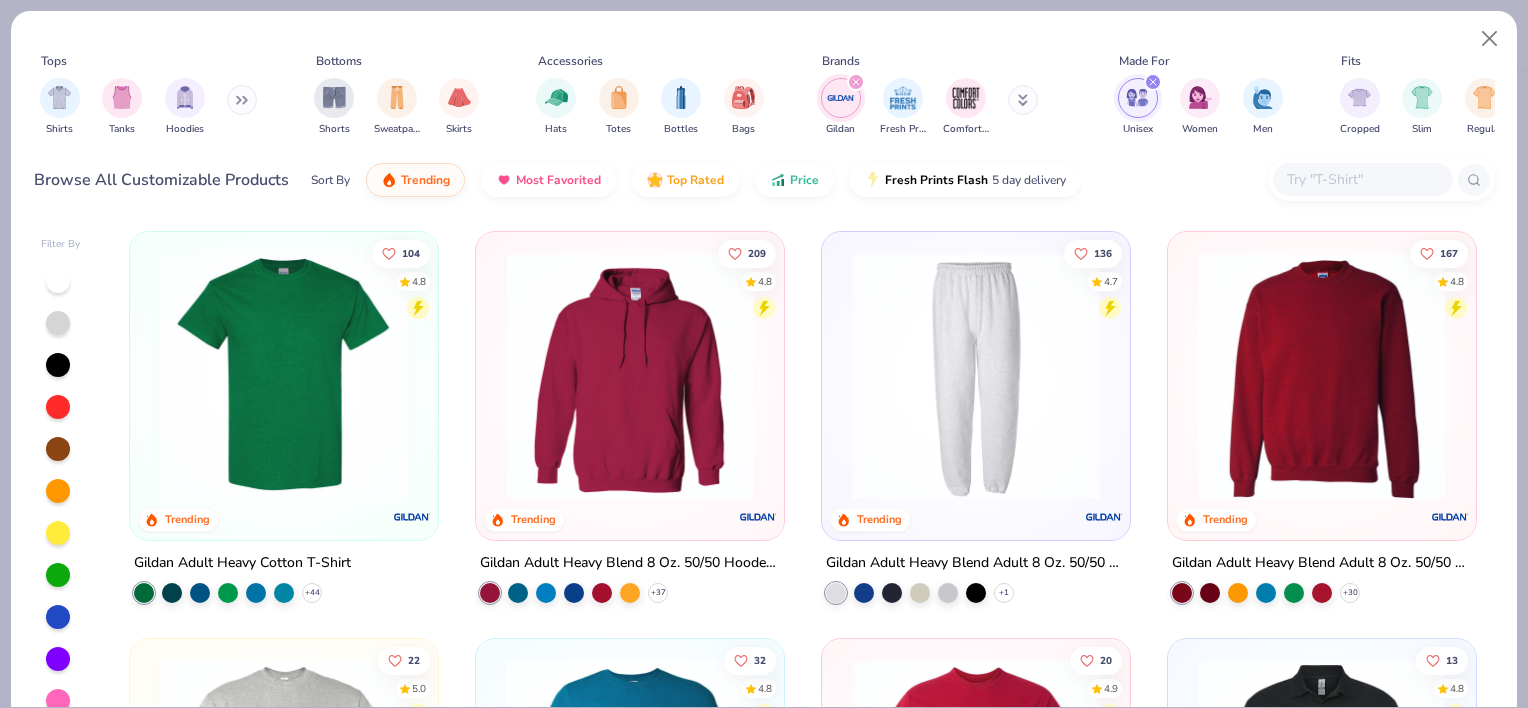 click at bounding box center [284, 376] 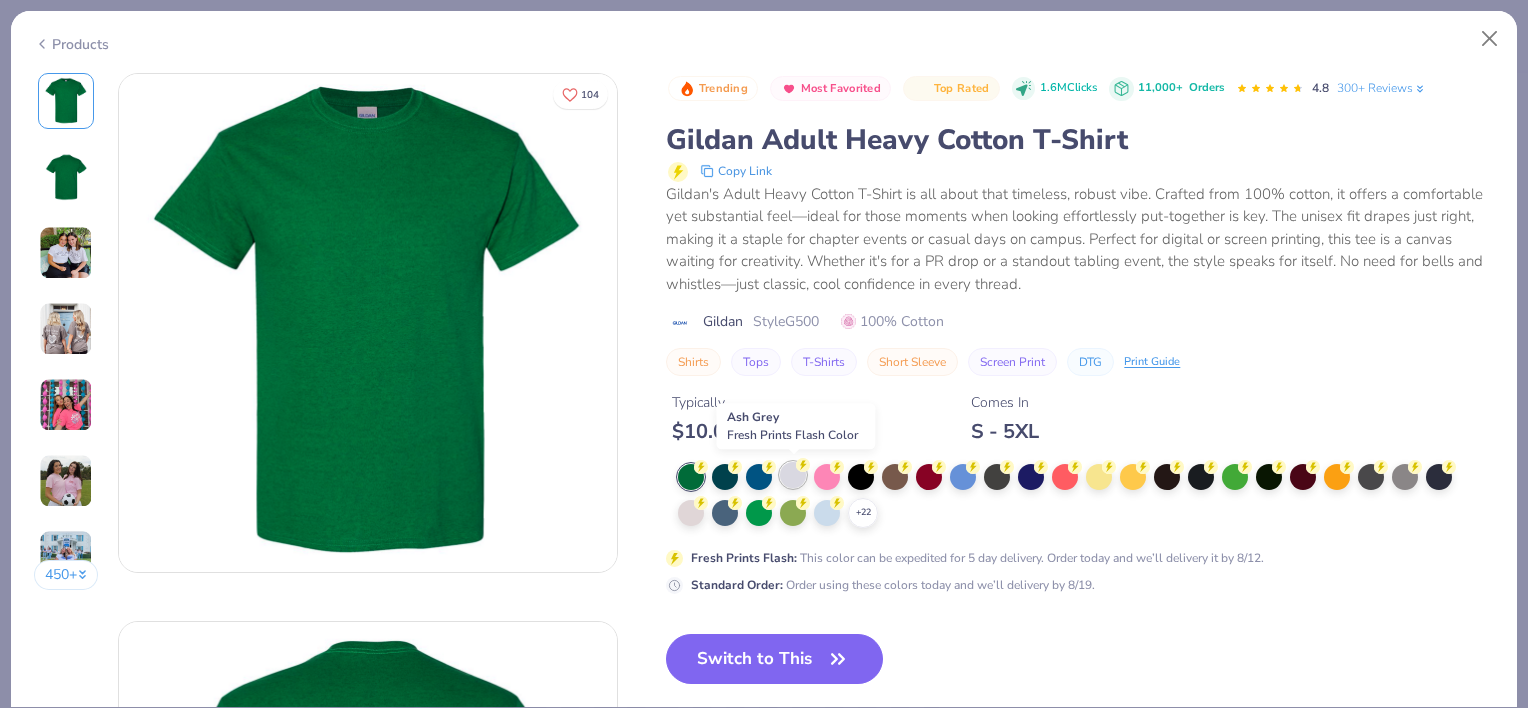 click at bounding box center (793, 475) 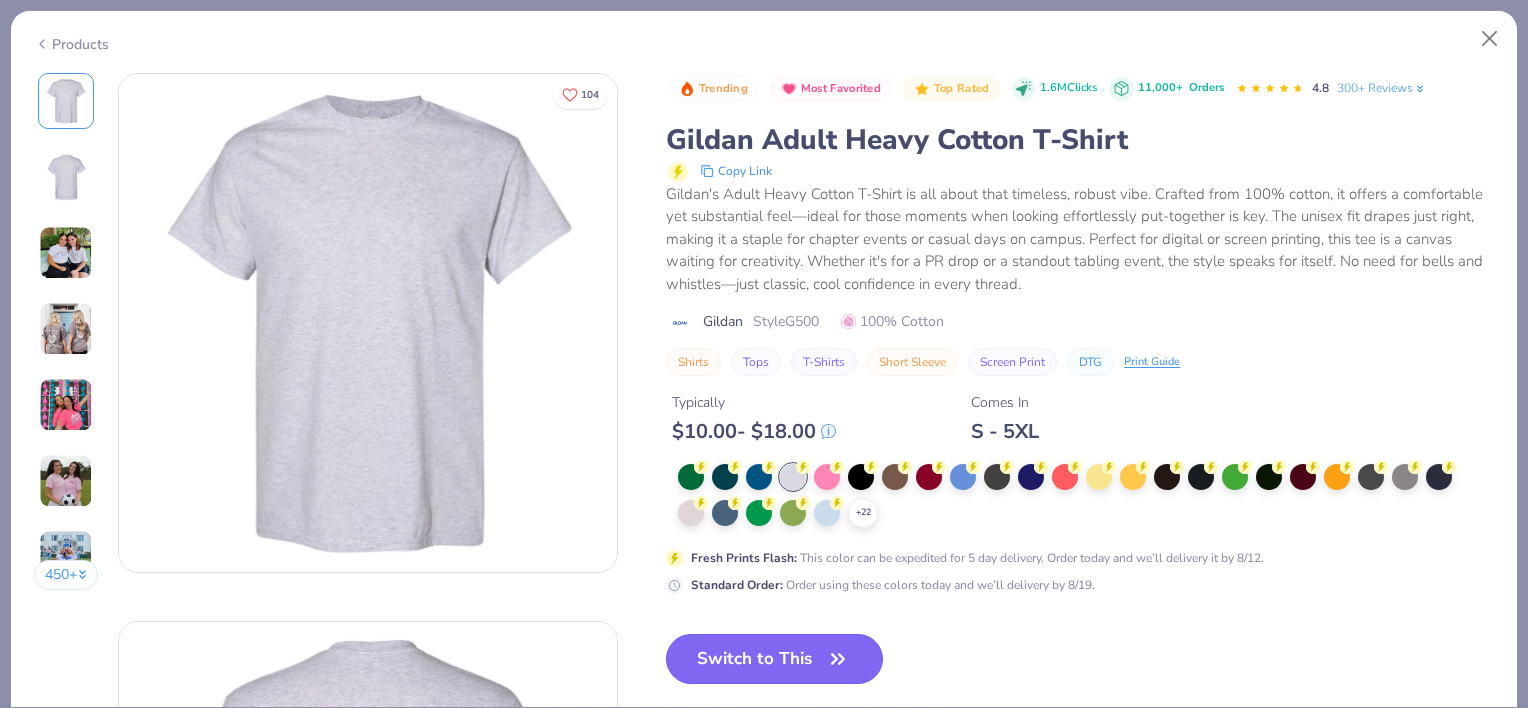 click on "Switch to This" at bounding box center (774, 659) 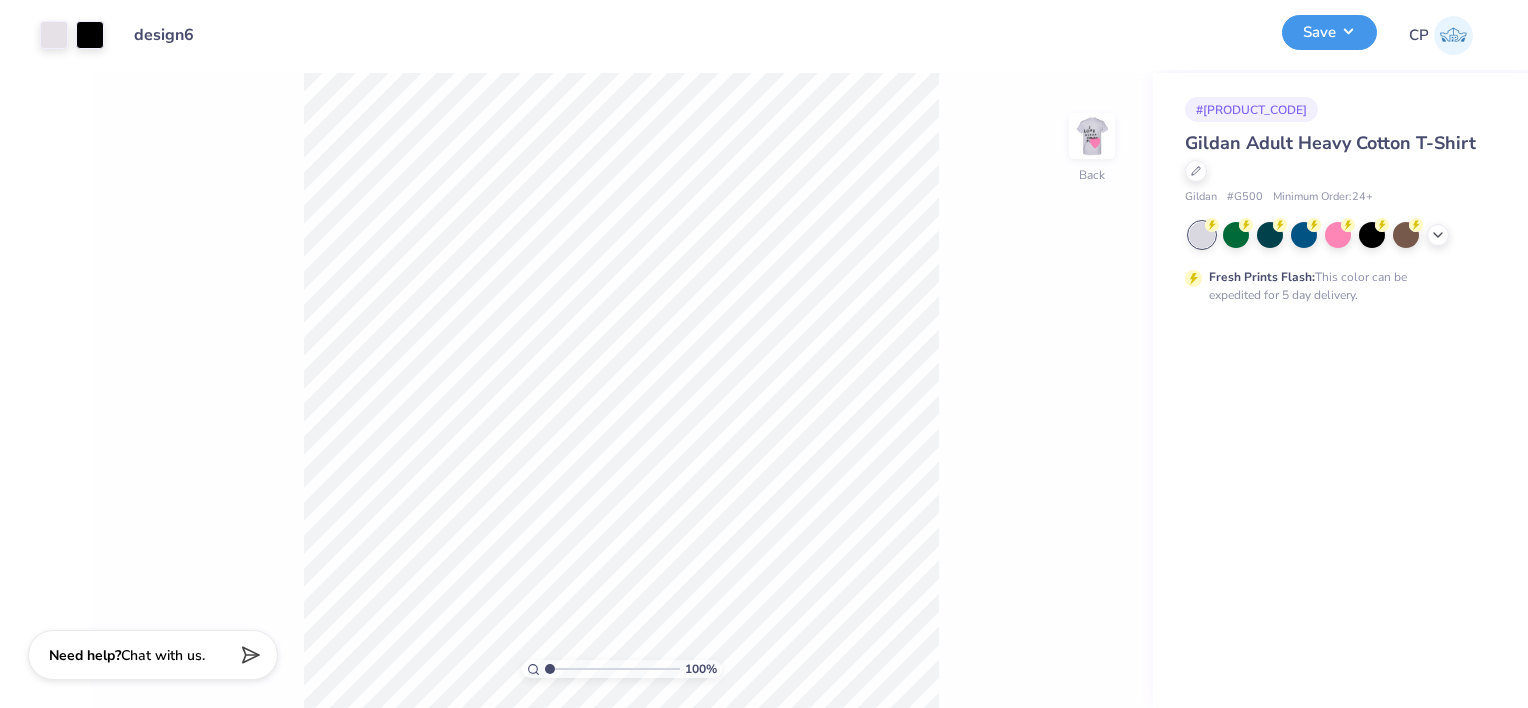 click on "Save" at bounding box center (1329, 32) 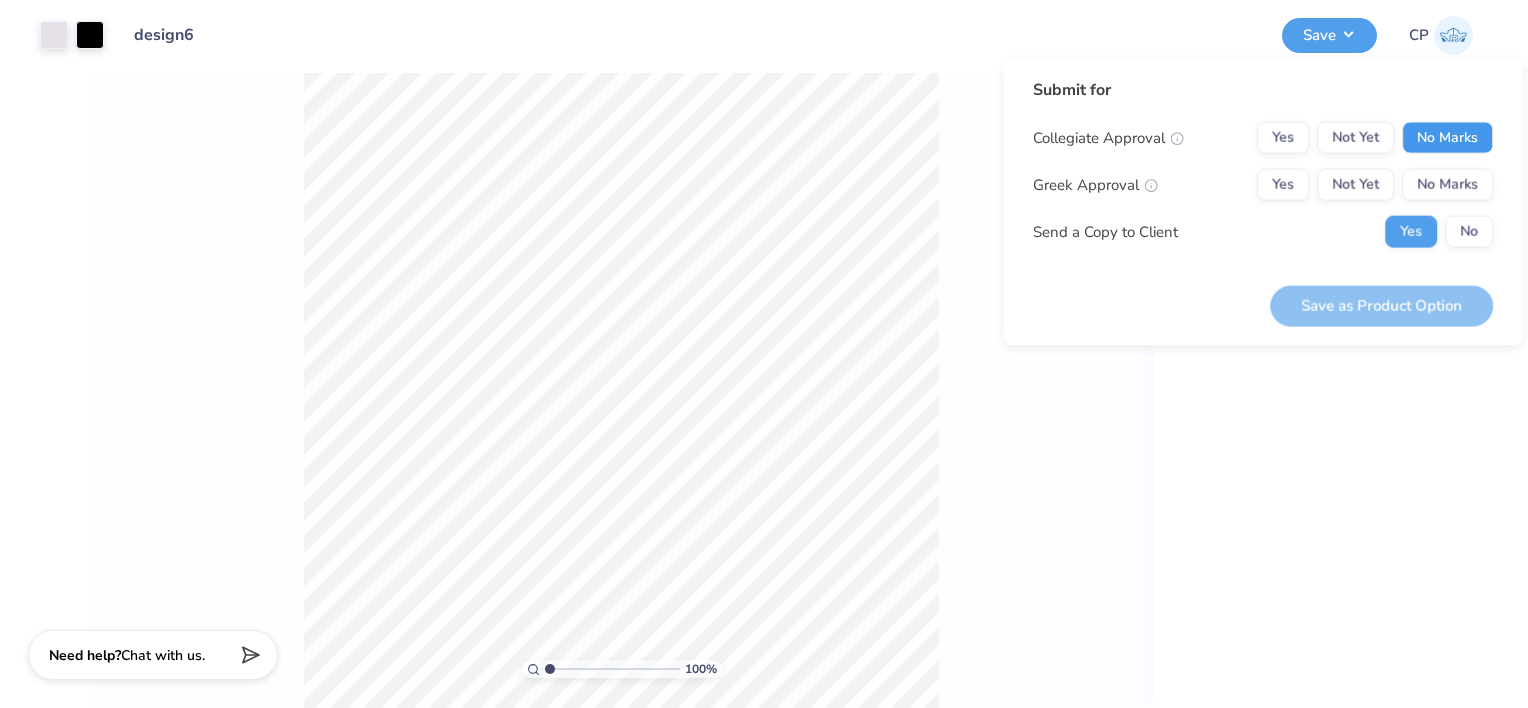 click on "No Marks" at bounding box center [1447, 138] 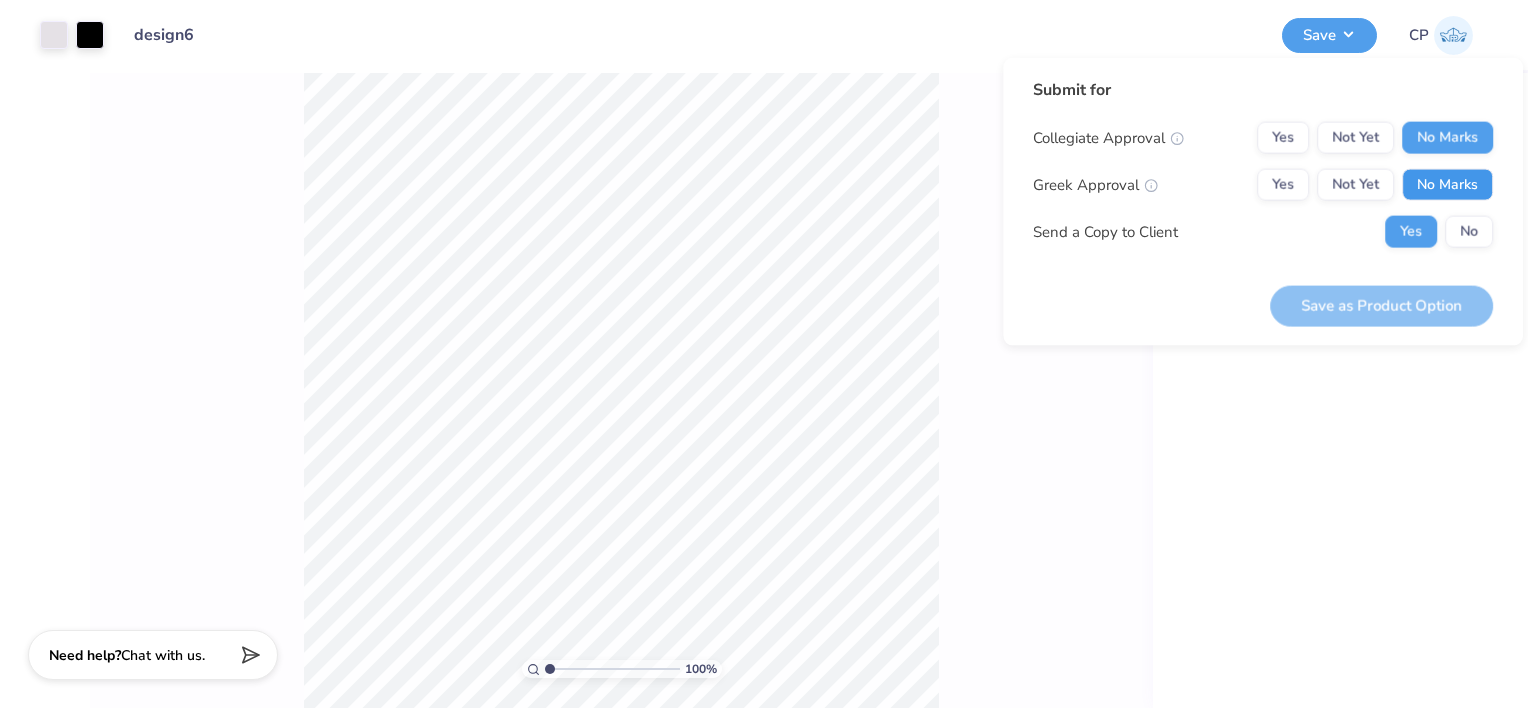 click on "No Marks" at bounding box center [1447, 185] 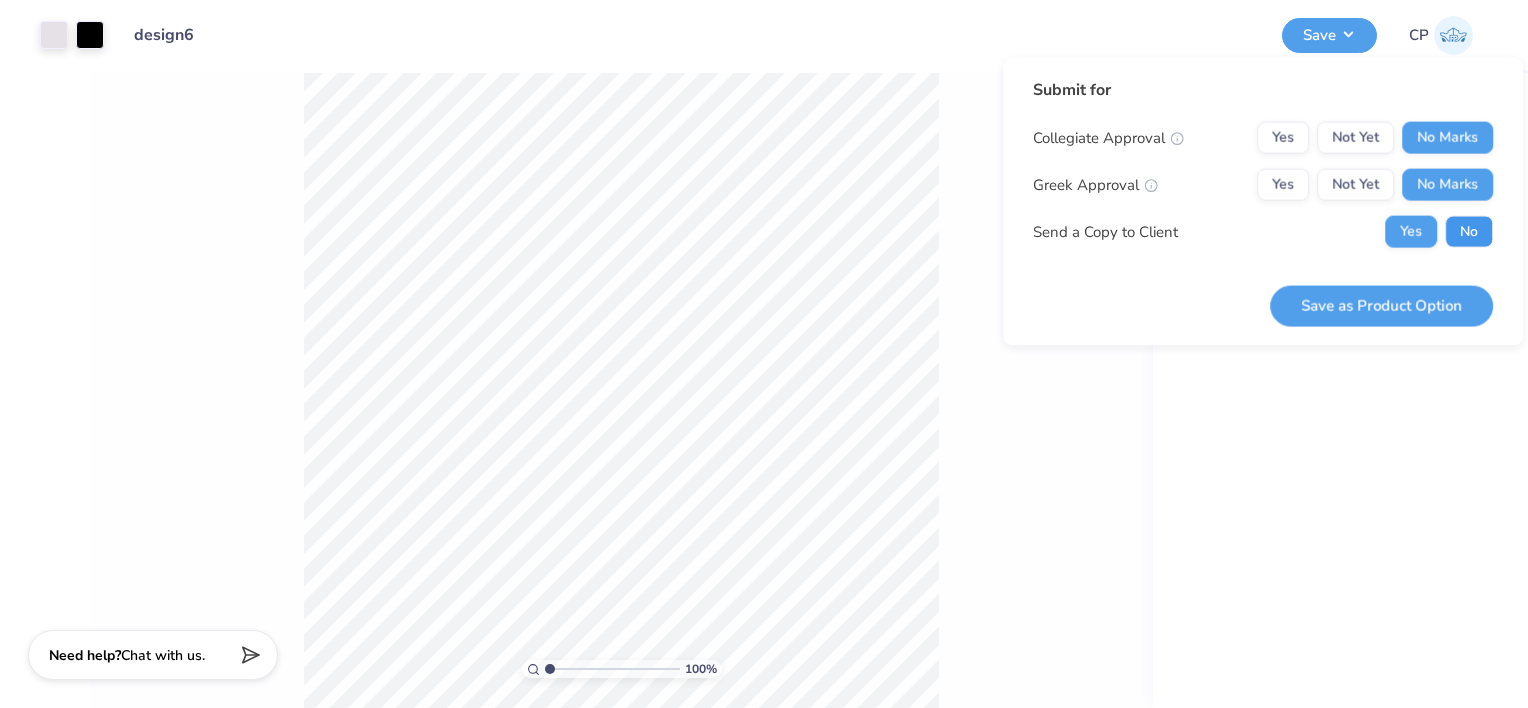 click on "No" at bounding box center [1469, 232] 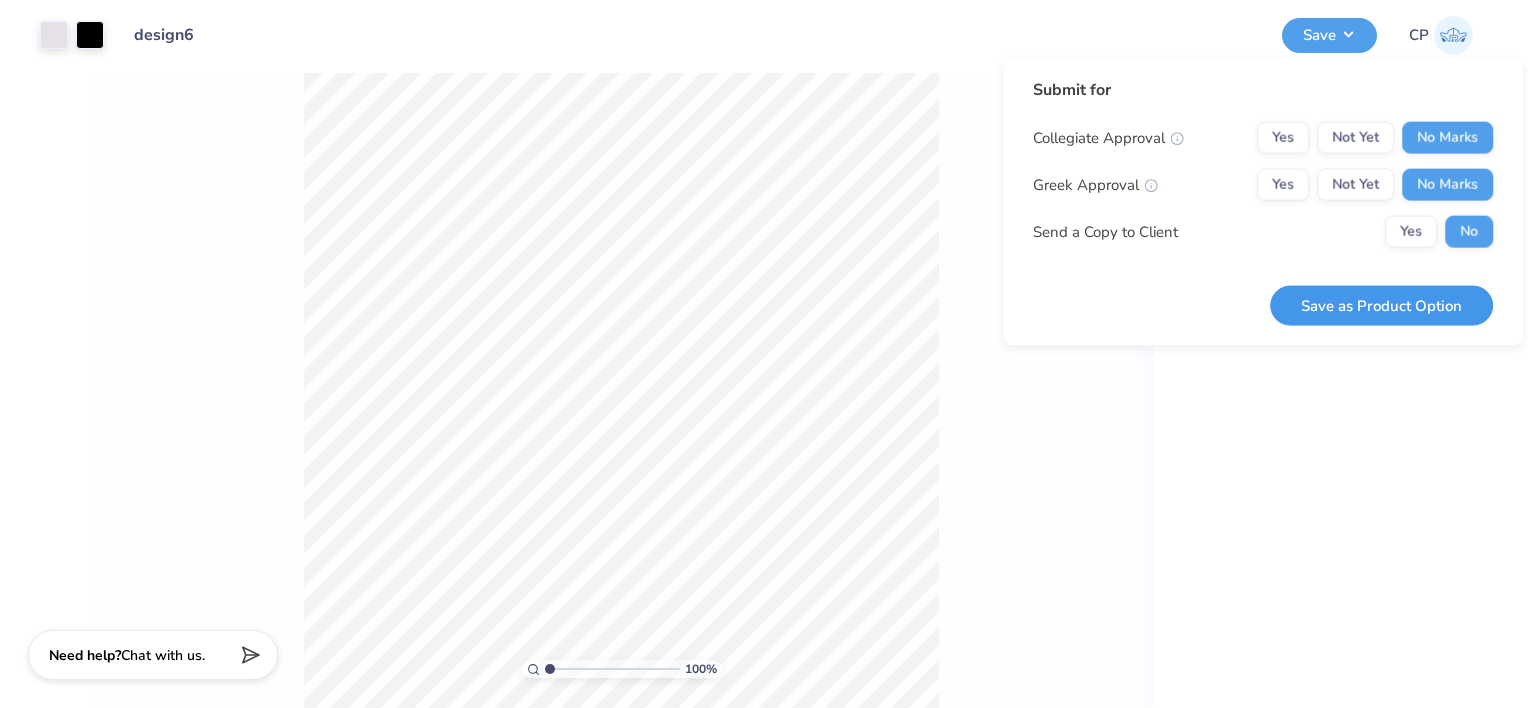 click on "Save as Product Option" at bounding box center (1381, 305) 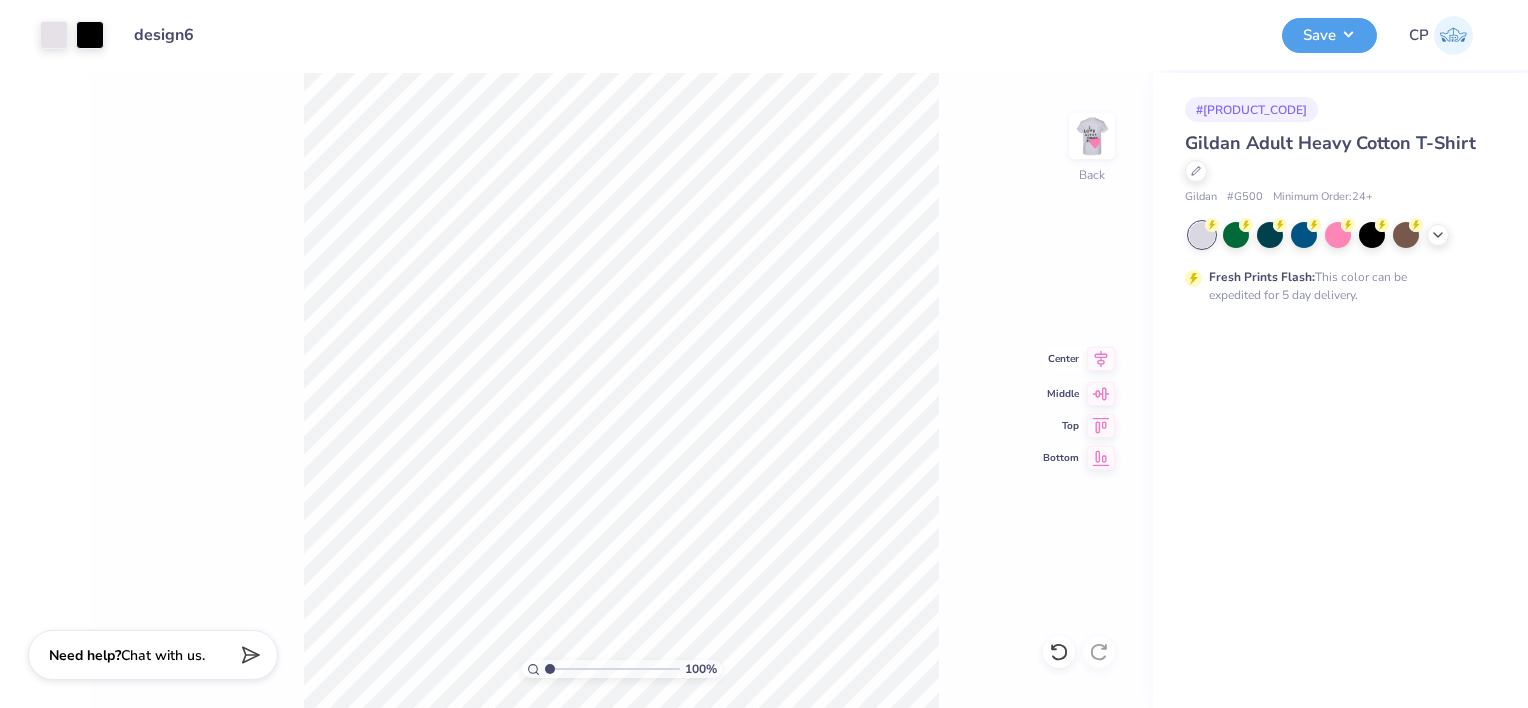 click 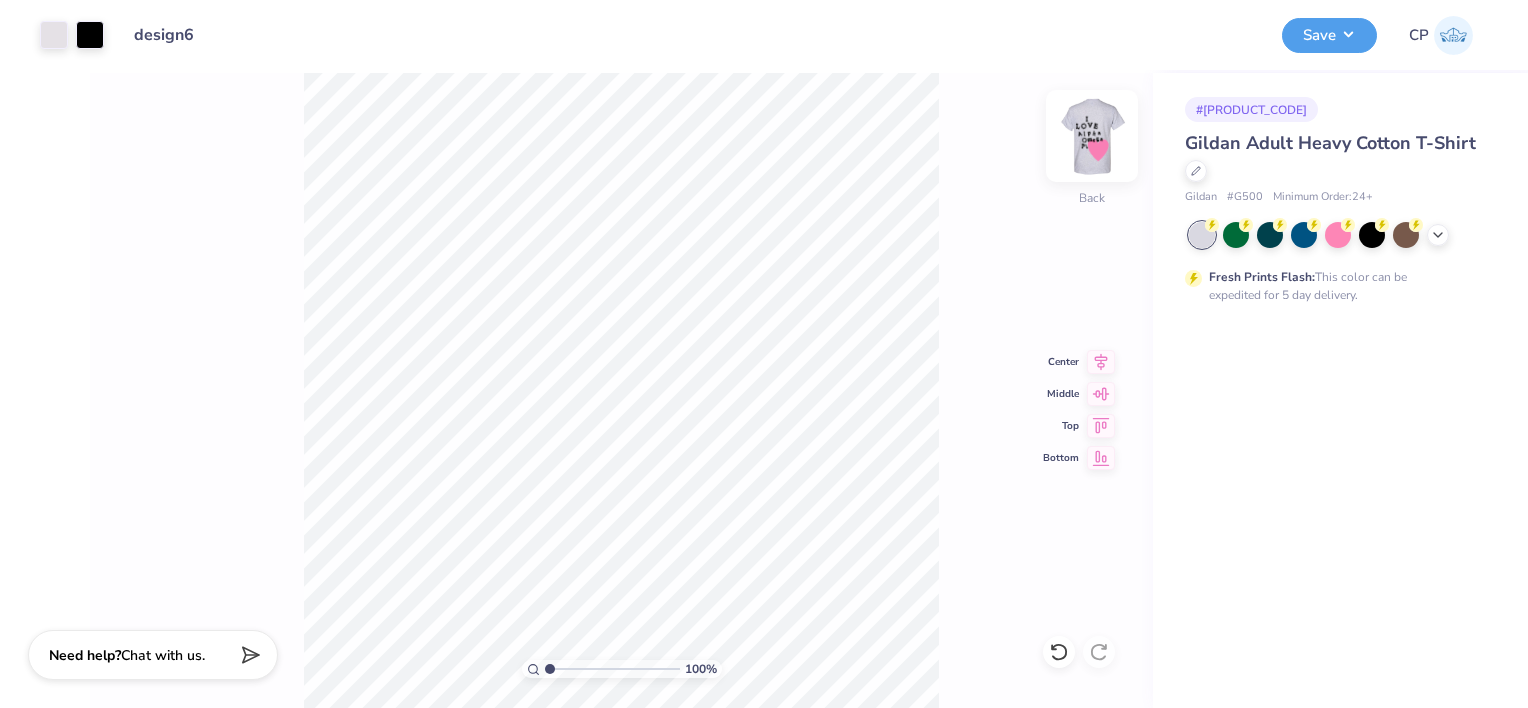 click at bounding box center [1092, 136] 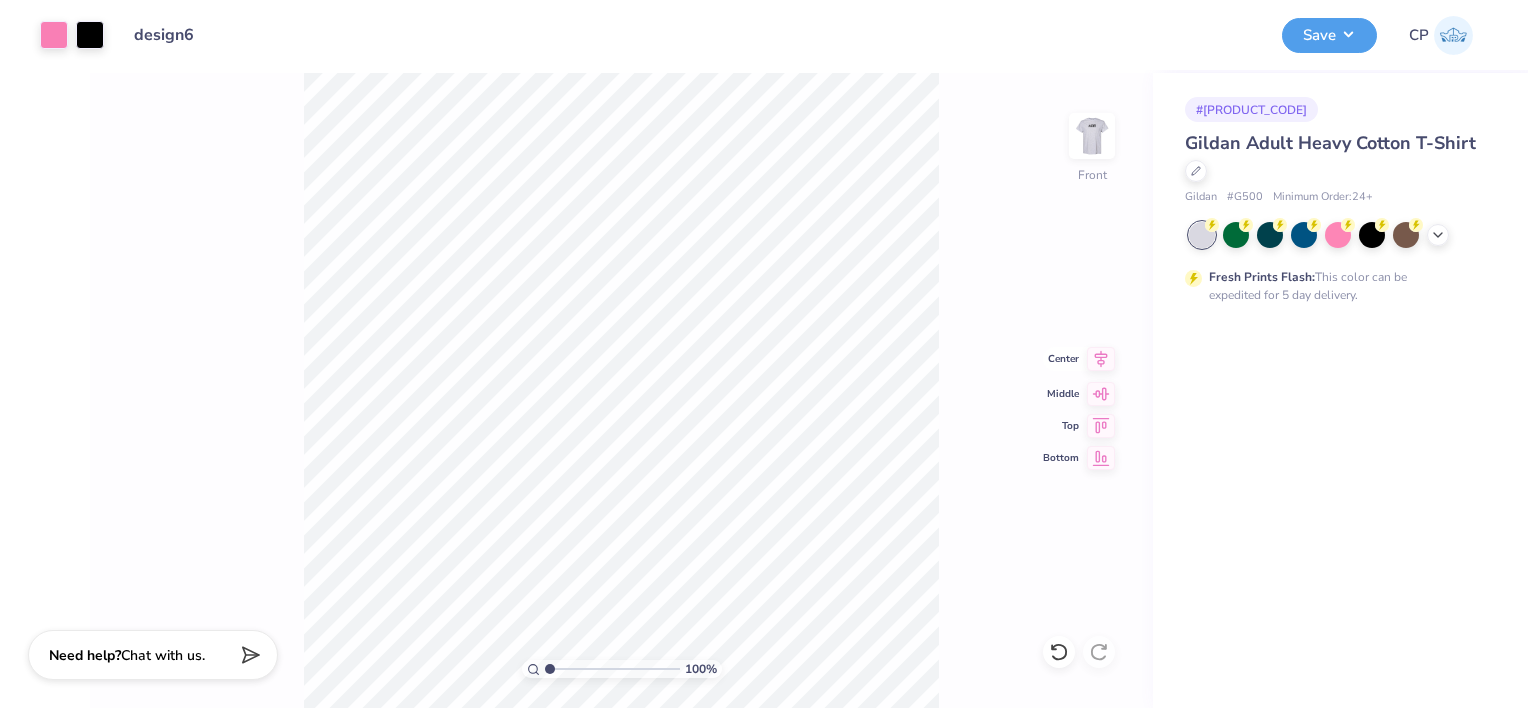 click 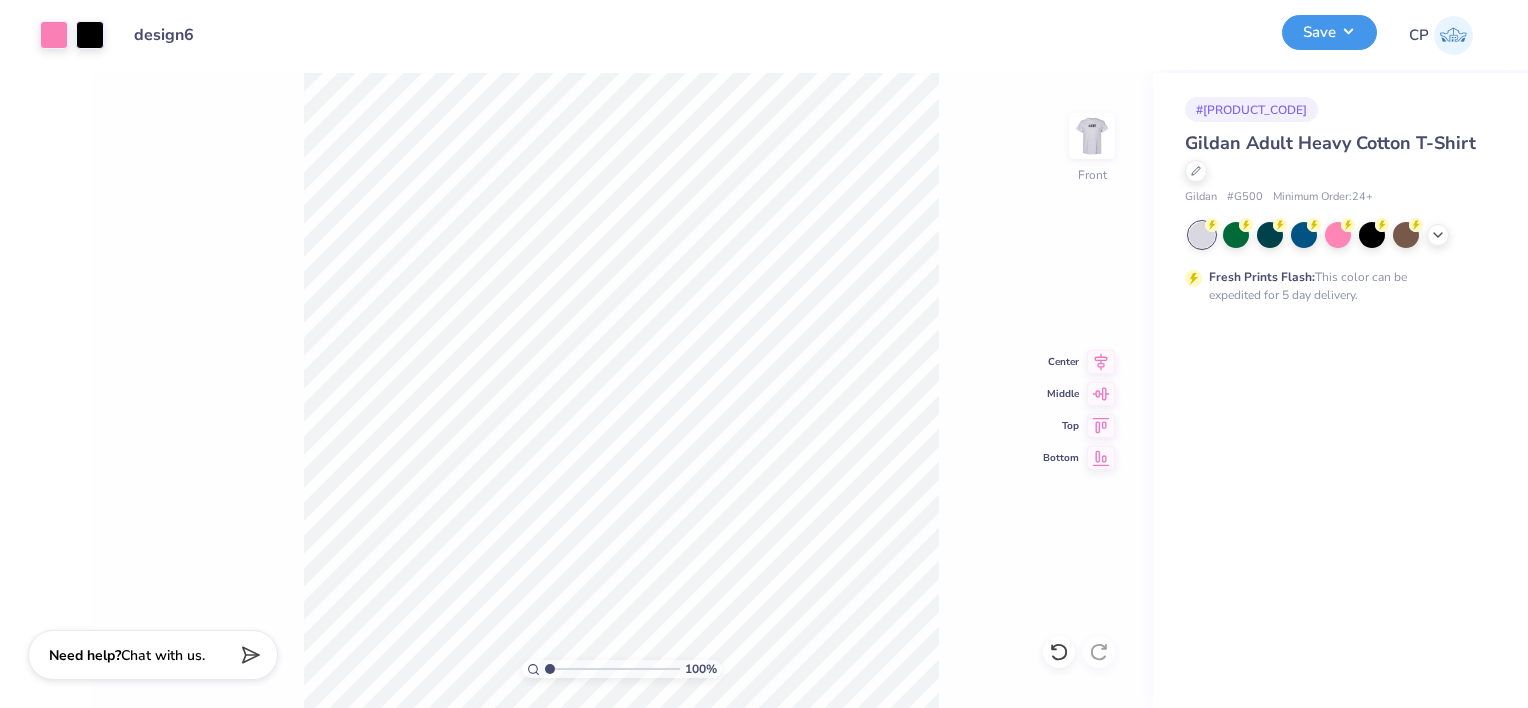 click on "Save" at bounding box center (1329, 32) 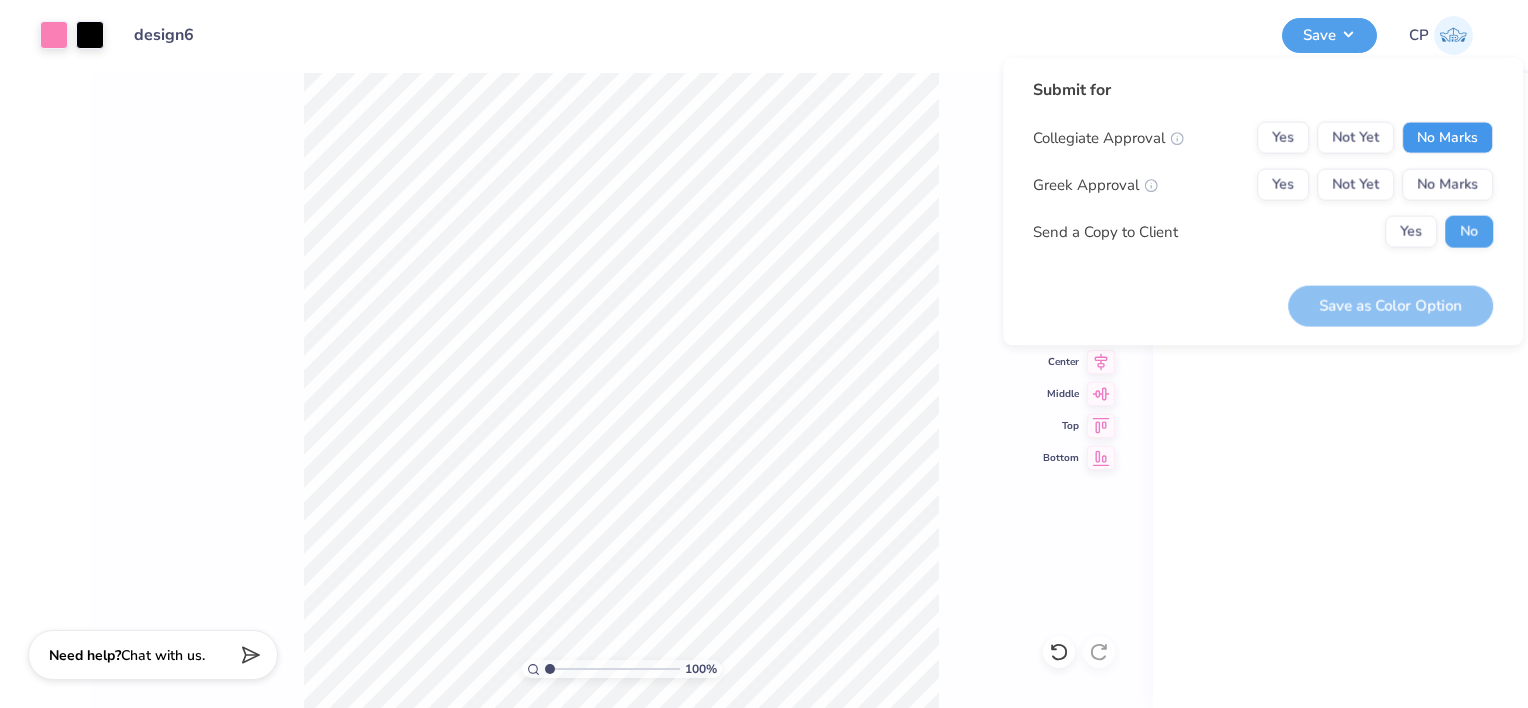 click on "No Marks" at bounding box center [1447, 138] 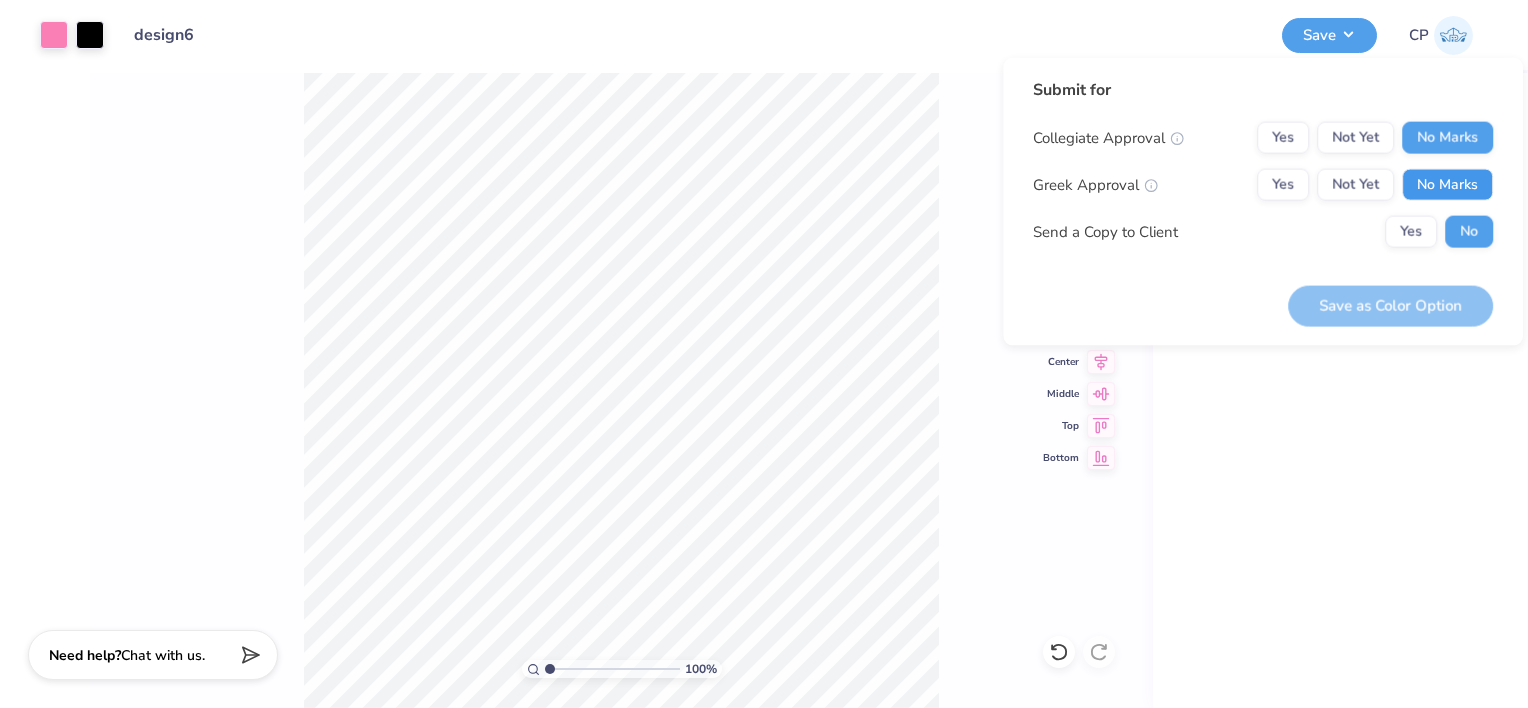 click on "No Marks" at bounding box center (1447, 185) 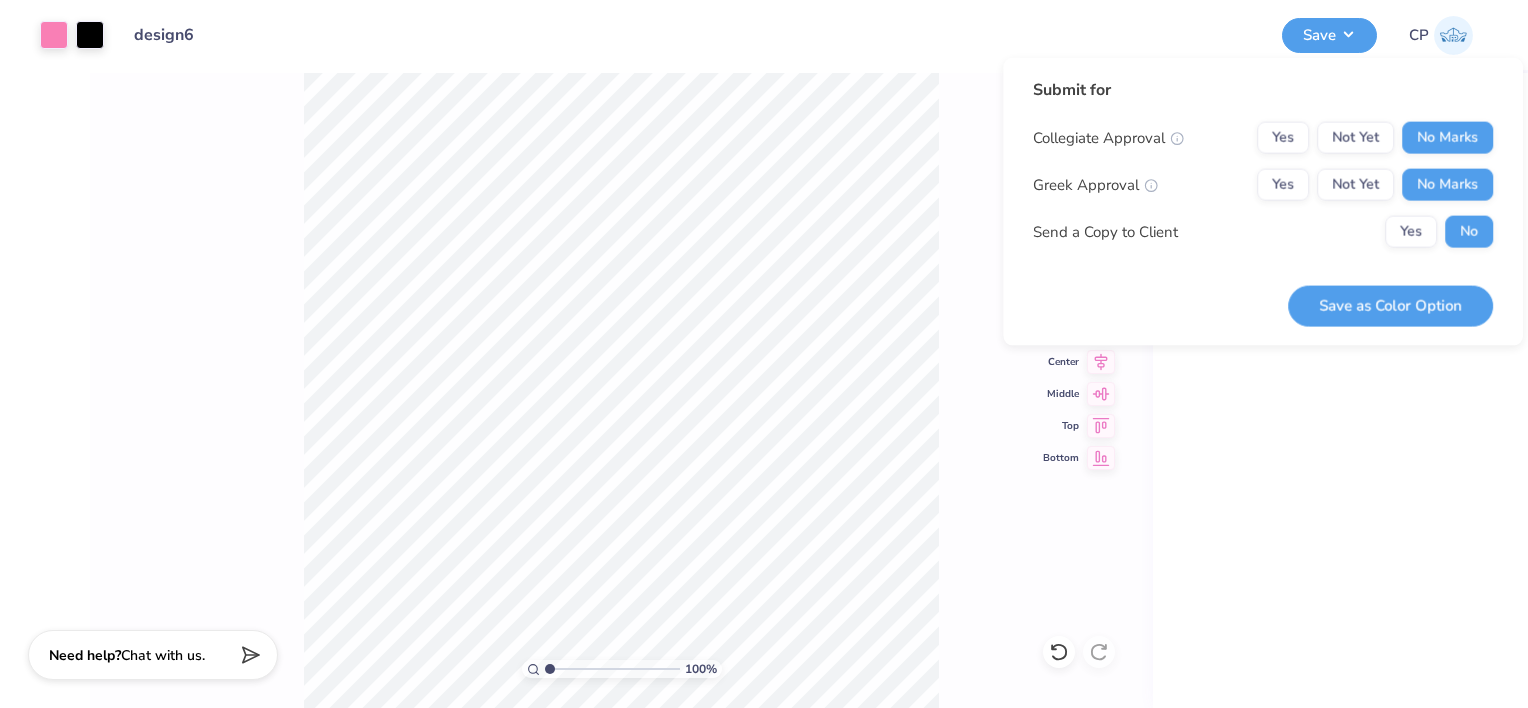 click on "Save as Color Option" at bounding box center [1390, 305] 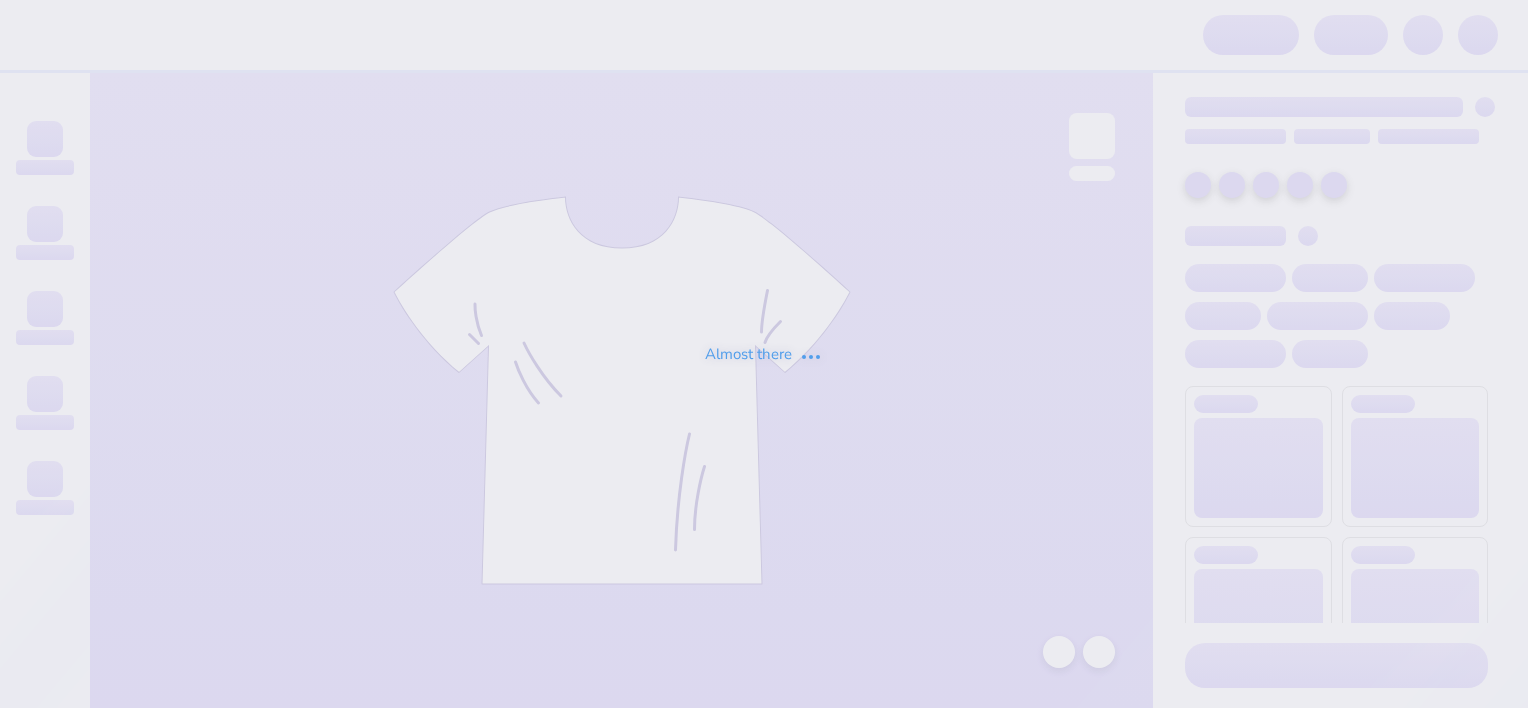 scroll, scrollTop: 0, scrollLeft: 0, axis: both 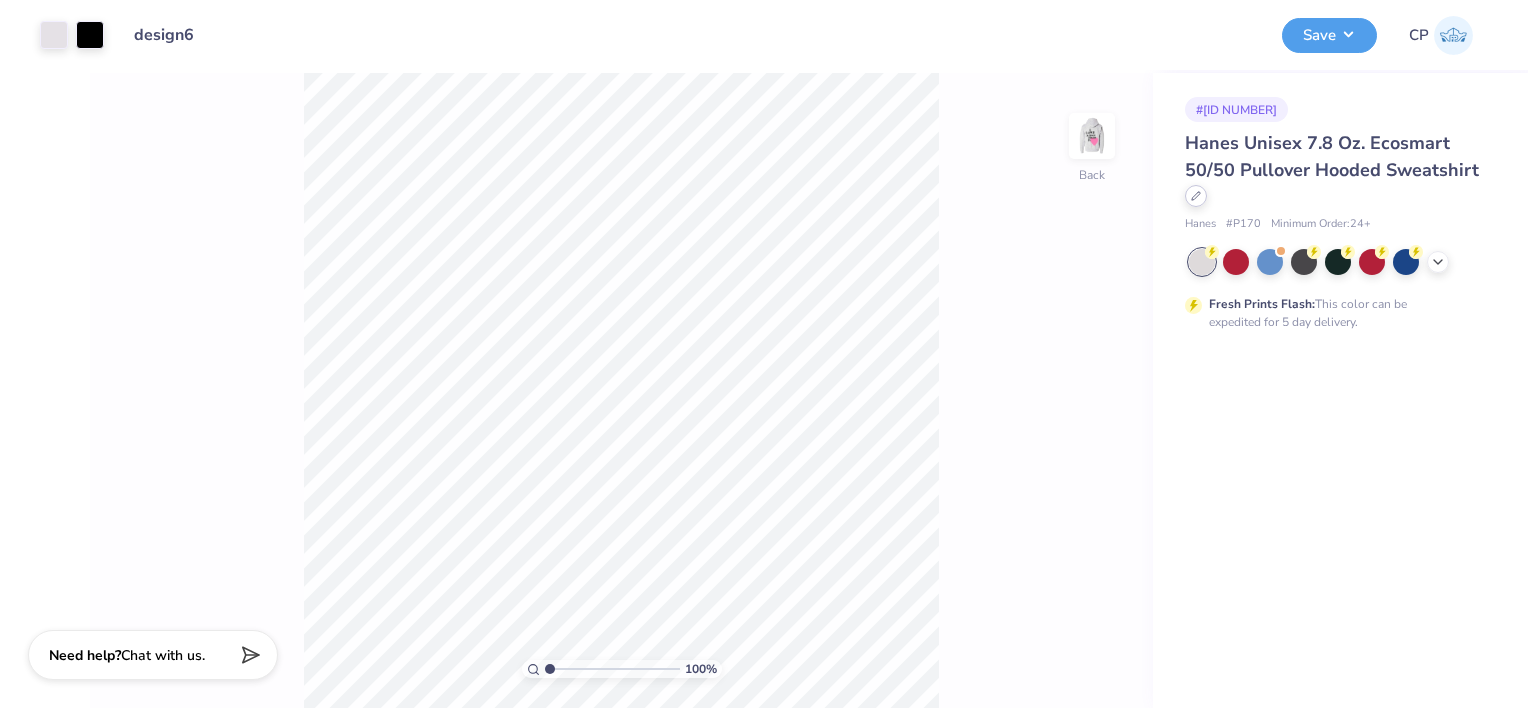 click at bounding box center [1196, 196] 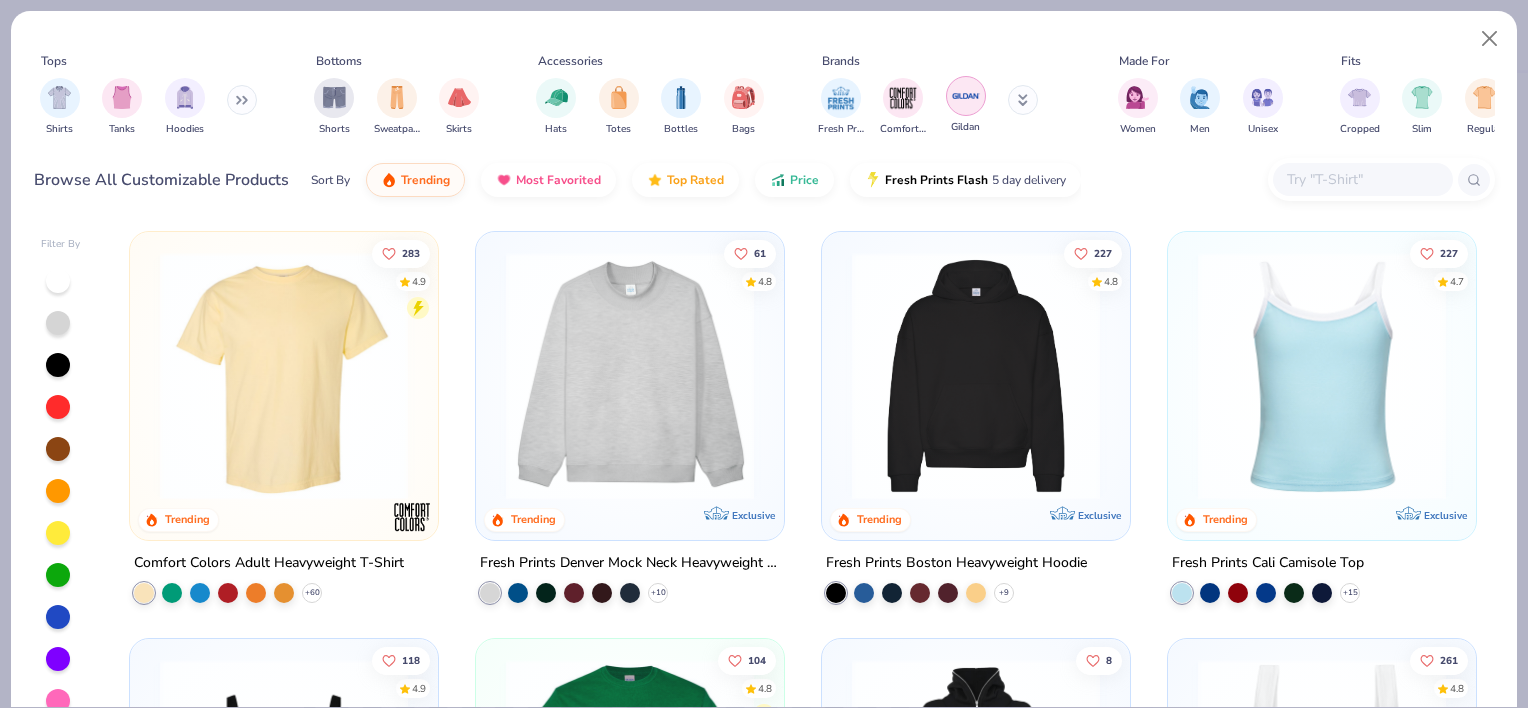 click at bounding box center (966, 96) 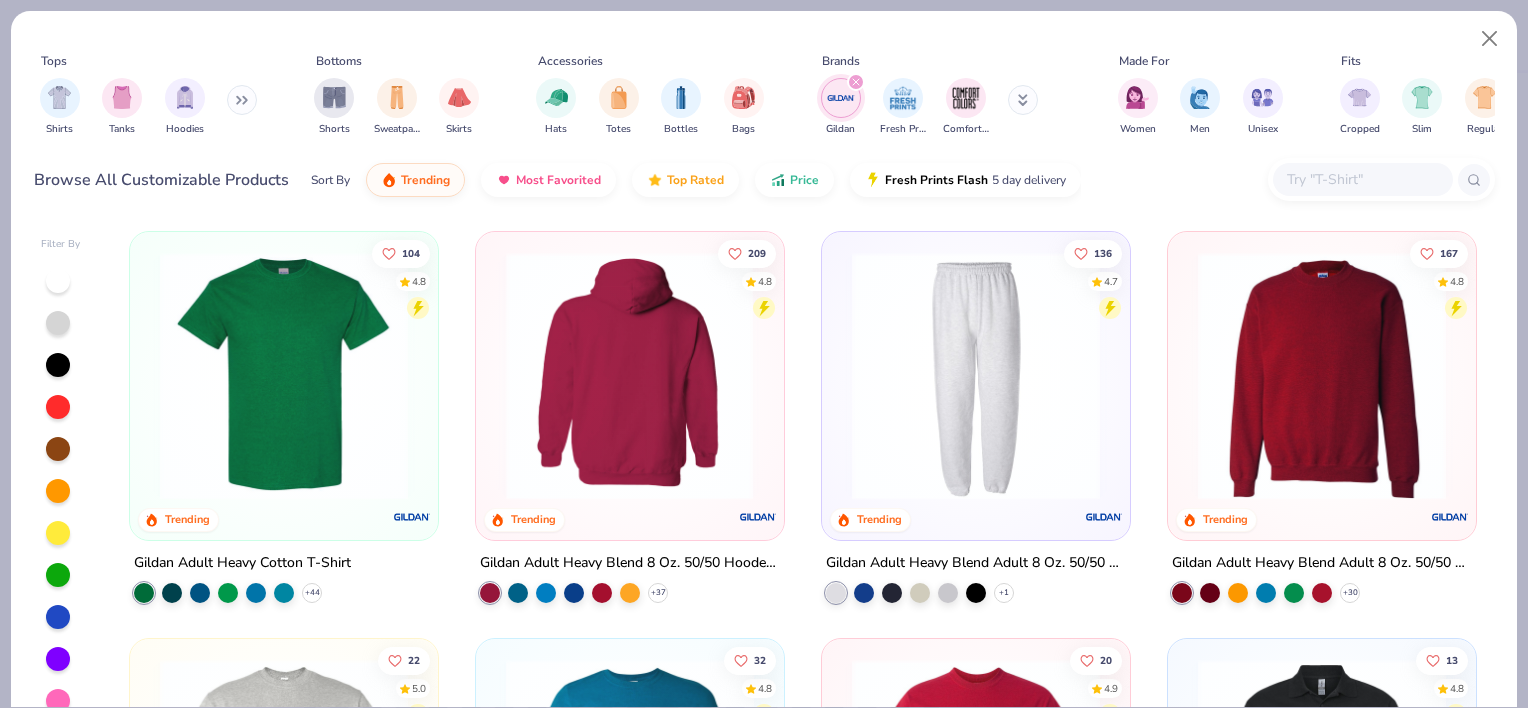 click at bounding box center [284, 376] 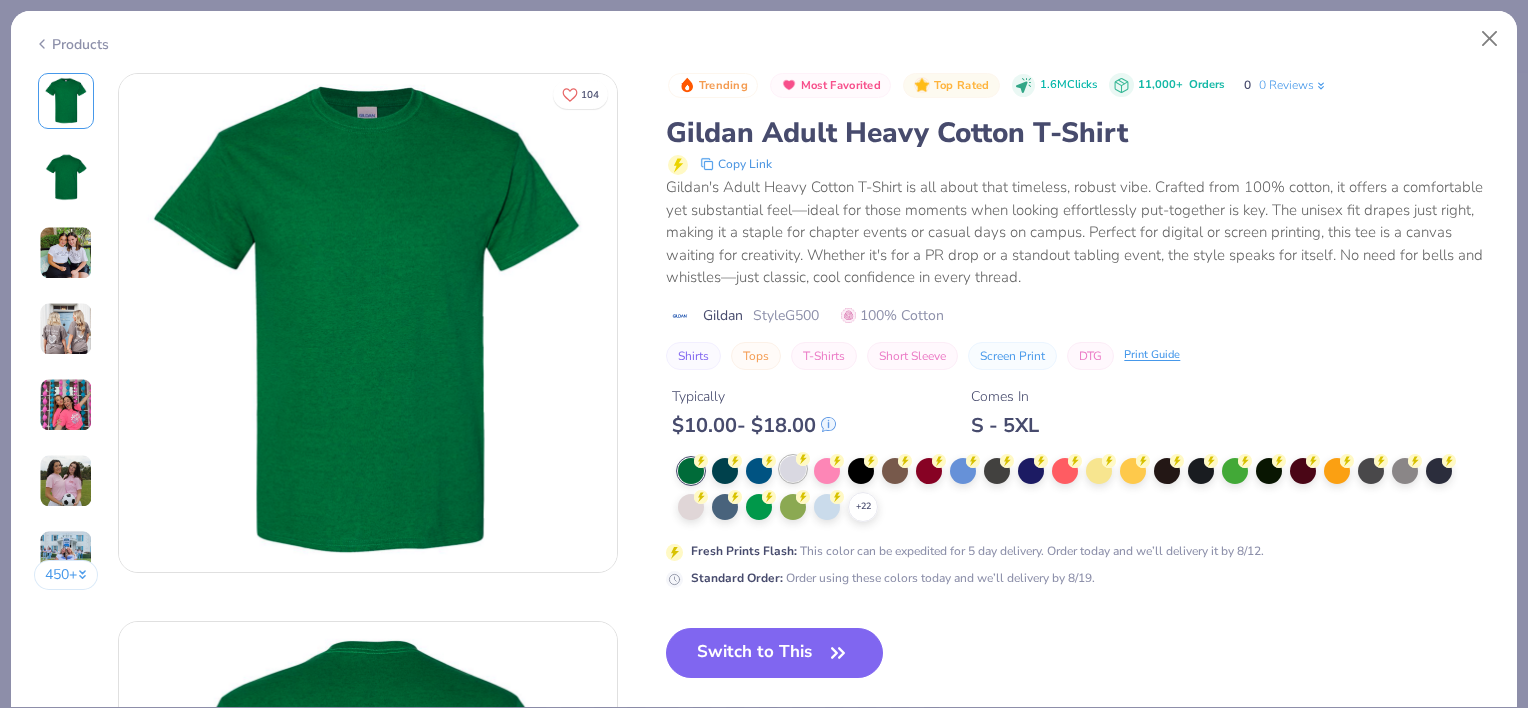 click at bounding box center [793, 469] 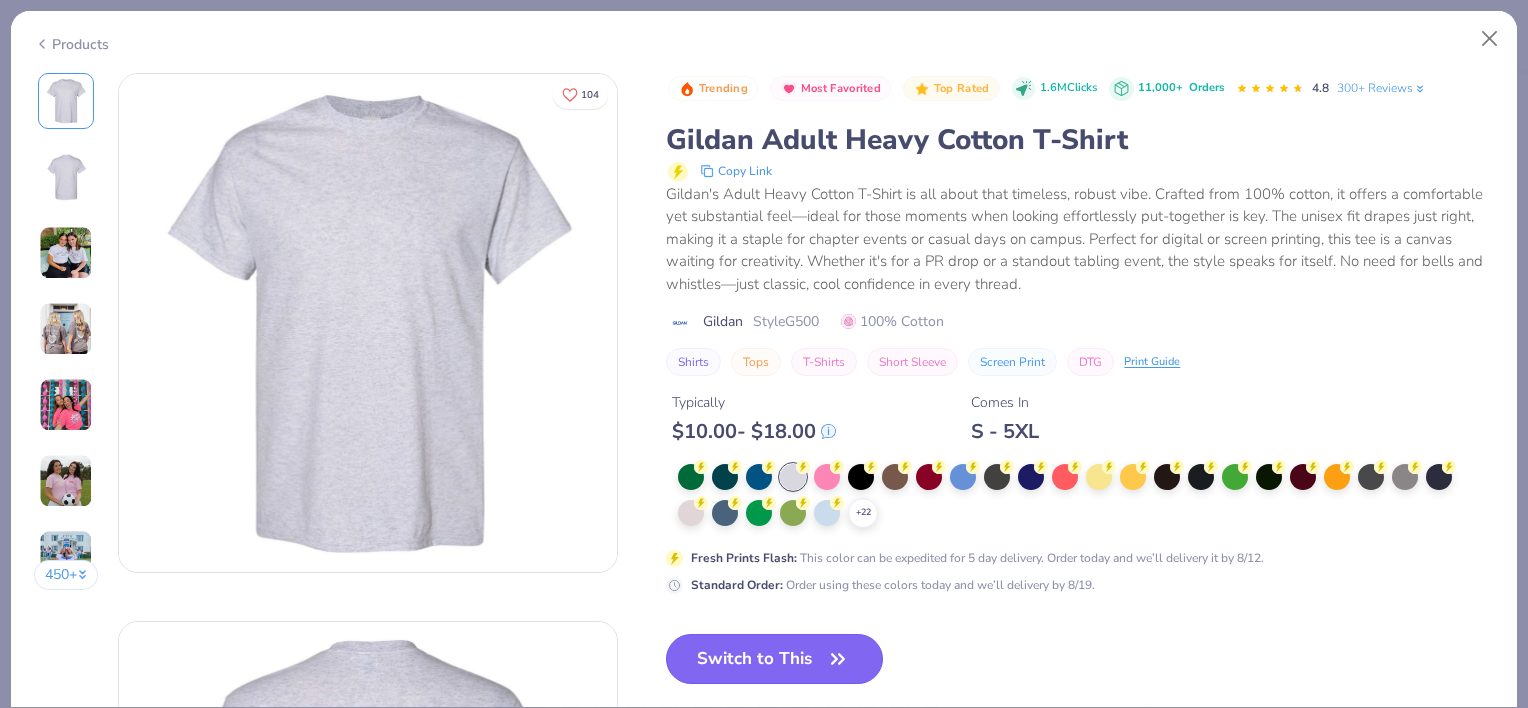 click on "Switch to This" at bounding box center (774, 659) 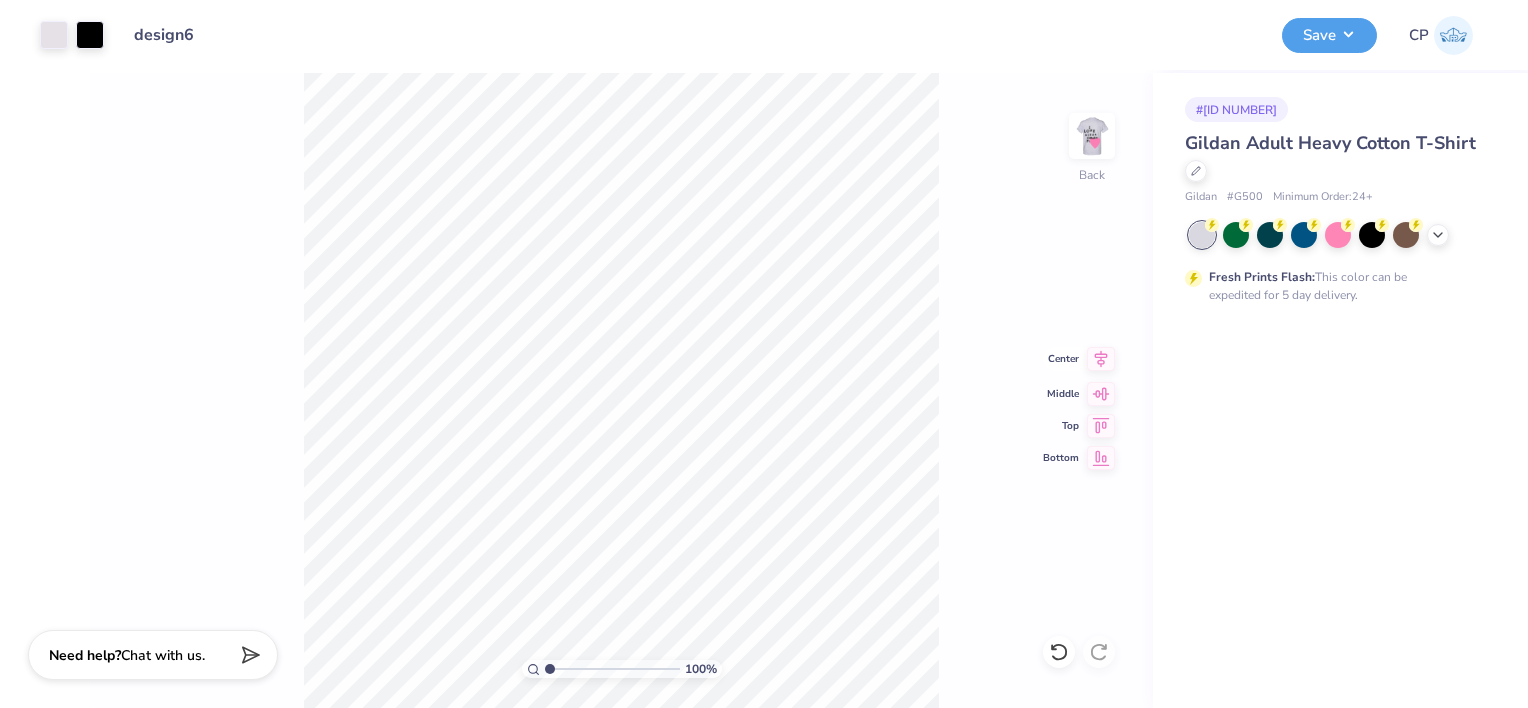 click 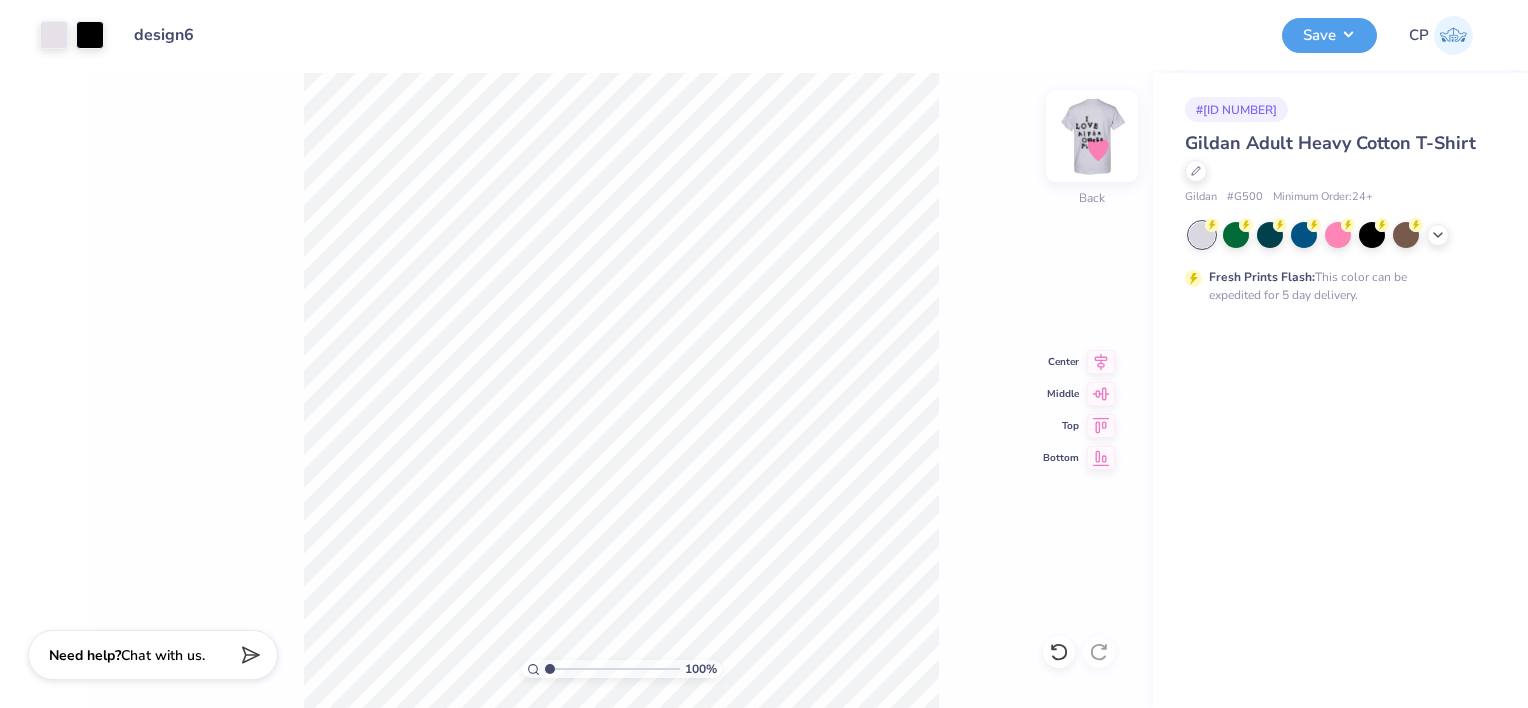 click at bounding box center [1092, 136] 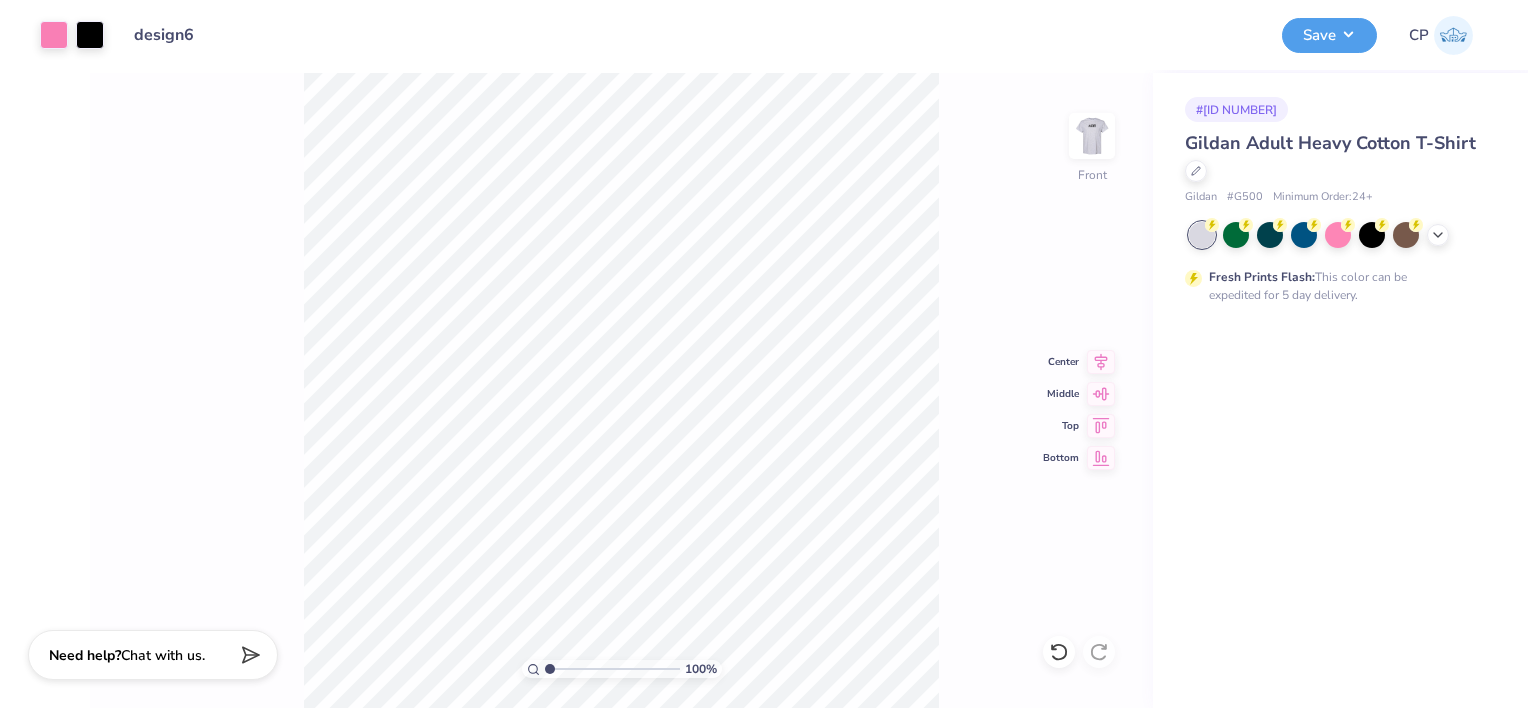 click on "100  % Front Center Middle Top Bottom" at bounding box center (621, 390) 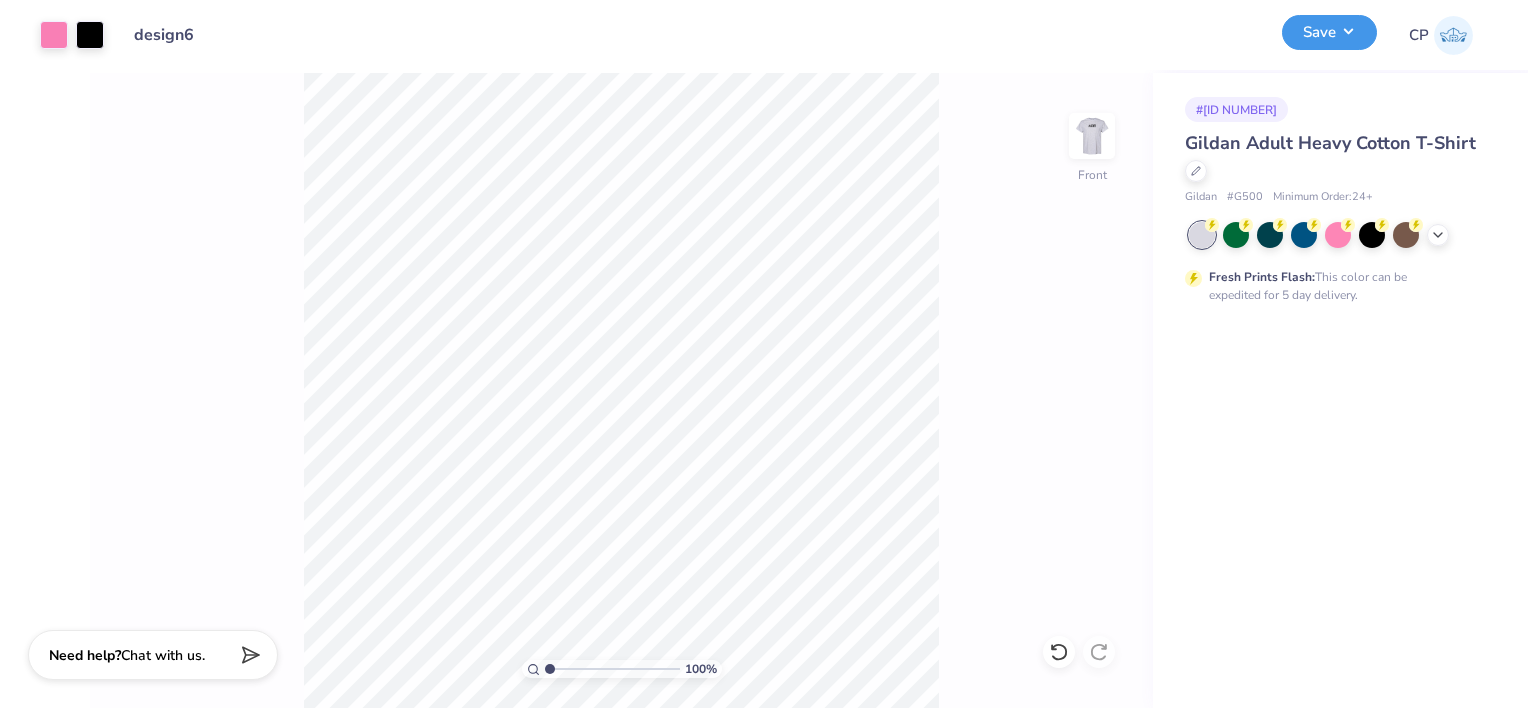 click on "Save" at bounding box center (1329, 32) 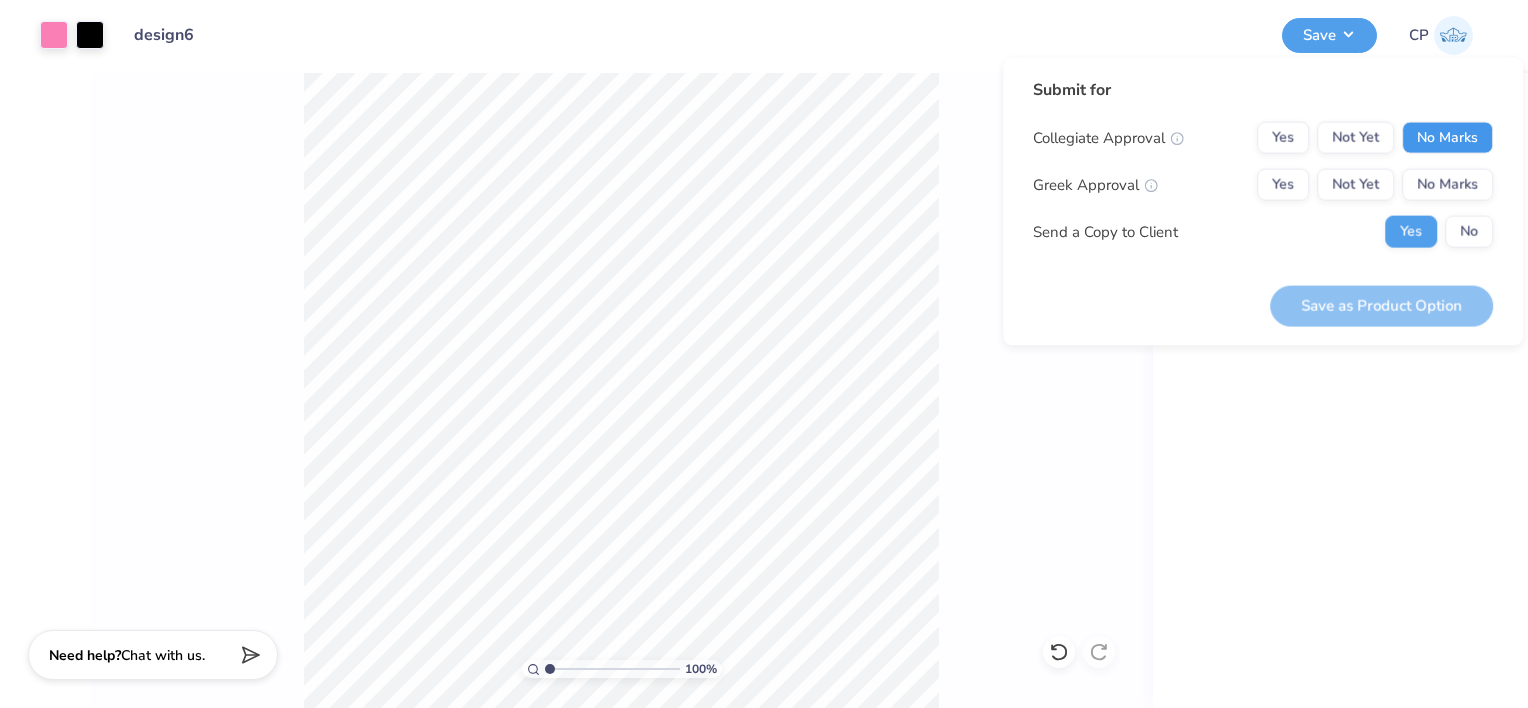 click on "No Marks" at bounding box center (1447, 138) 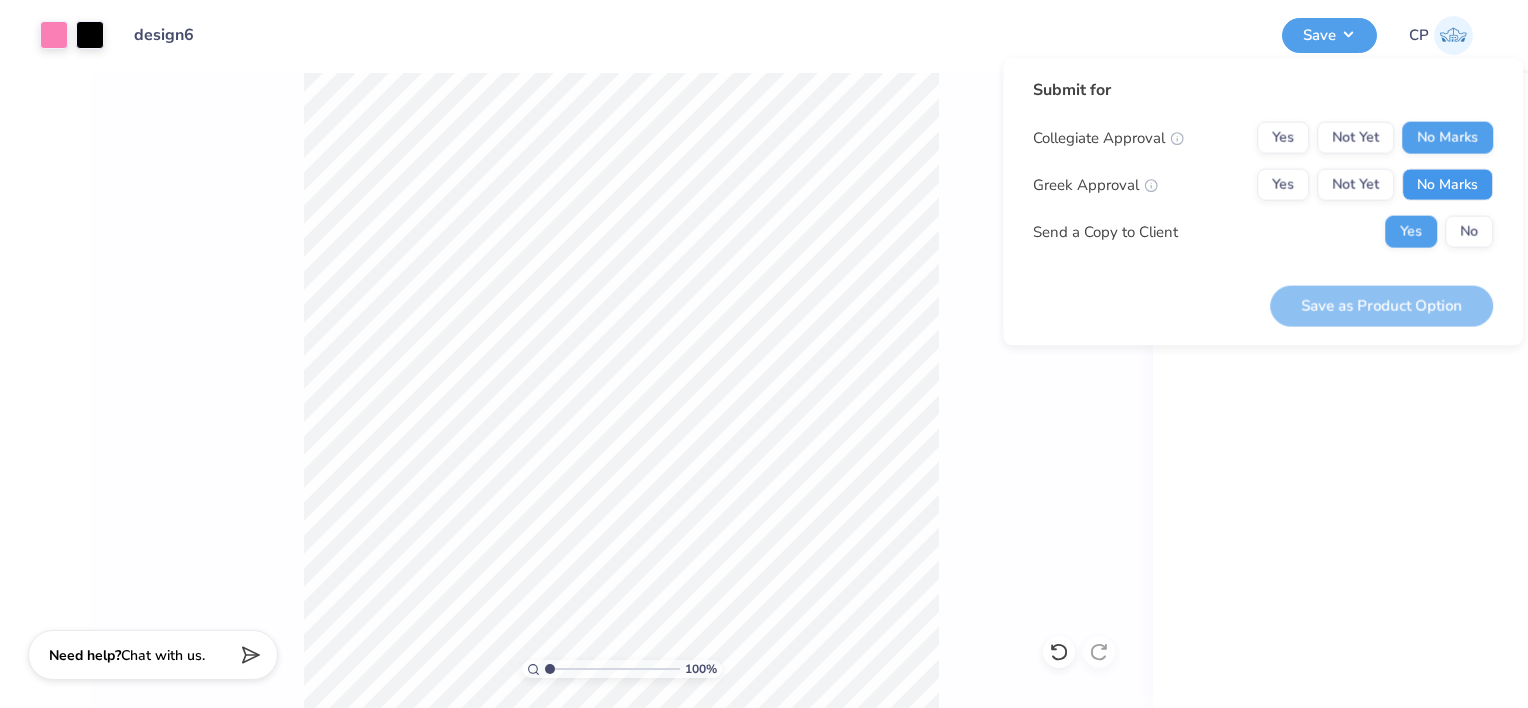 click on "No Marks" at bounding box center (1447, 185) 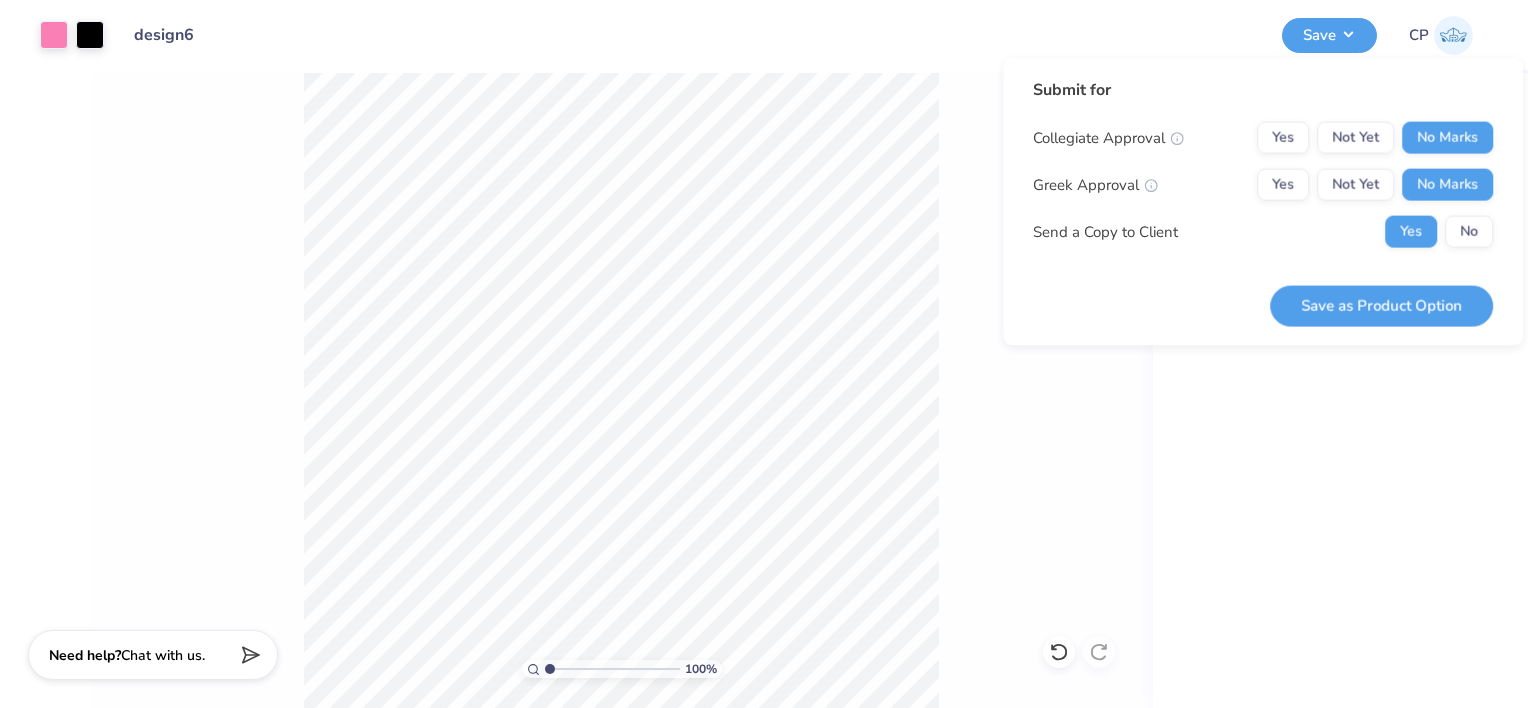 click on "Collegiate Approval Yes Not Yet No Marks Greek Approval Yes Not Yet No Marks Send a Copy to Client Yes No" at bounding box center (1263, 185) 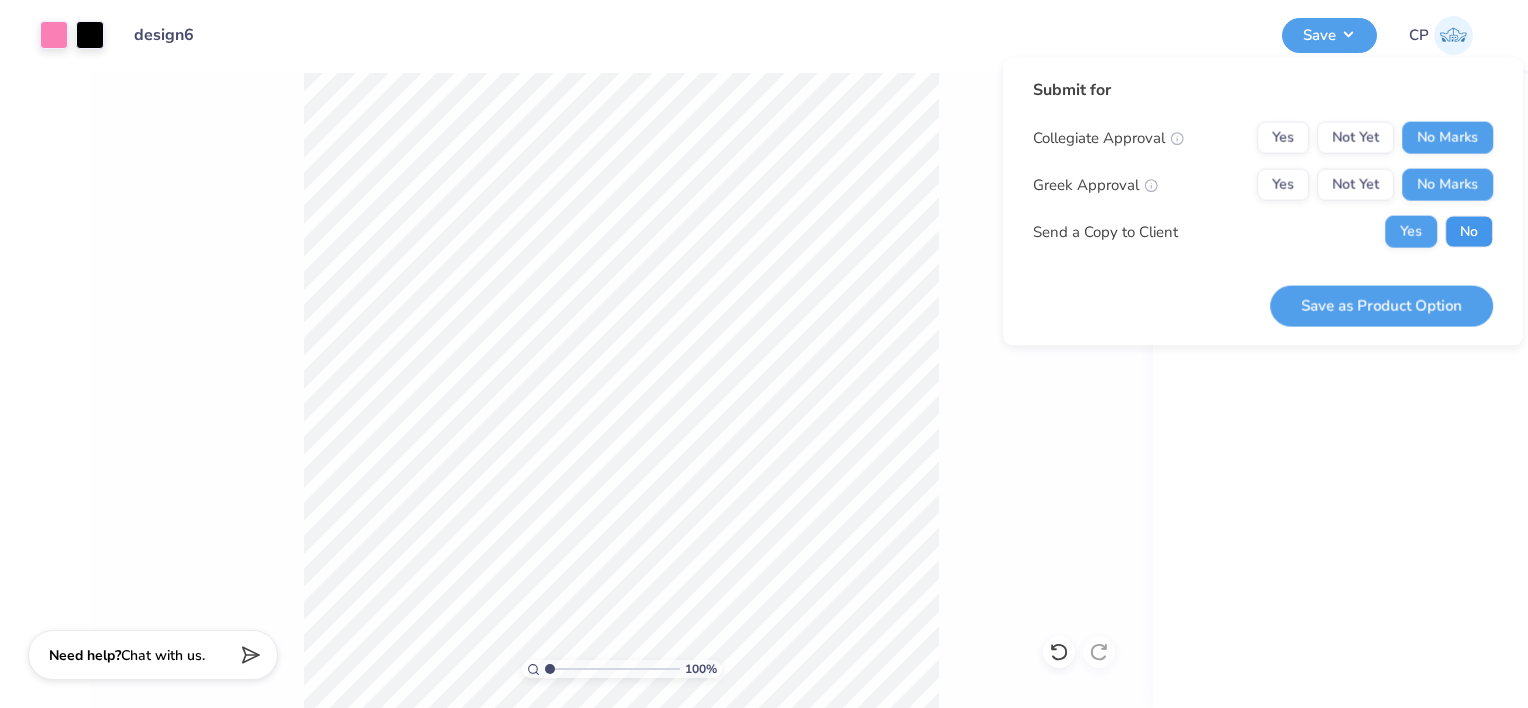 click on "No" at bounding box center [1469, 232] 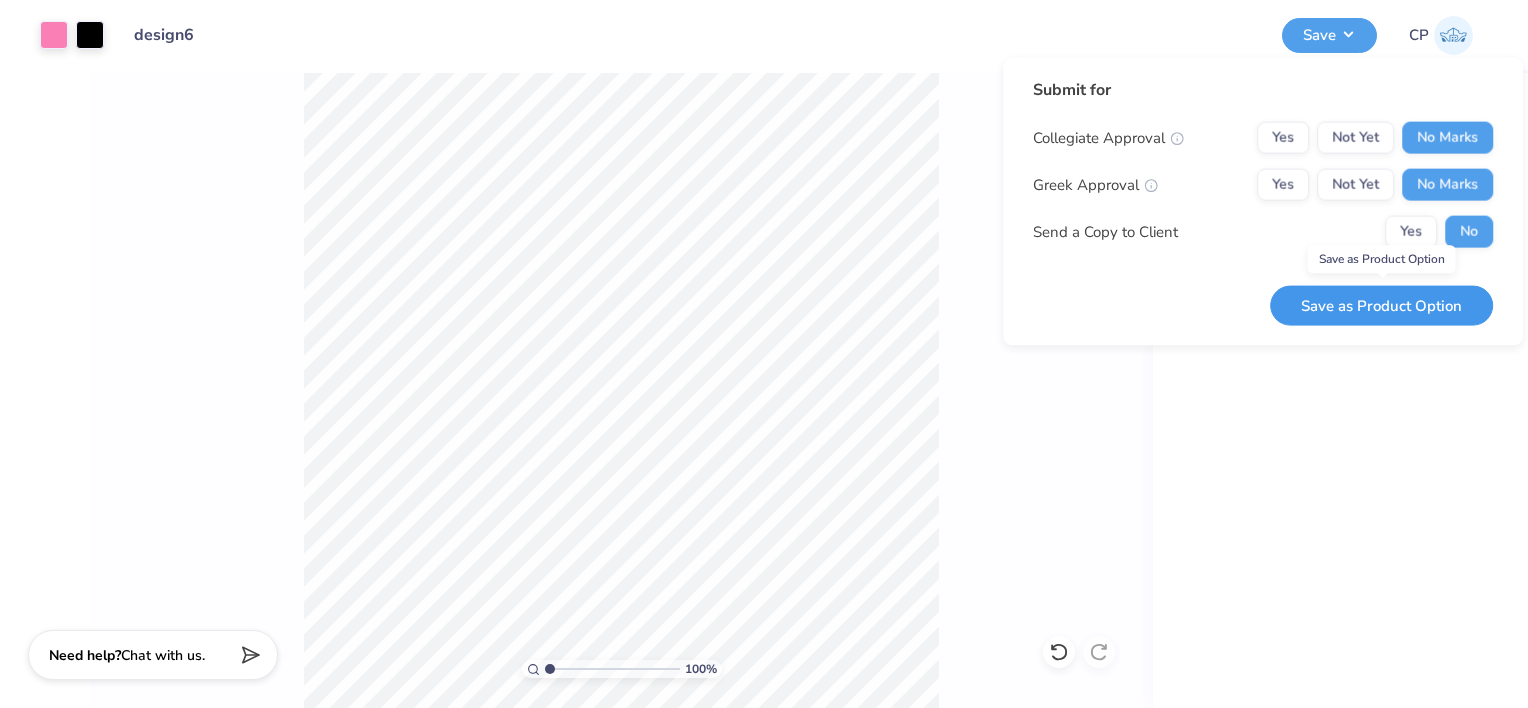 click on "Save as Product Option" at bounding box center (1381, 305) 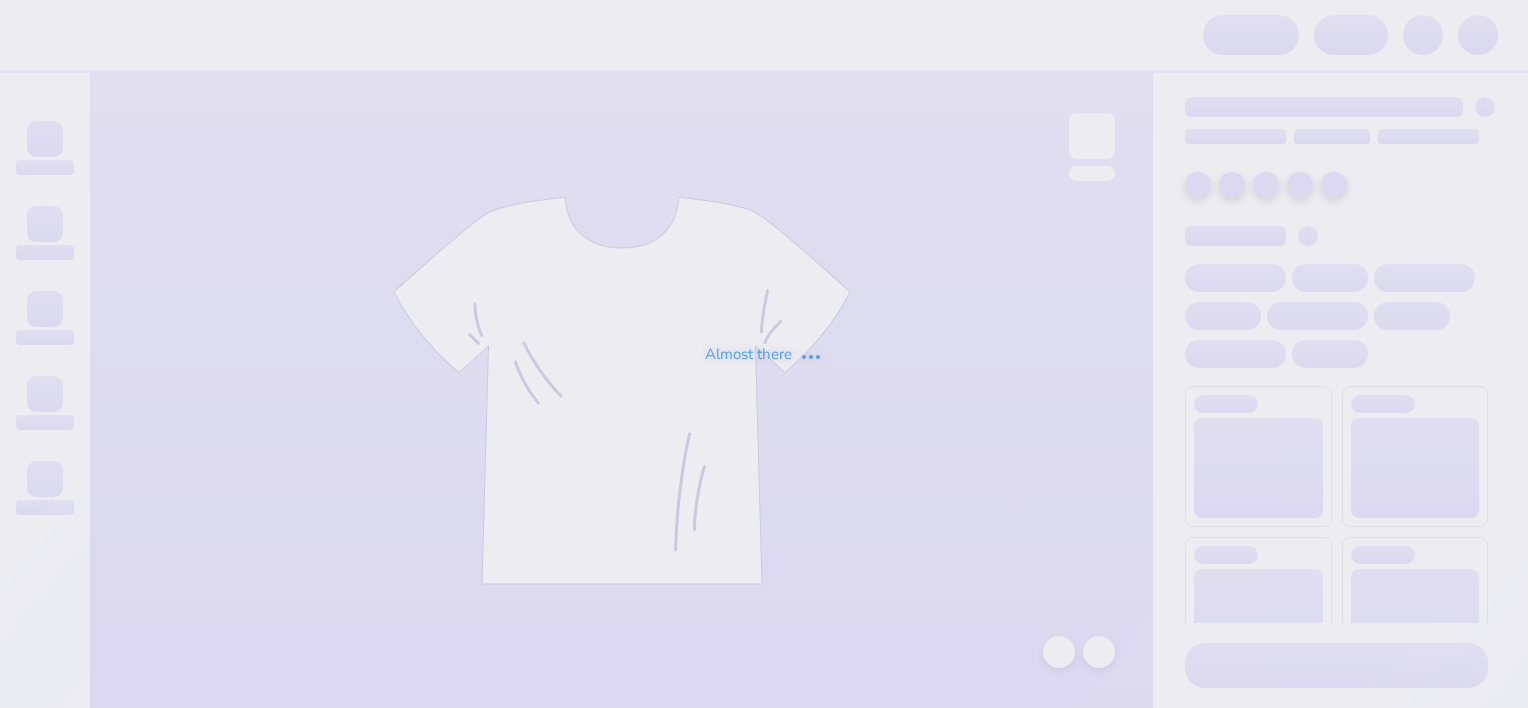 scroll, scrollTop: 0, scrollLeft: 0, axis: both 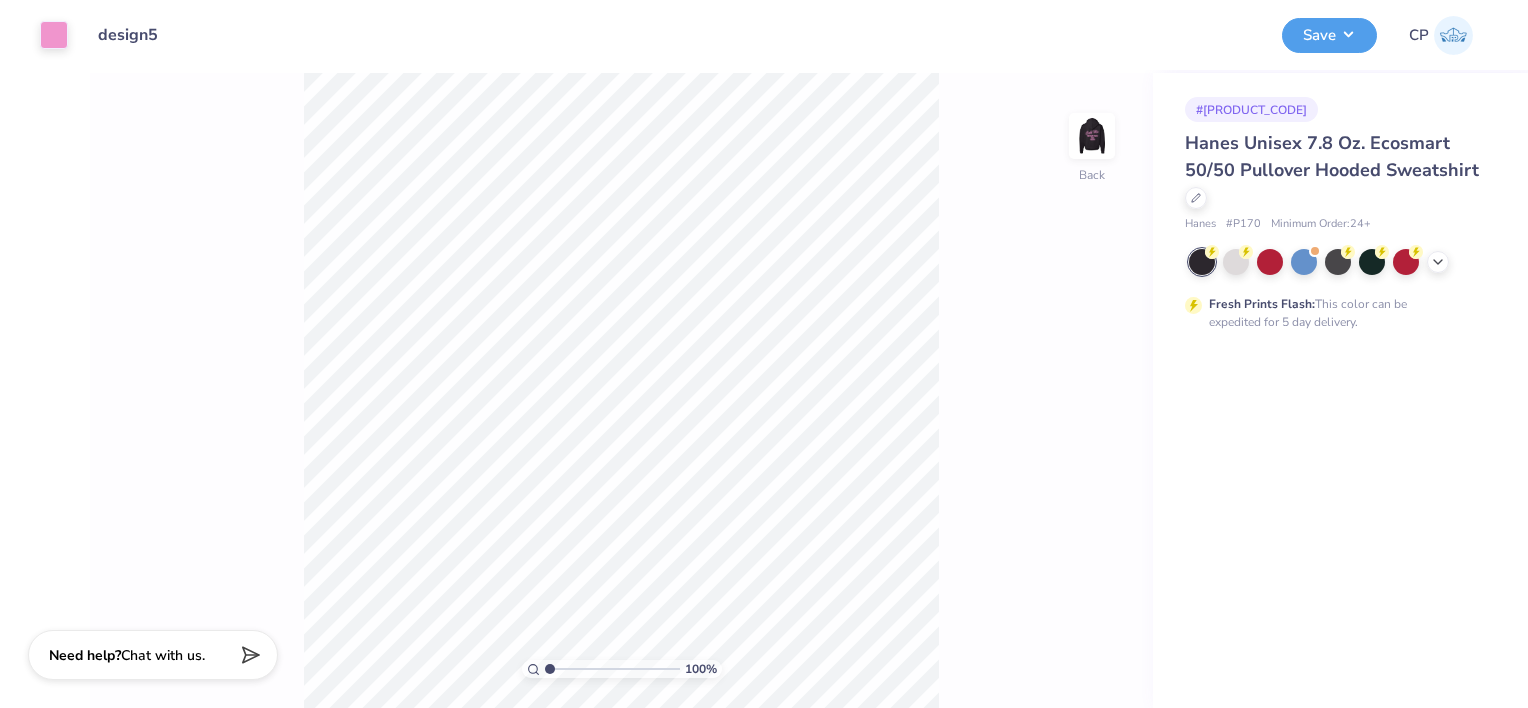 click on "Hanes Unisex 7.8 Oz. Ecosmart 50/50 Pullover Hooded Sweatshirt" at bounding box center [1336, 170] 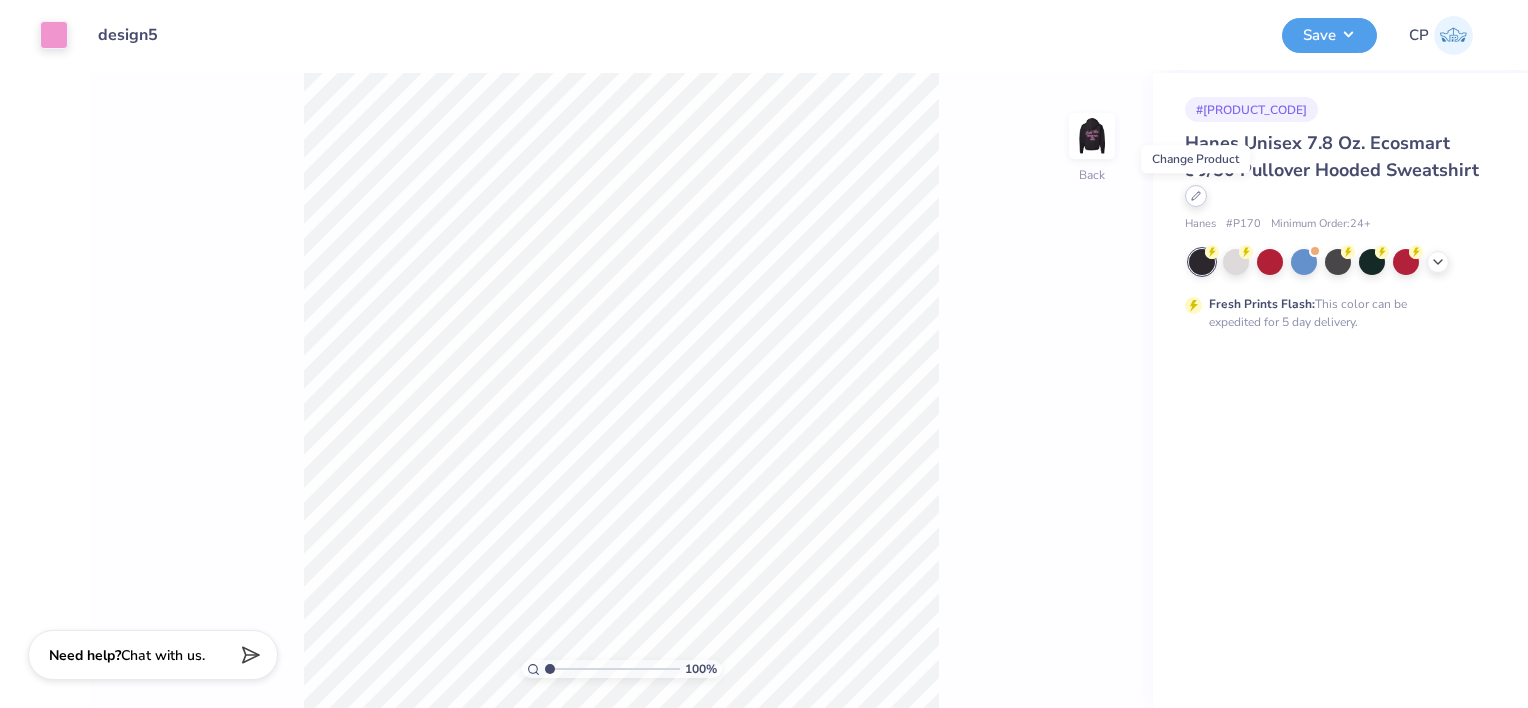 click 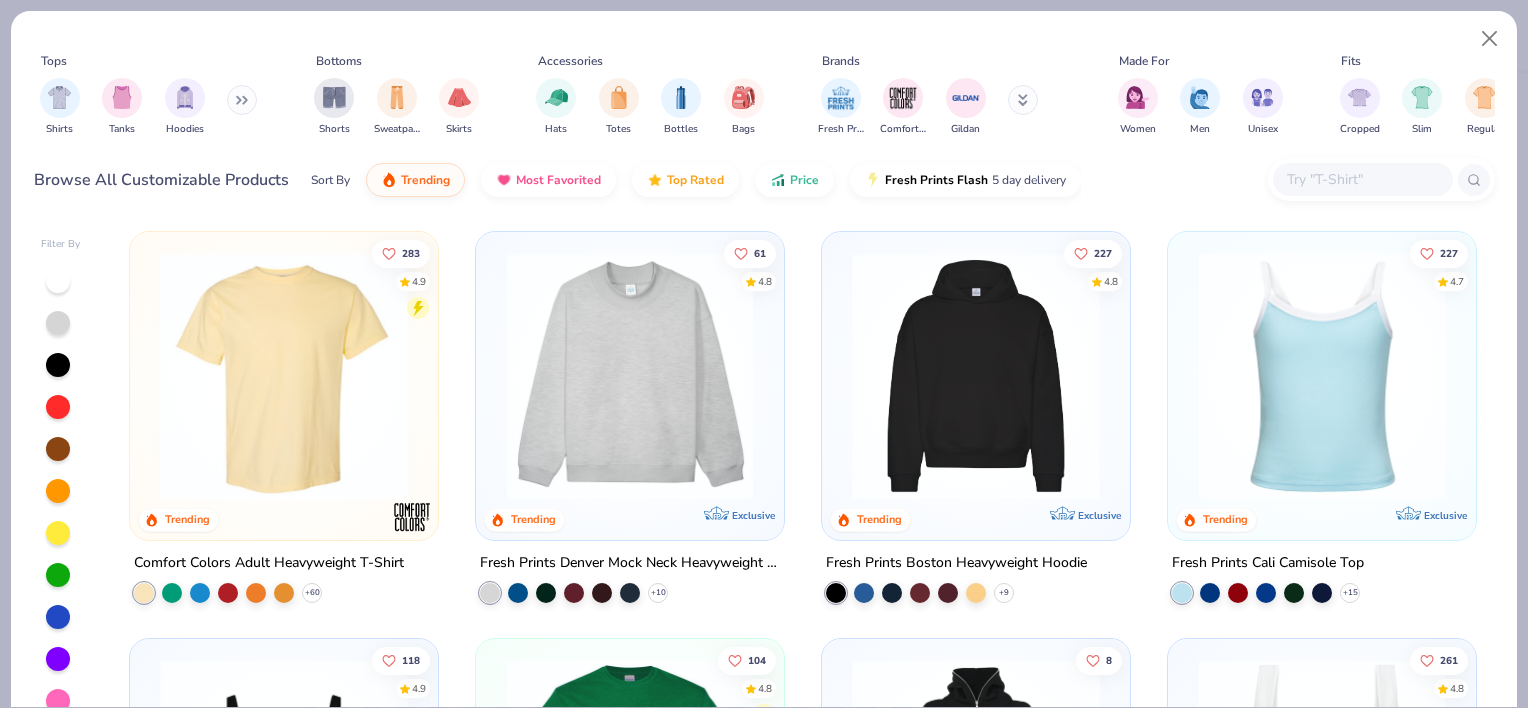 click at bounding box center [1363, 179] 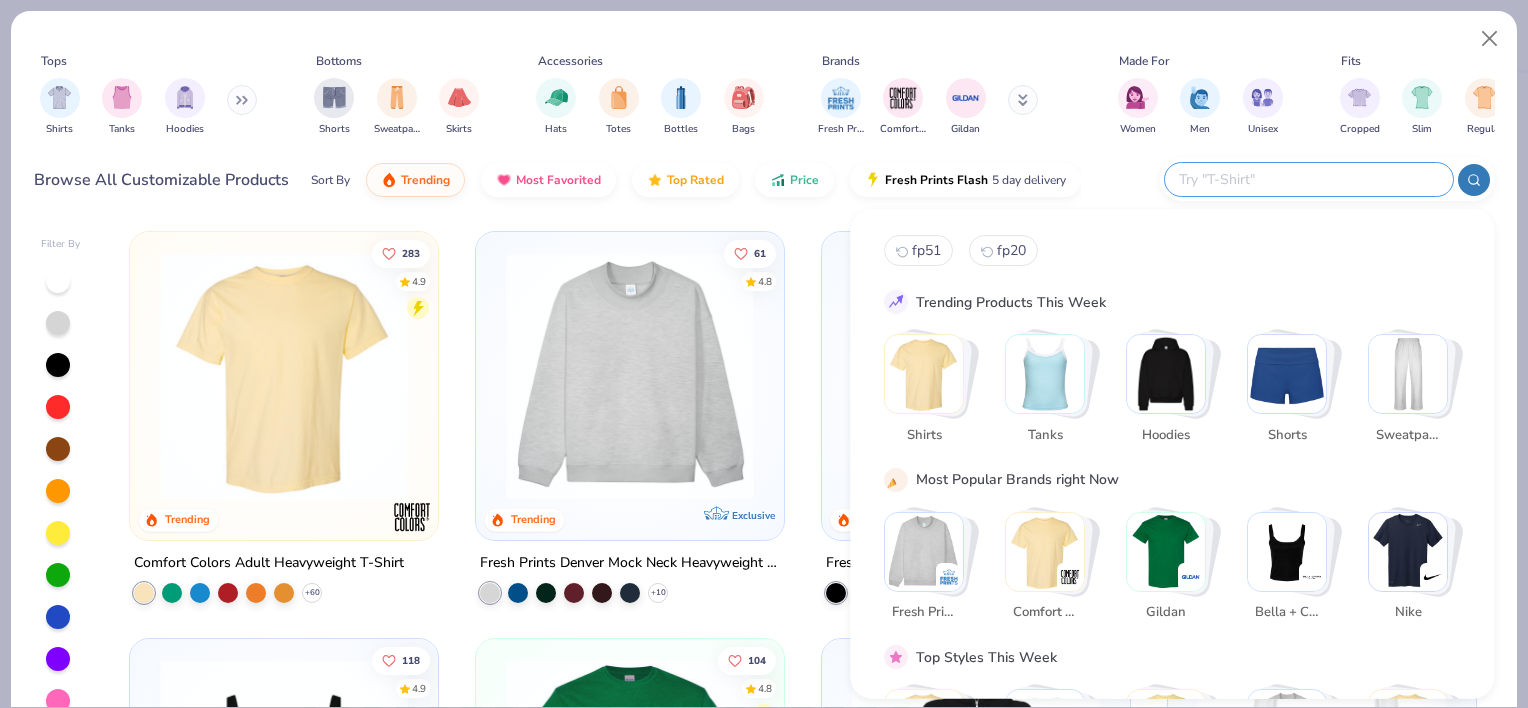 click at bounding box center [1308, 179] 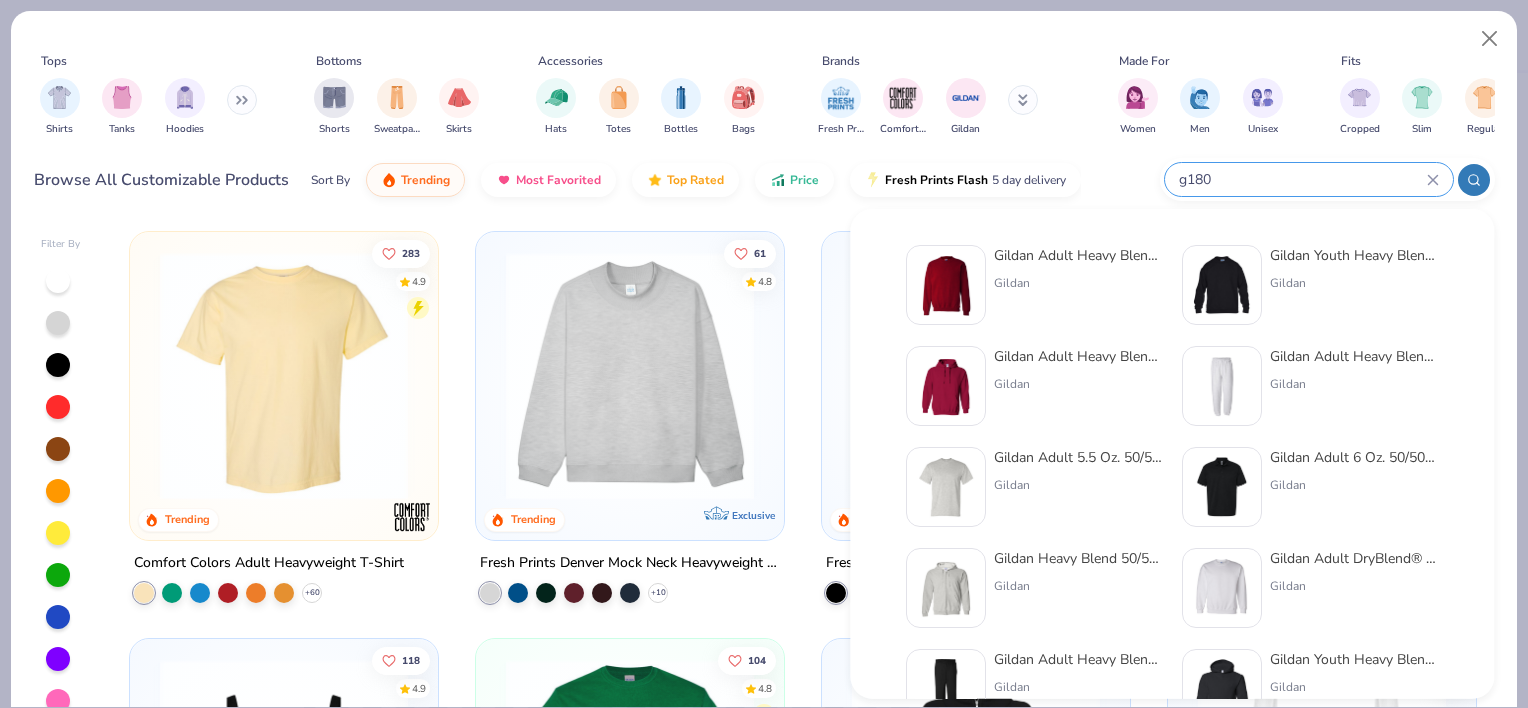 type on "g180" 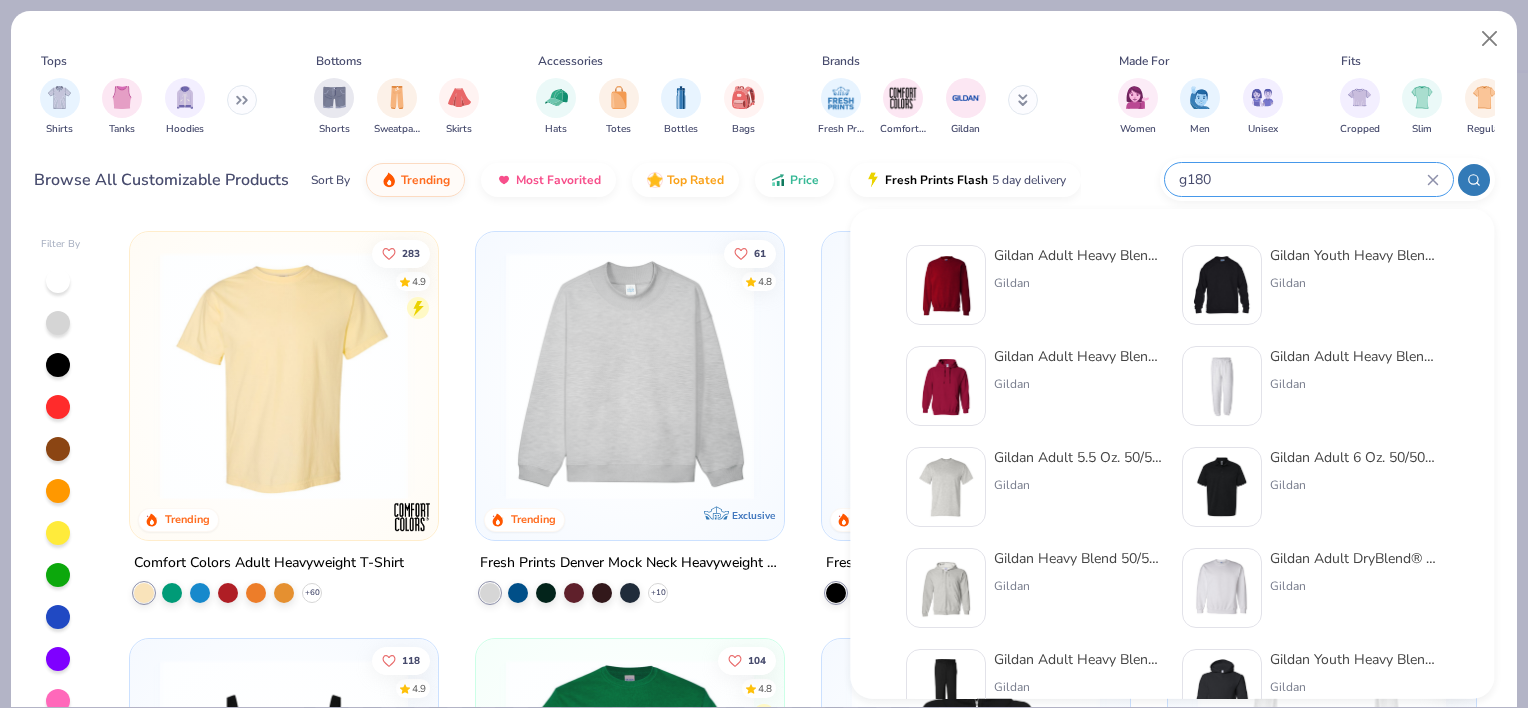 click on "Gildan Adult Heavy Blend Adult 8 Oz. 50/50 Fleece Crew" at bounding box center [1078, 255] 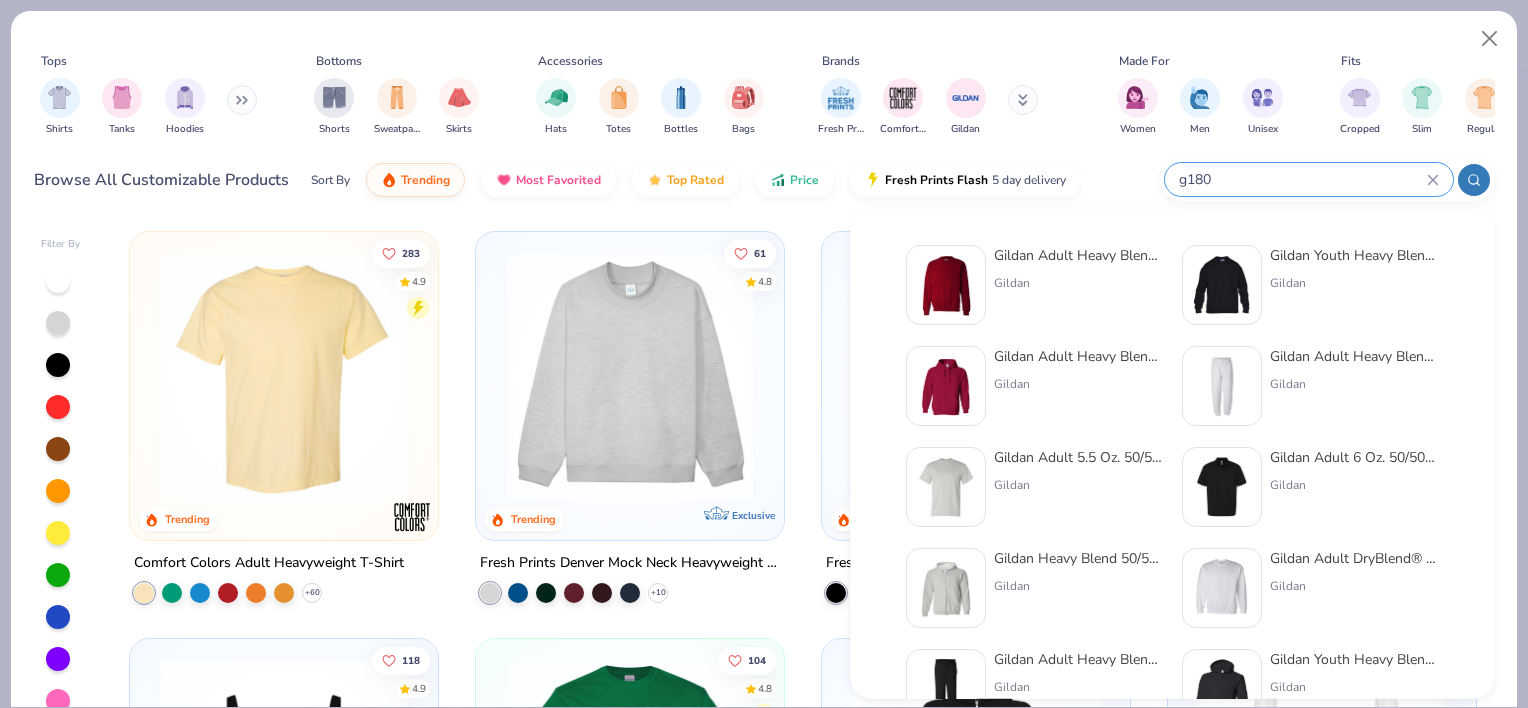 type 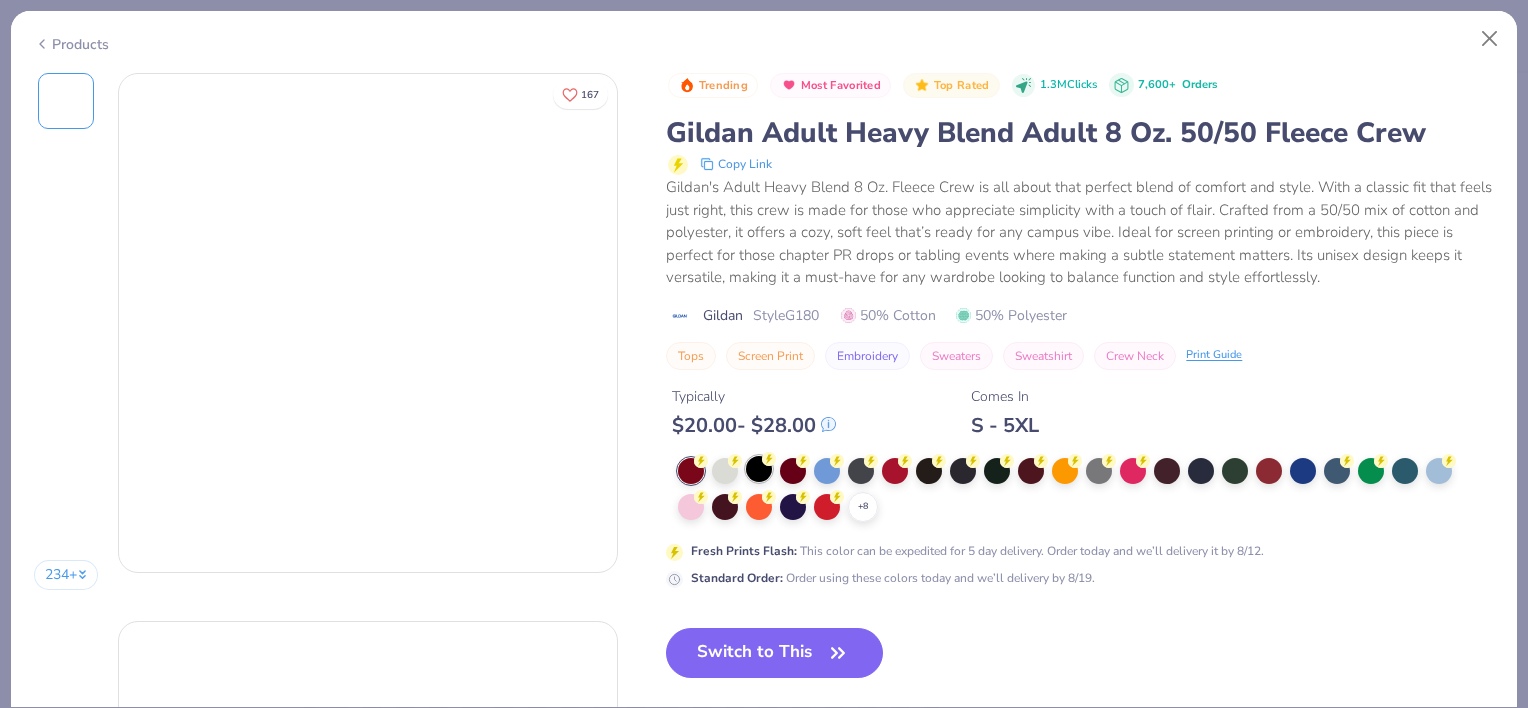 click at bounding box center (759, 469) 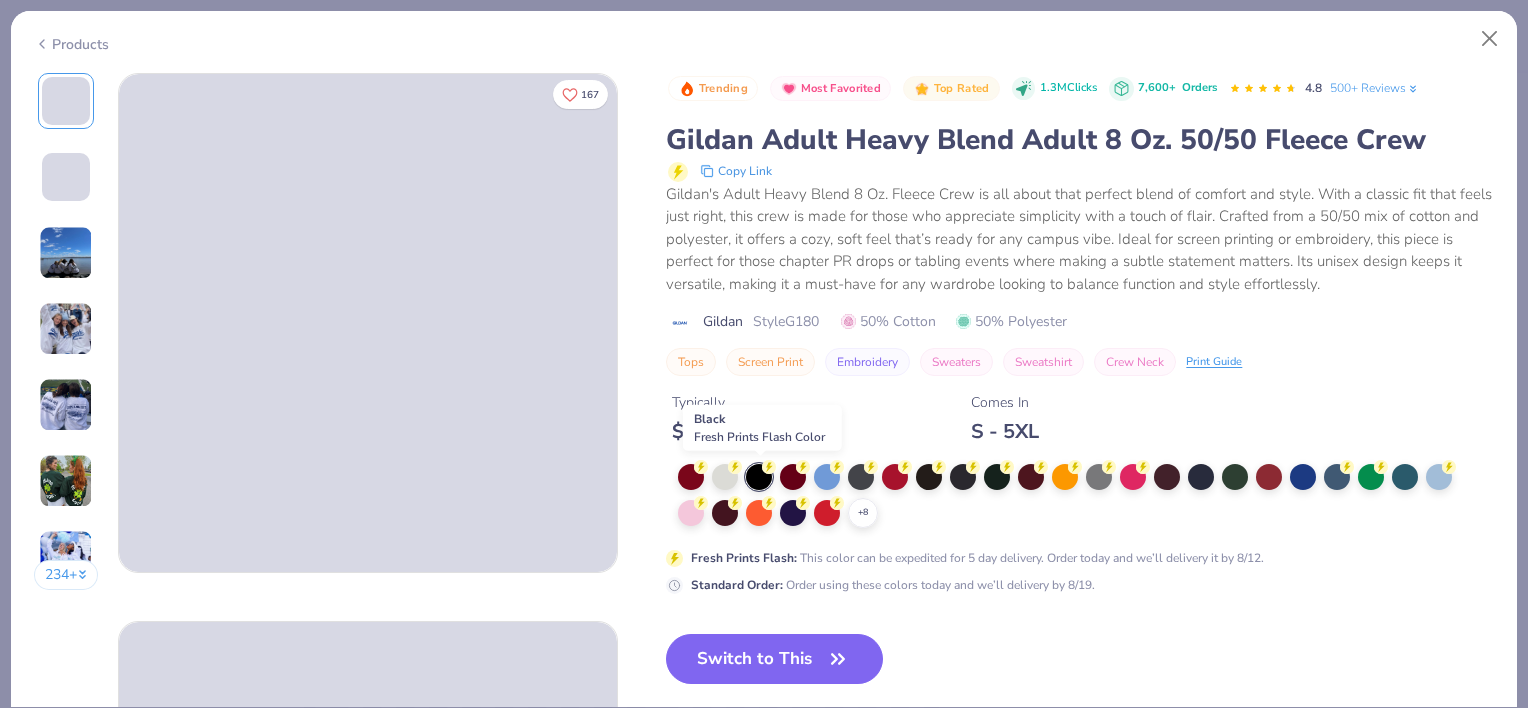 click at bounding box center [759, 477] 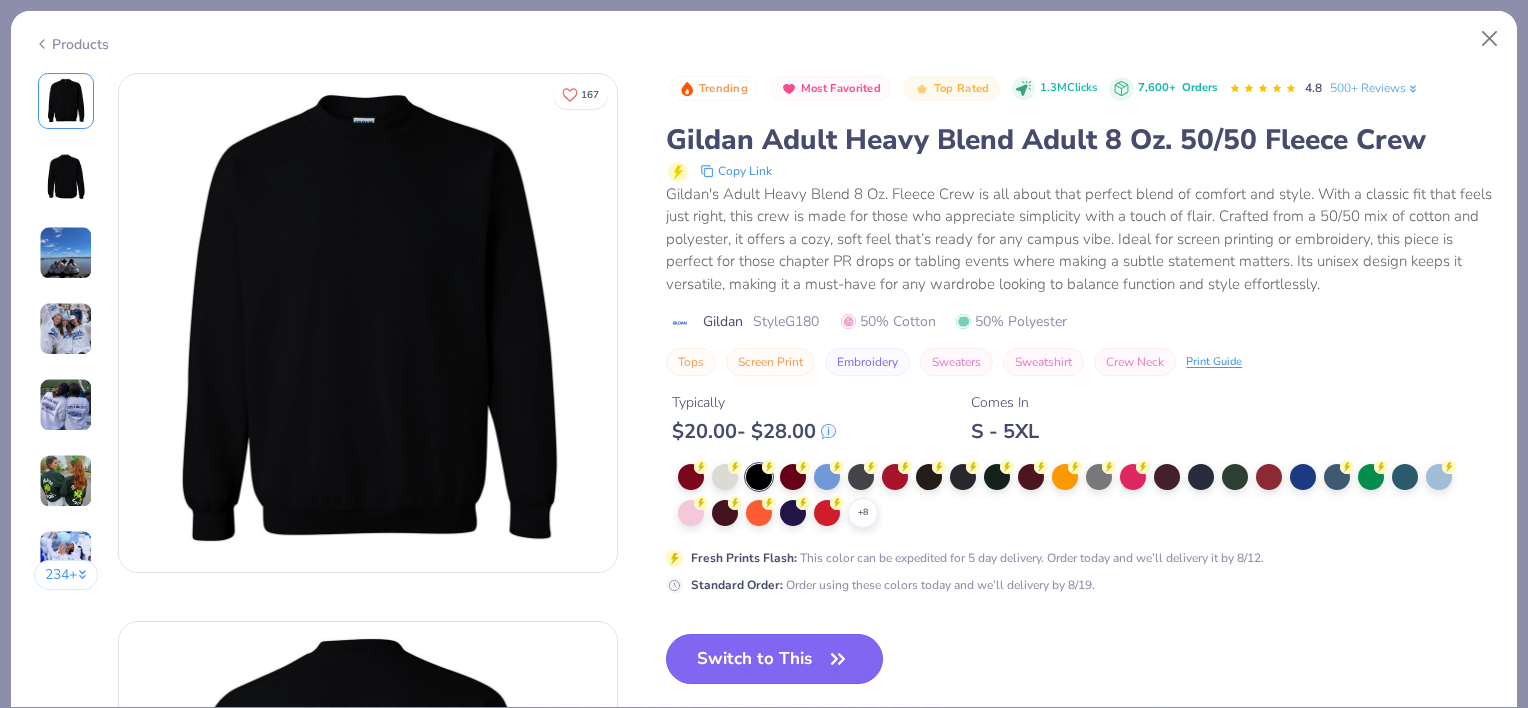 click on "Switch to This" at bounding box center (774, 659) 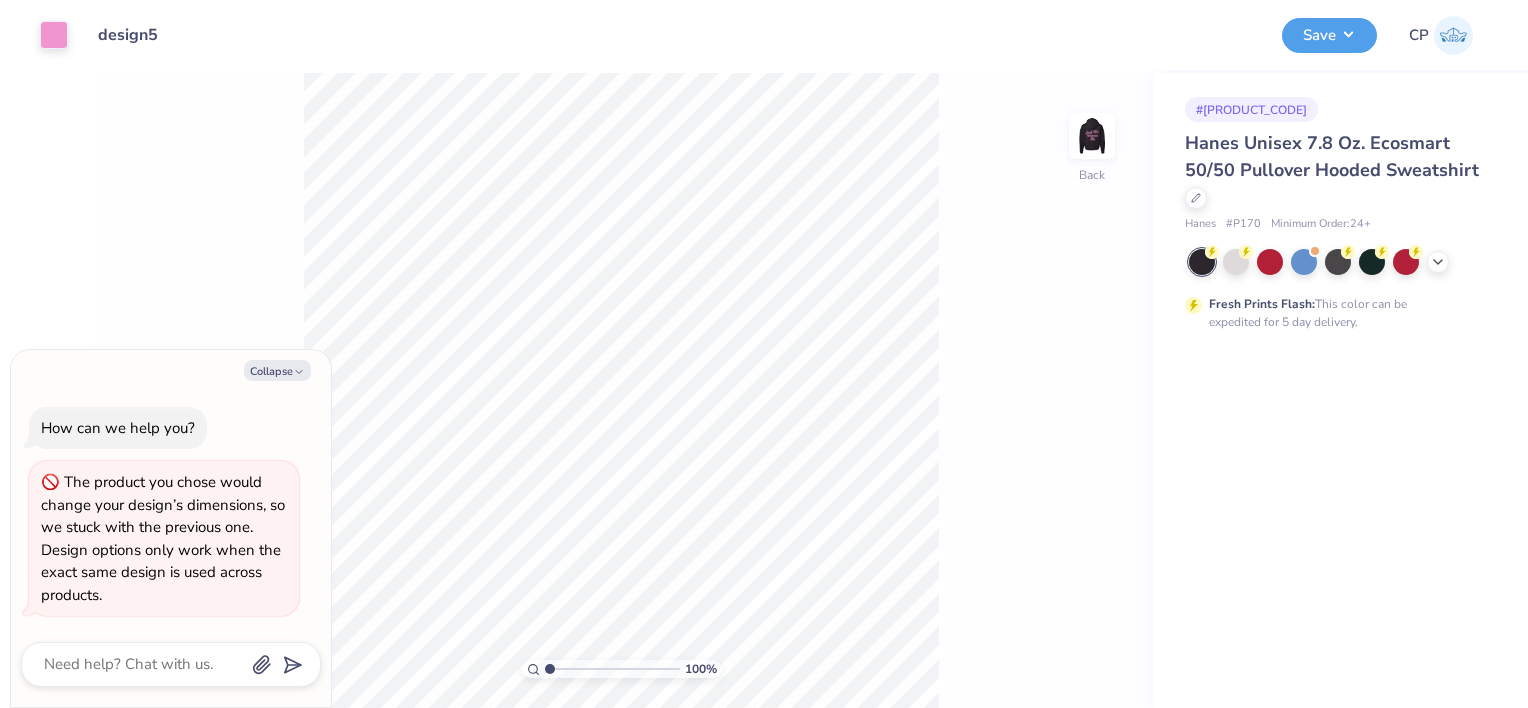 click on "Hanes Unisex 7.8 Oz. Ecosmart 50/50 Pullover Hooded Sweatshirt" at bounding box center (1336, 170) 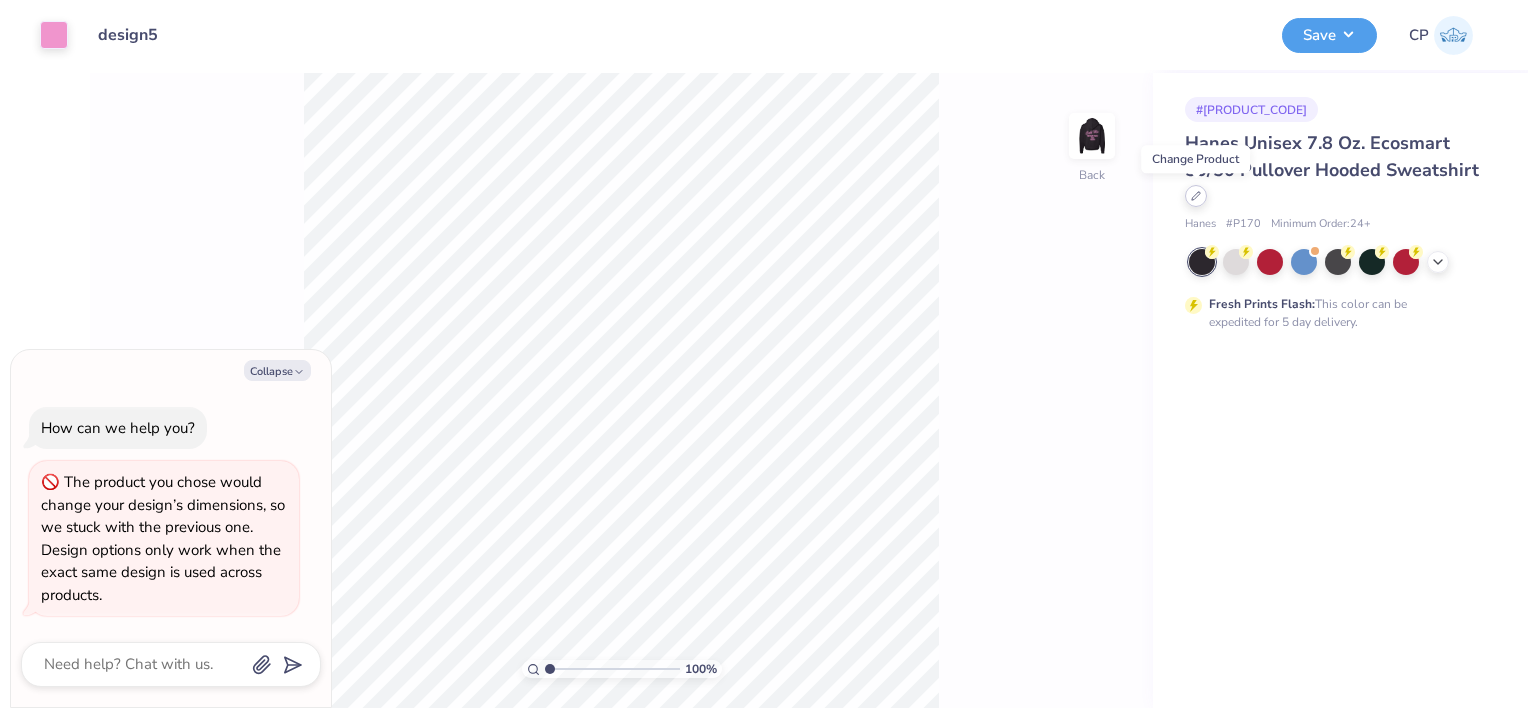 click at bounding box center [1196, 196] 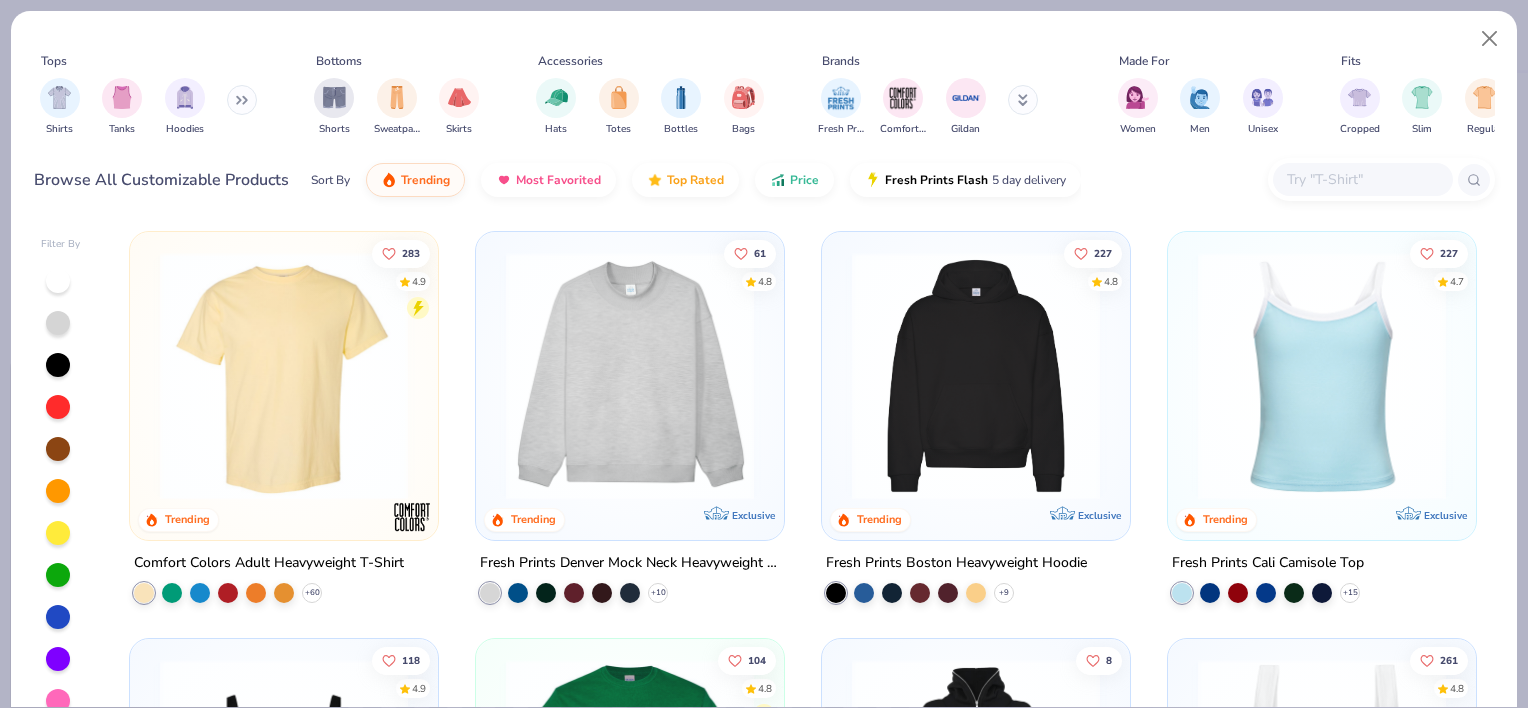 click at bounding box center (1362, 179) 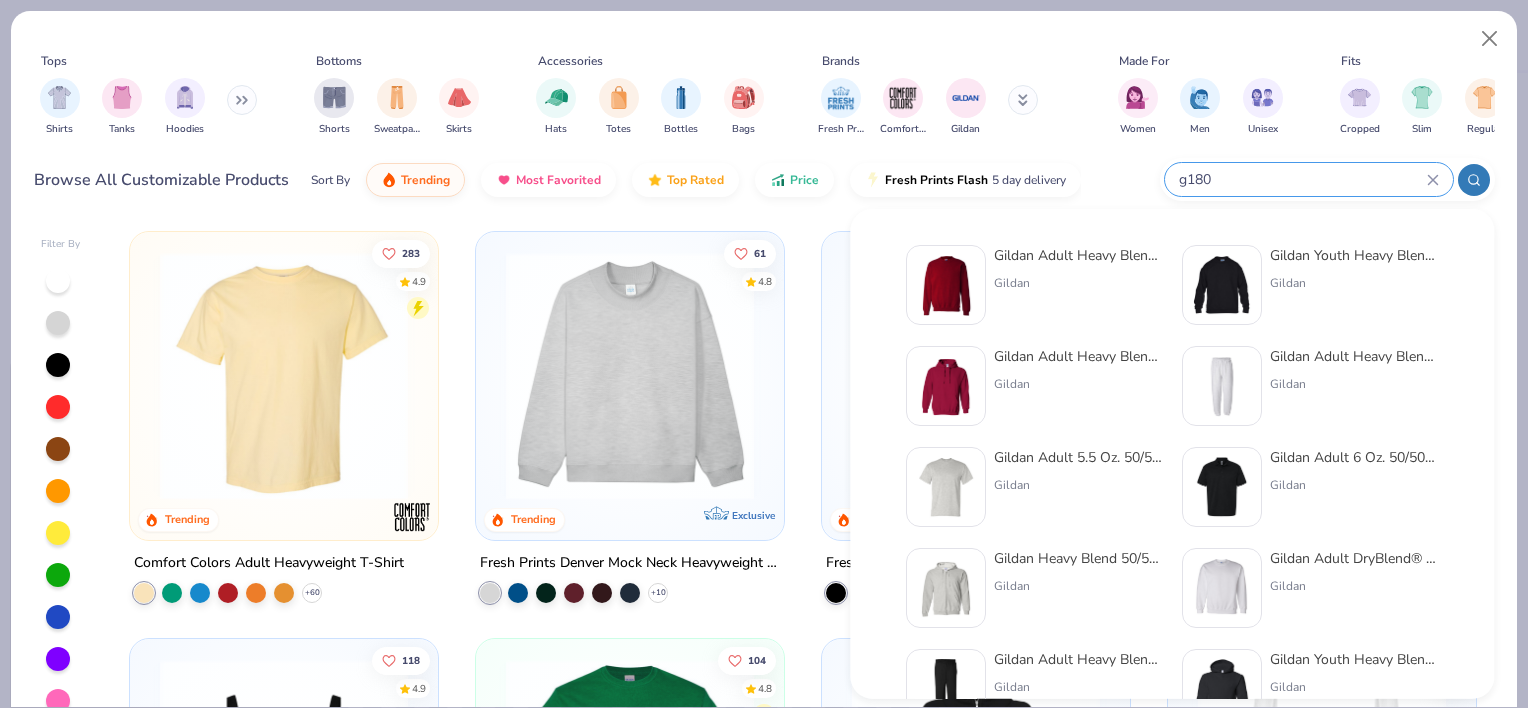 type on "g180" 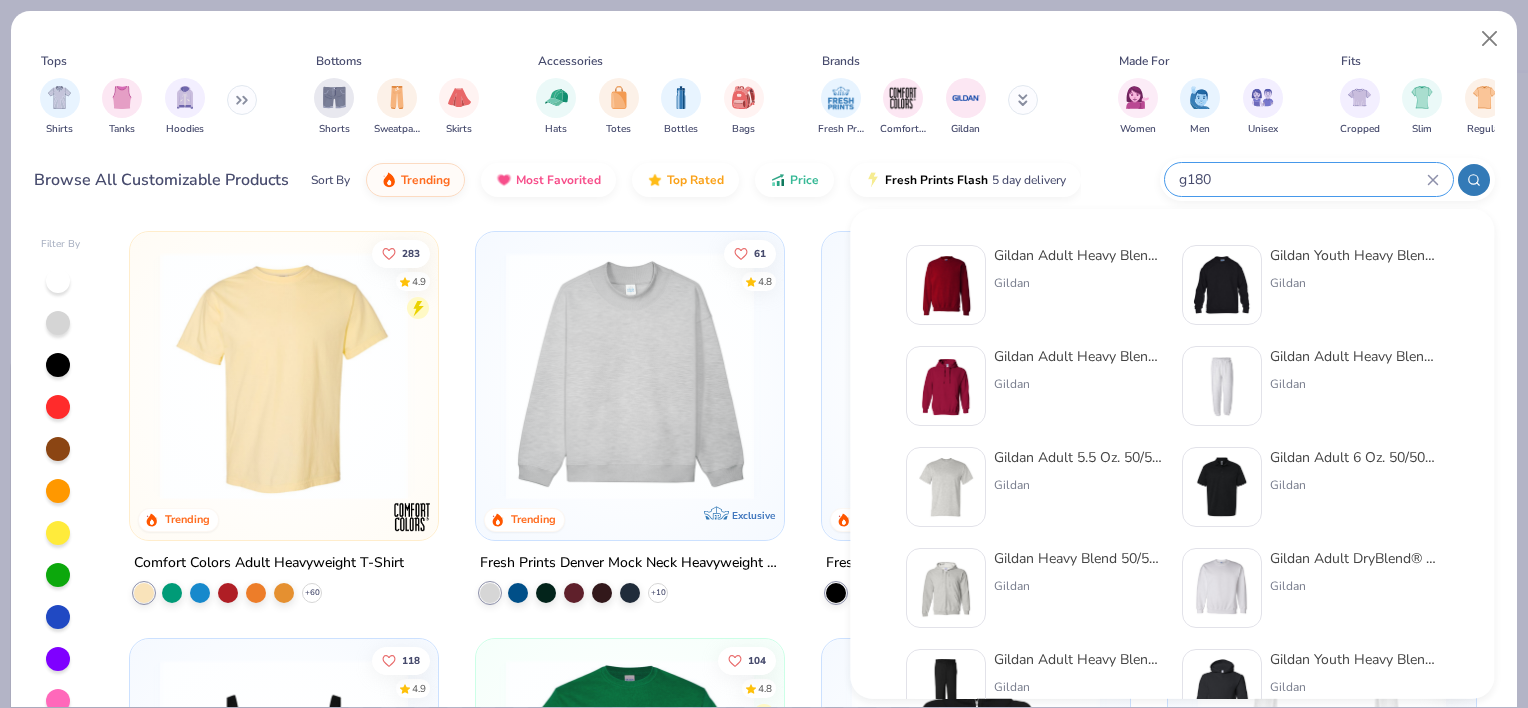click on "Gildan Adult Heavy Blend Adult 8 Oz. 50/50 Fleece Crew" at bounding box center [1078, 255] 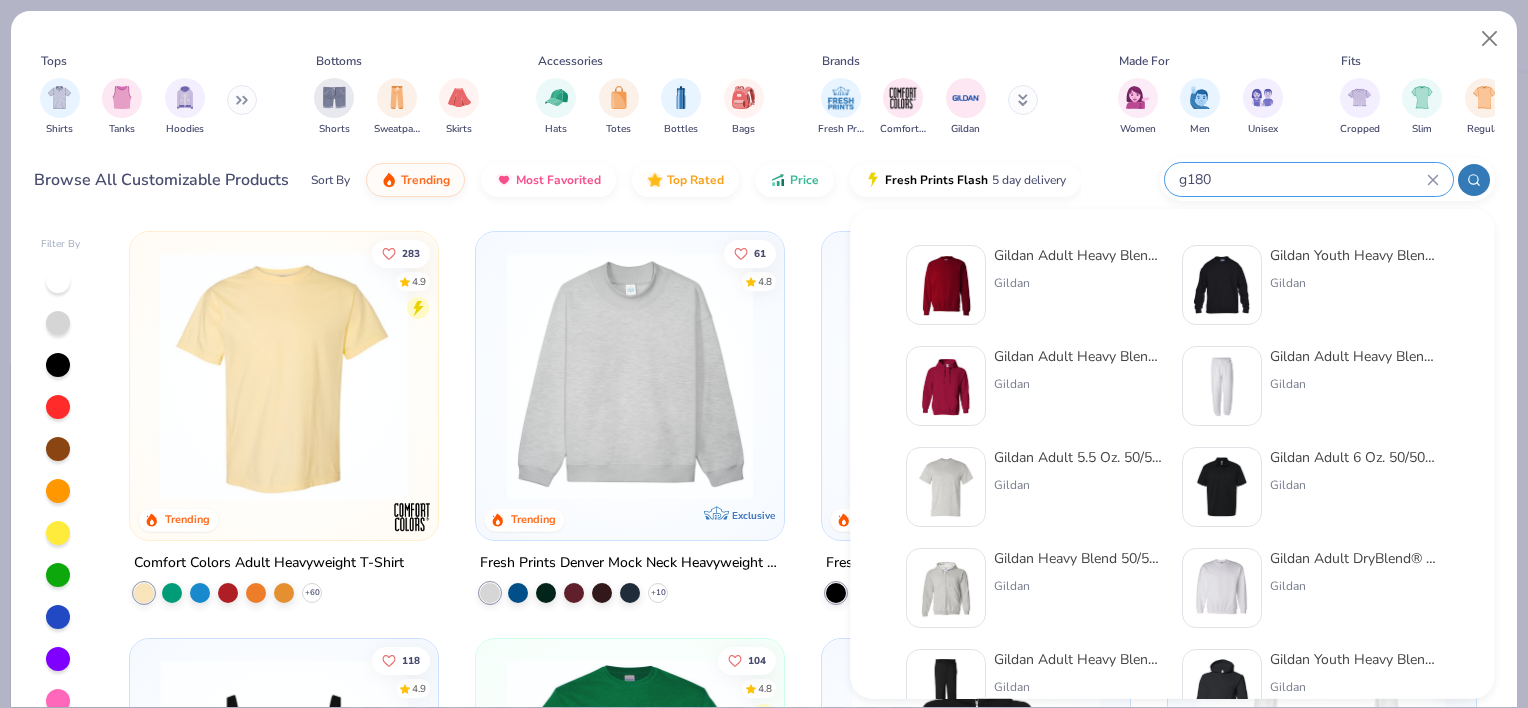 type 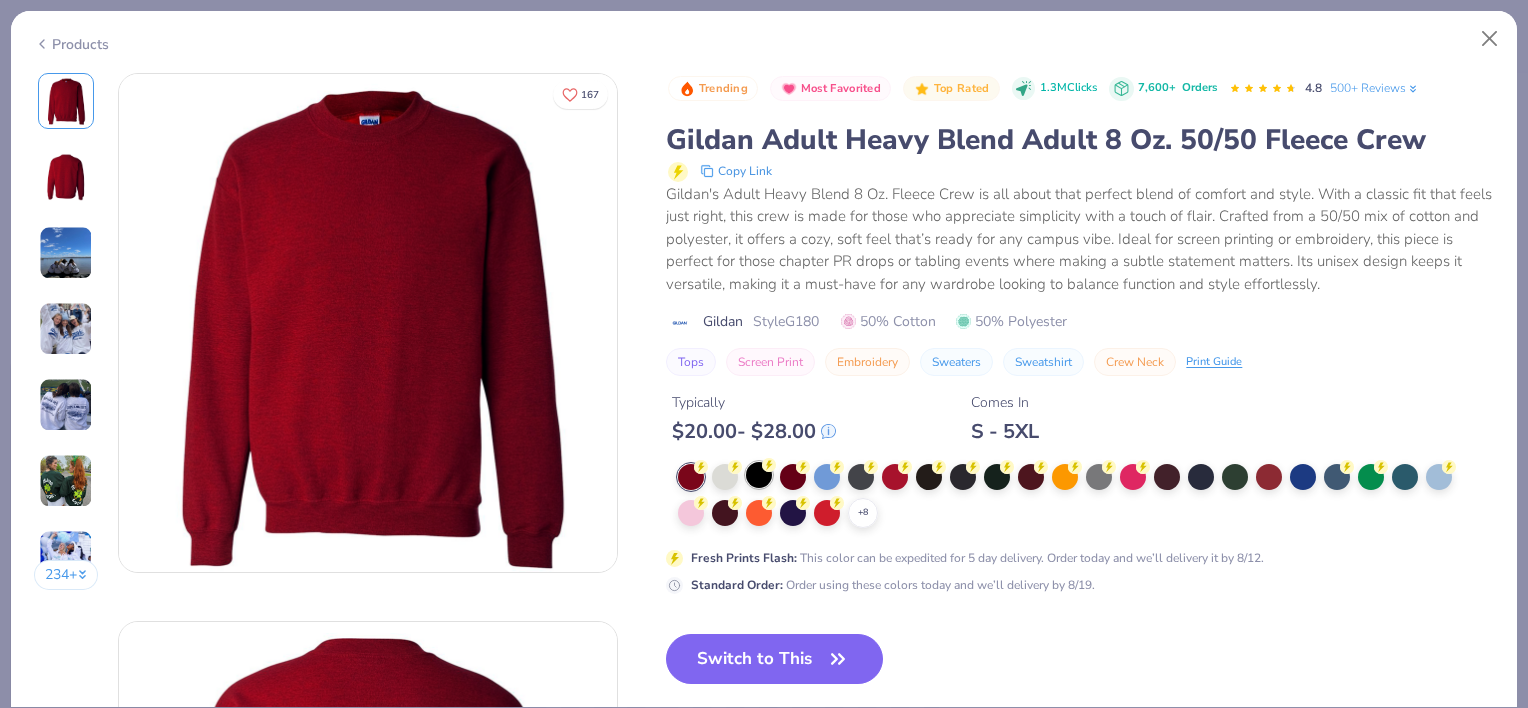 click at bounding box center (759, 475) 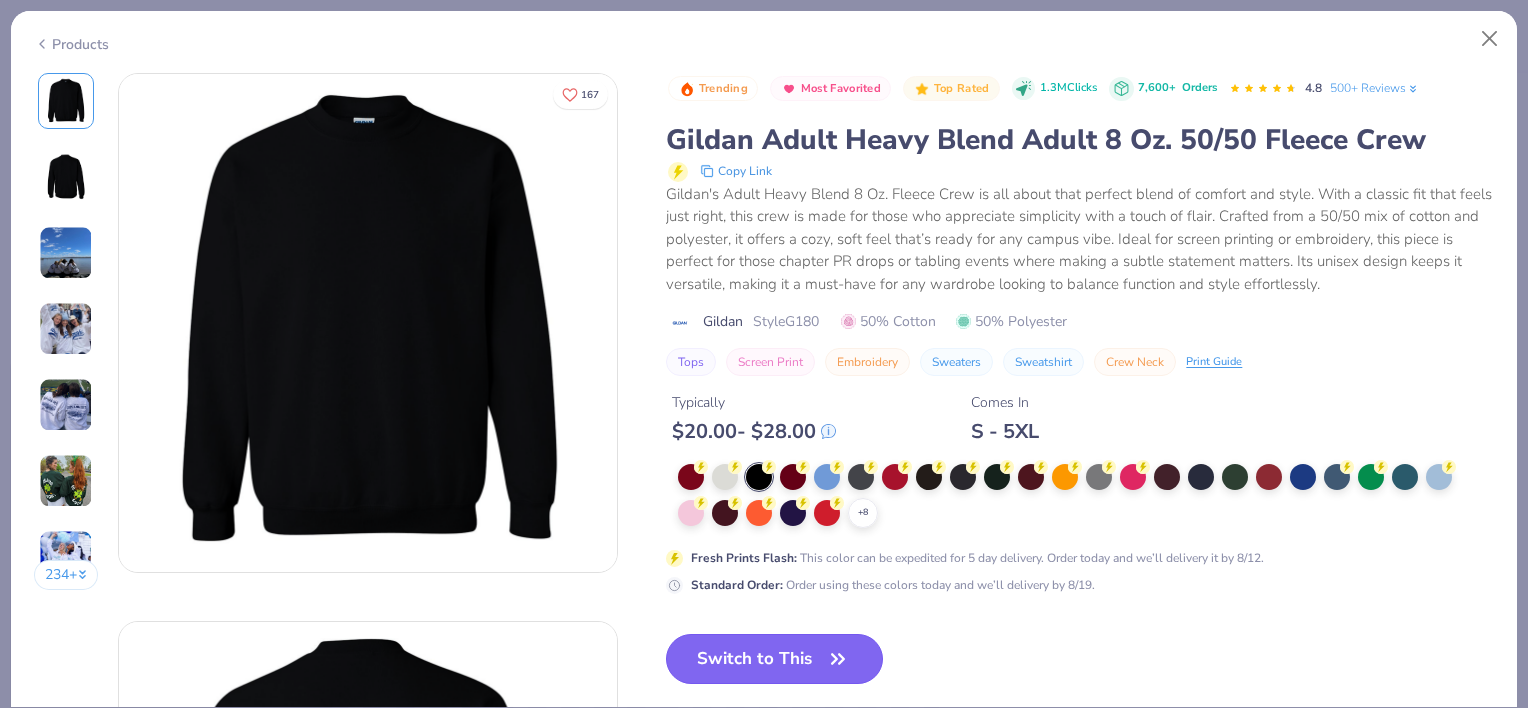 click on "Switch to This" at bounding box center (774, 659) 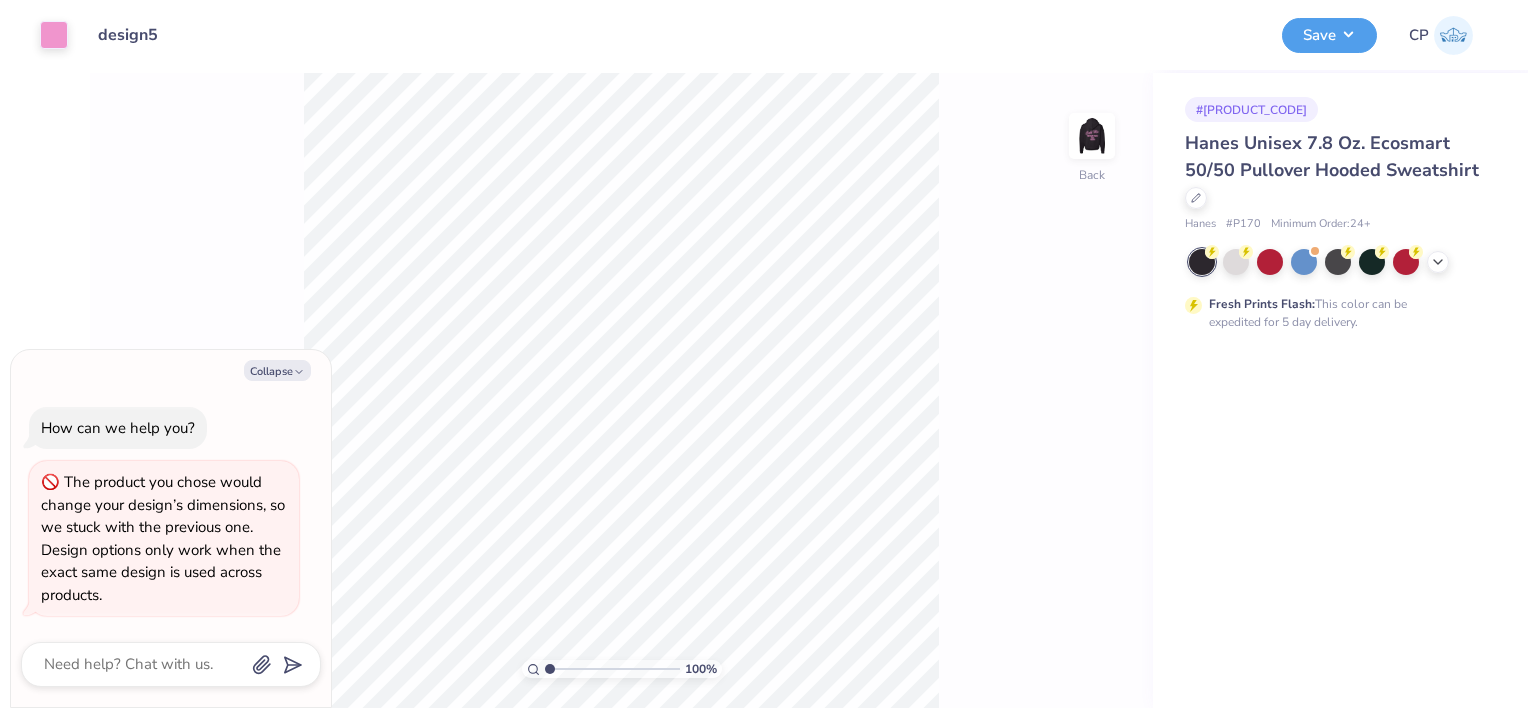 type on "x" 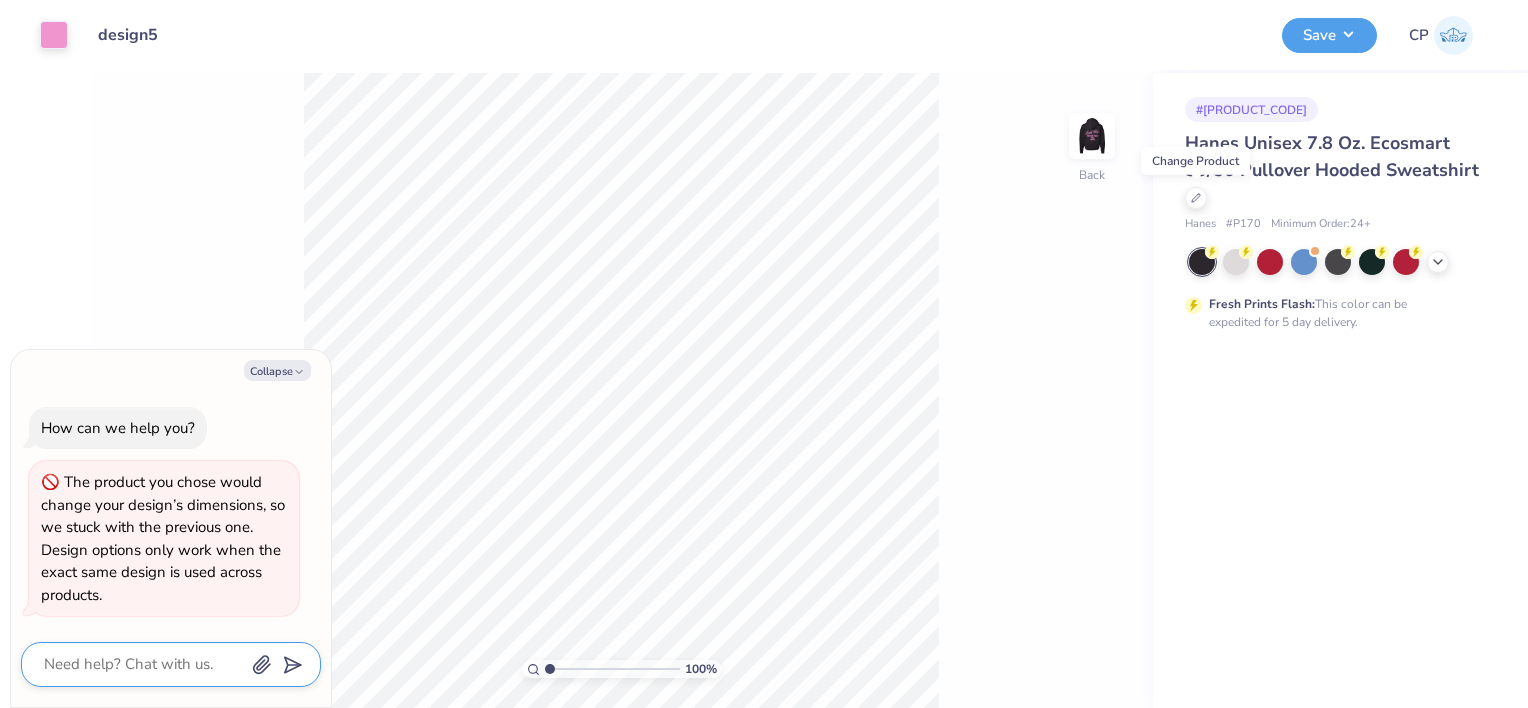 click at bounding box center (143, 664) 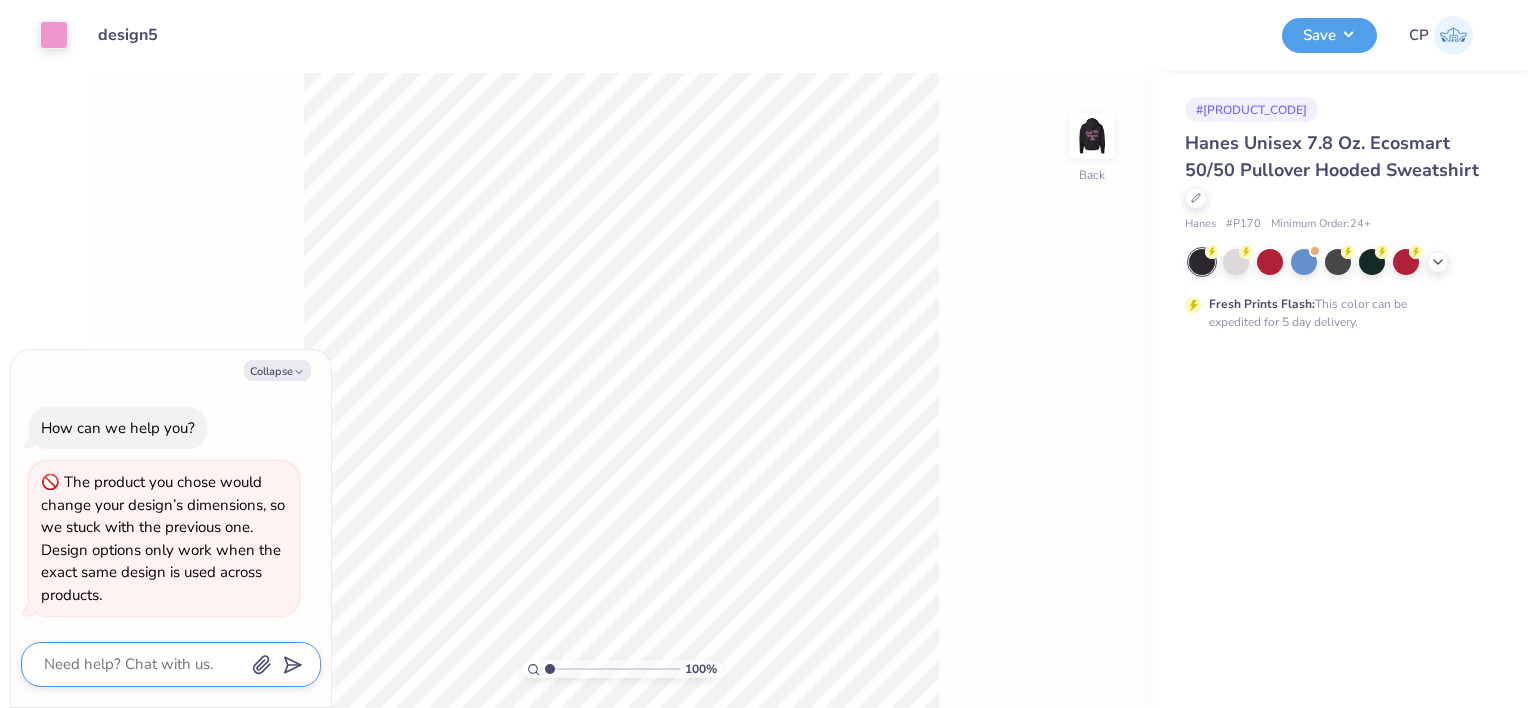 type on "i" 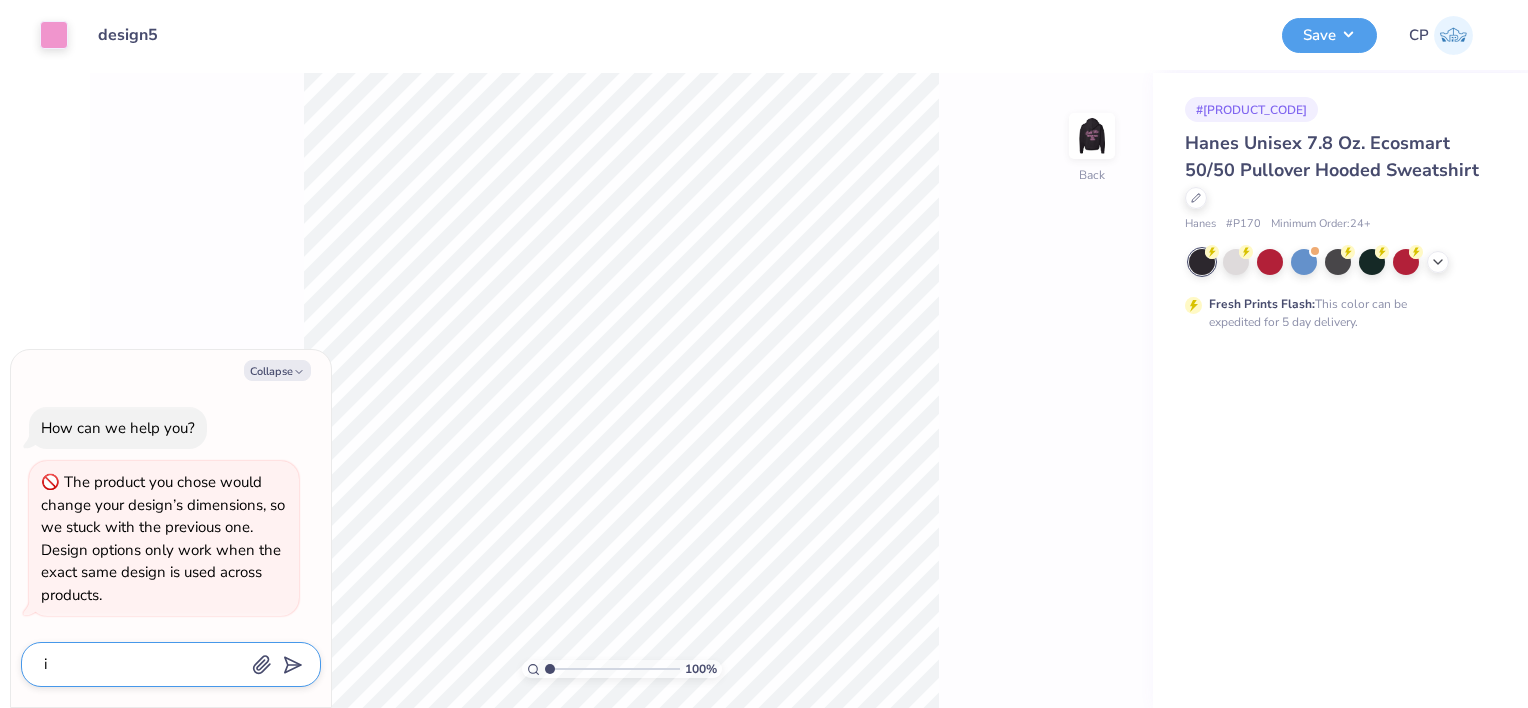 type on "is" 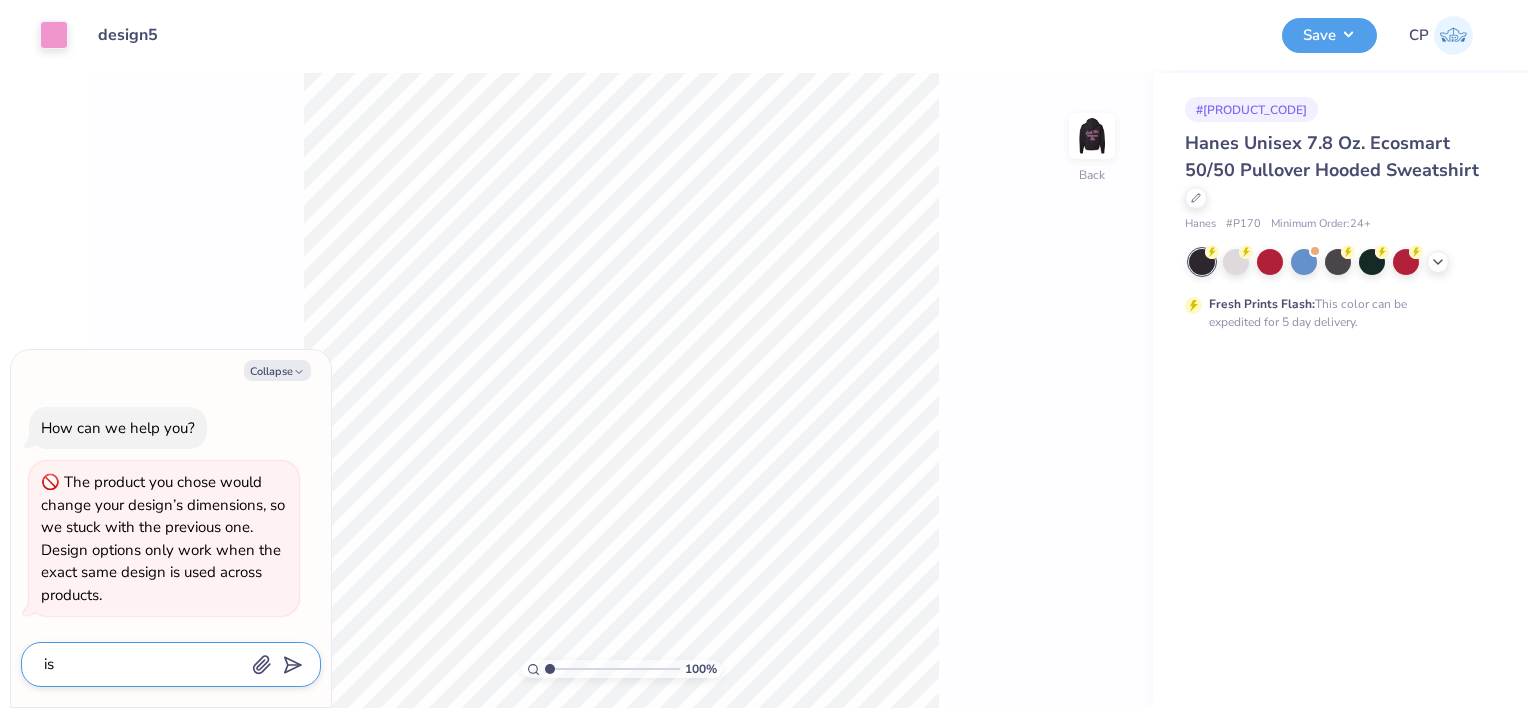 type on "is" 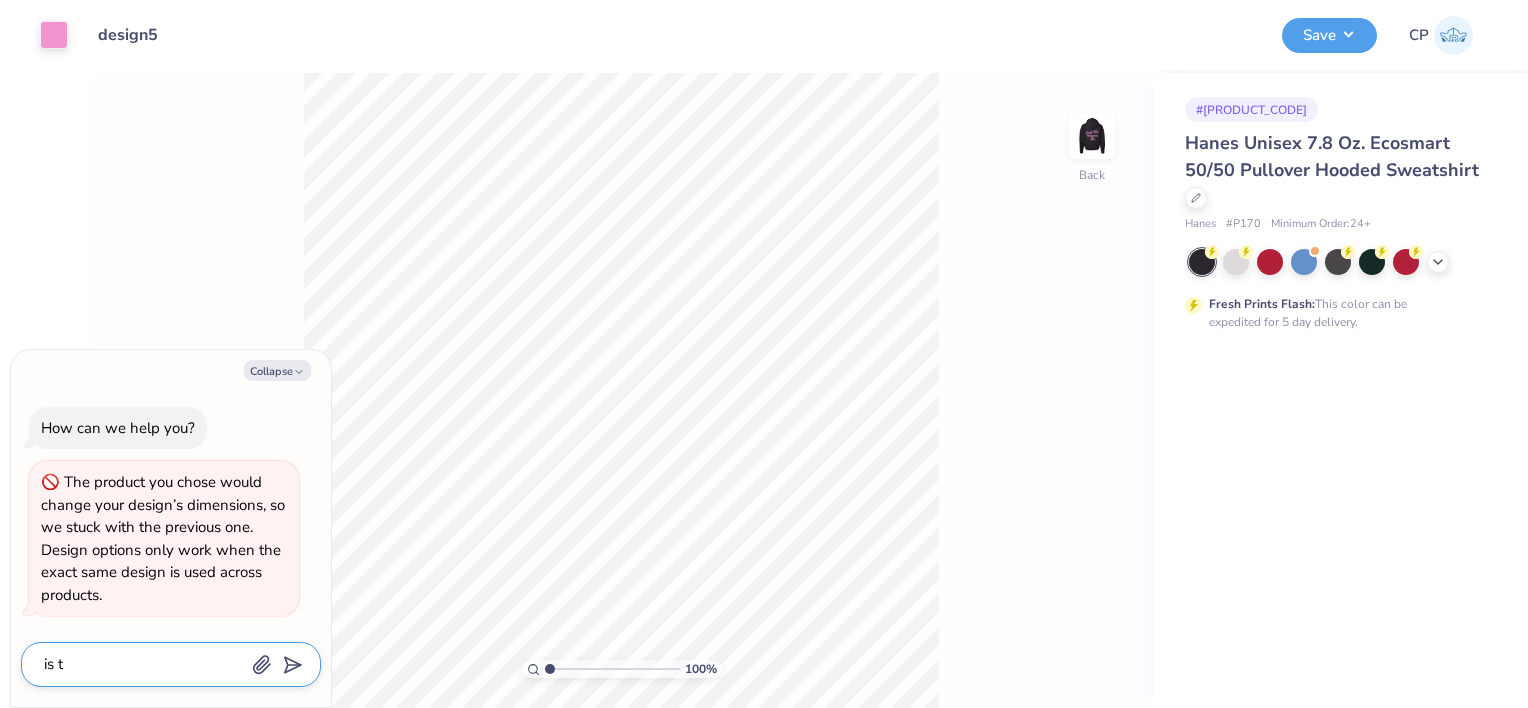 type on "is th" 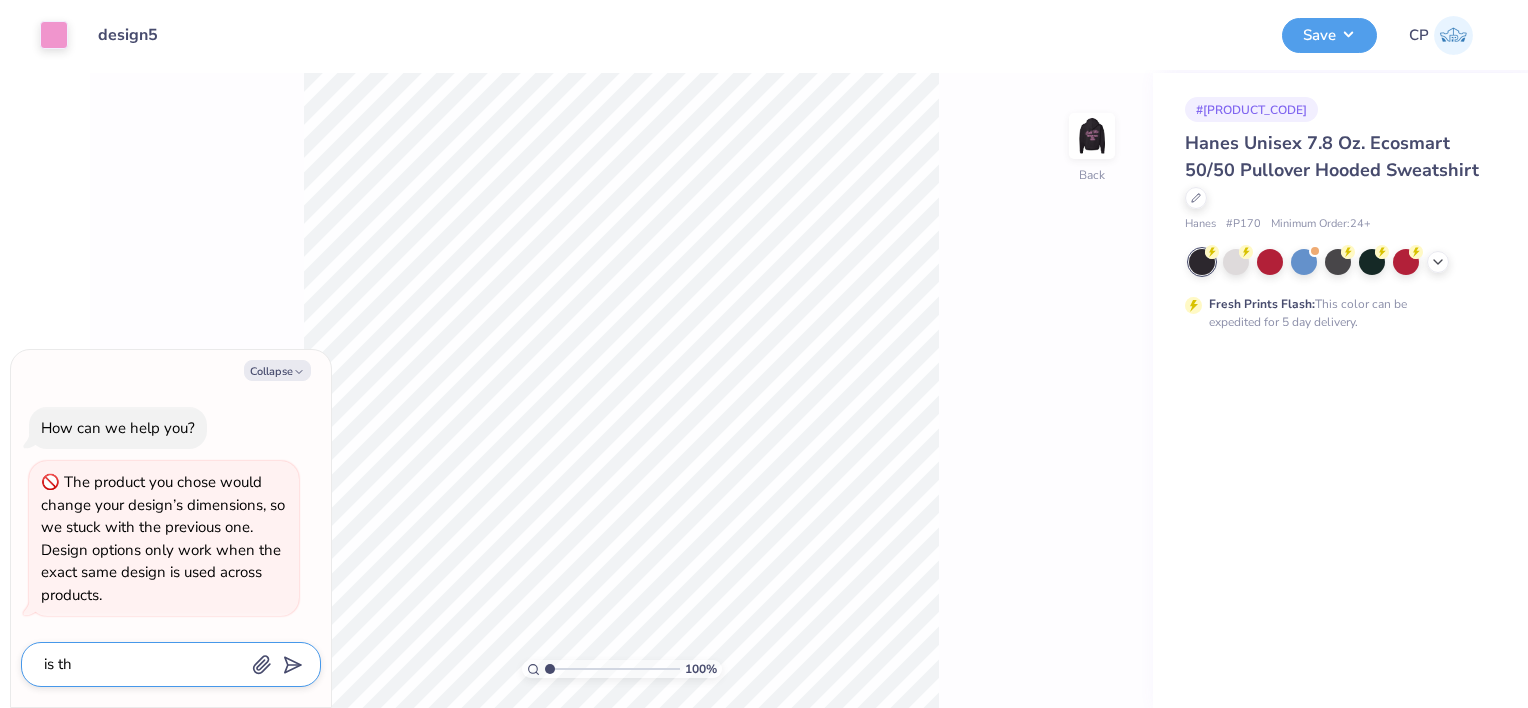 type on "is the" 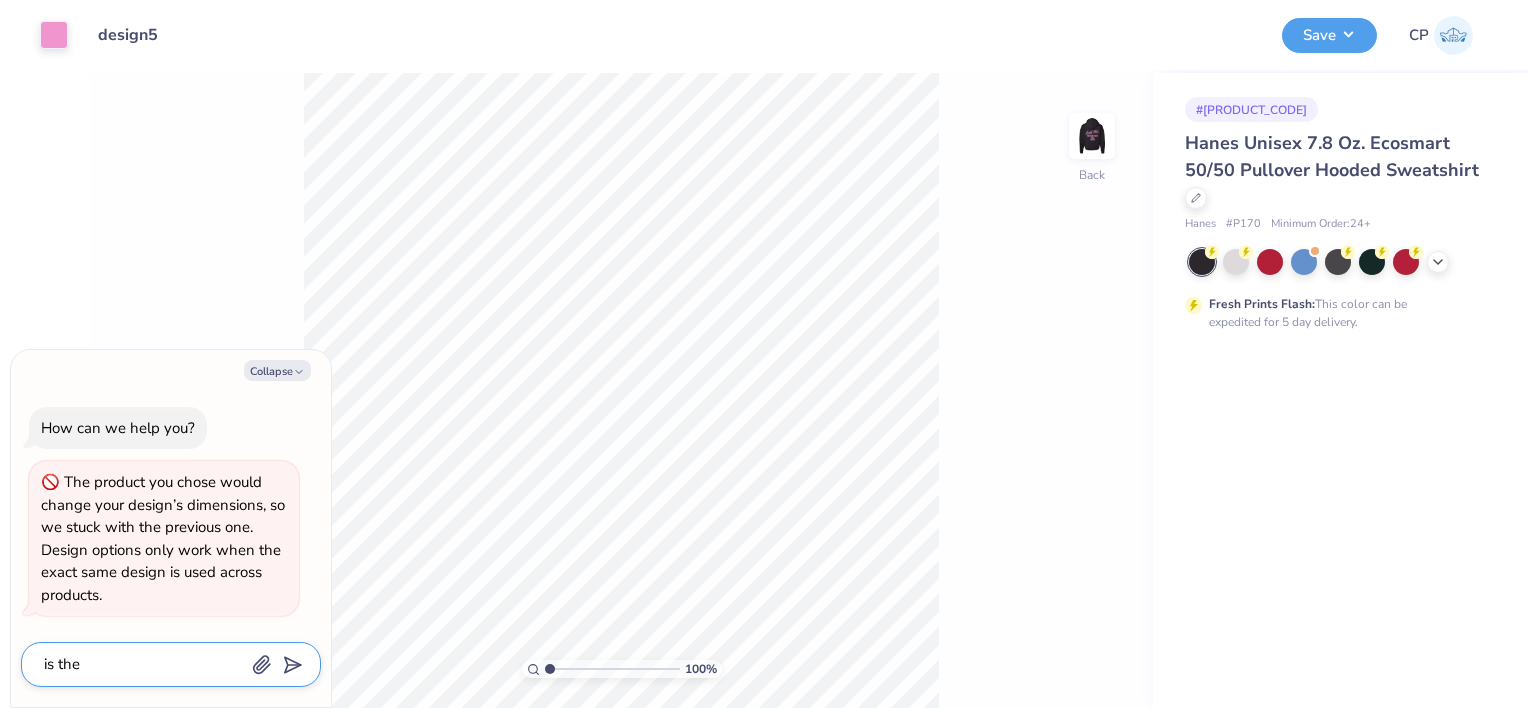 type on "is ther" 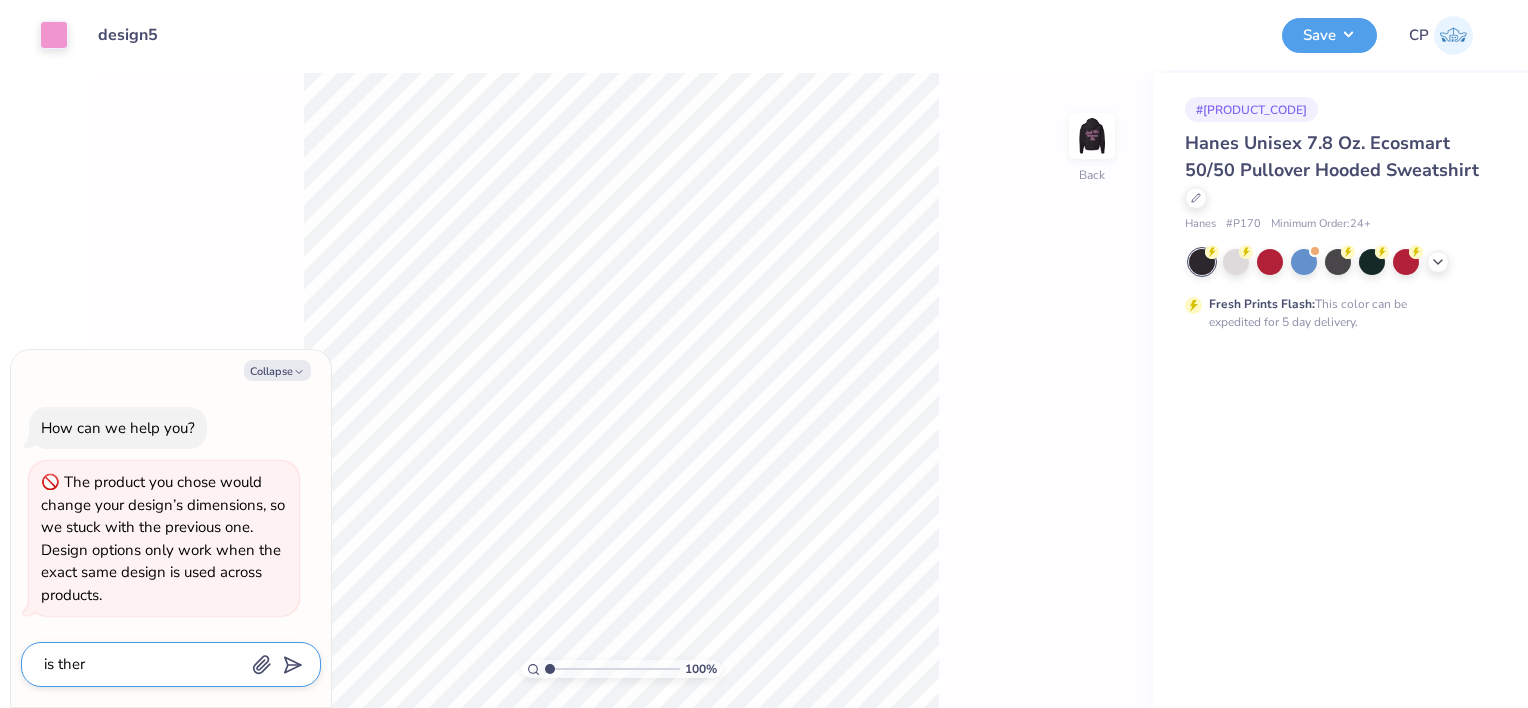 type on "x" 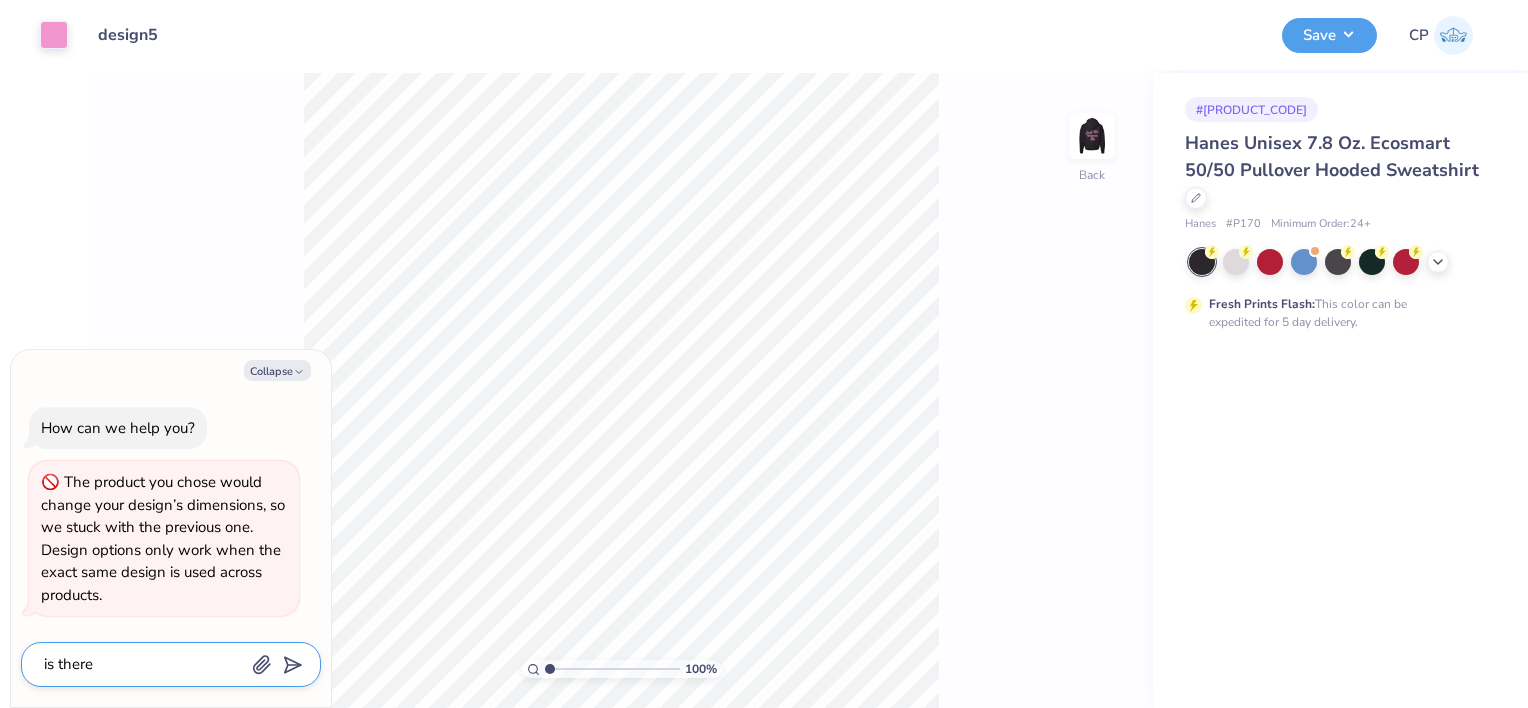 type on "is there" 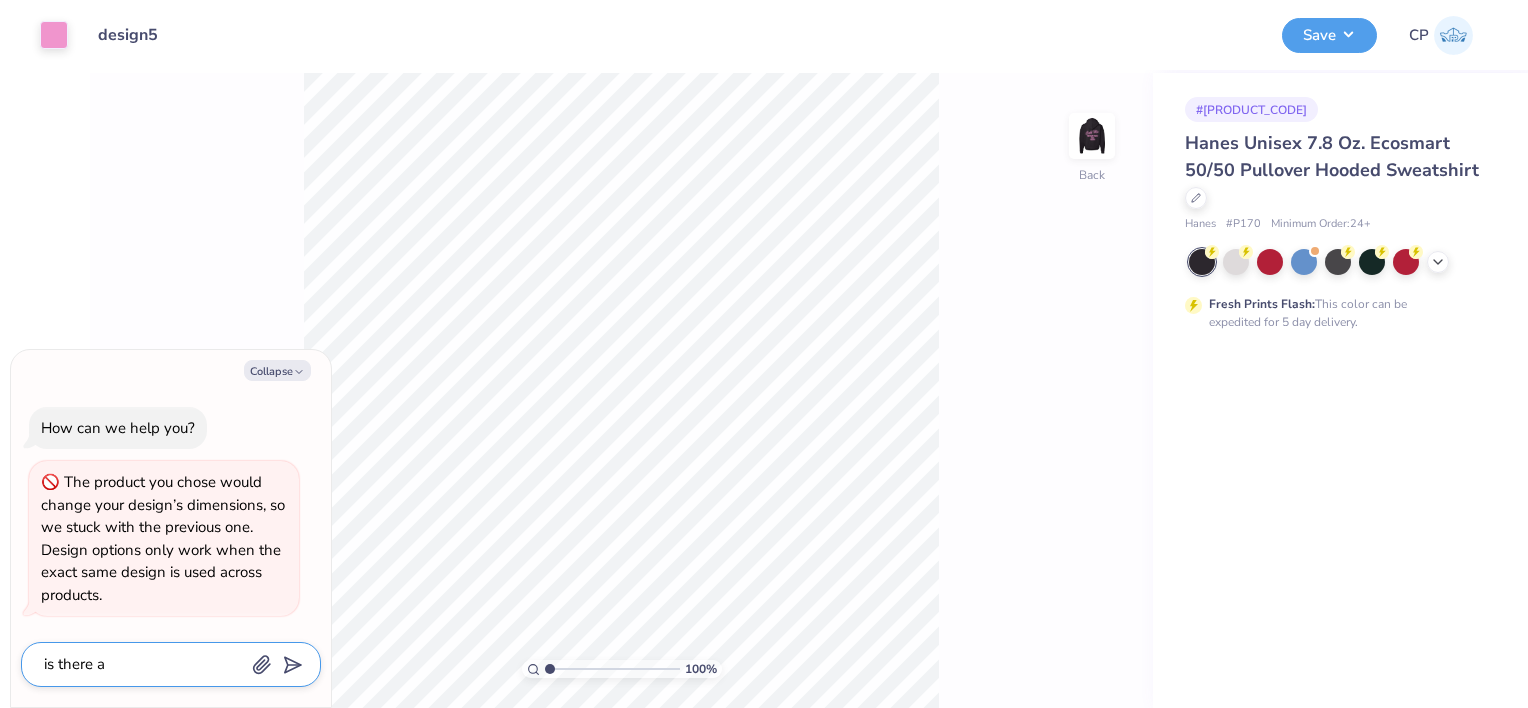 type on "is there a" 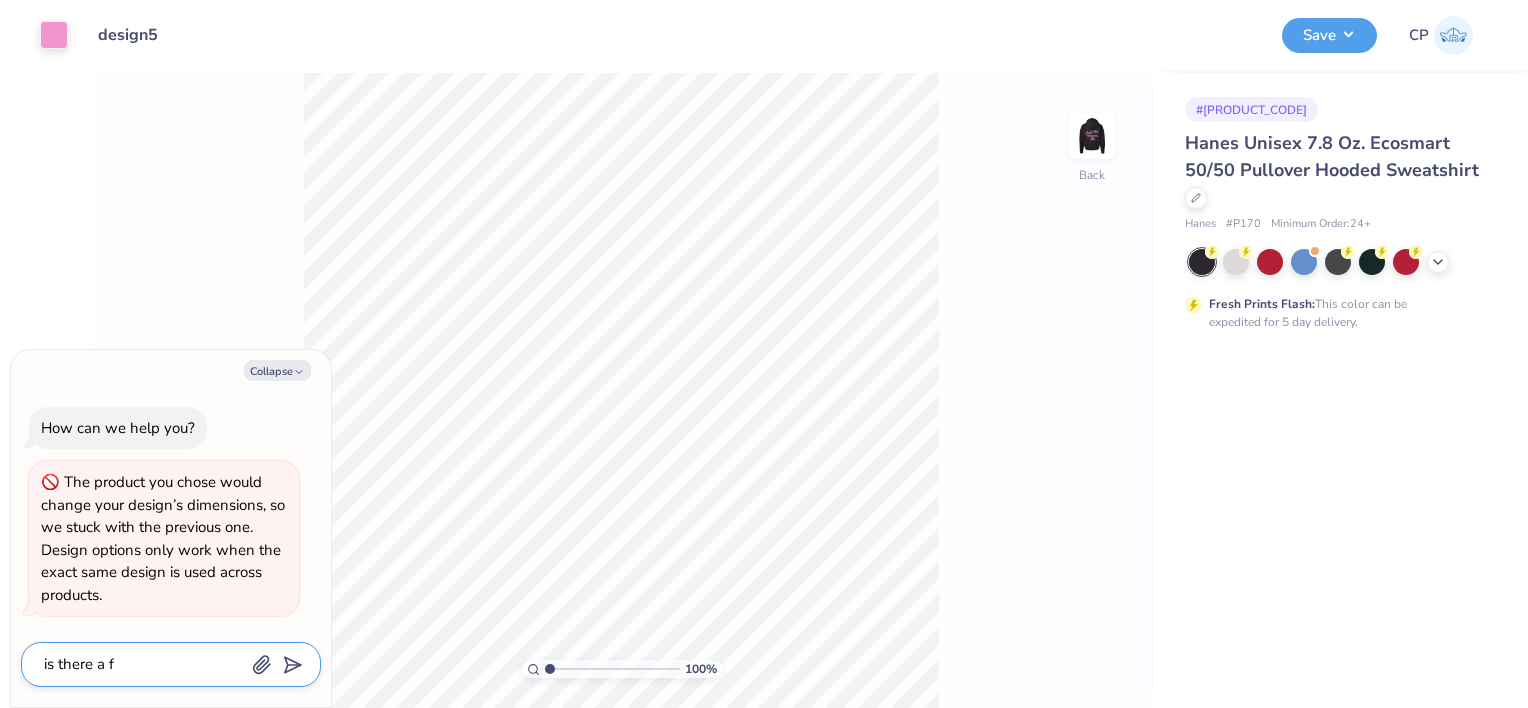 type on "is there a fl" 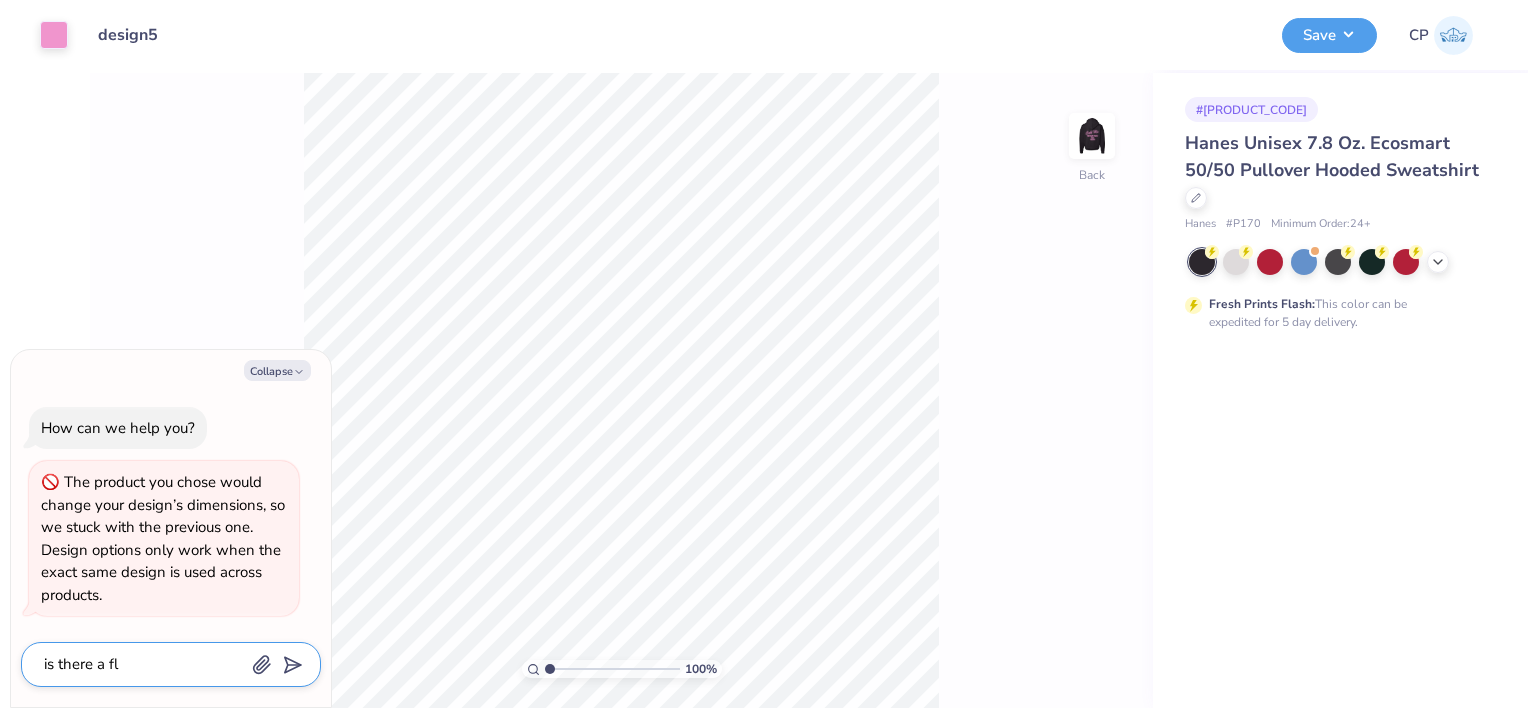 type on "x" 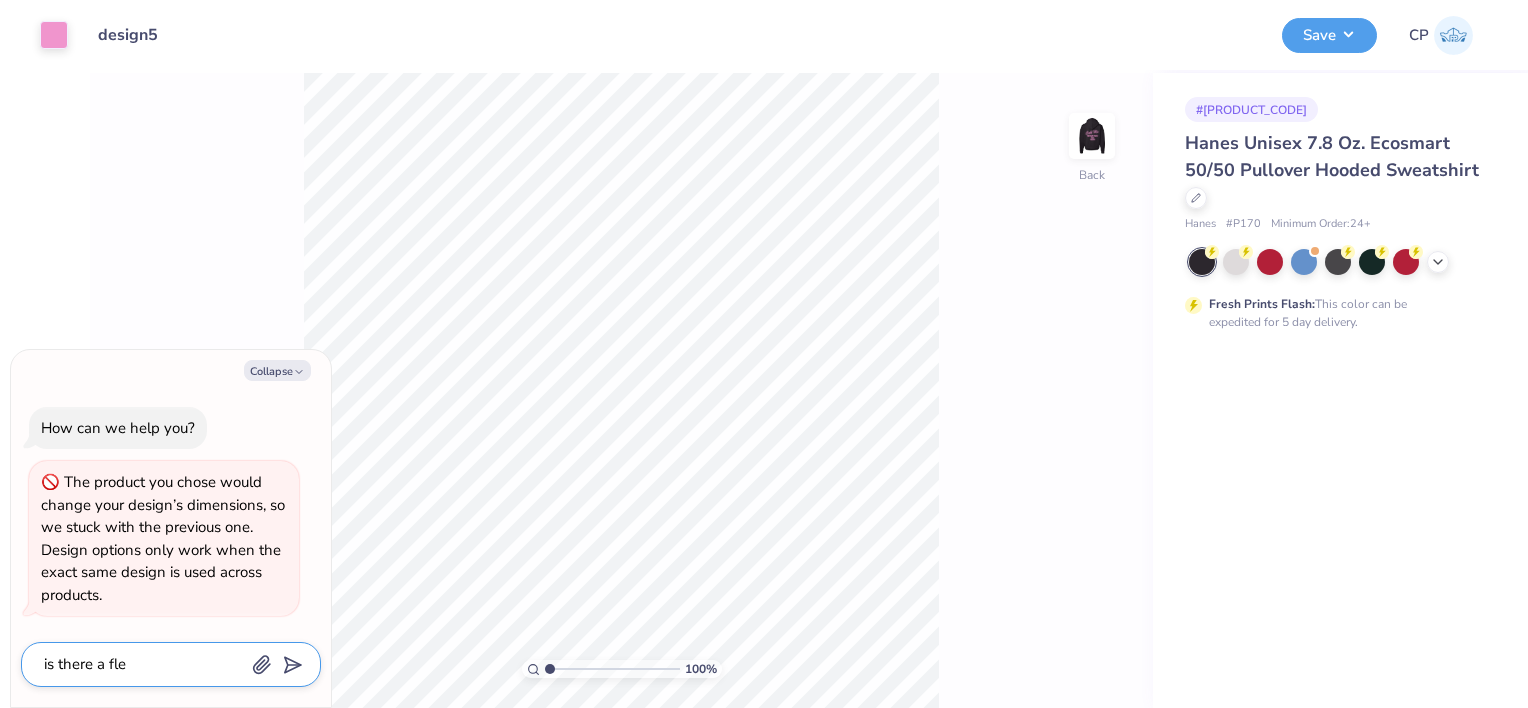 type on "is there a flee" 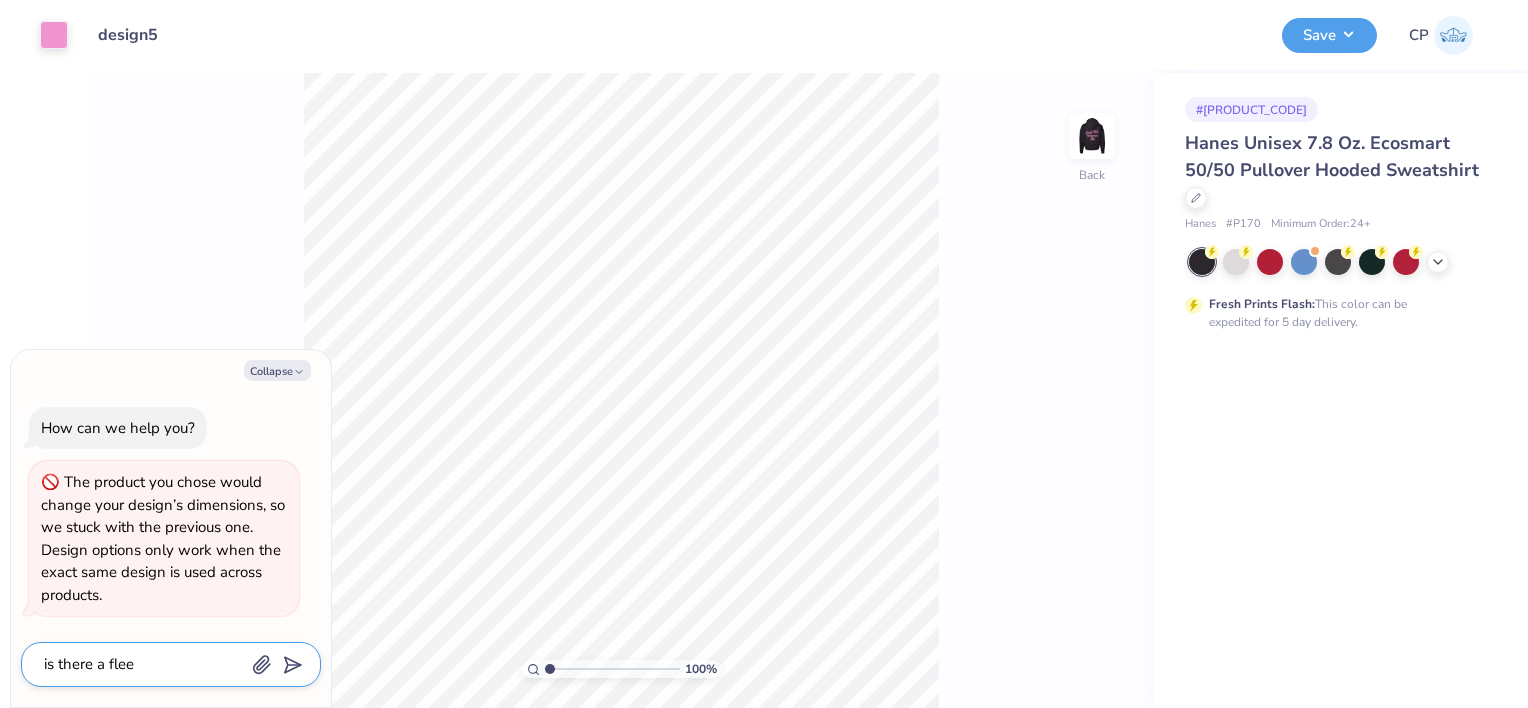 type on "is there a fleec" 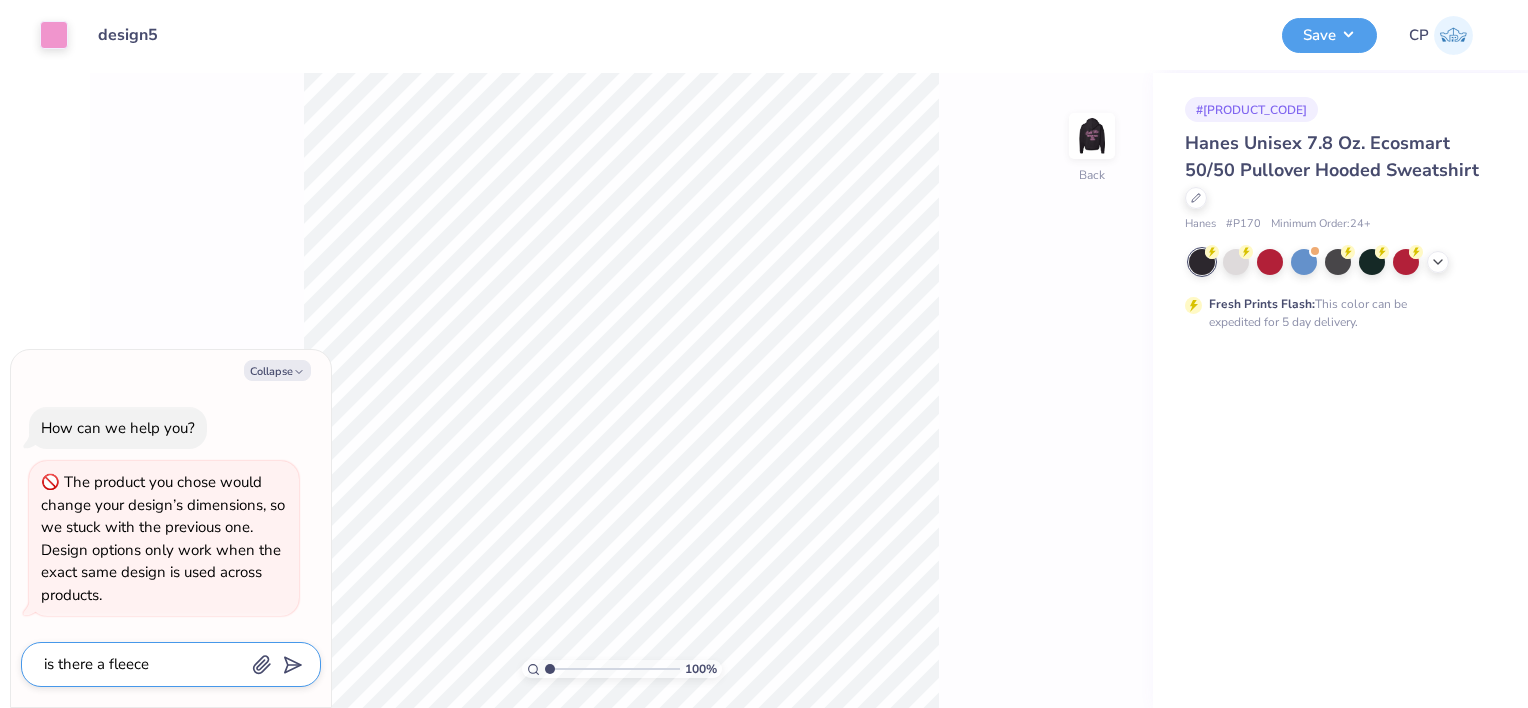 type on "is there a fleece" 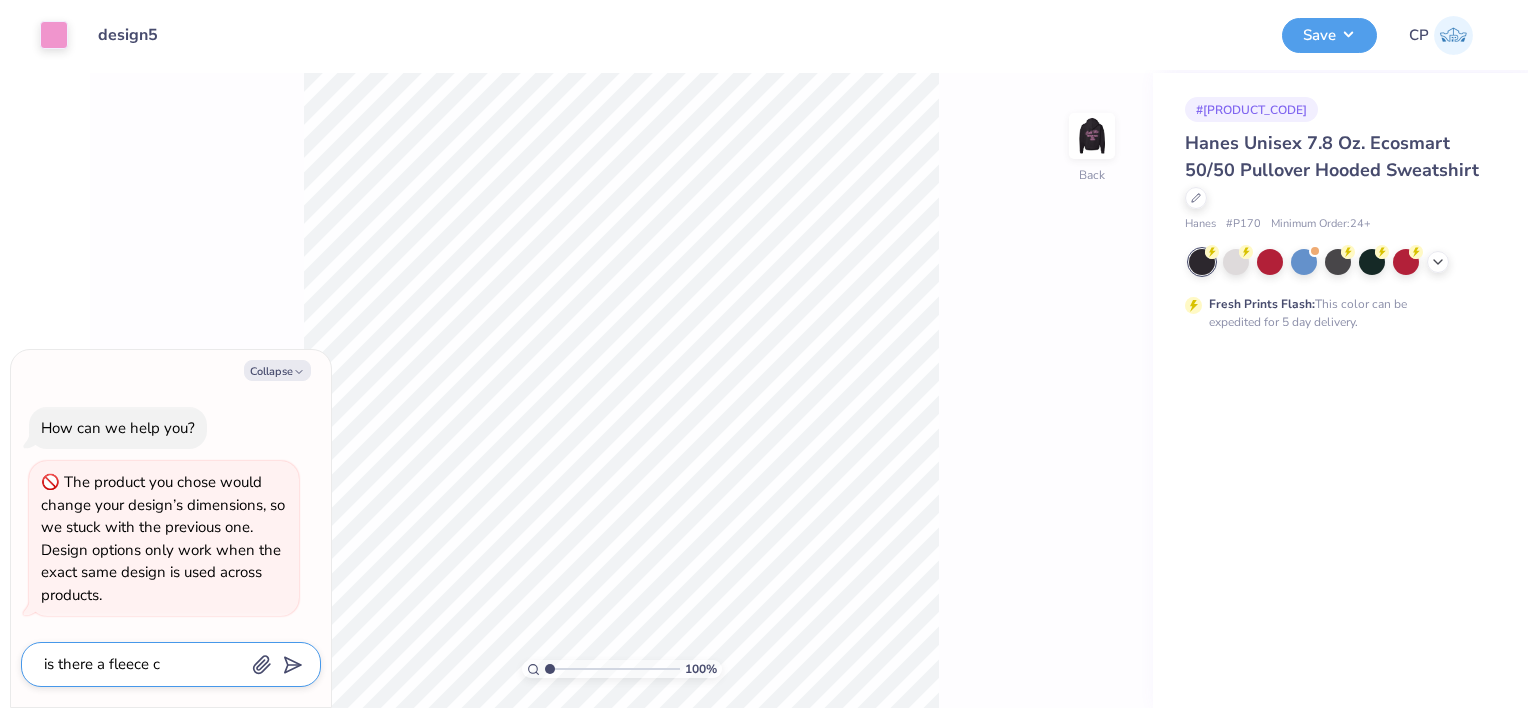 type on "is there a fleece cr" 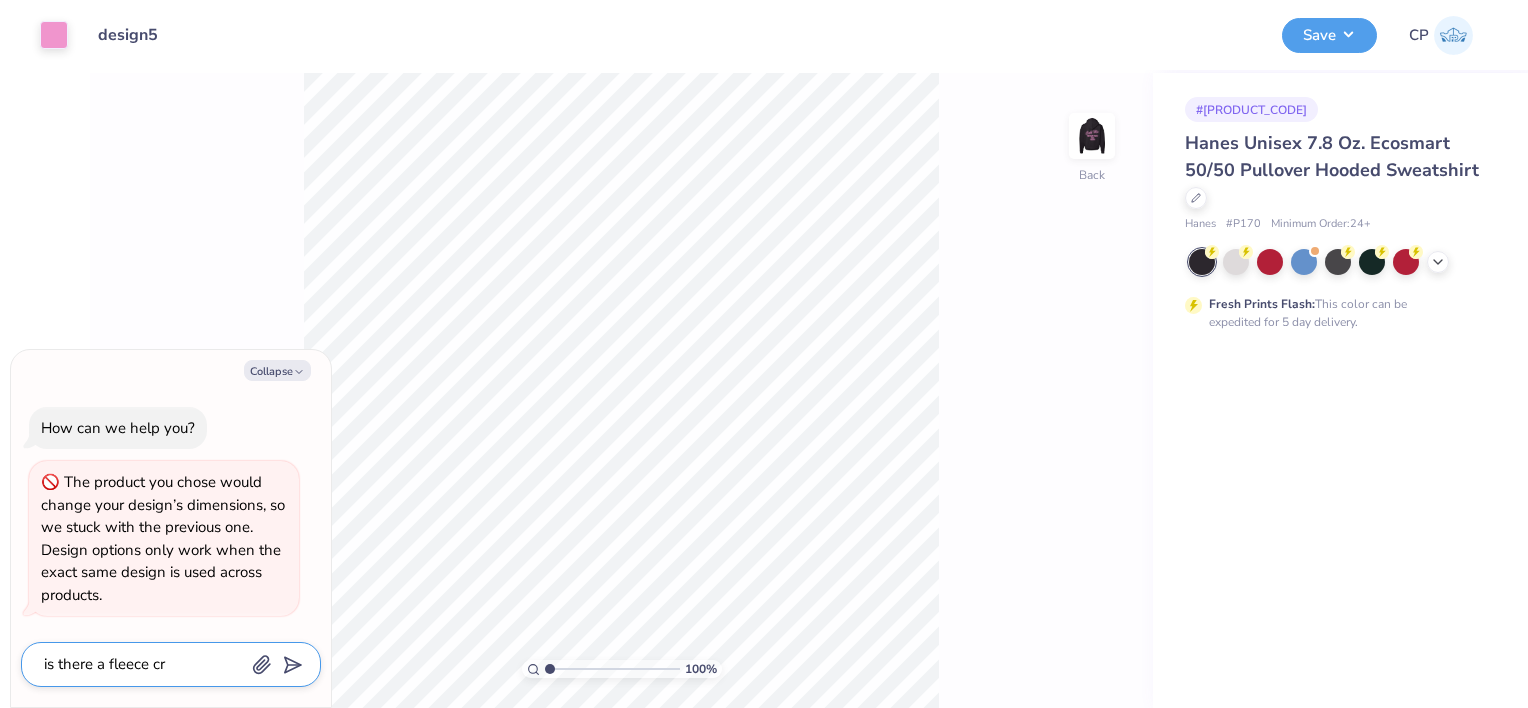 type on "is there a fleece cre" 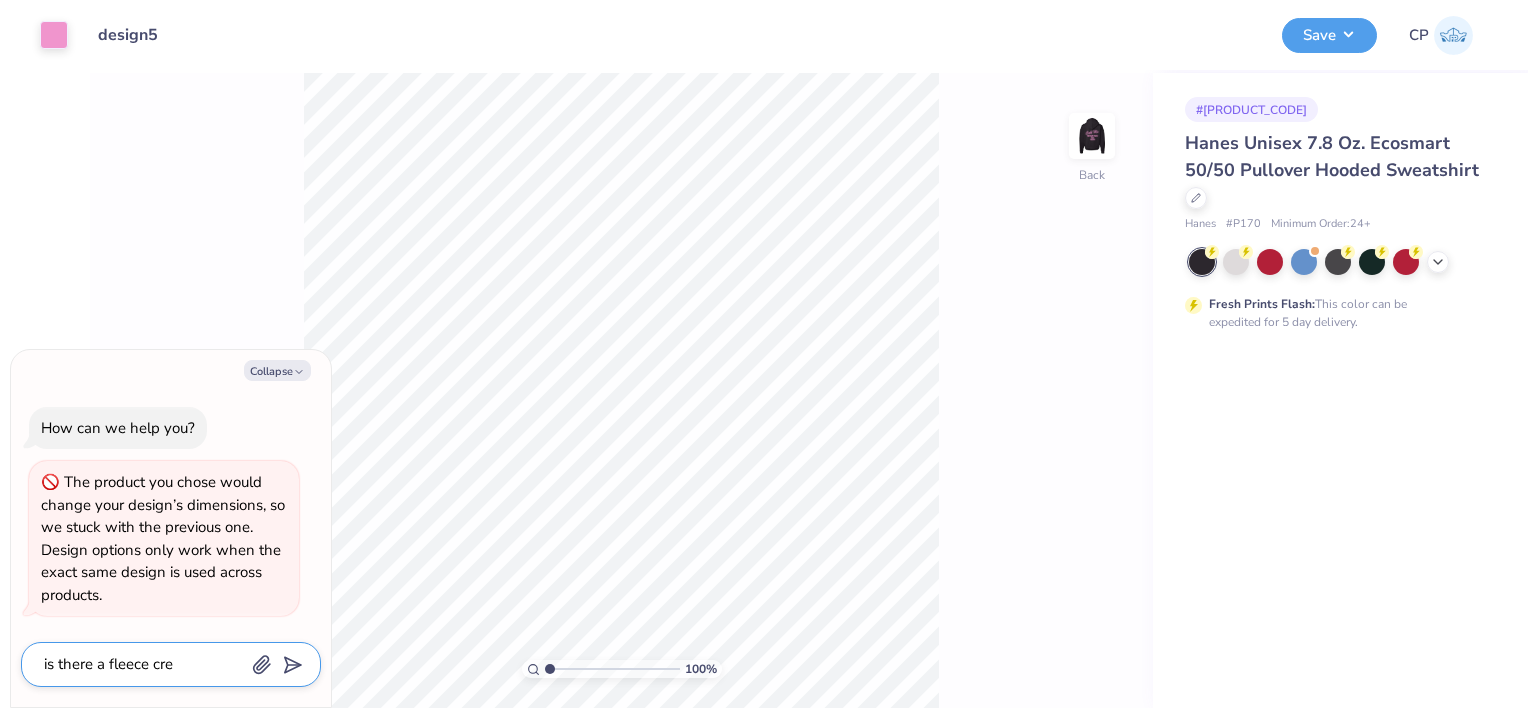 type on "is there a fleece crew" 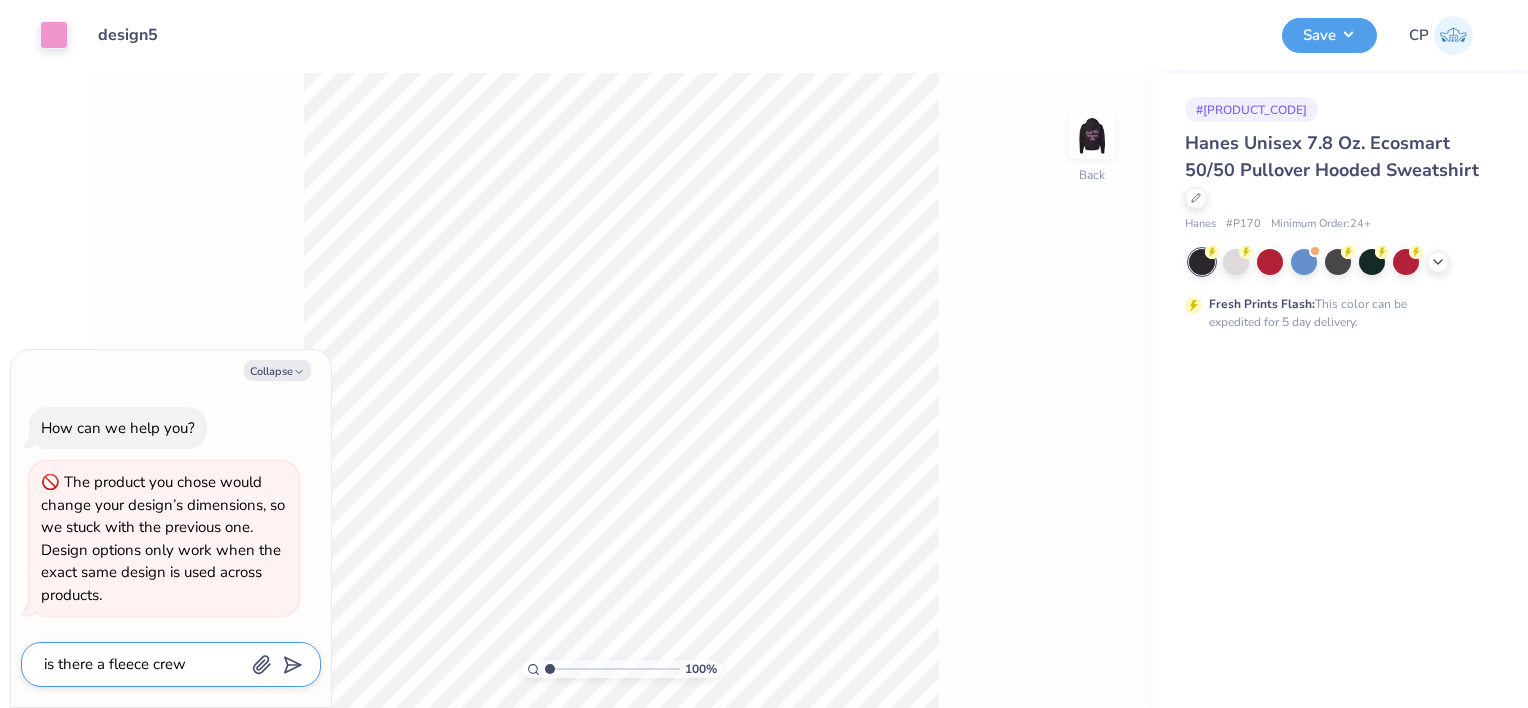 type on "is there a fleece crew" 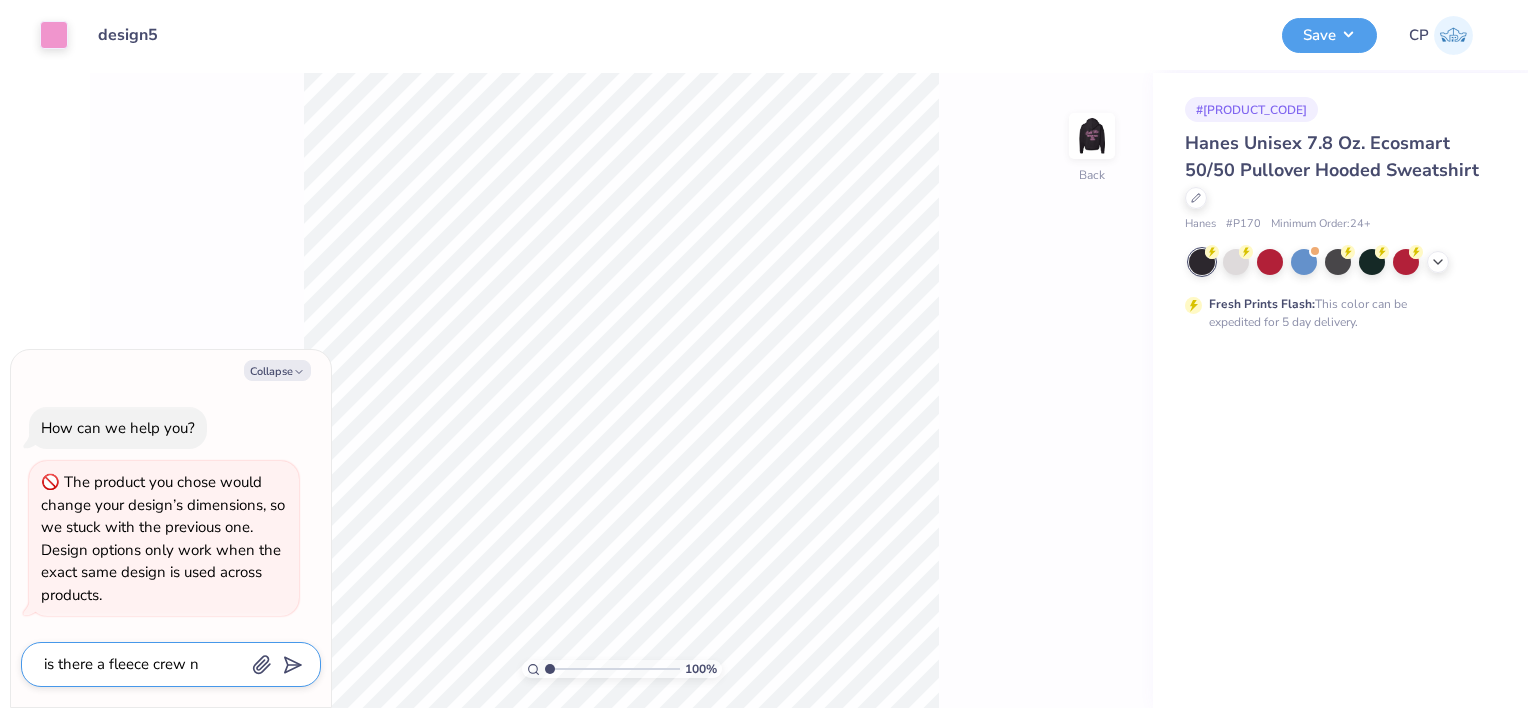 type on "is there a fleece crew ne" 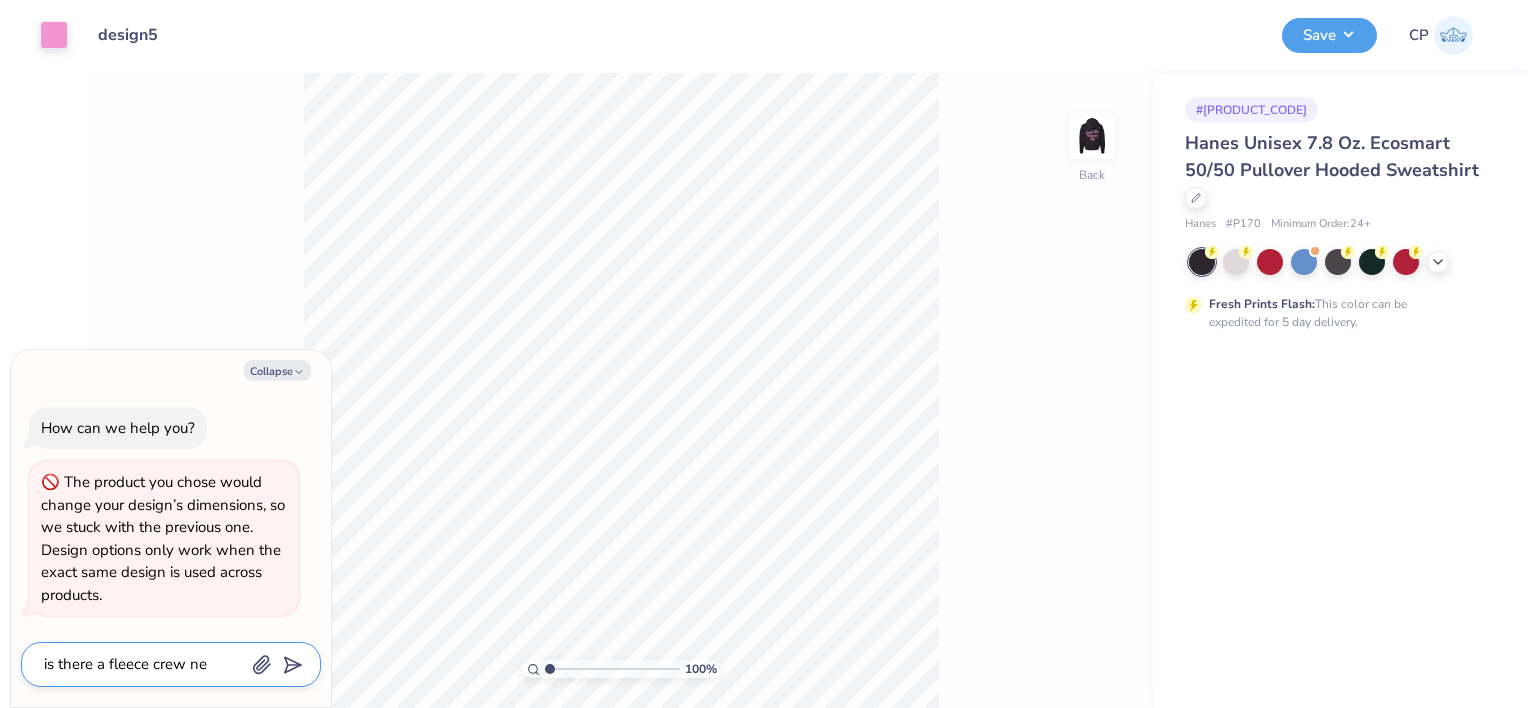 type on "is there a fleece crew nec" 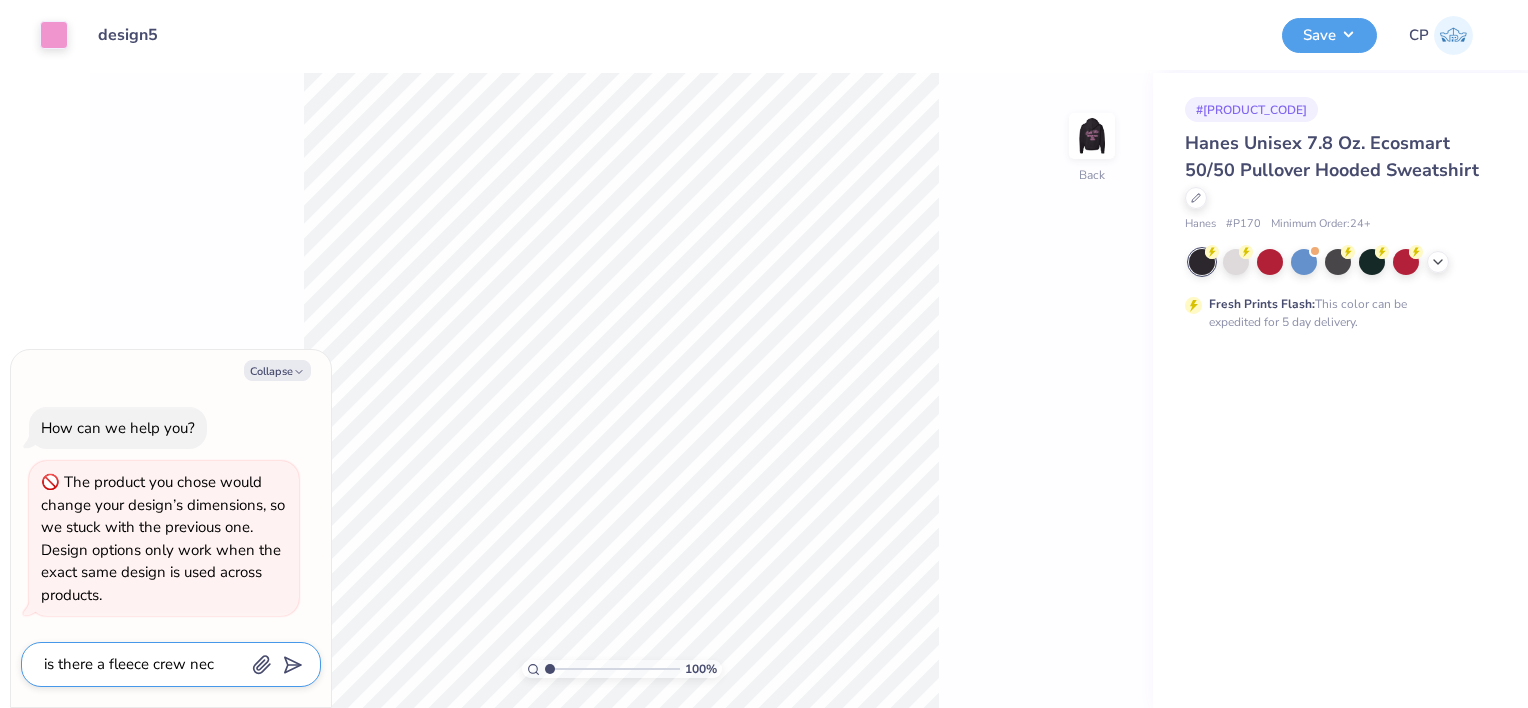 type on "is there a fleece crew neck" 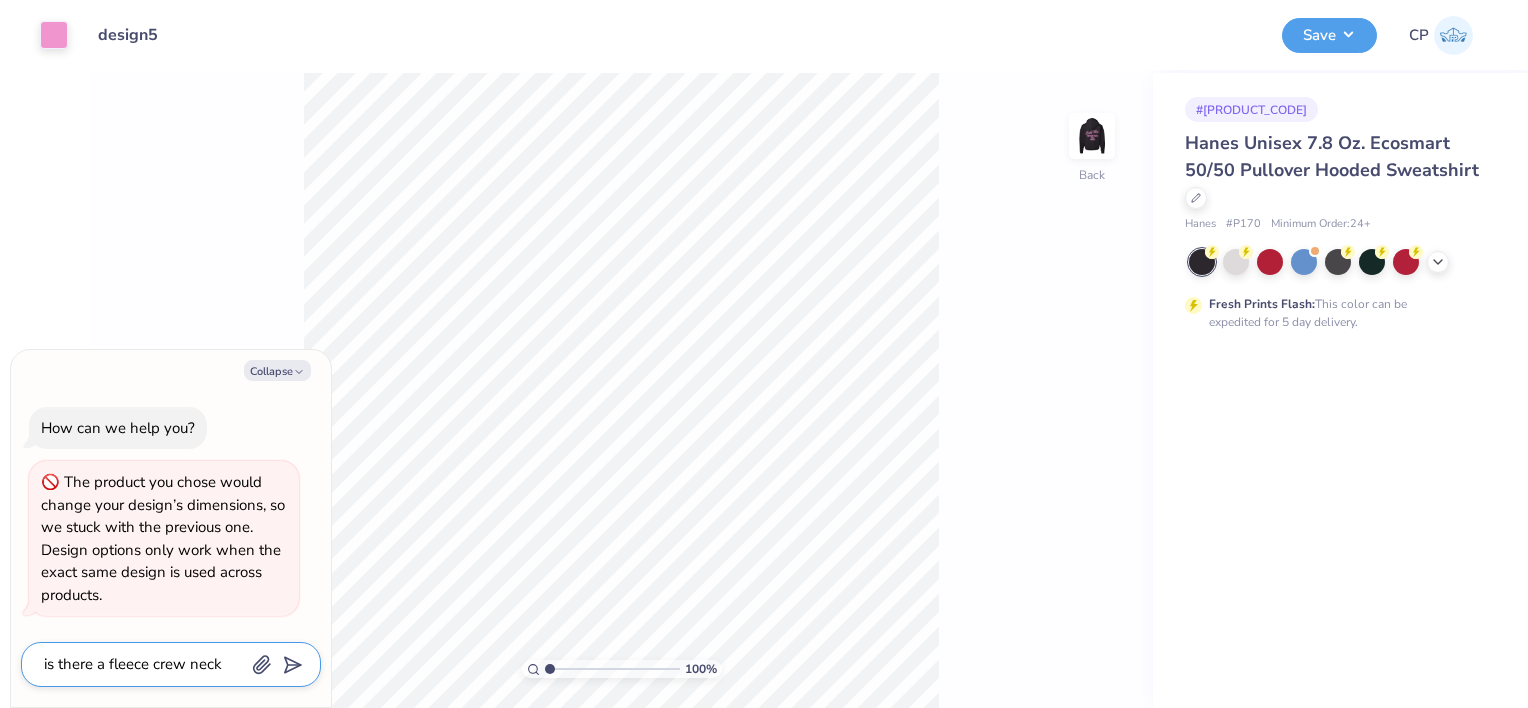 type on "is there a fleece crew neck" 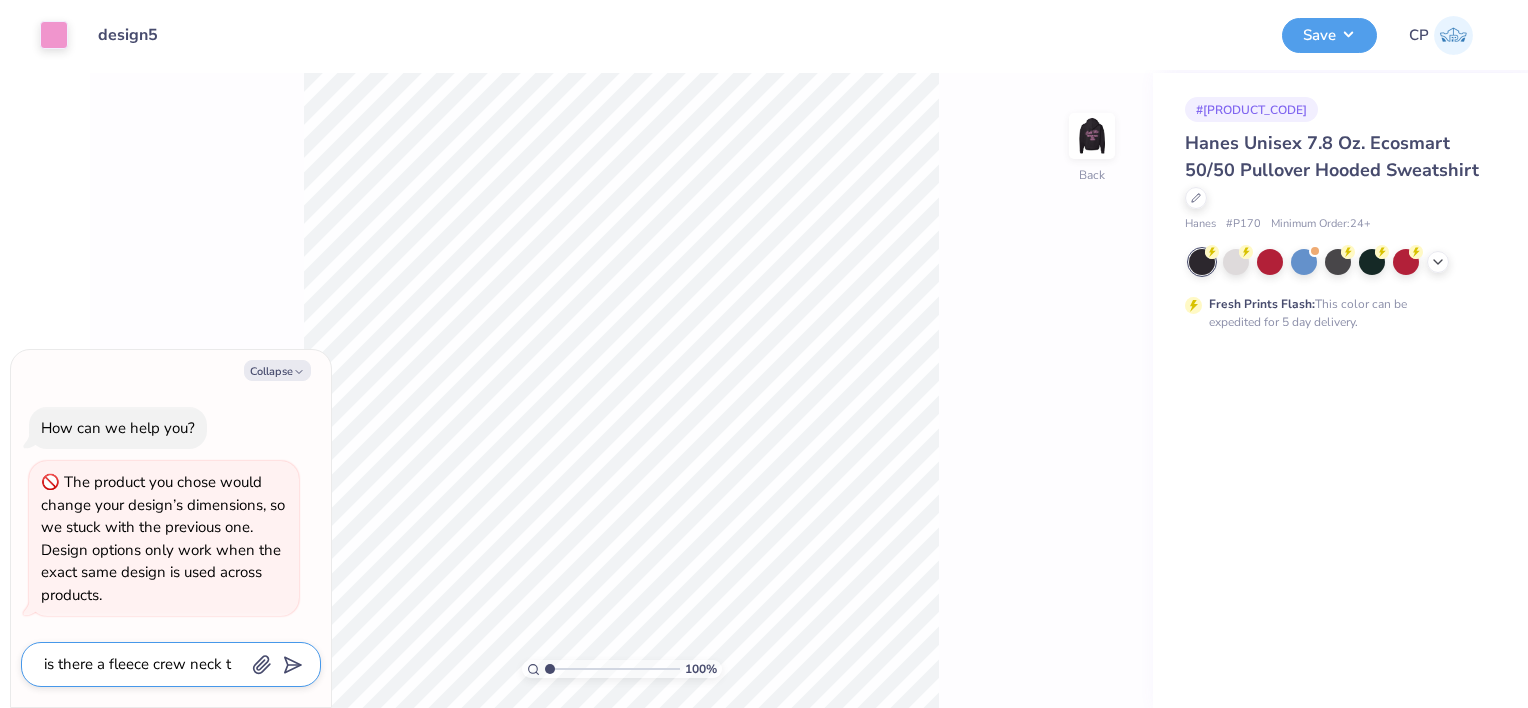 type on "is there a fleece crew neck th" 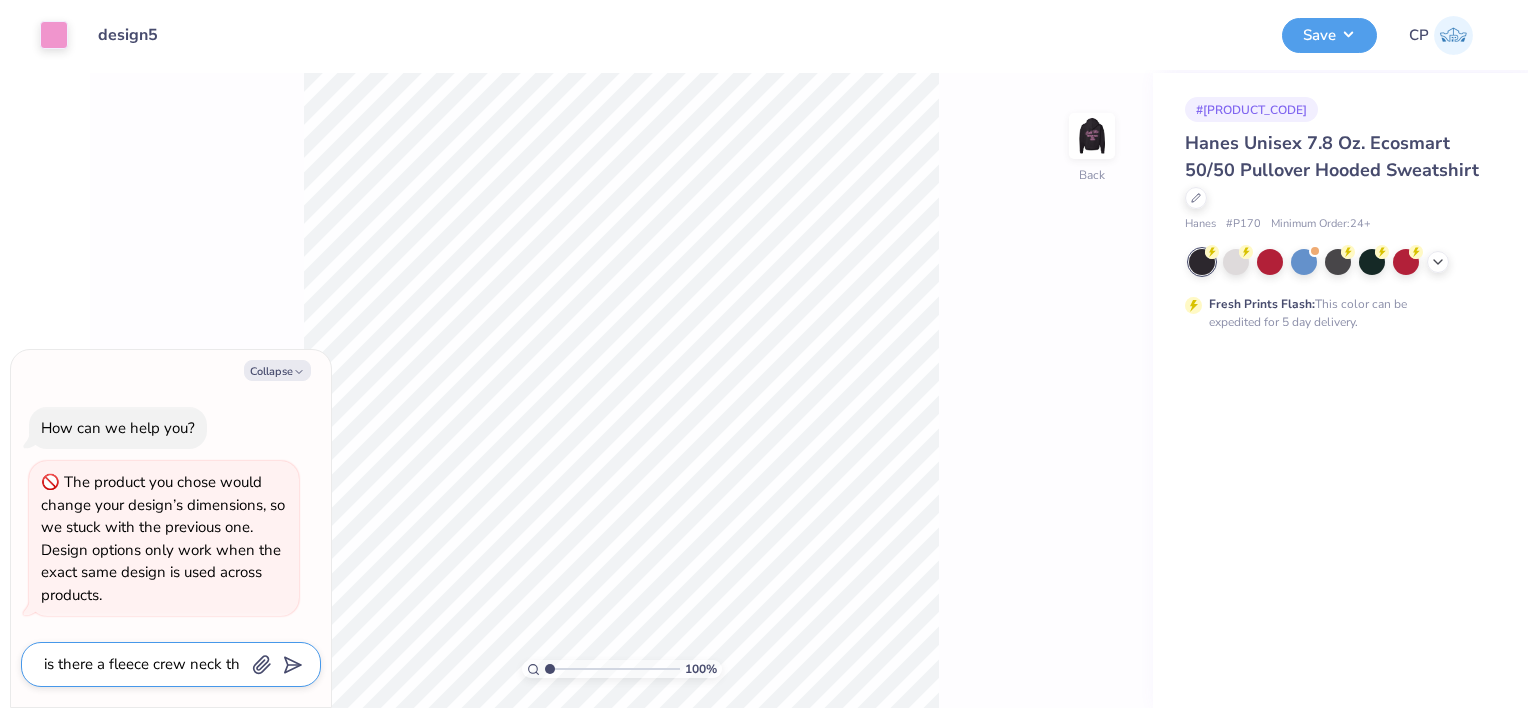 type on "is there a fleece crew neck tha" 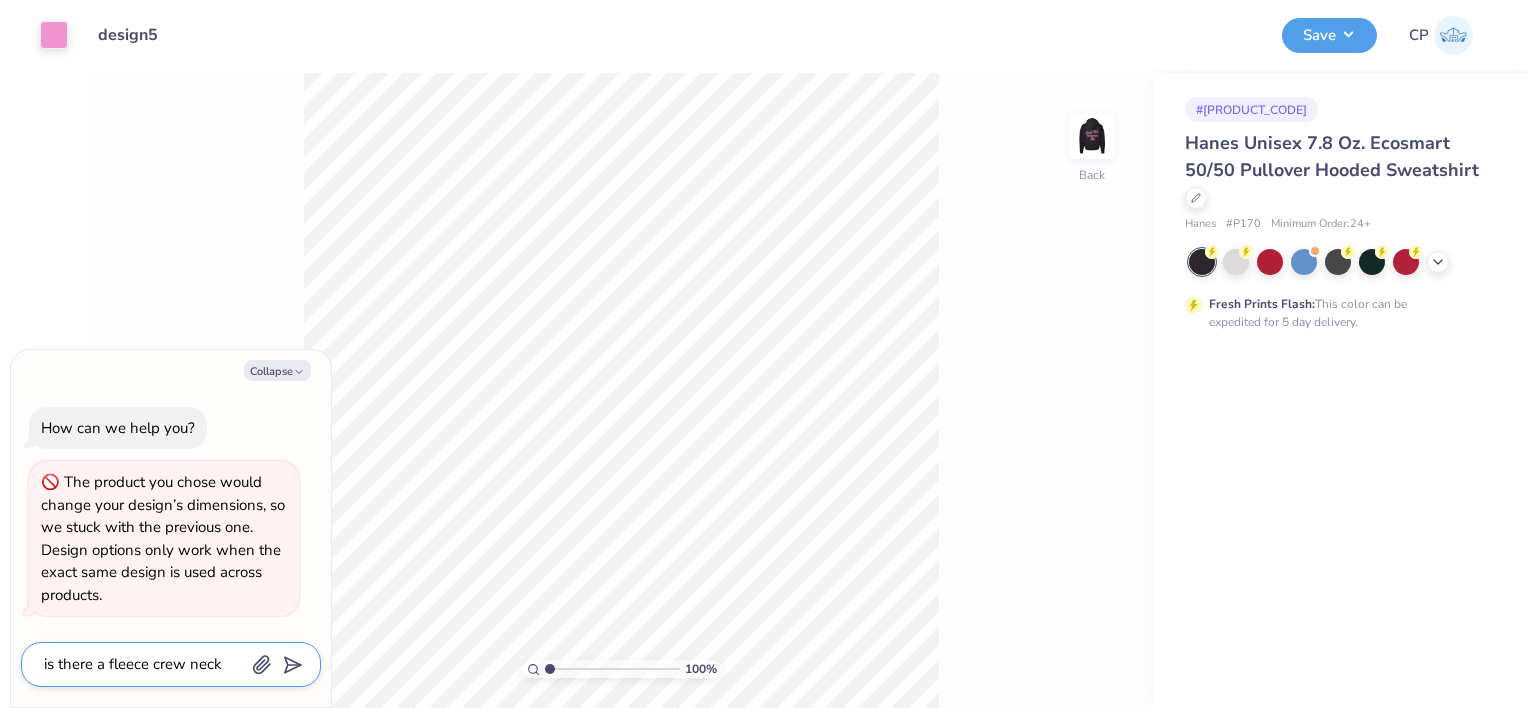 type on "is there a fleece crew neck that" 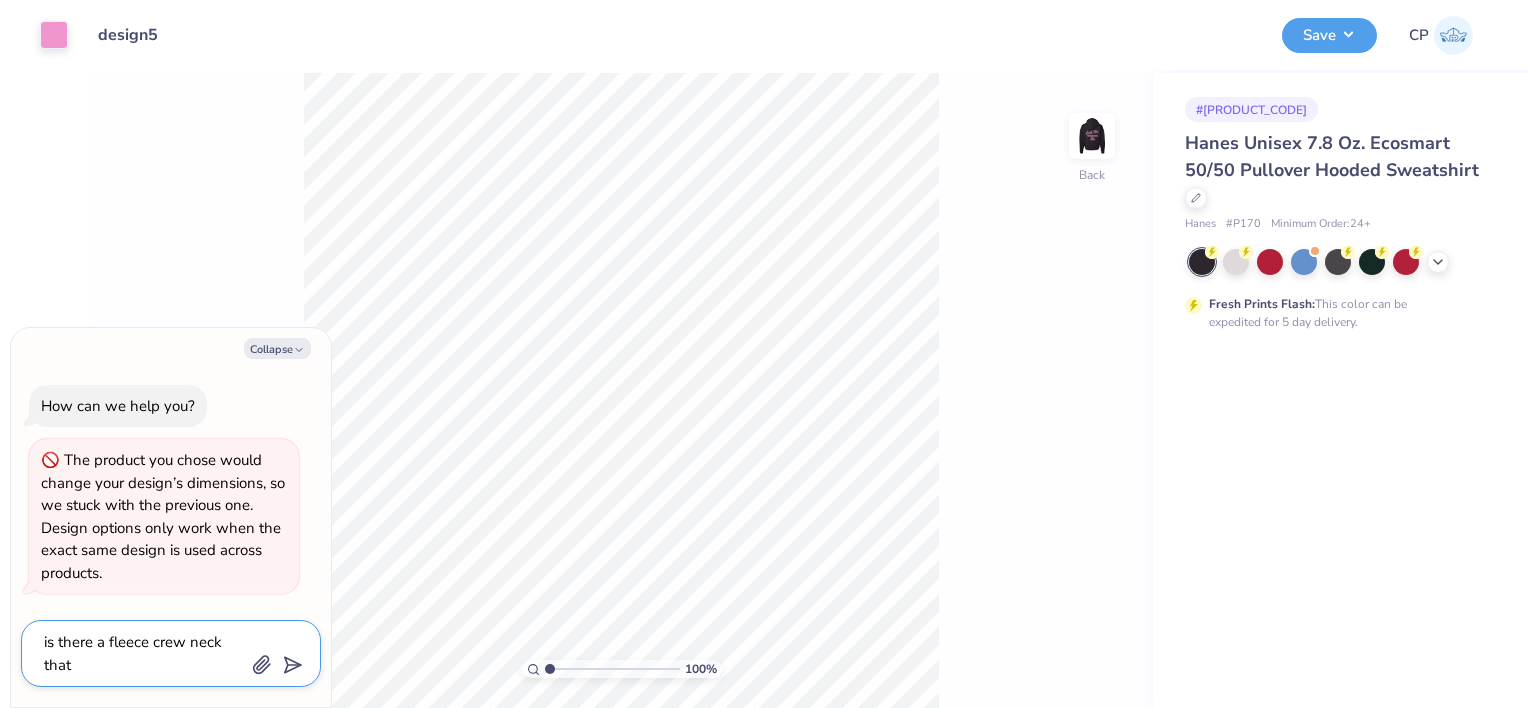 type on "is there a fleece crew neck that" 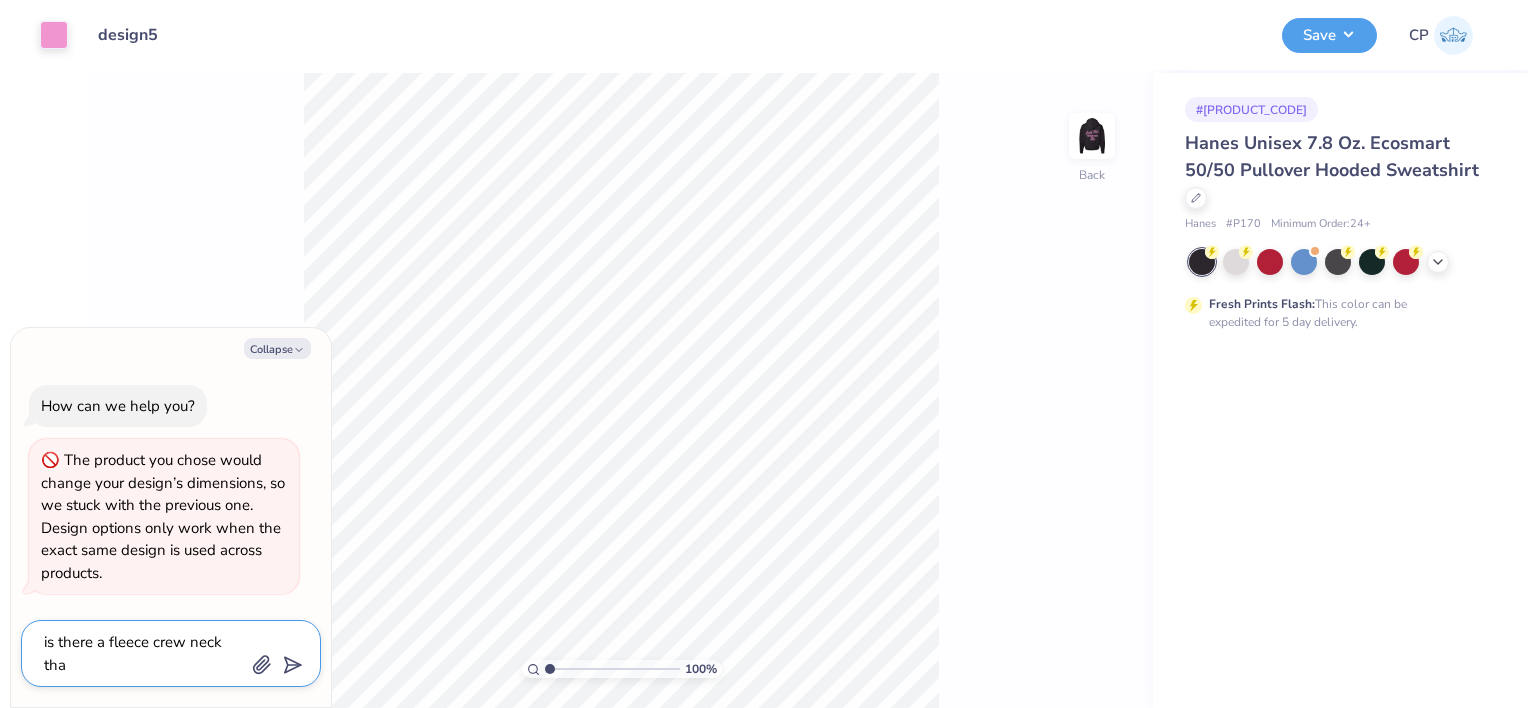 type on "x" 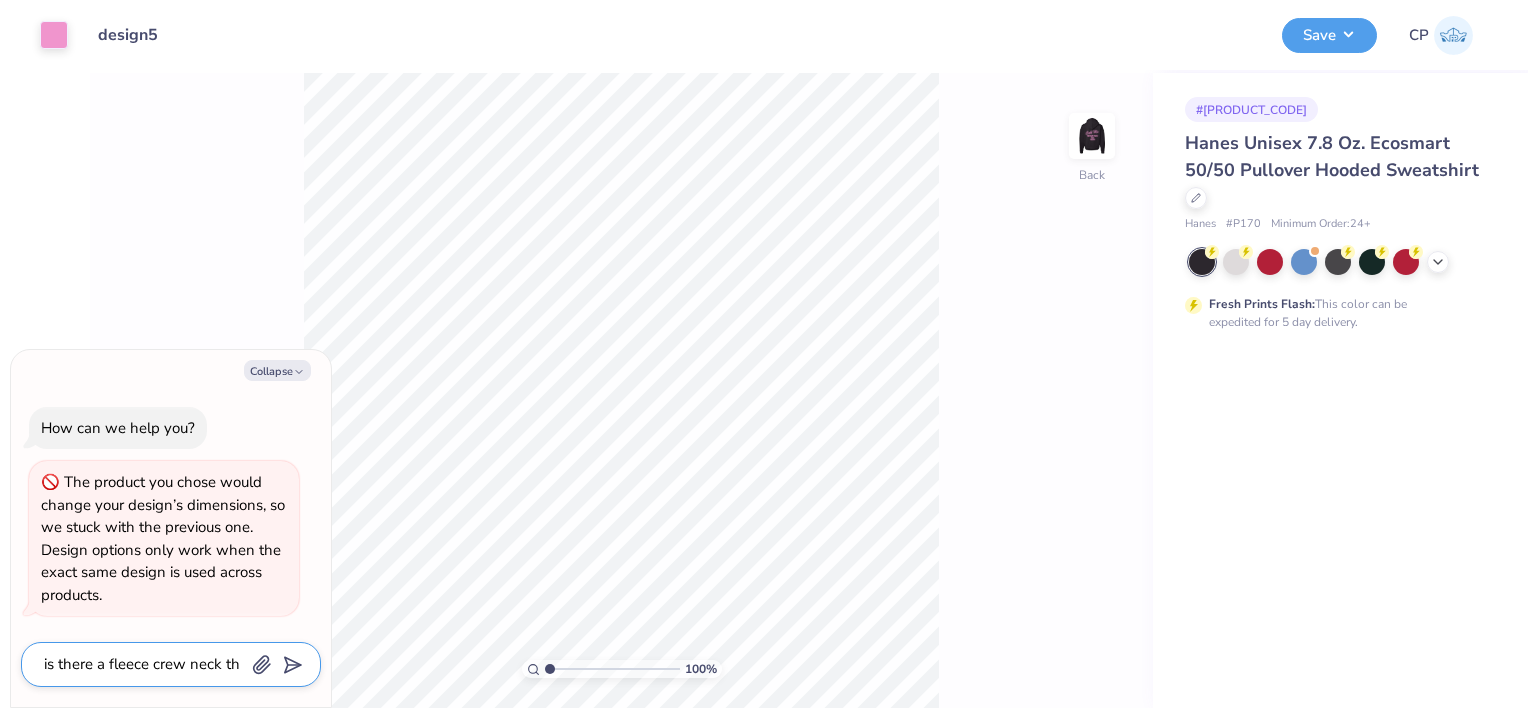 type on "is there a fleece crew neck t" 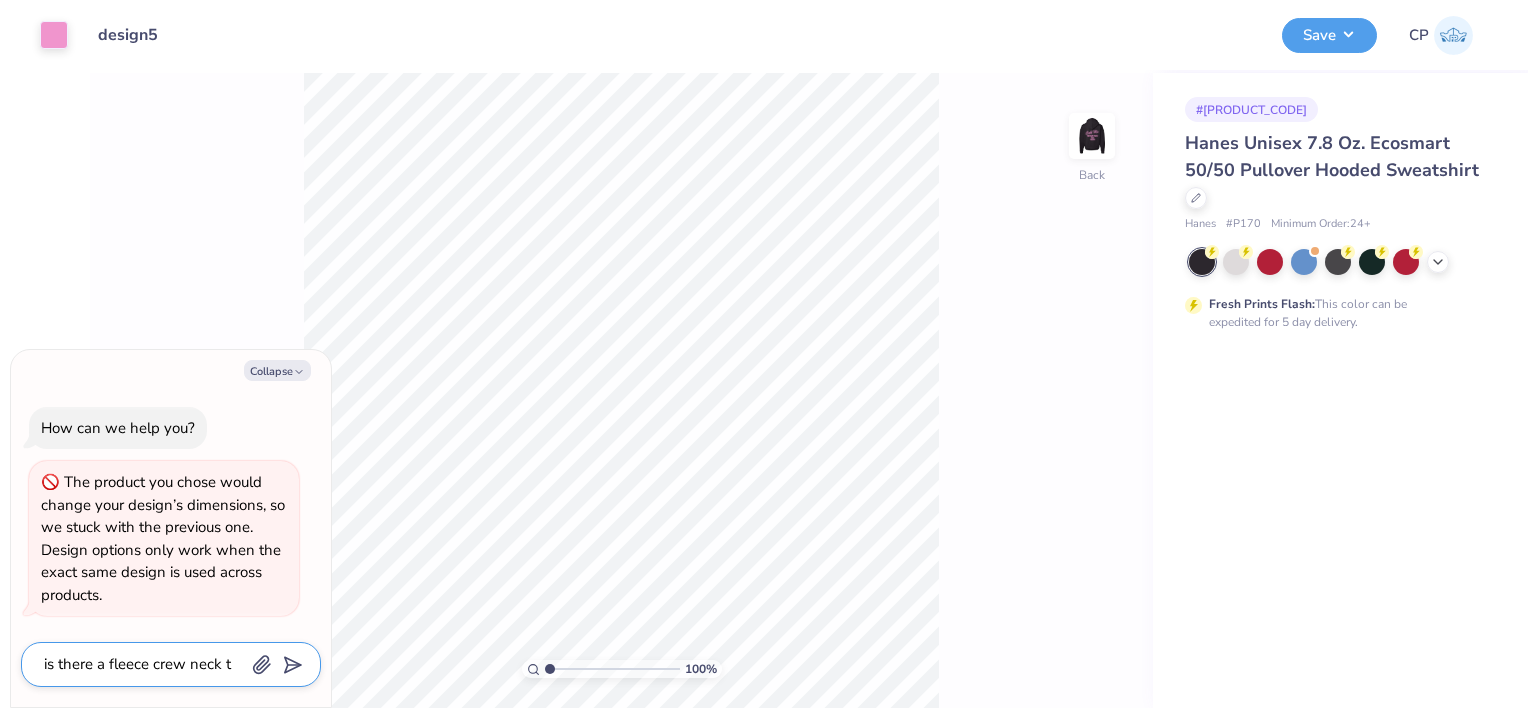 type on "is there a fleece crew neck" 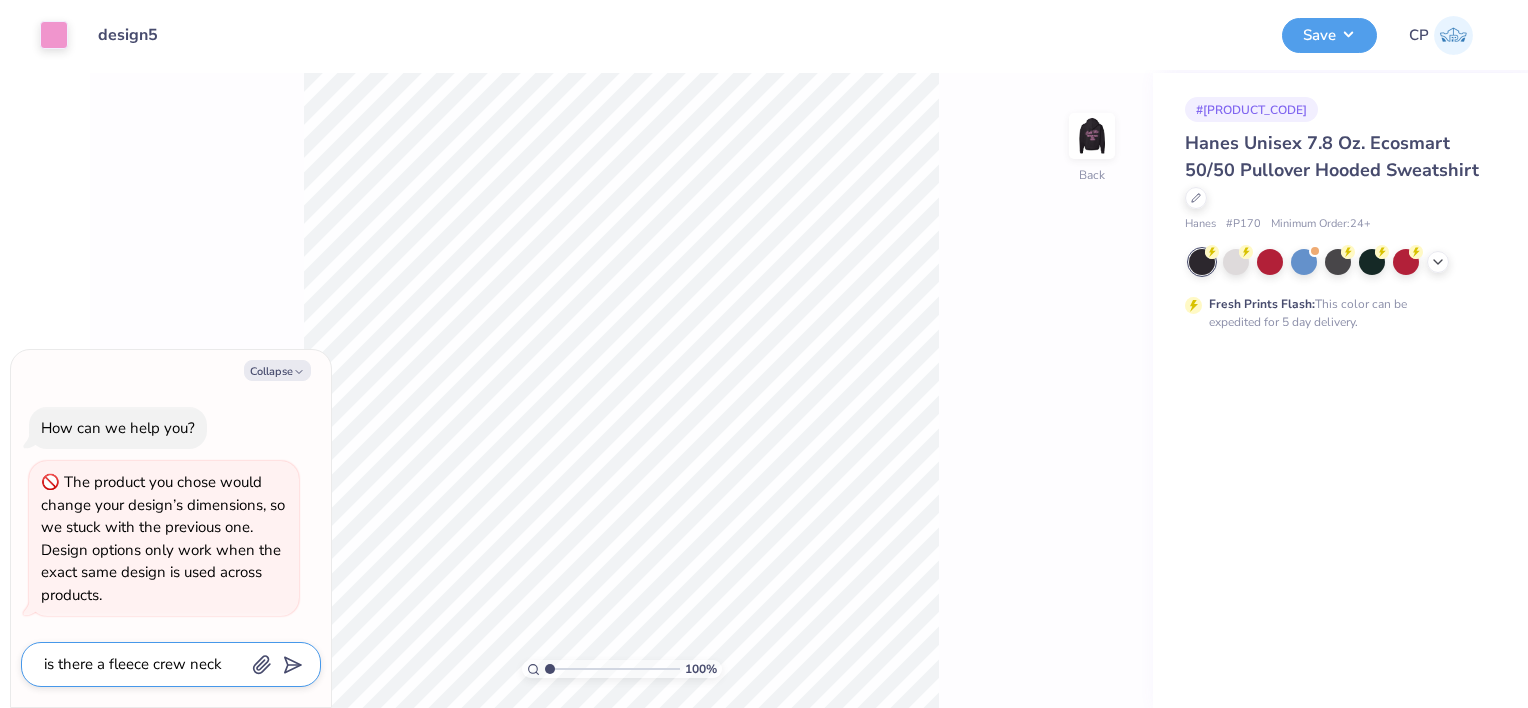 type on "is there a fleece crew neck t" 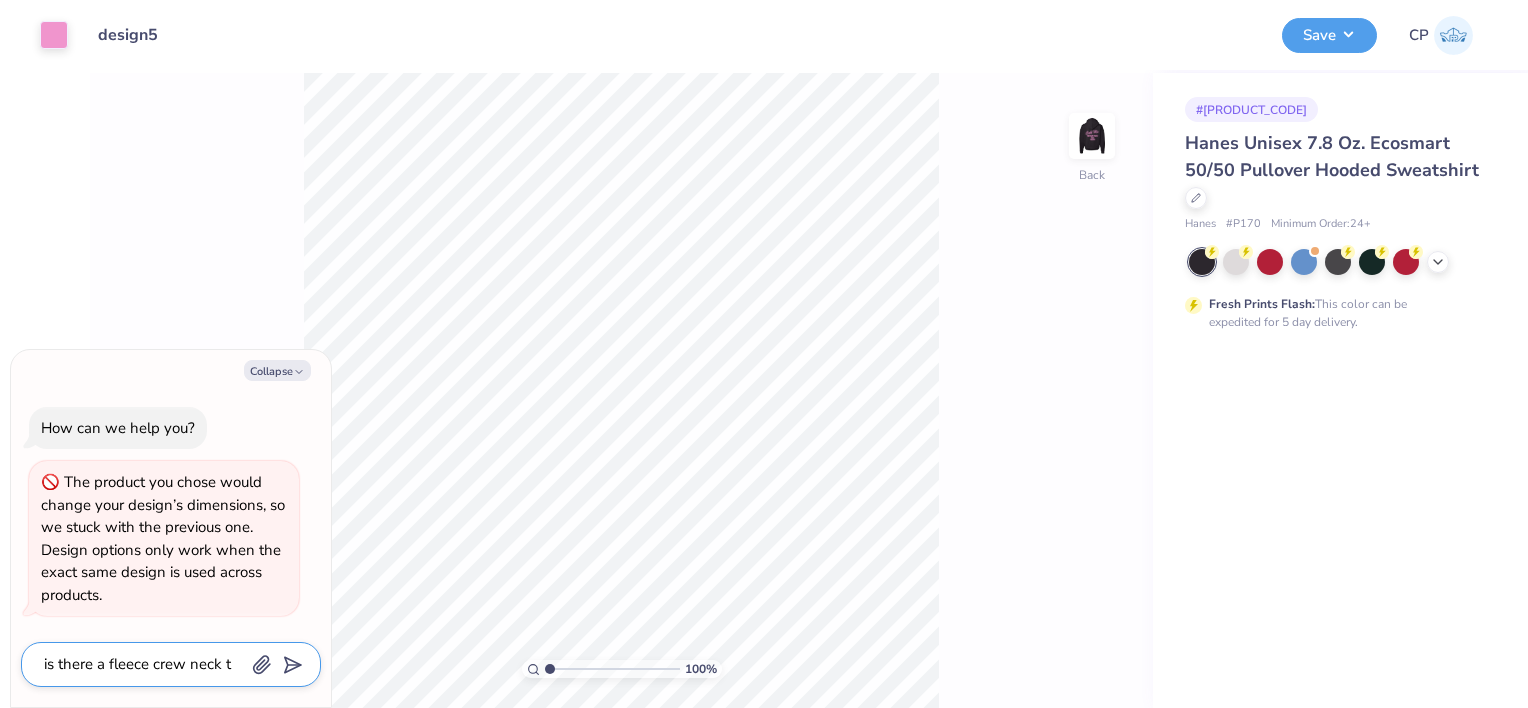 type on "is there a fleece crew neck th" 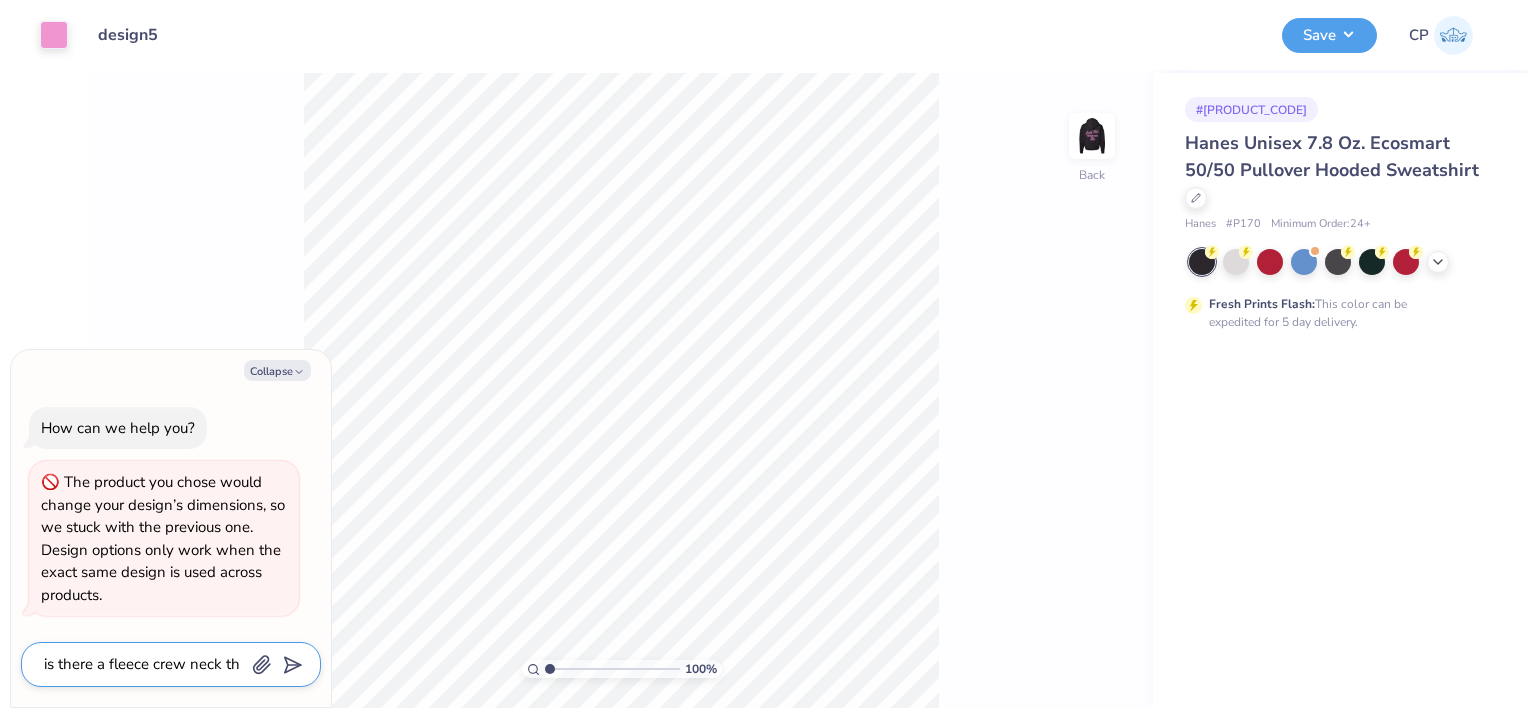 type on "is there a fleece crew neck tha" 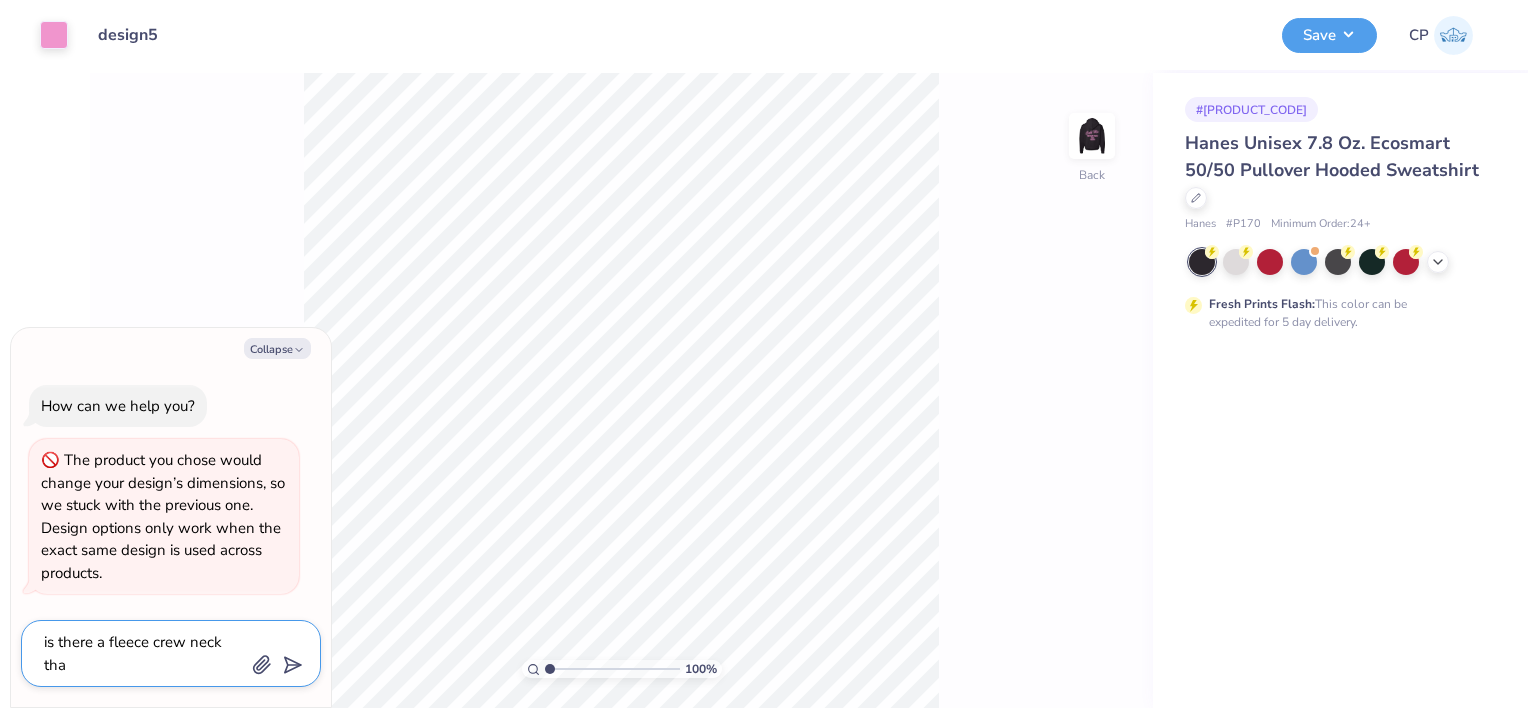 type on "is there a fleece crew neck tha" 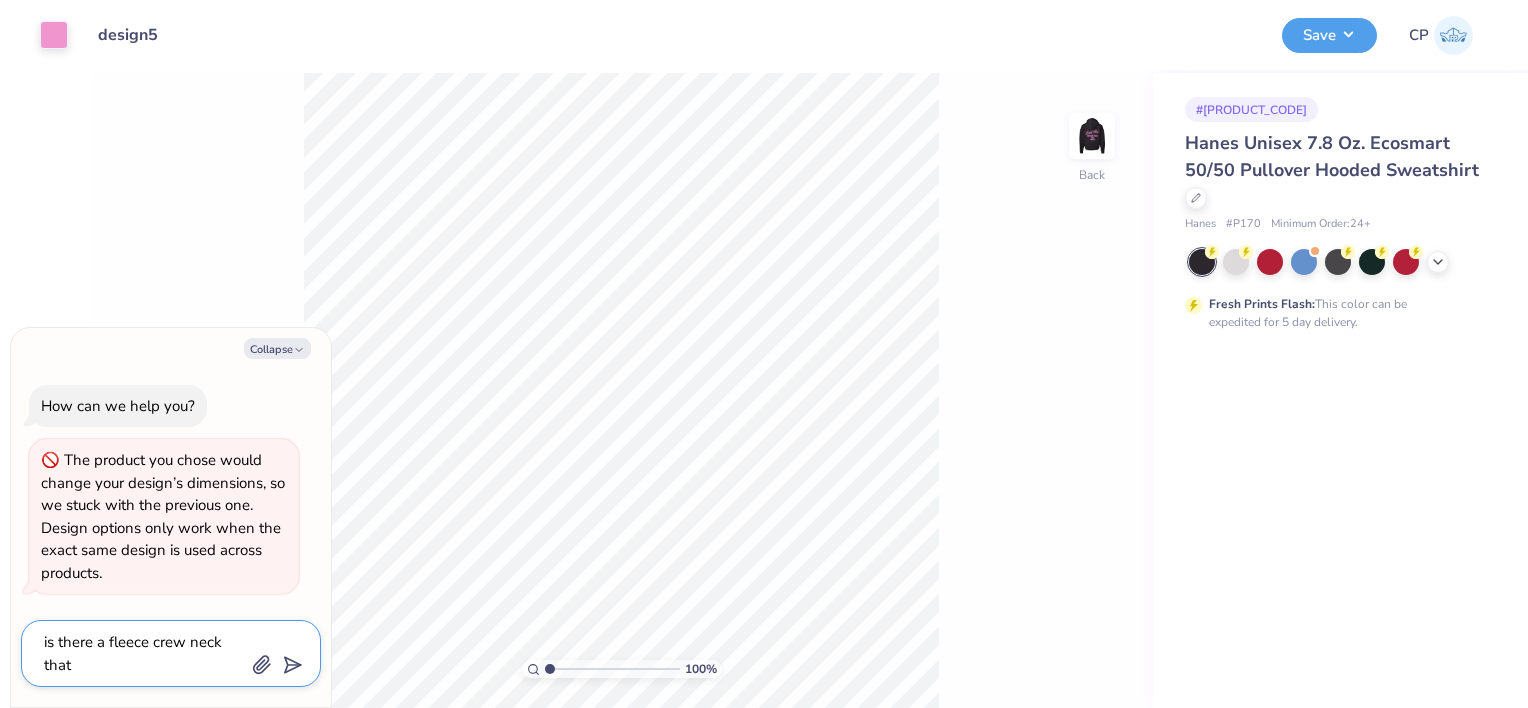 type on "is there a fleece crew neck that" 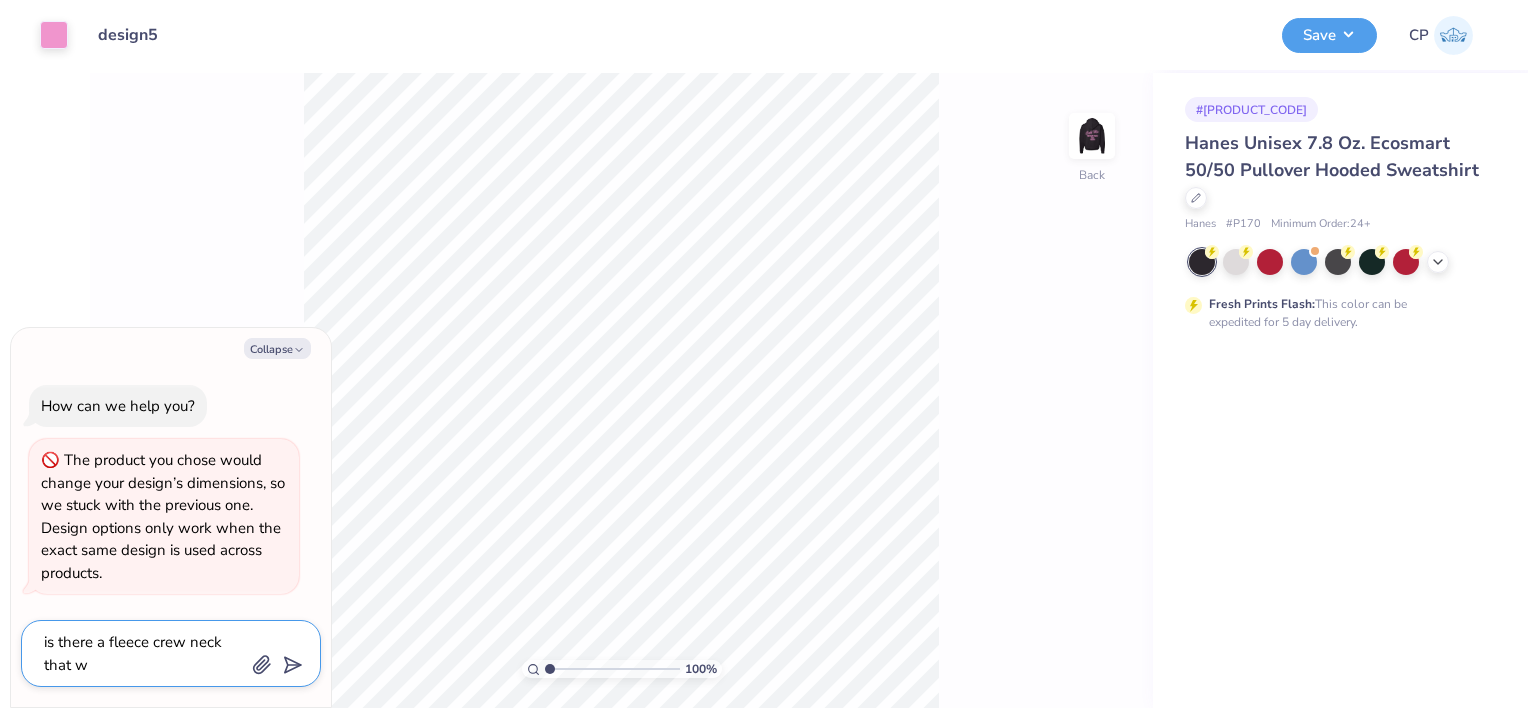 type on "is there a fleece crew neck that wo" 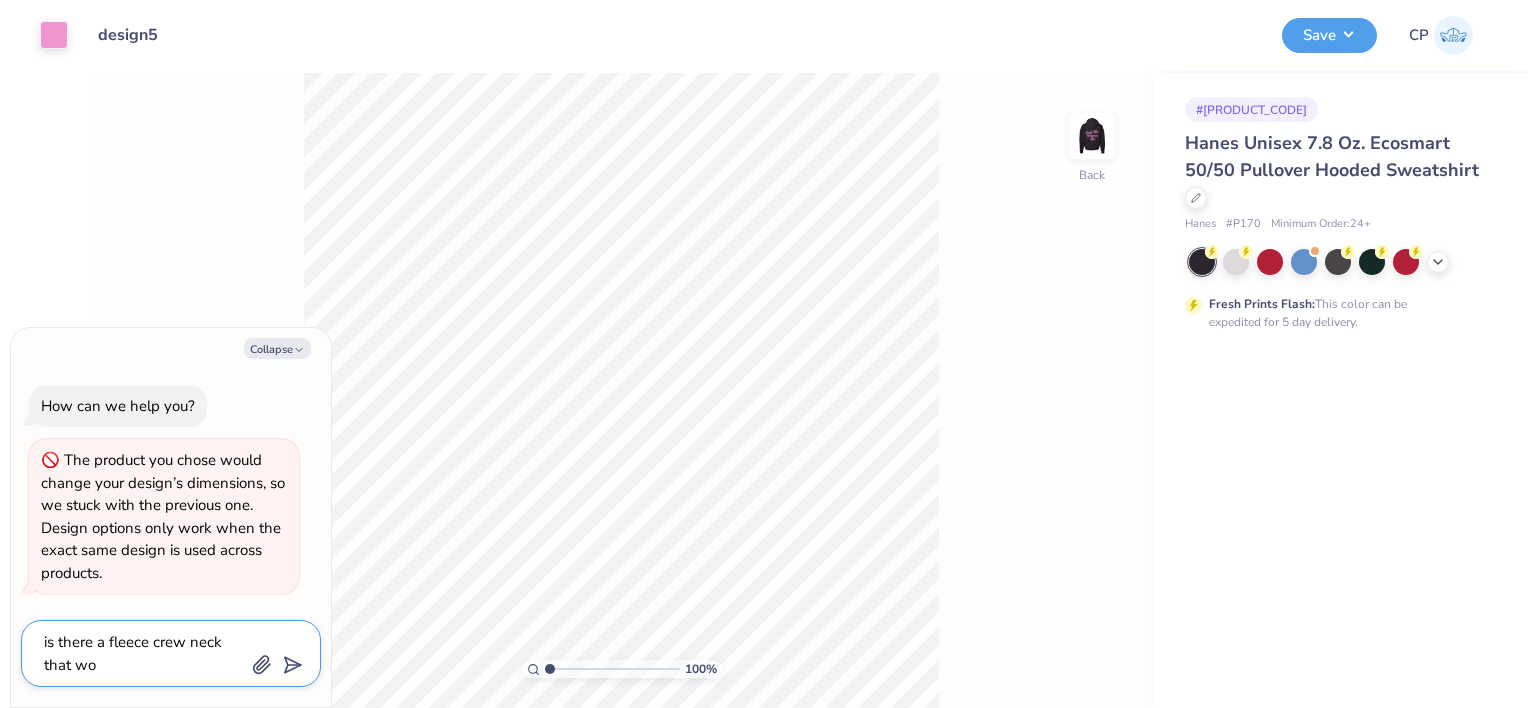 type on "x" 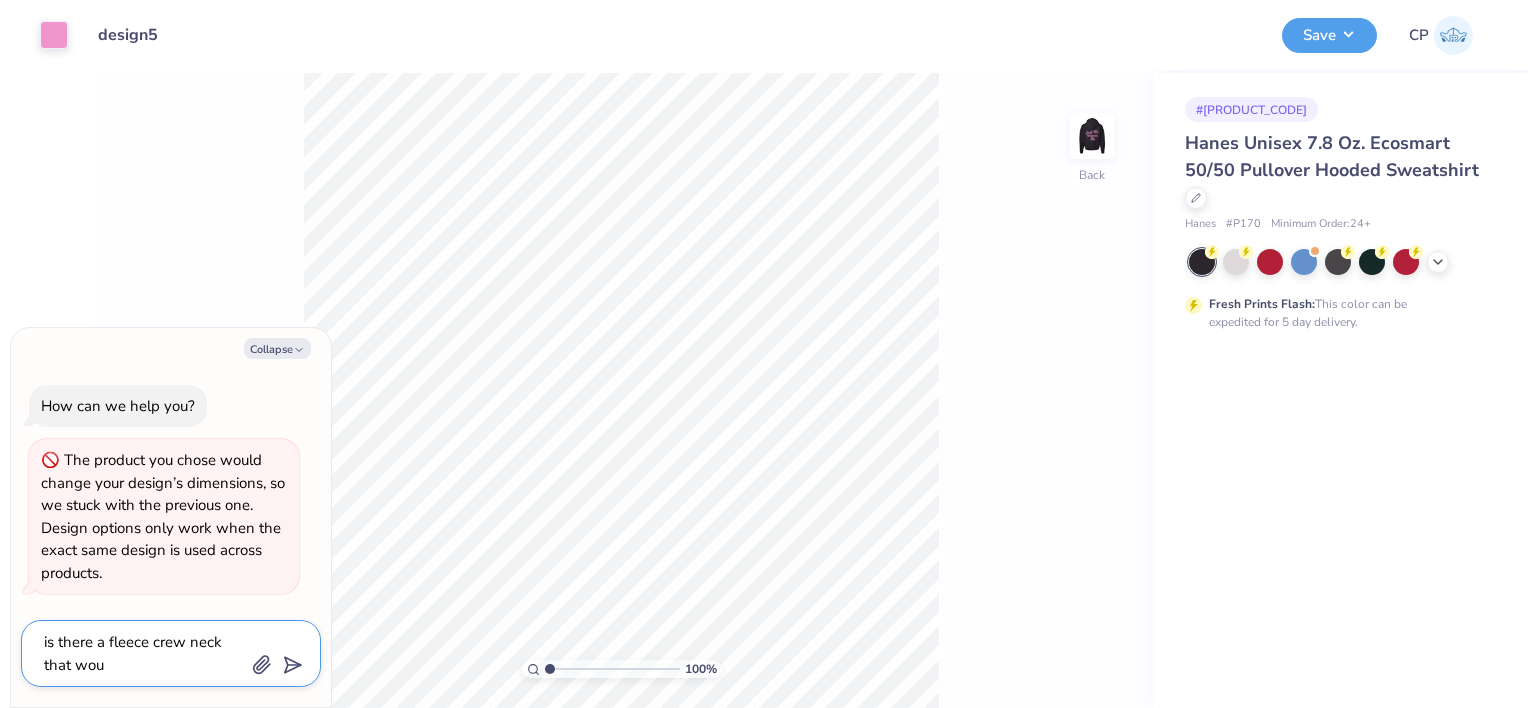 type on "is there a fleece crew neck that woul" 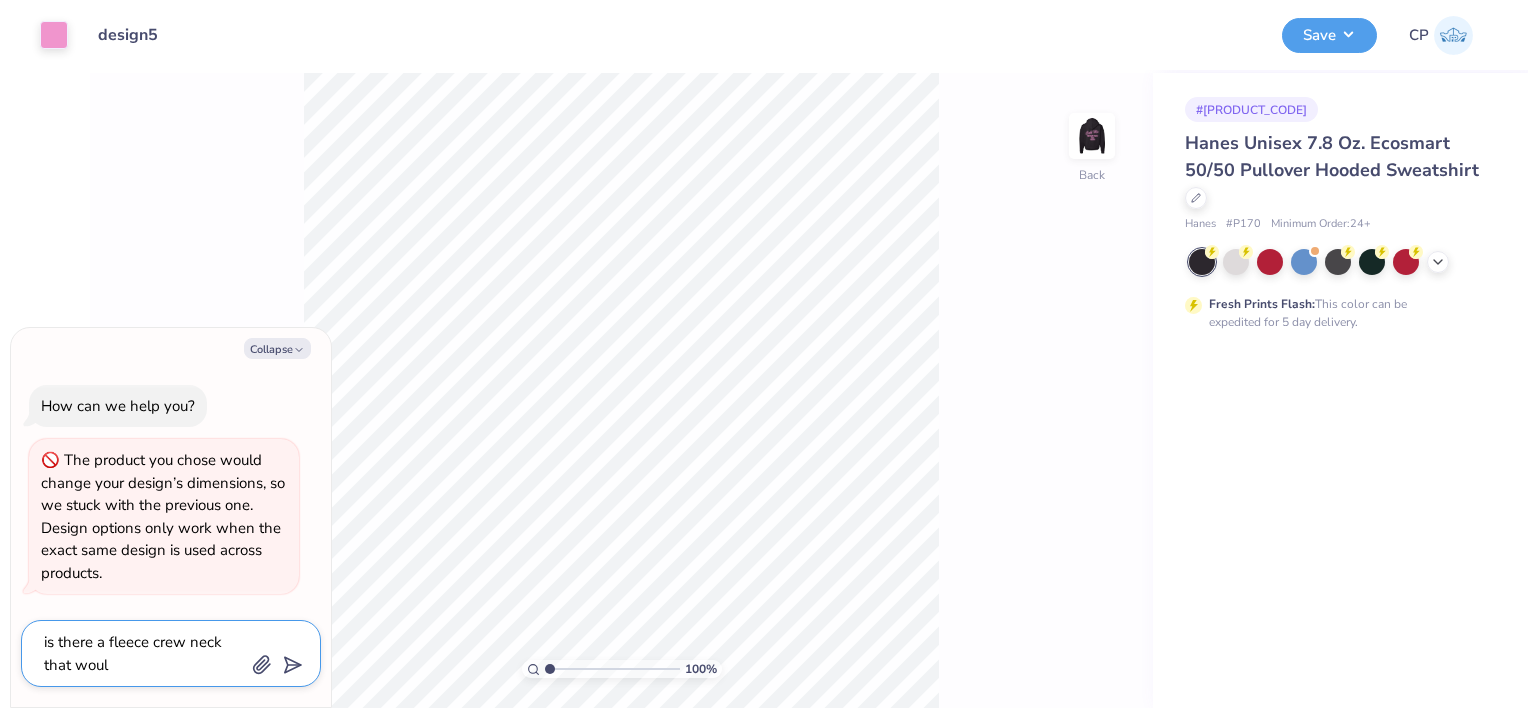 type on "is there a fleece crew neck that would" 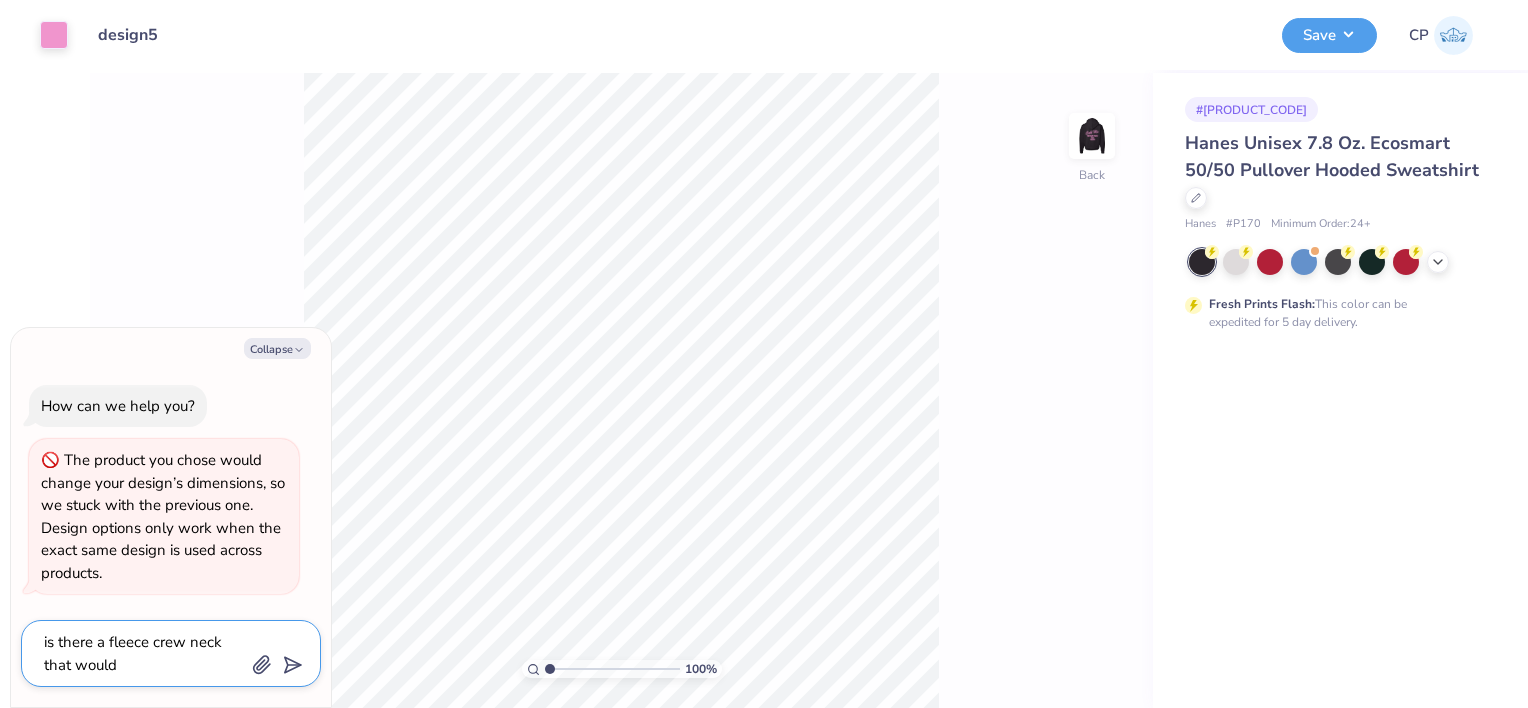type on "is there a fleece crew neck that would" 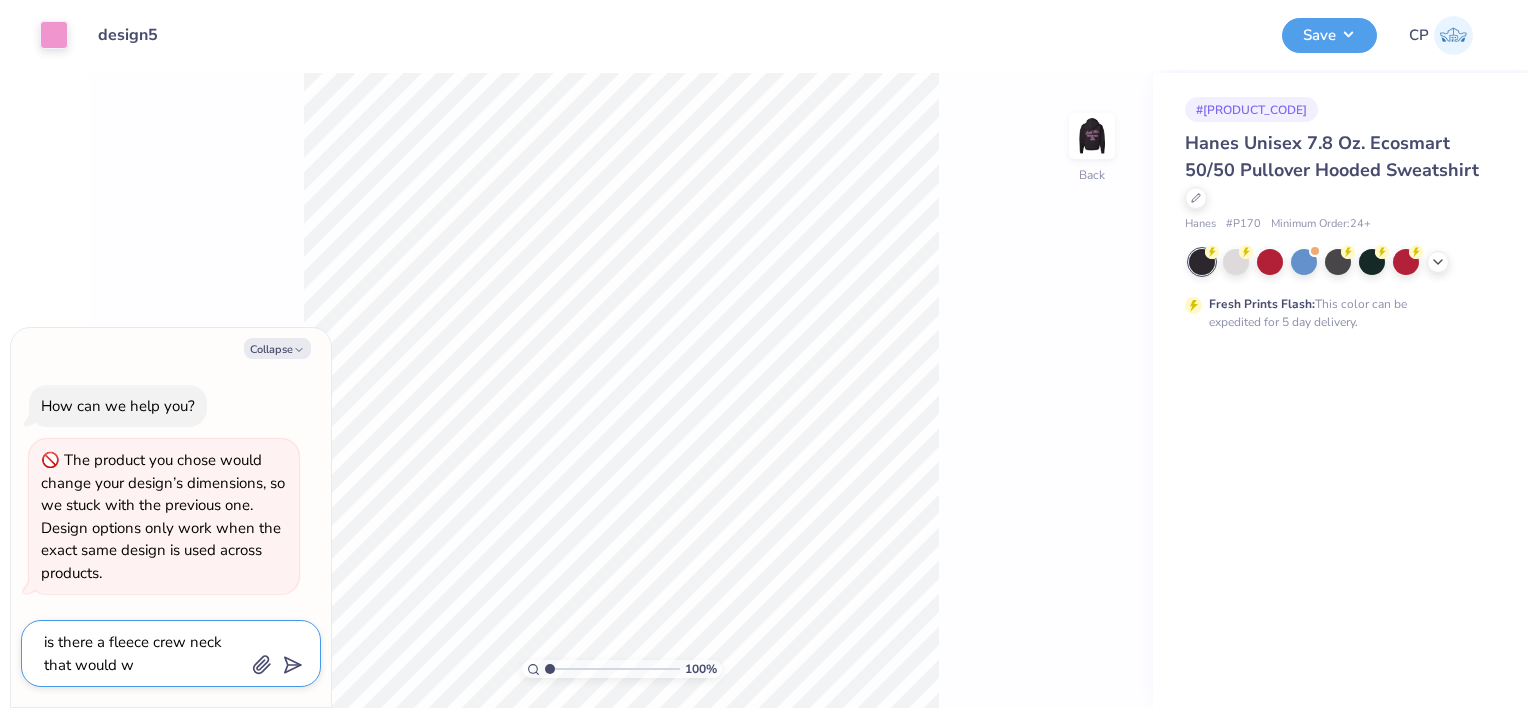 type on "is there a fleece crew neck that would" 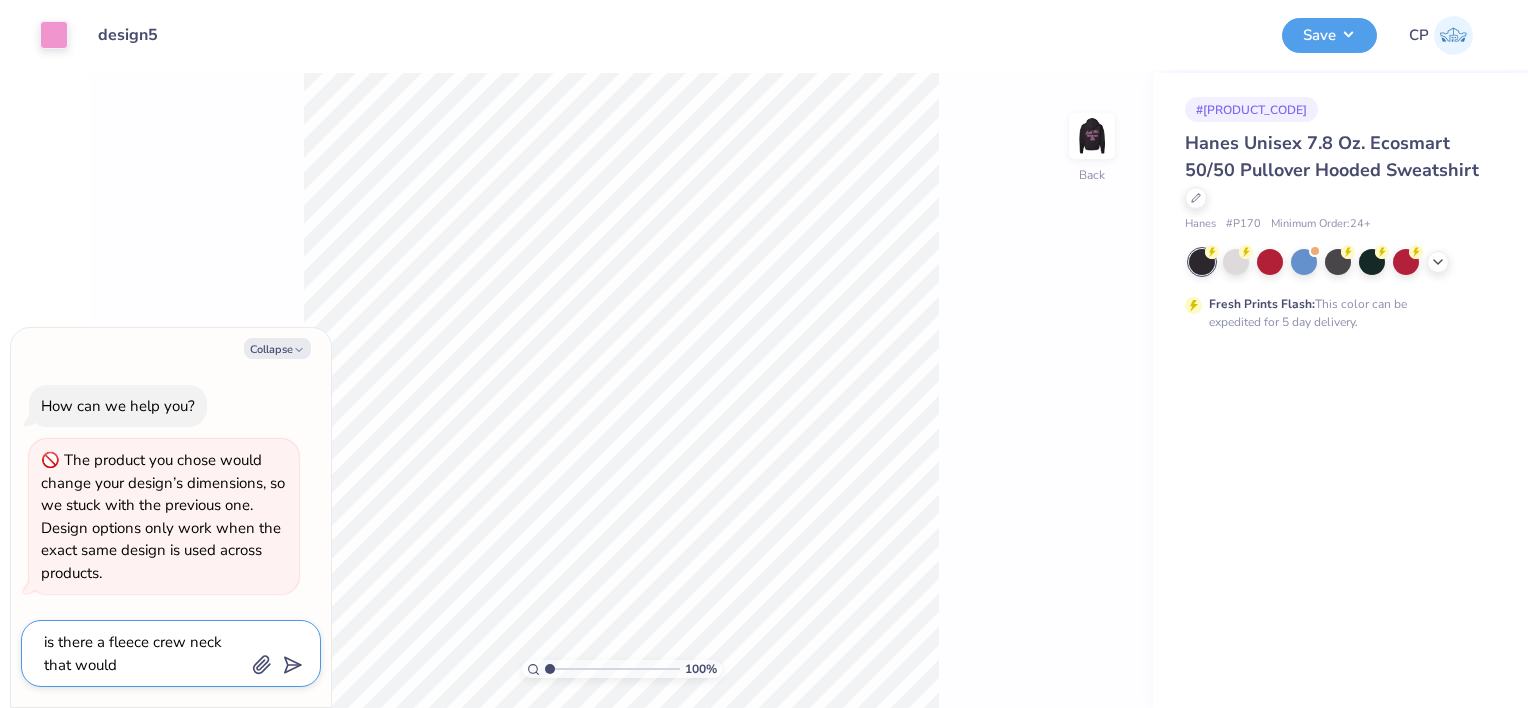 type on "is there a fleece crew neck that would w" 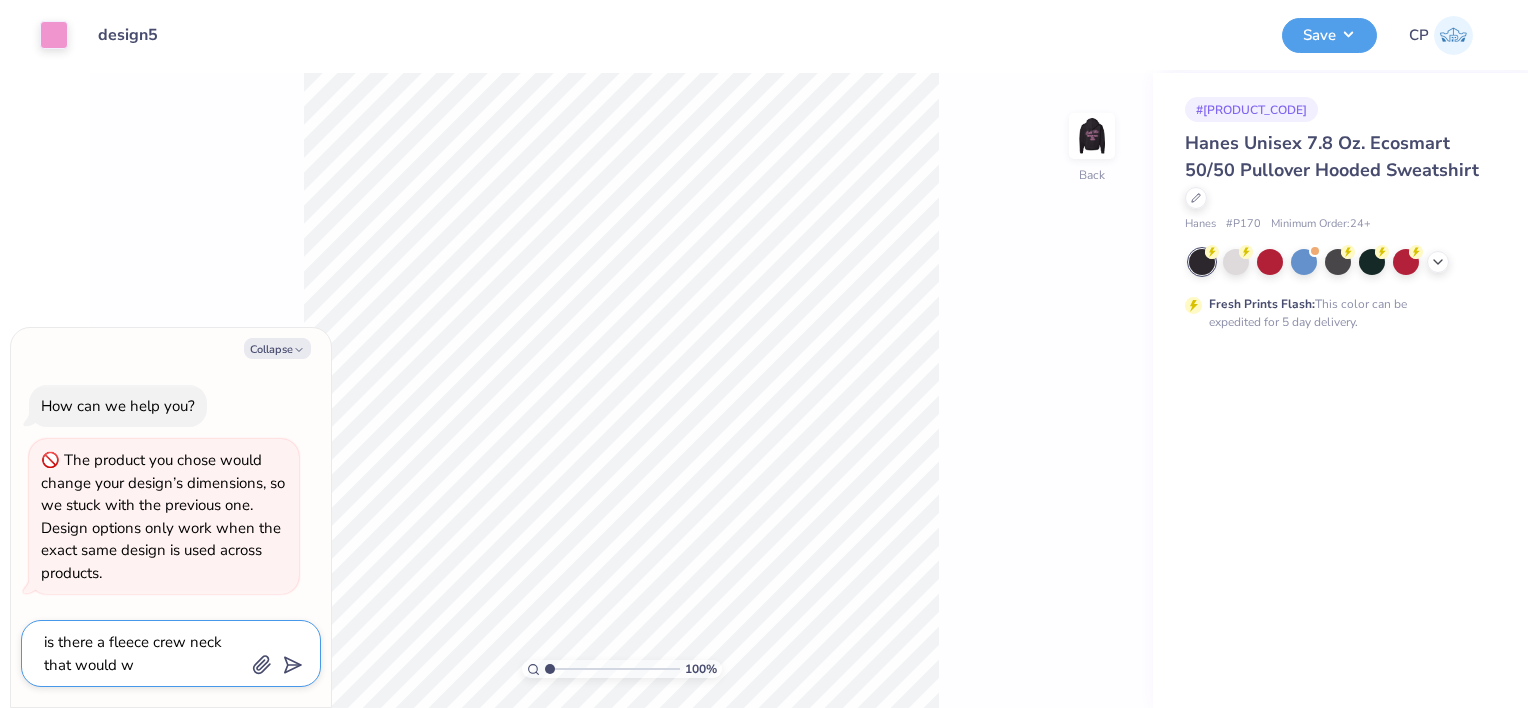 type on "is there a fleece crew neck that would wo" 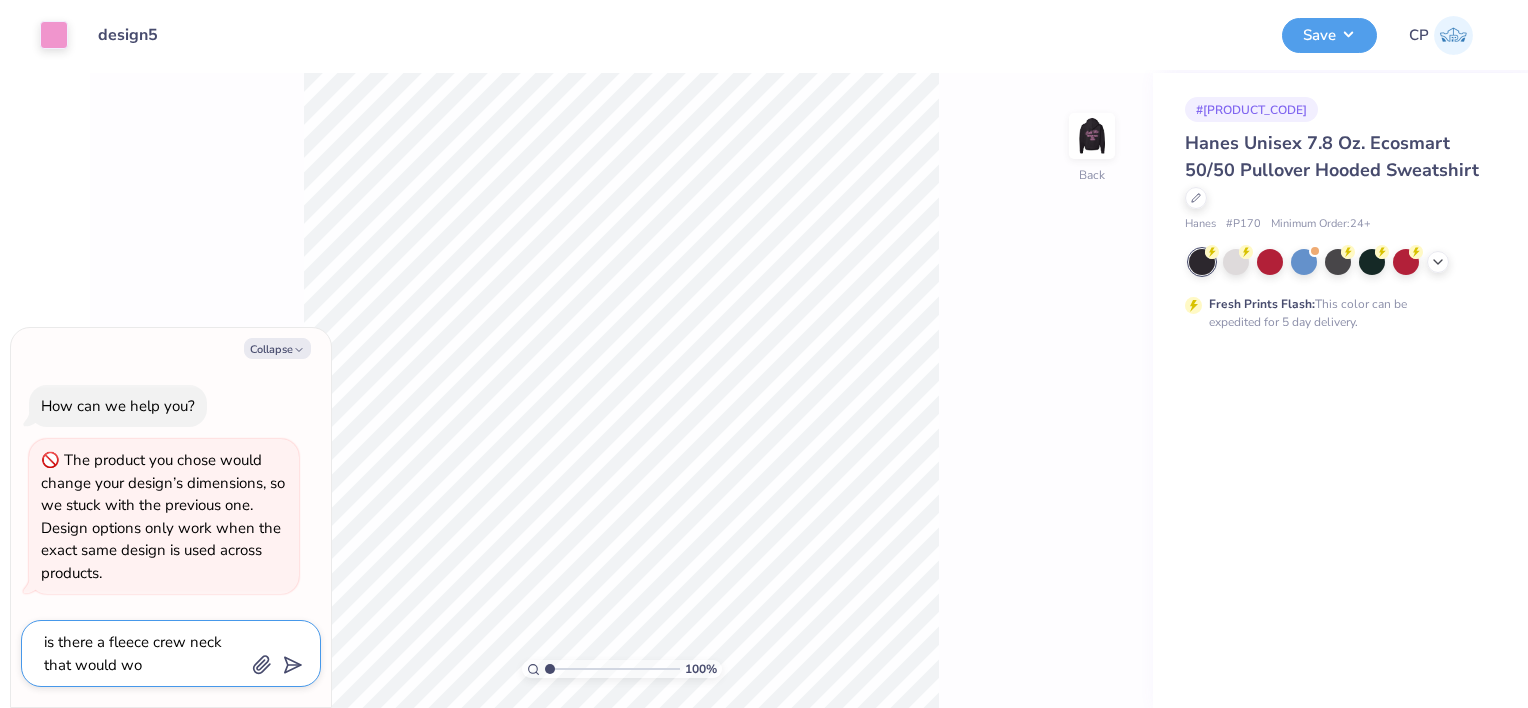 type on "x" 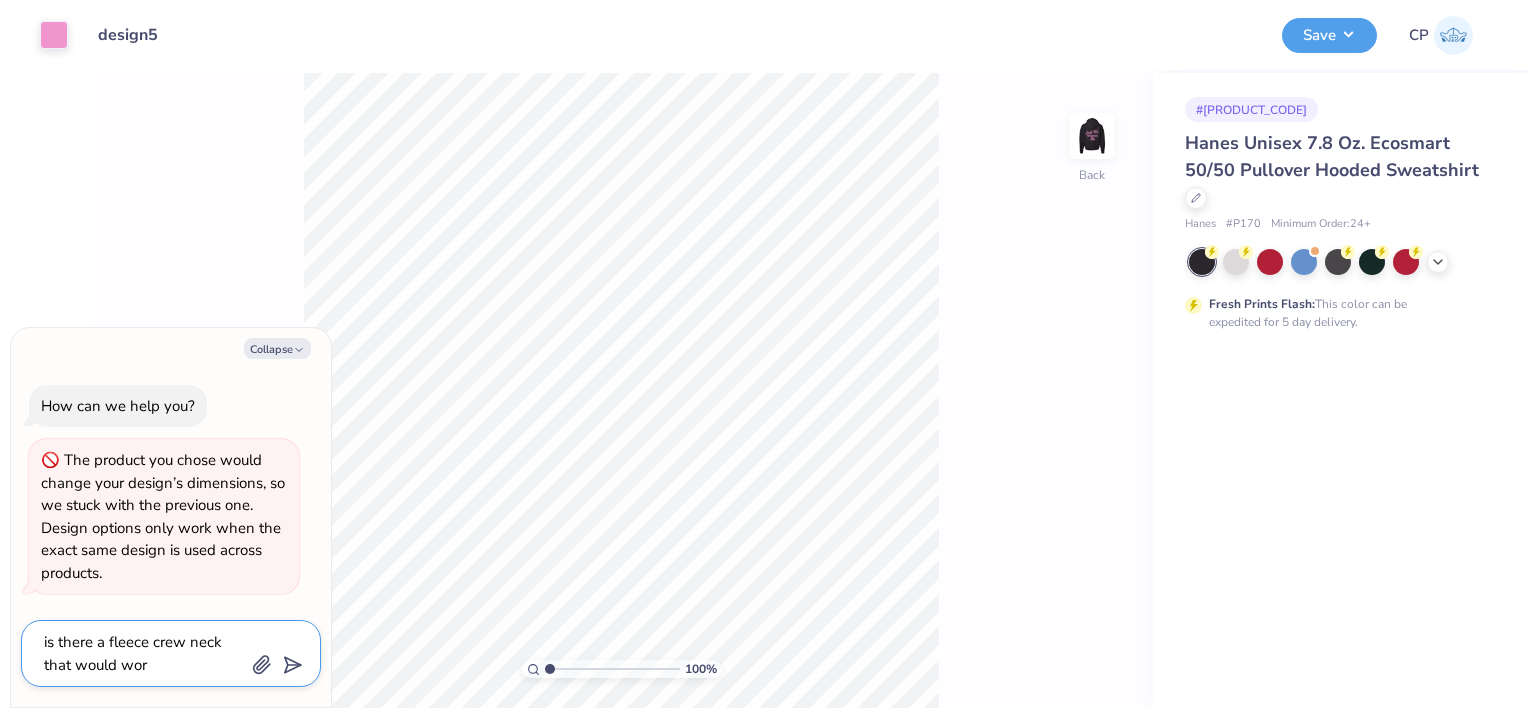 type on "is there a fleece crew neck that would work" 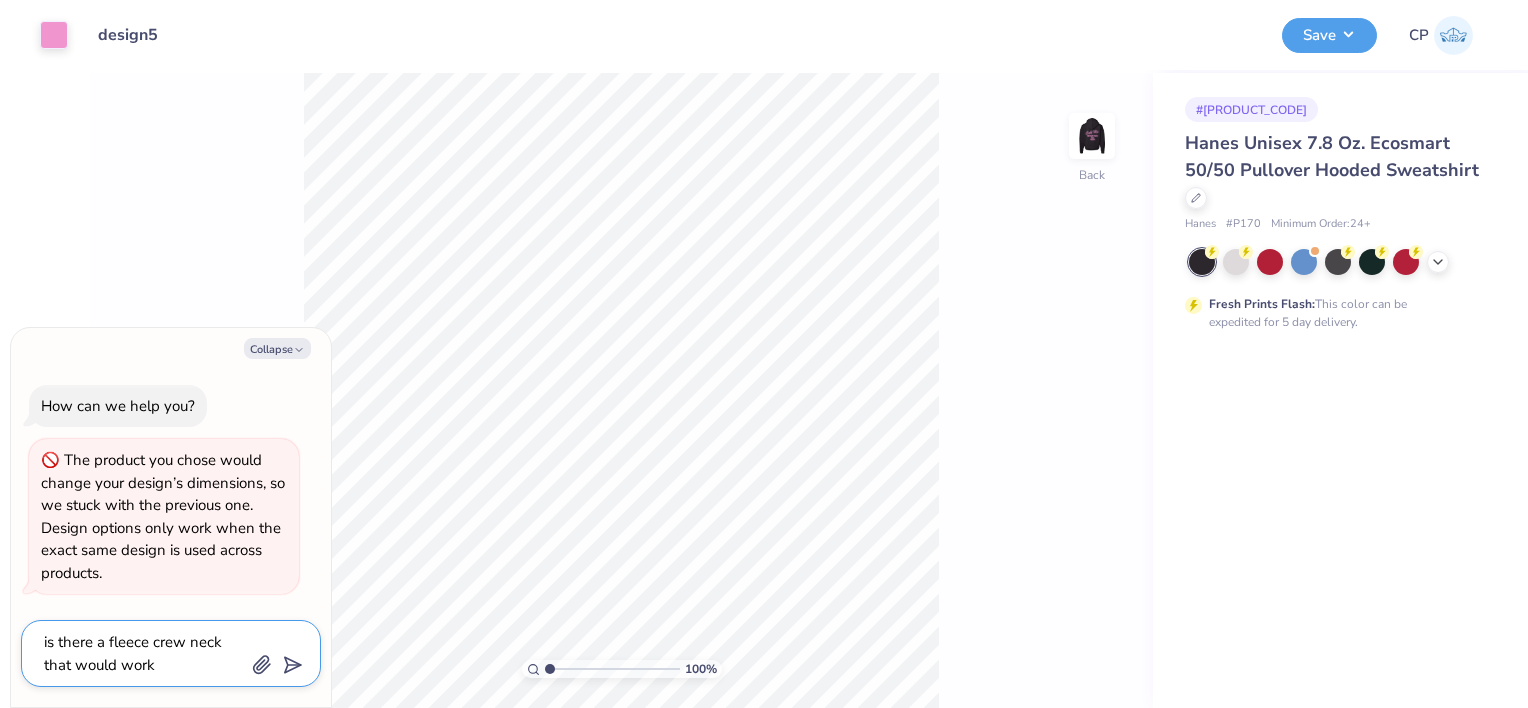 type on "x" 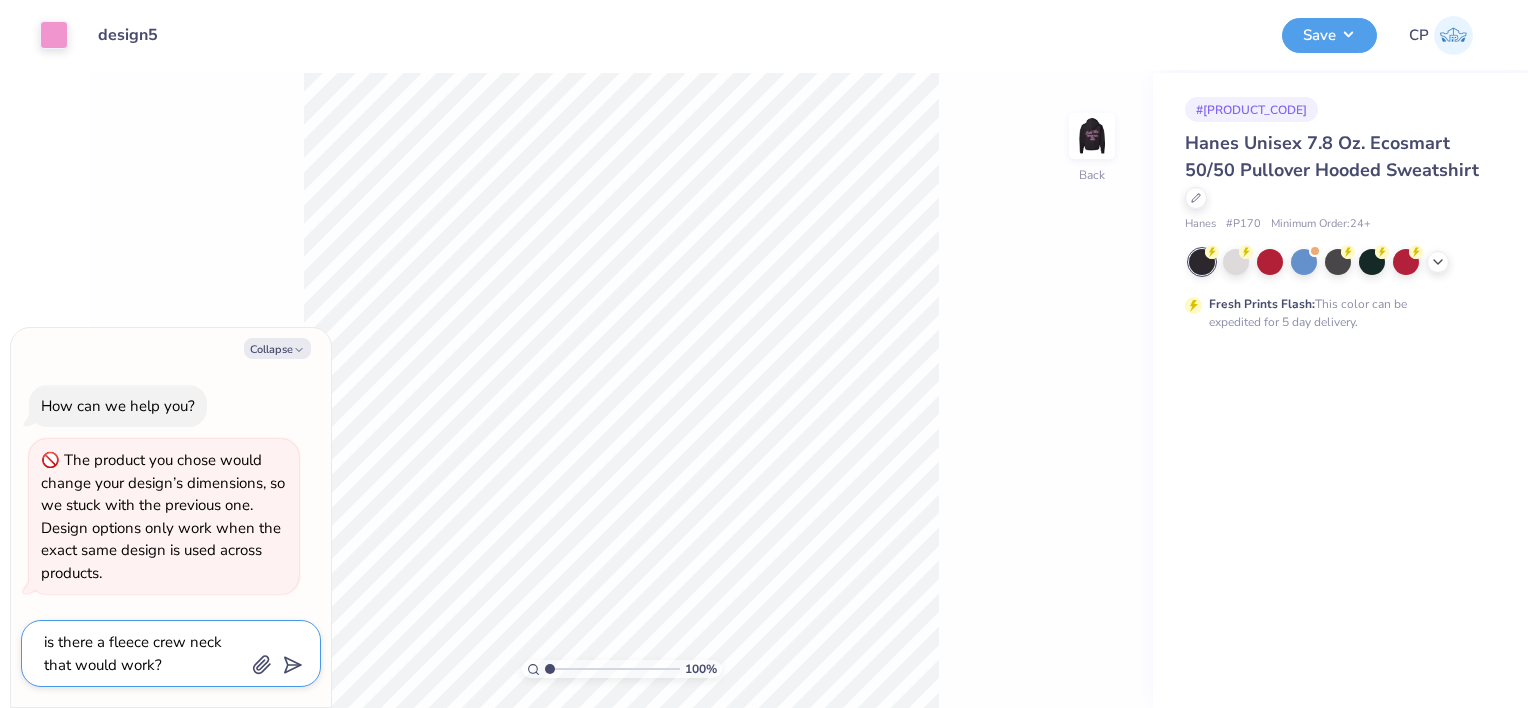 type on "is there a fleece crew neck that would work?" 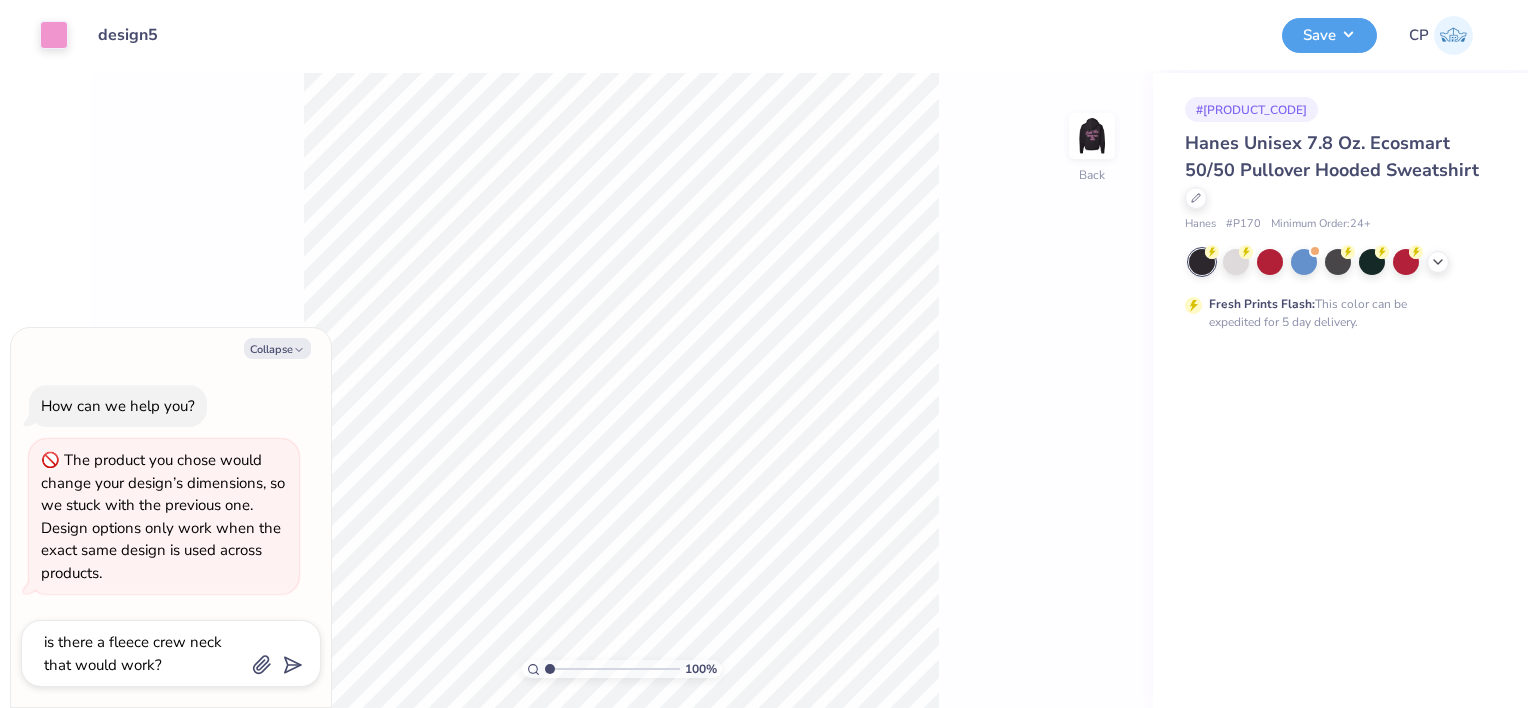 click on "is there a fleece crew neck that would work?" at bounding box center (171, 653) 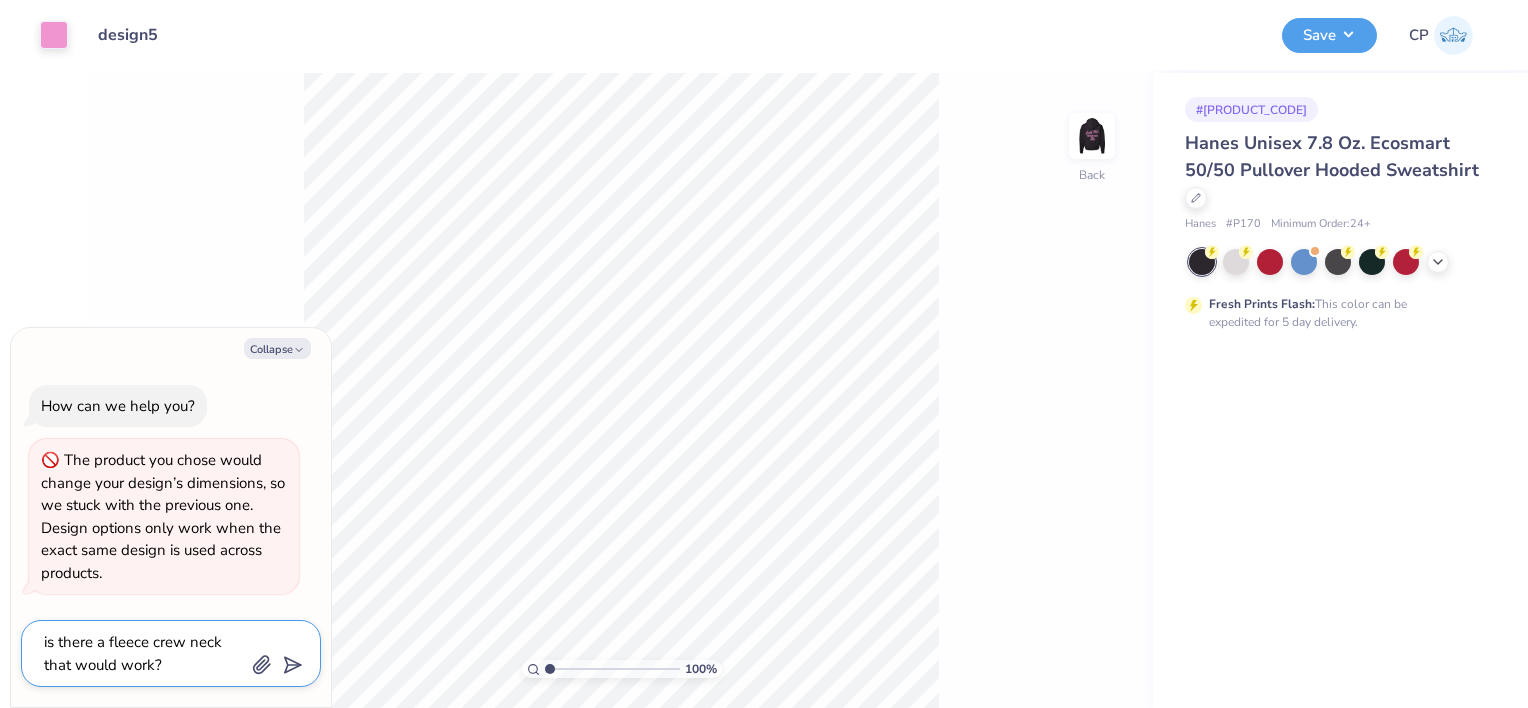 click on "is there a fleece crew neck that would work?" at bounding box center [143, 653] 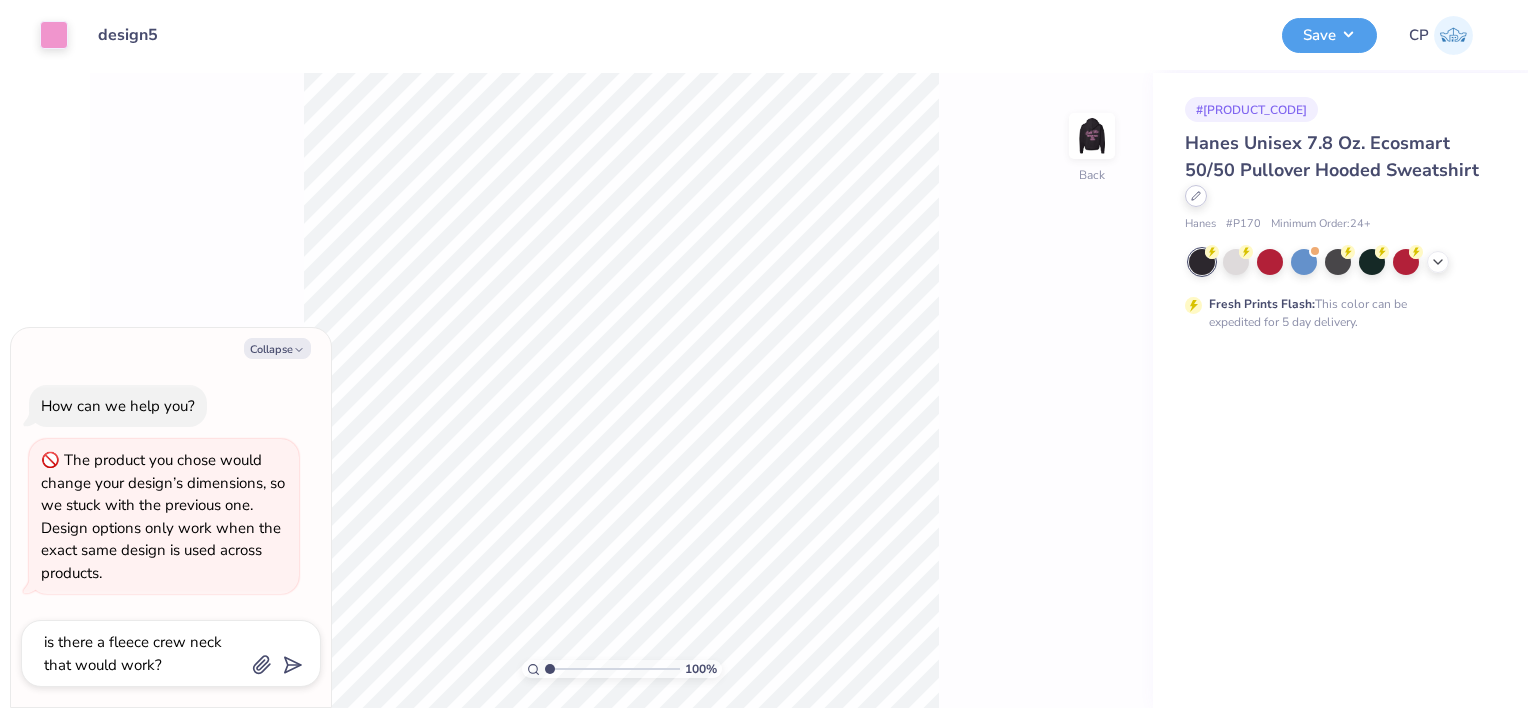click 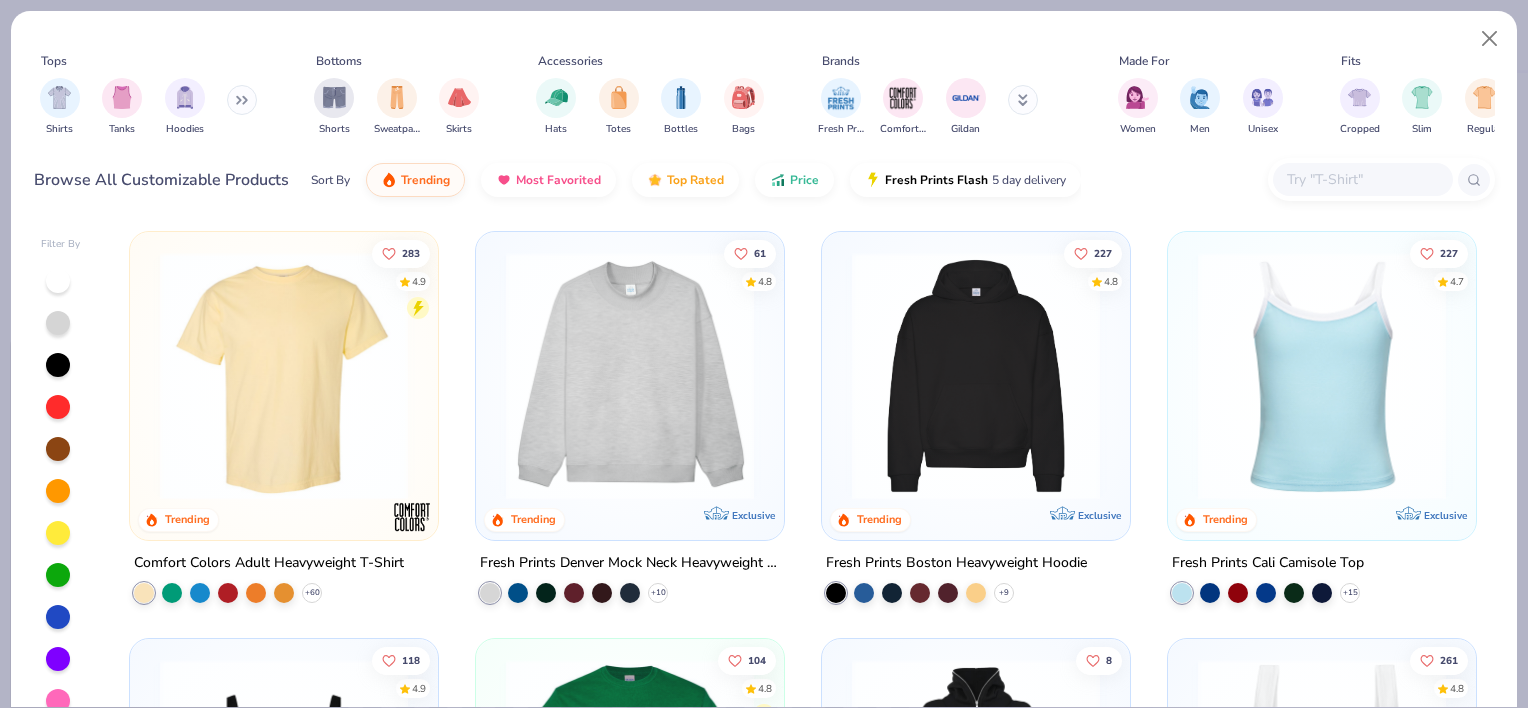 click at bounding box center [1362, 179] 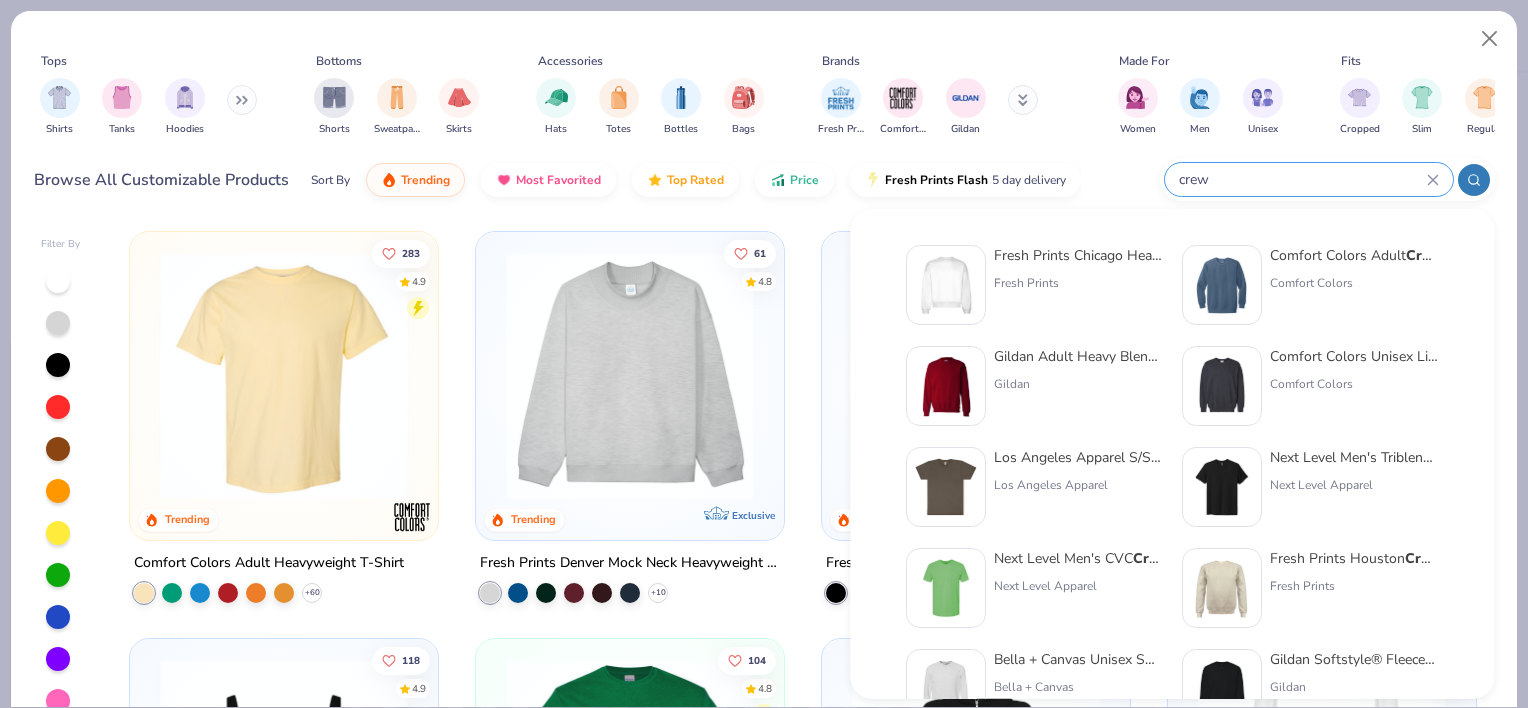 type on "crew" 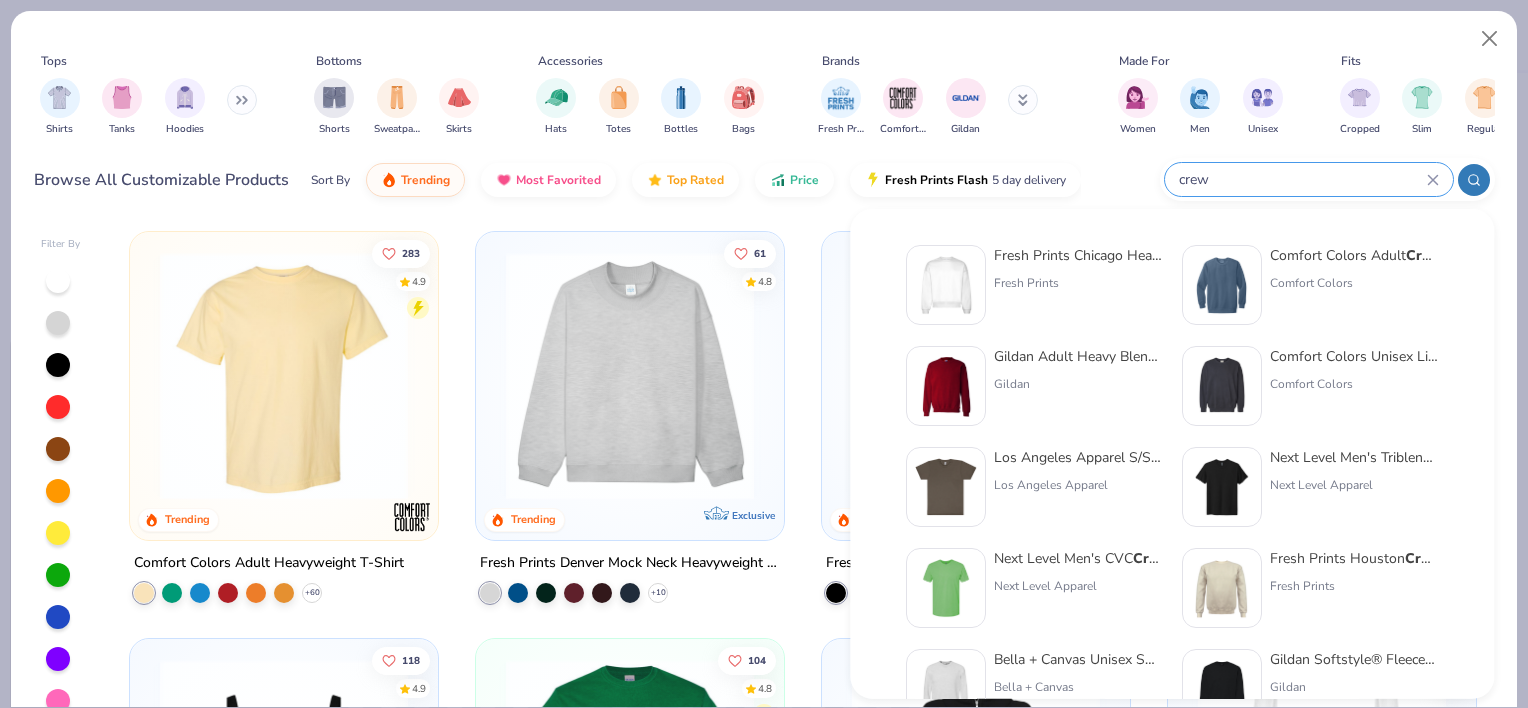 click on "Comfort Colors Unisex Lightweight Cotton  Crew neck Sweatshirt Comfort Colors" at bounding box center [1310, 386] 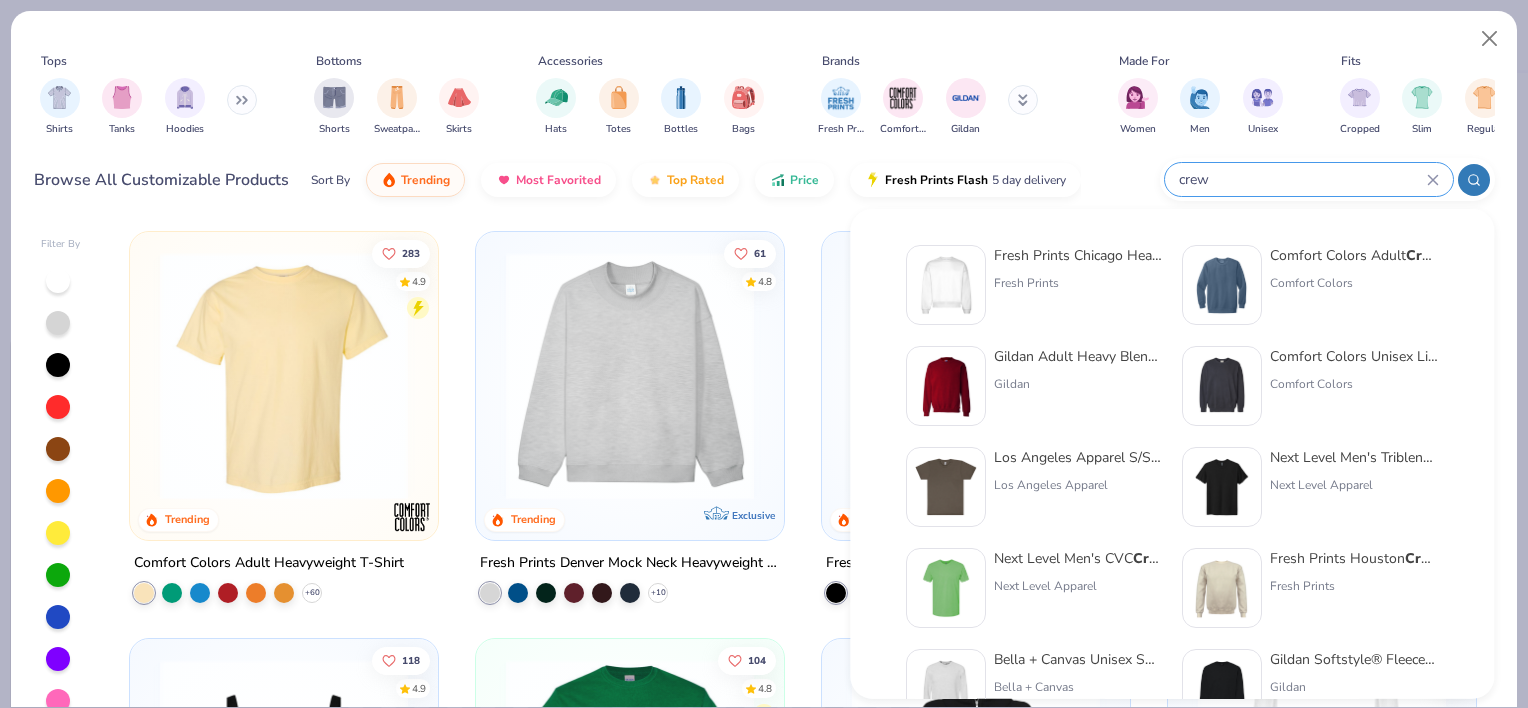 type 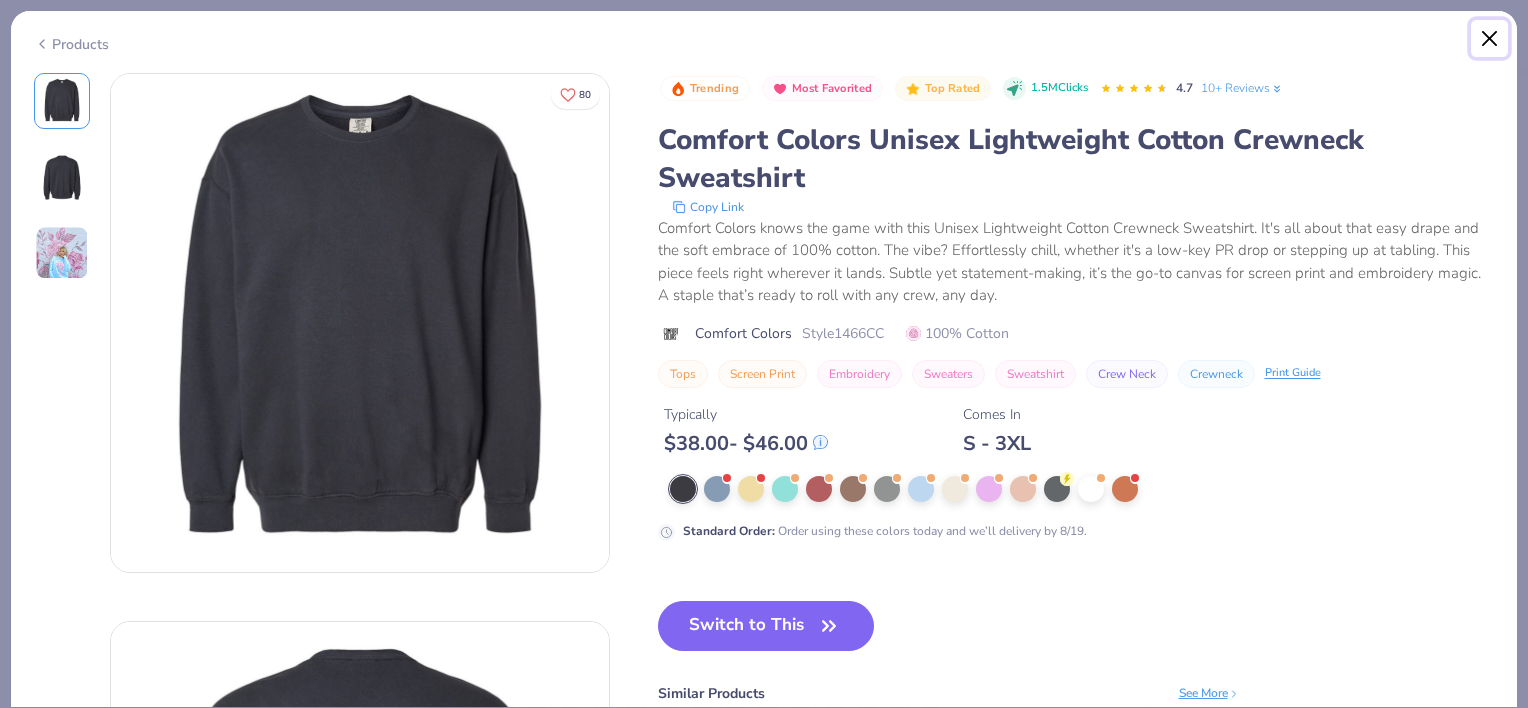 click at bounding box center (1490, 39) 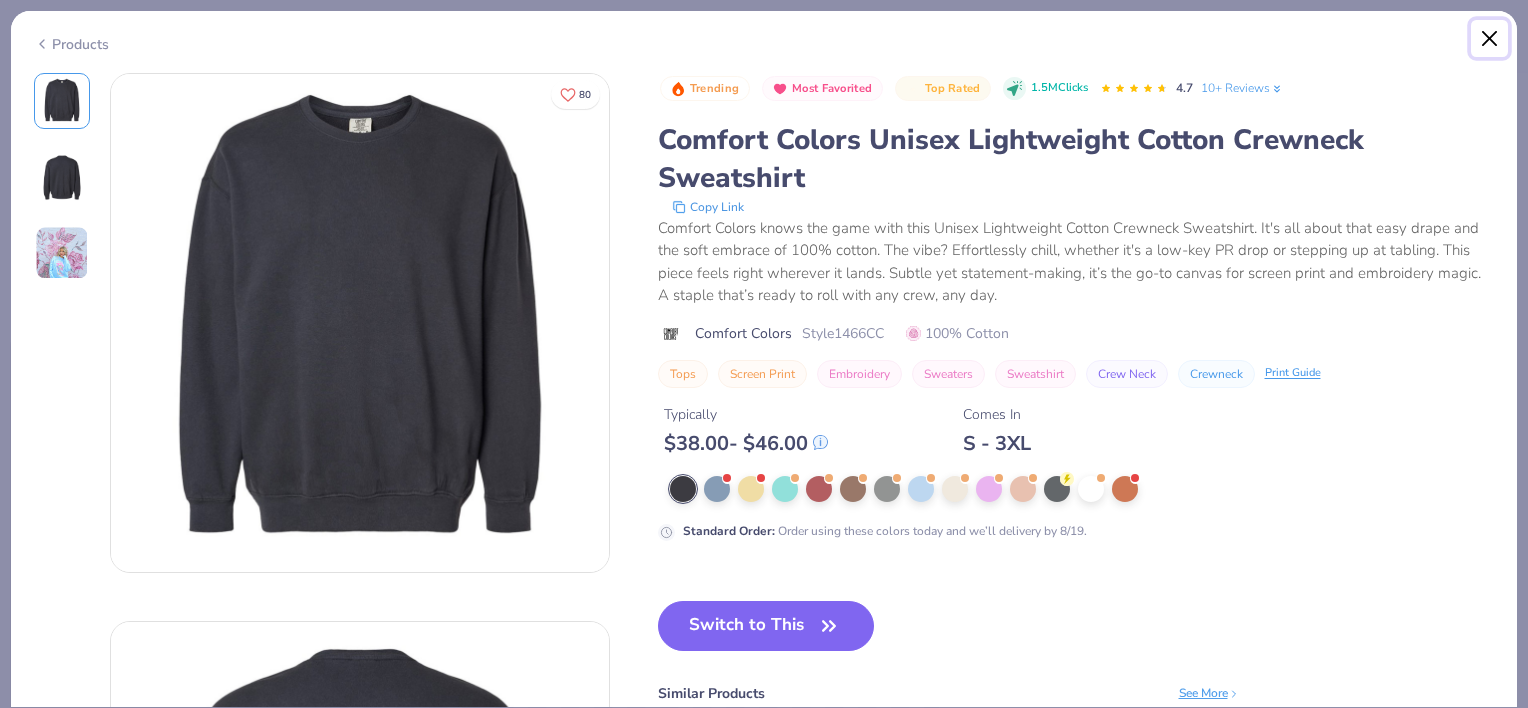 type on "x" 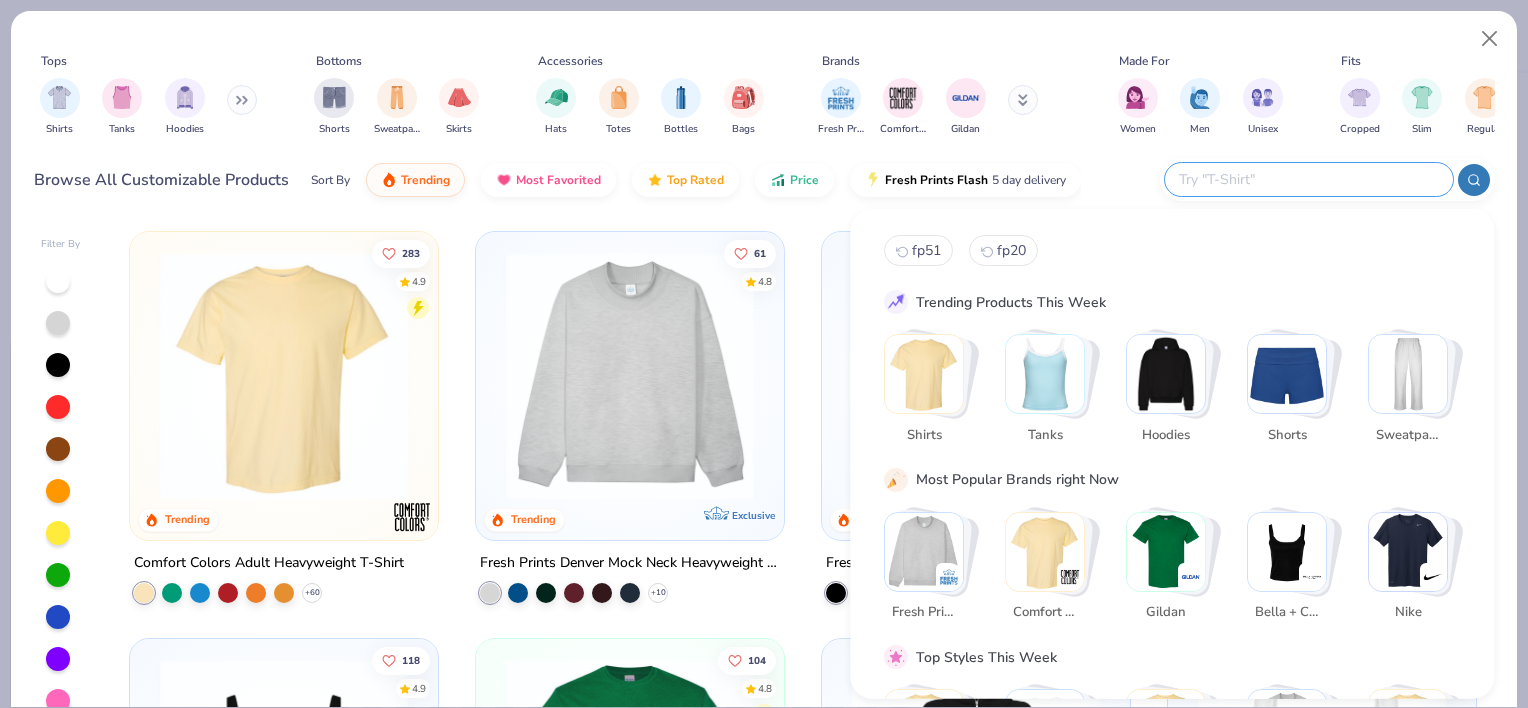 click at bounding box center (1308, 179) 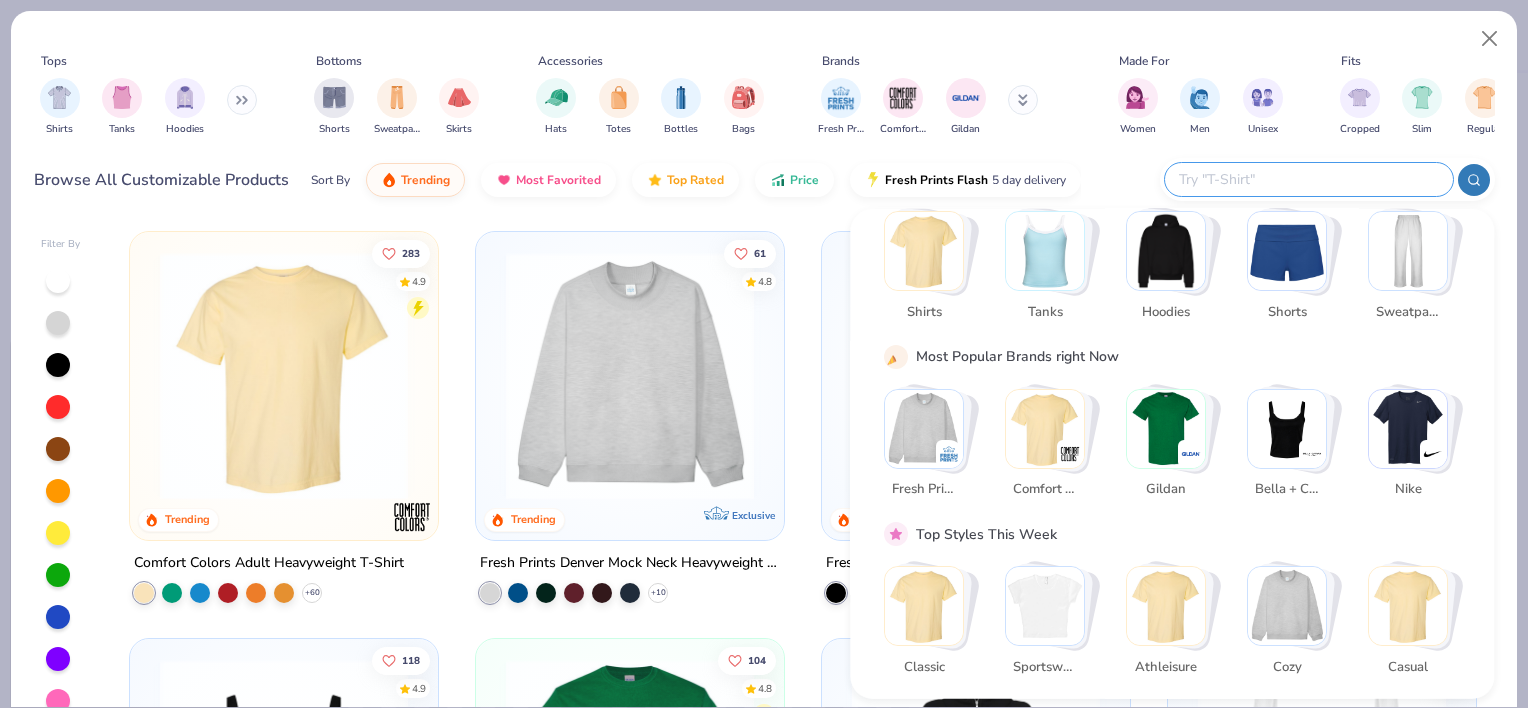scroll, scrollTop: 0, scrollLeft: 0, axis: both 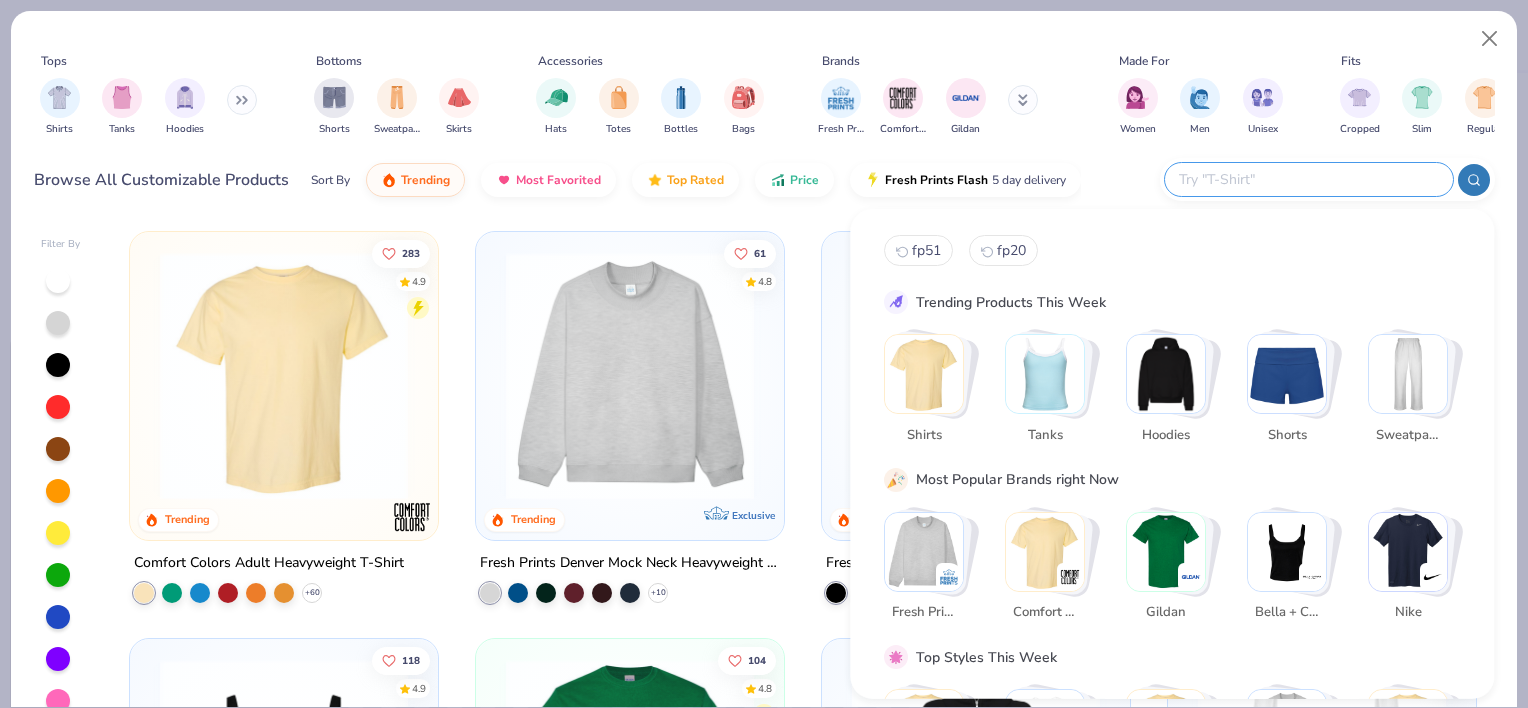 click at bounding box center [1309, 179] 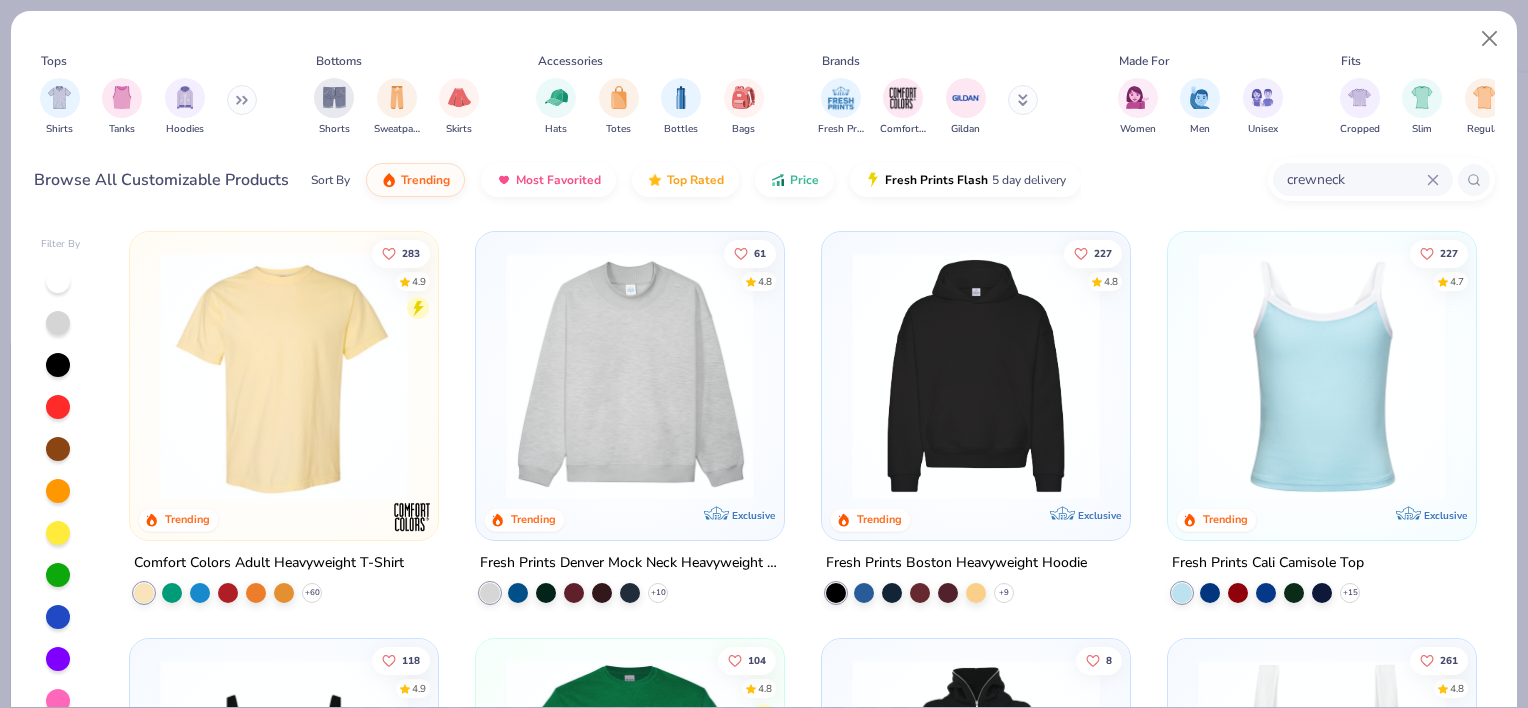 type on "crewneck" 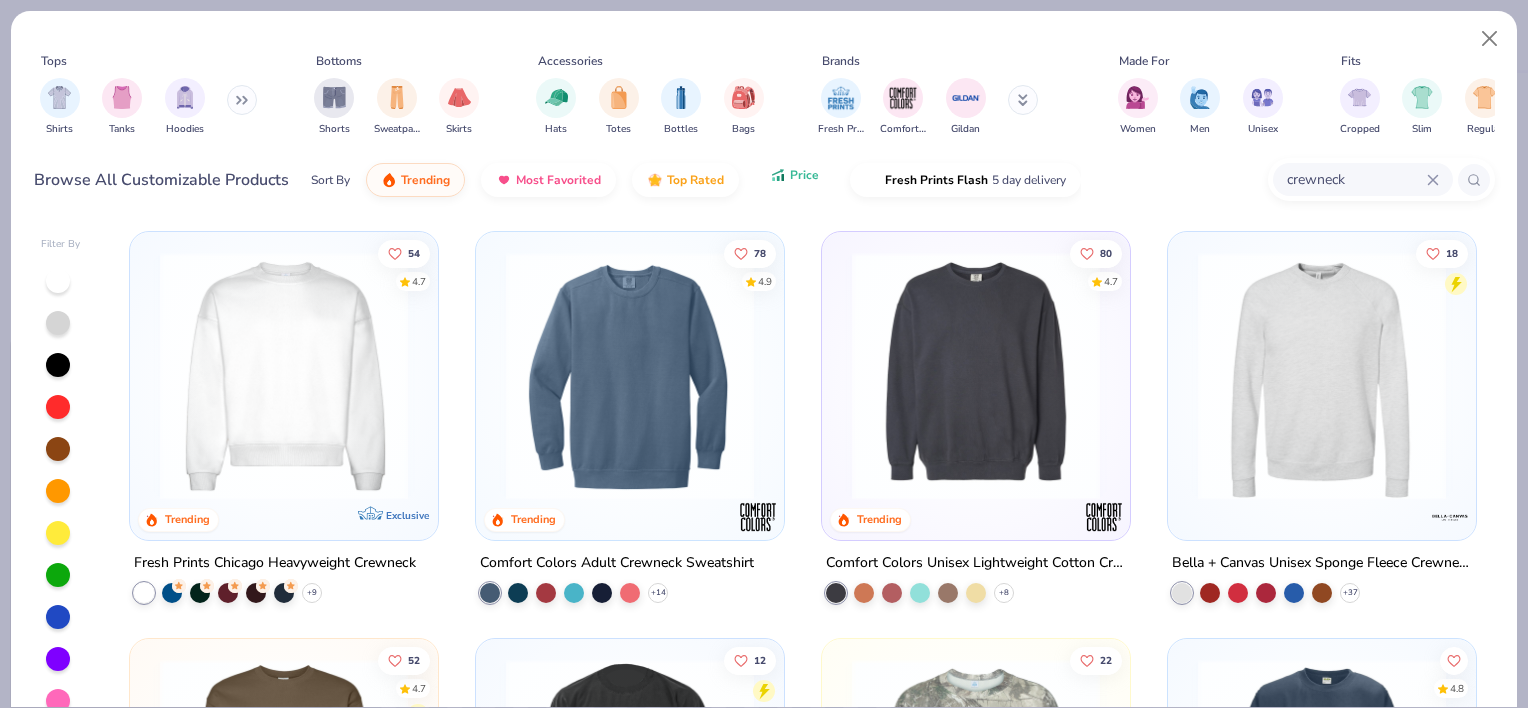 click on "Price" at bounding box center [794, 175] 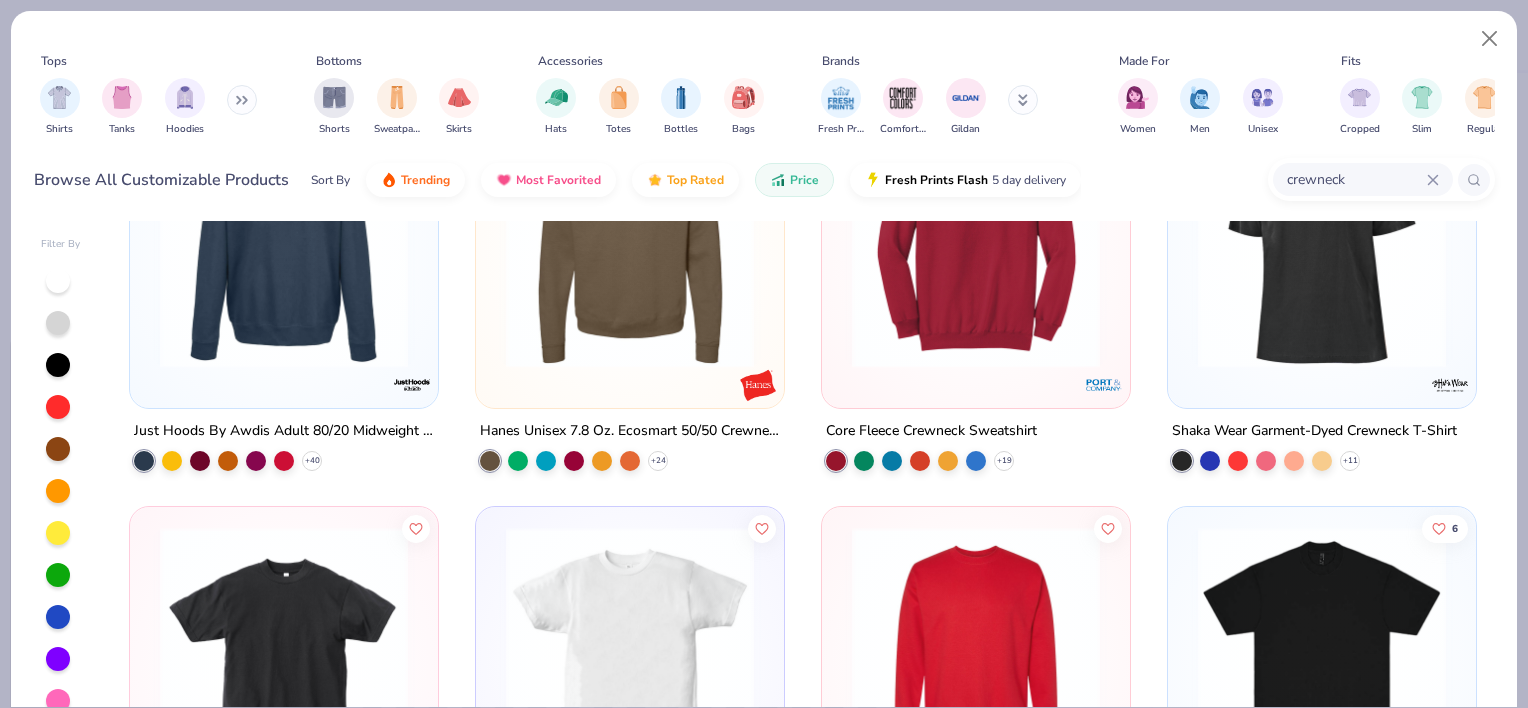 scroll, scrollTop: 120, scrollLeft: 0, axis: vertical 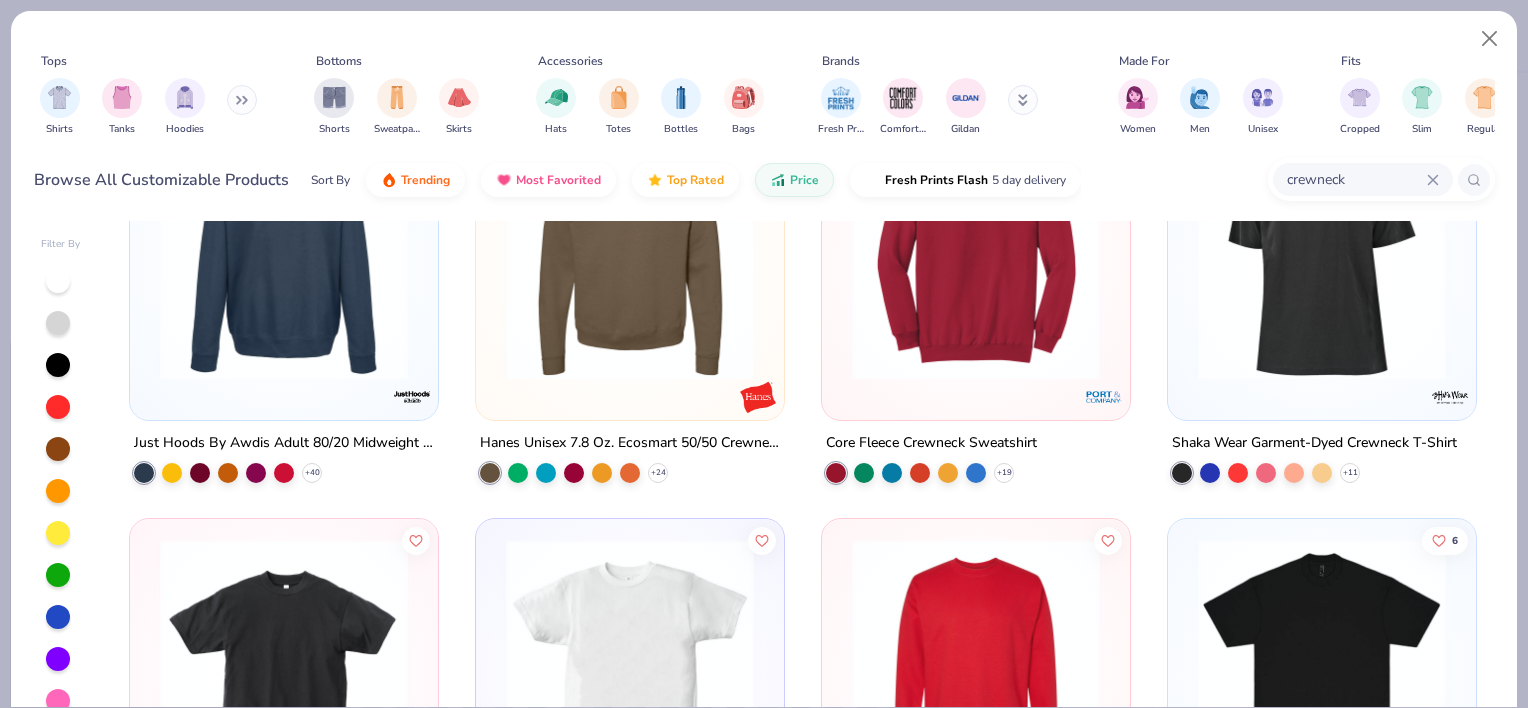 click at bounding box center (630, 256) 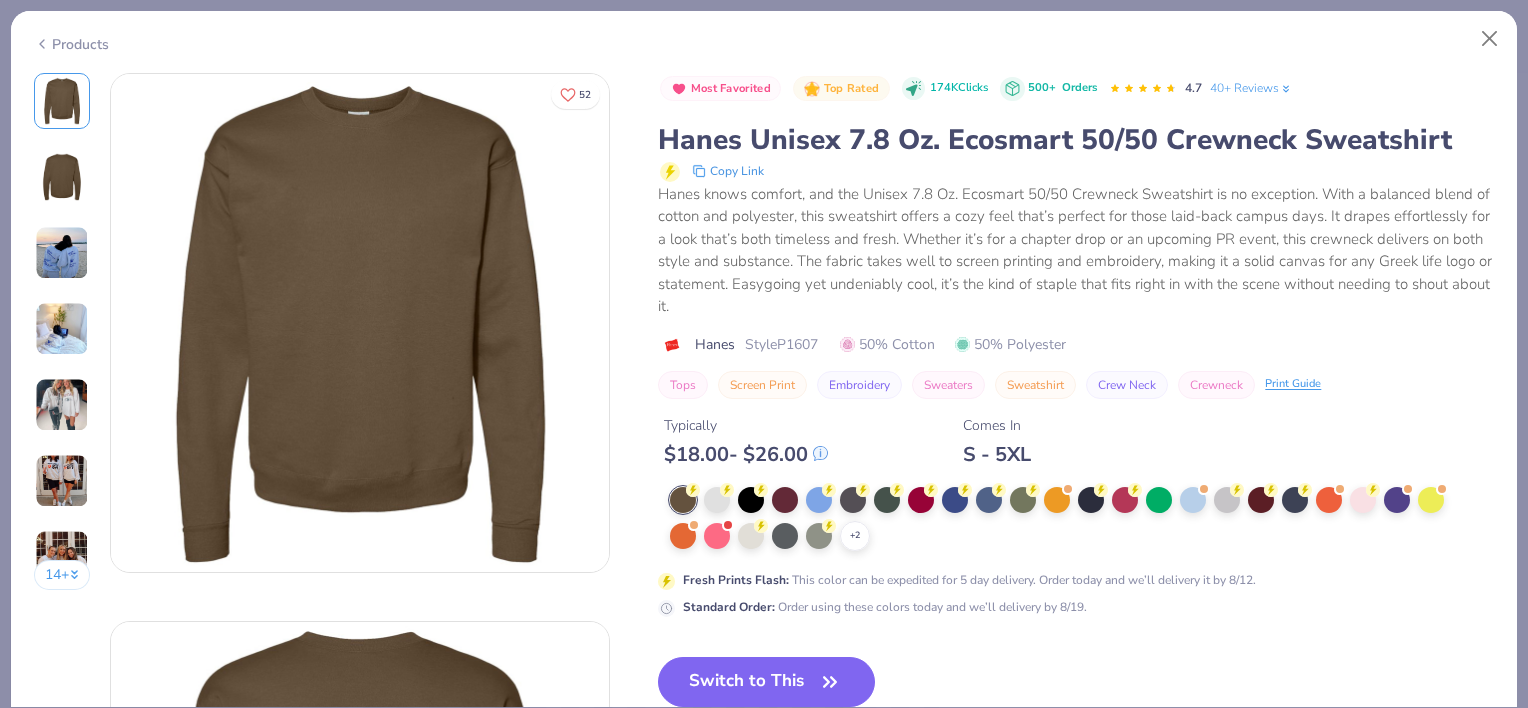 click at bounding box center [62, 253] 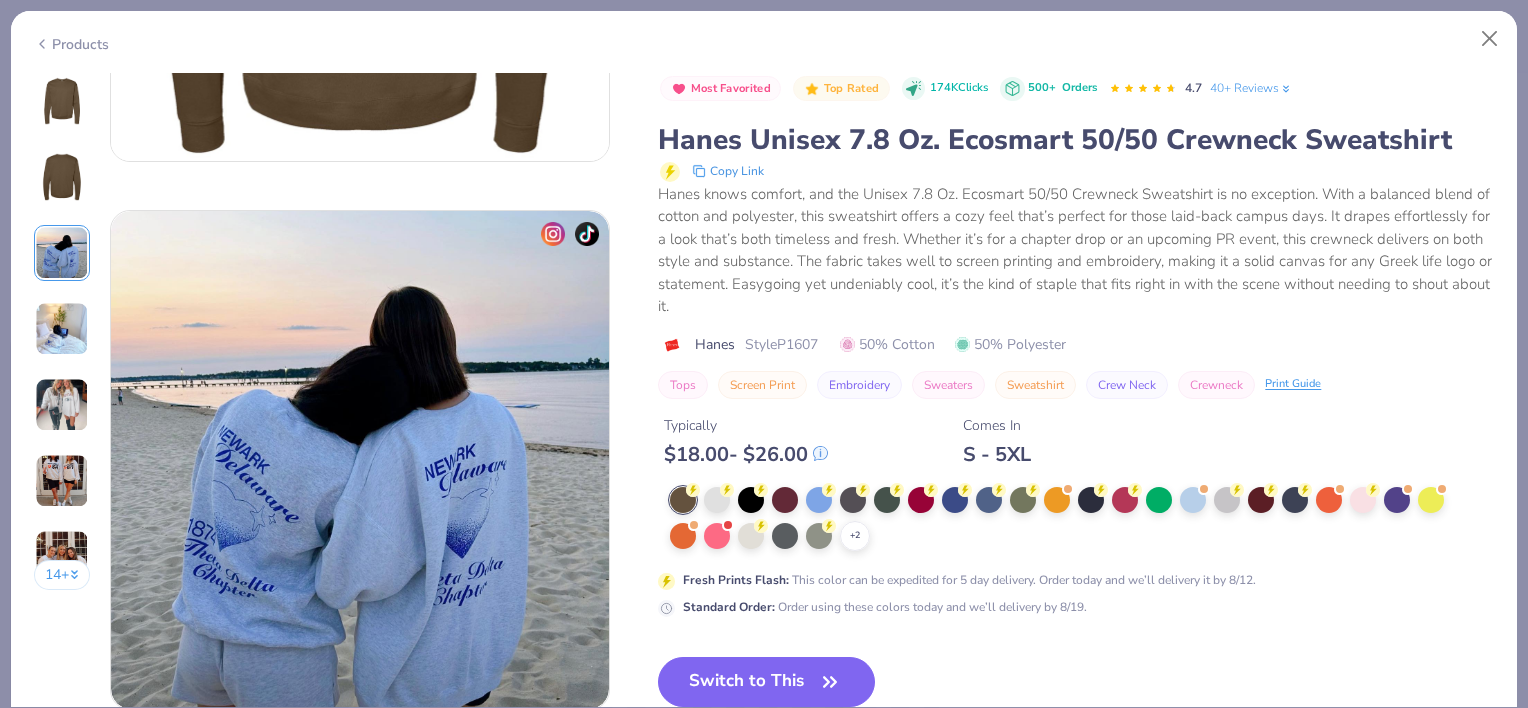 scroll, scrollTop: 1096, scrollLeft: 0, axis: vertical 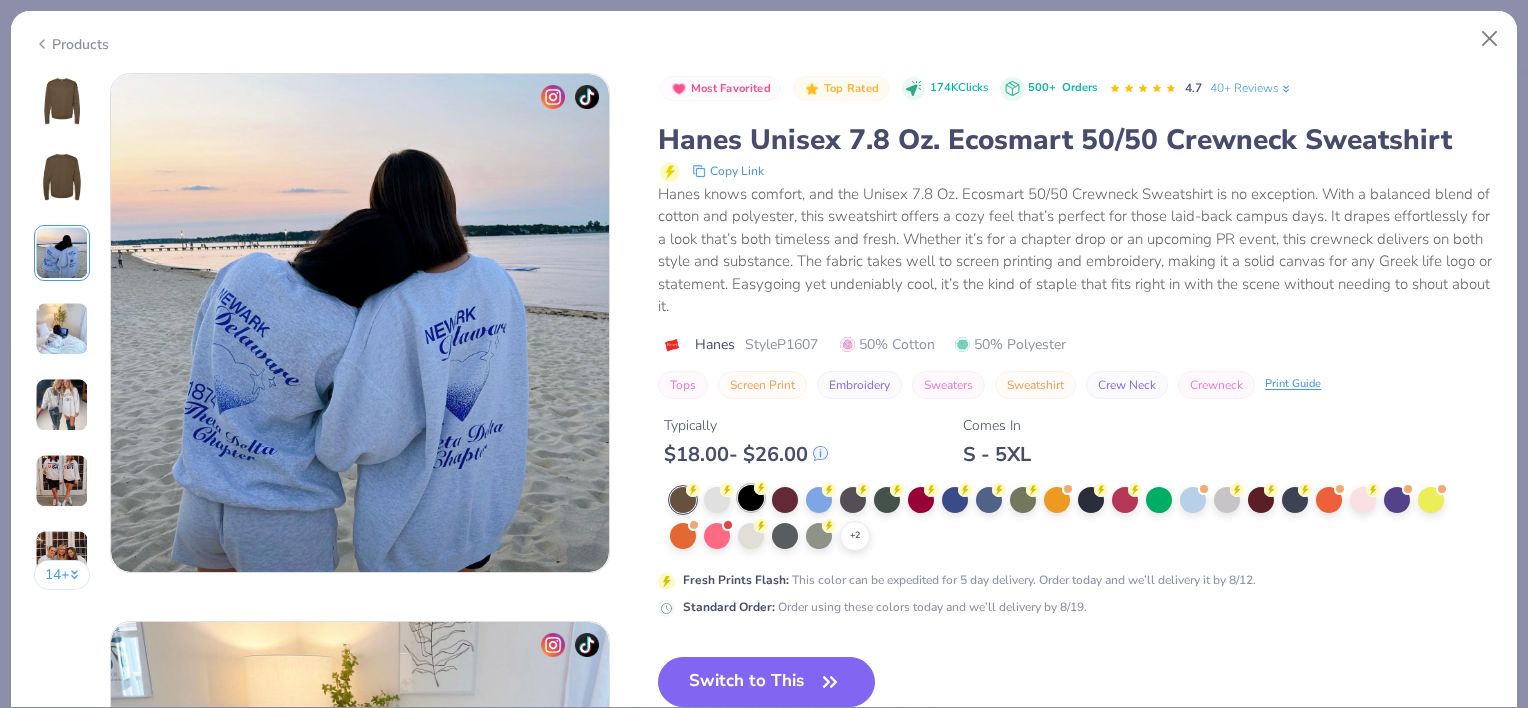 click at bounding box center (751, 498) 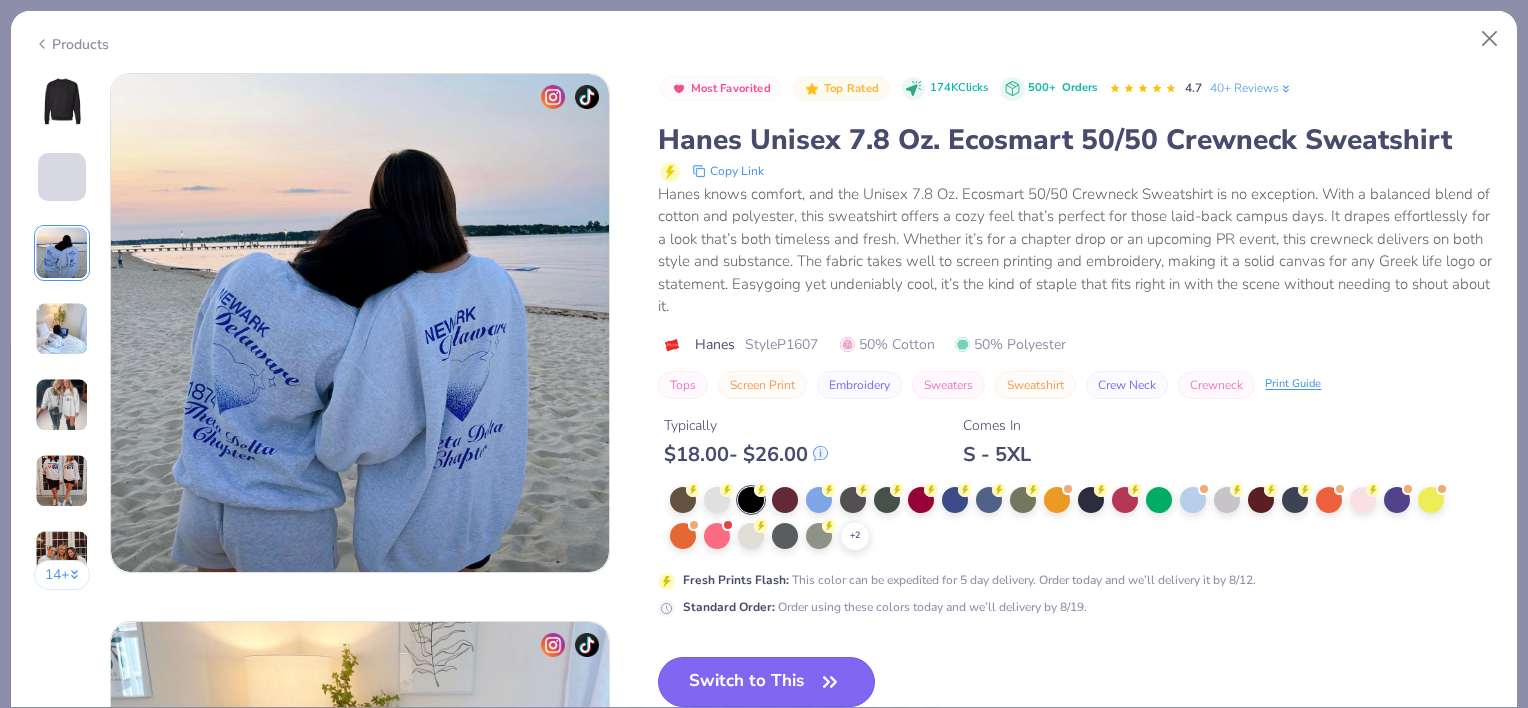 click on "Switch to This" at bounding box center (766, 682) 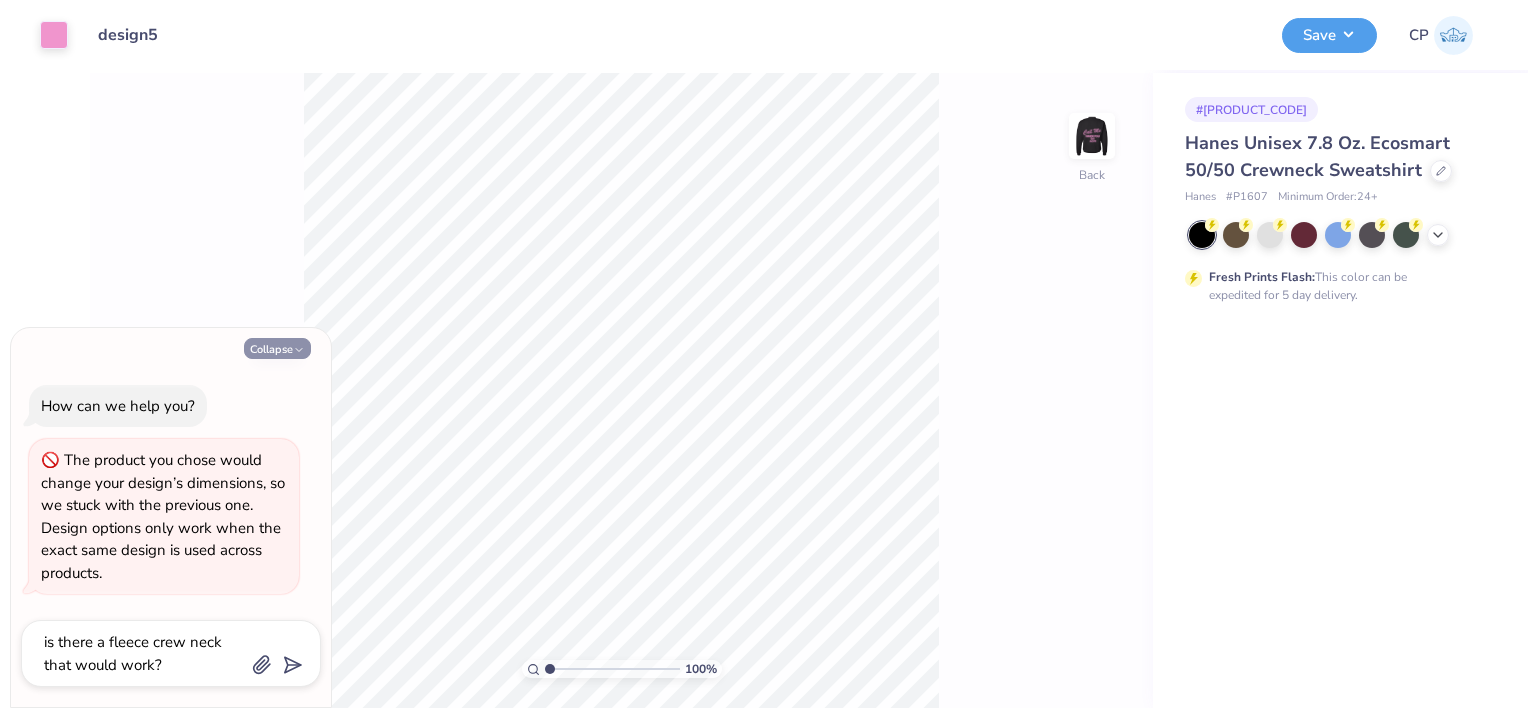 click on "Collapse" at bounding box center (277, 348) 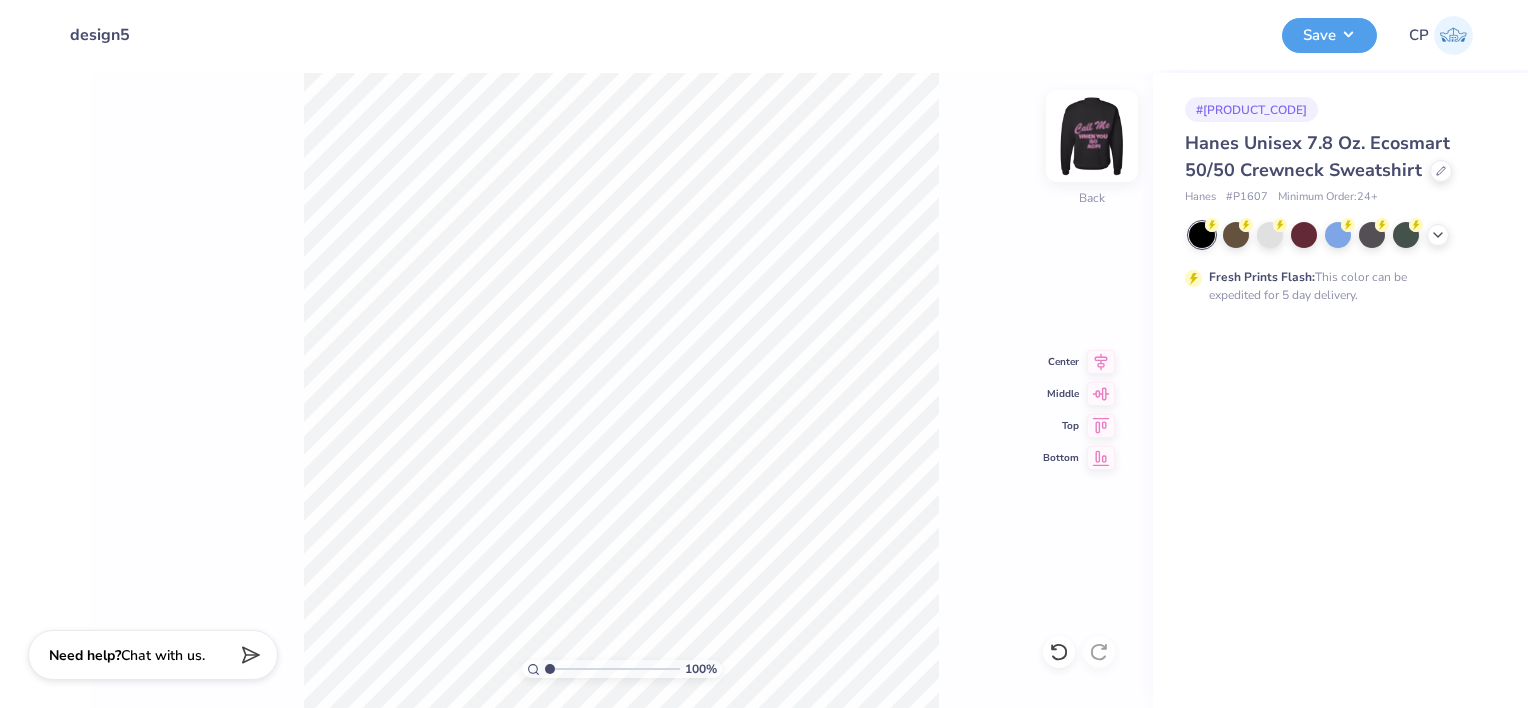 click at bounding box center (1092, 136) 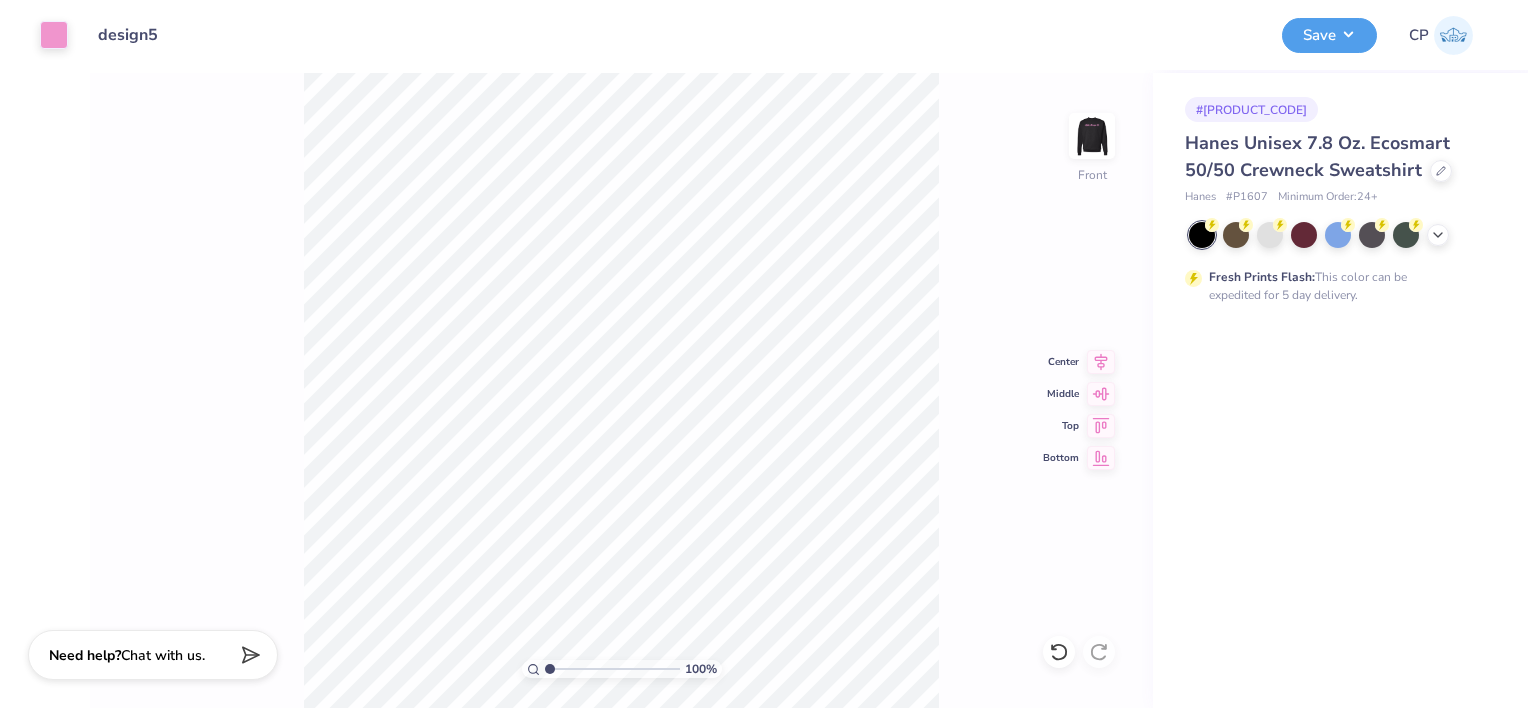 click on "100  % Front Center Middle Top Bottom" at bounding box center [621, 390] 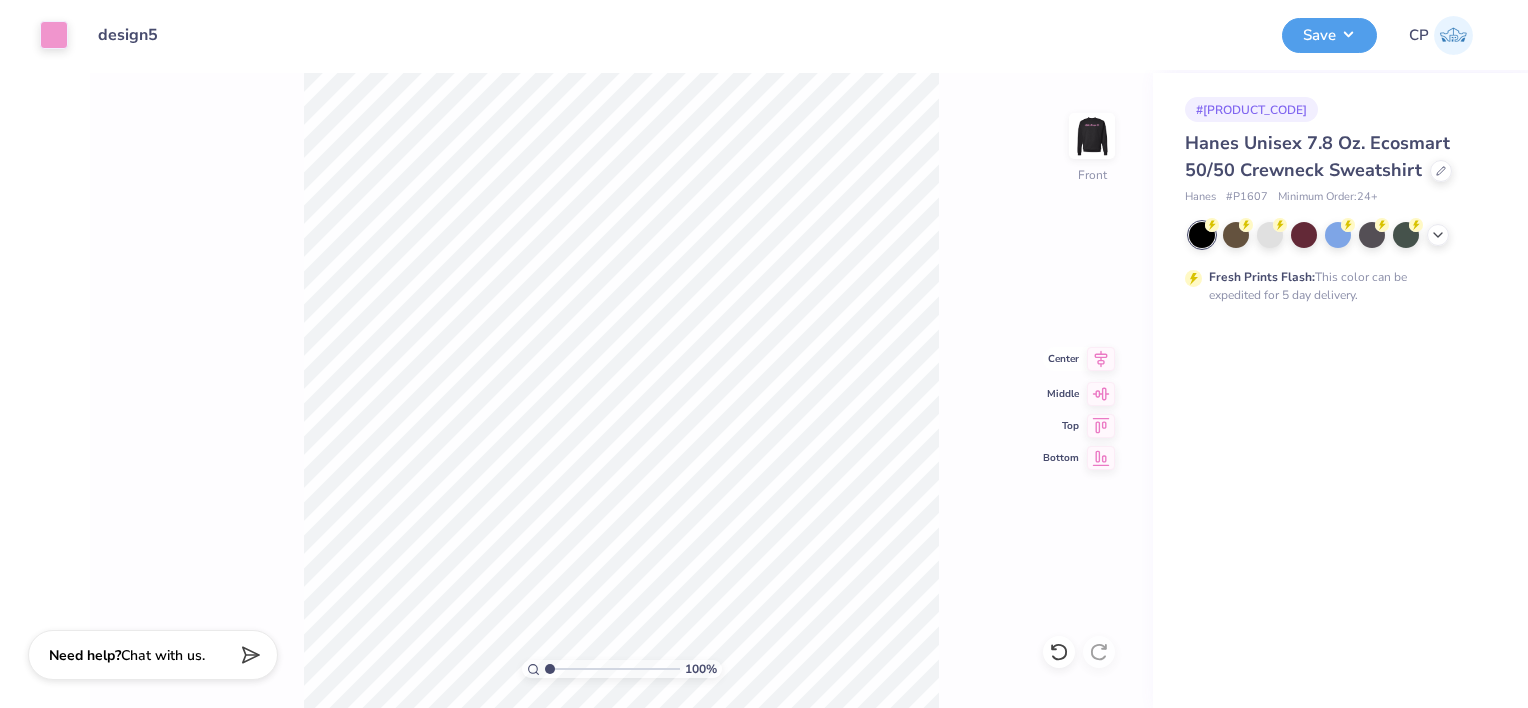click 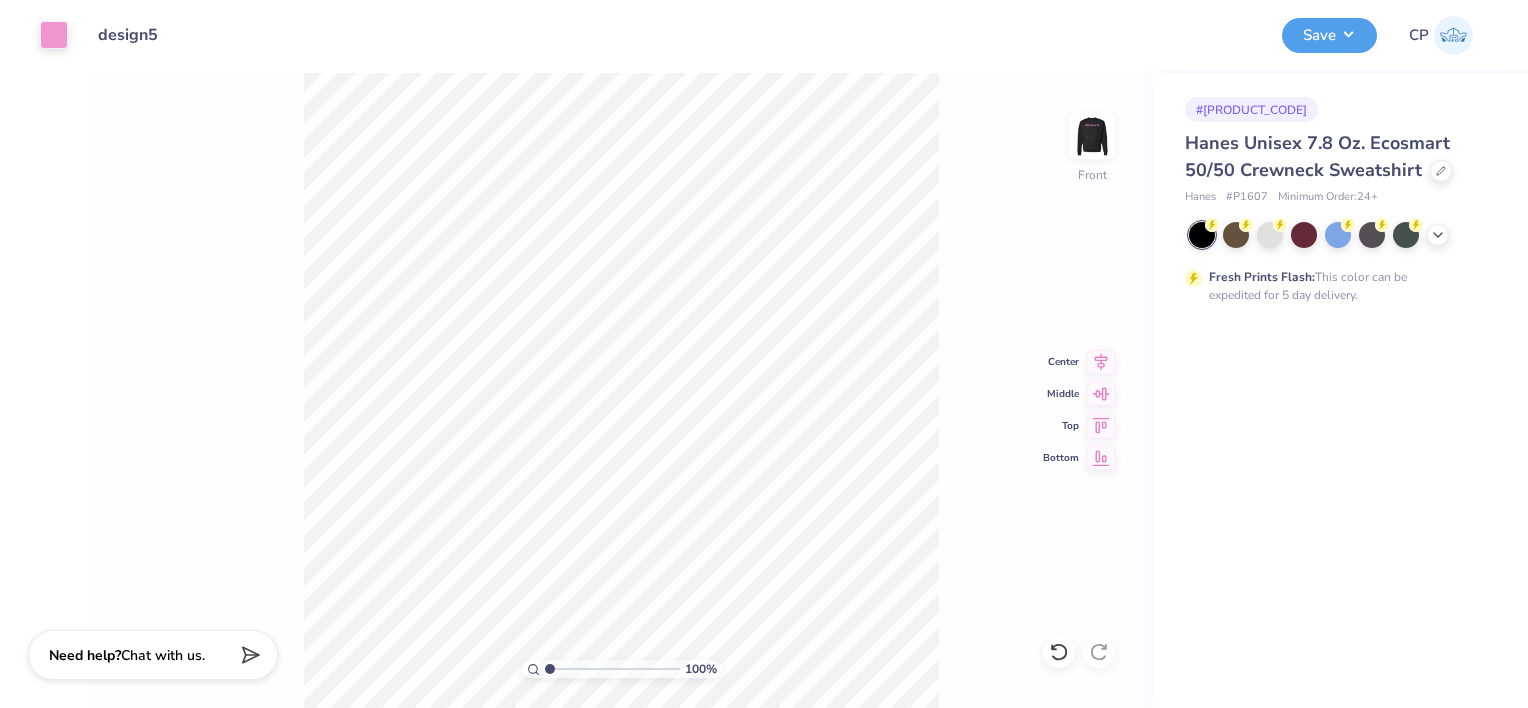 click on "100  % Front Center Middle Top Bottom" at bounding box center (621, 390) 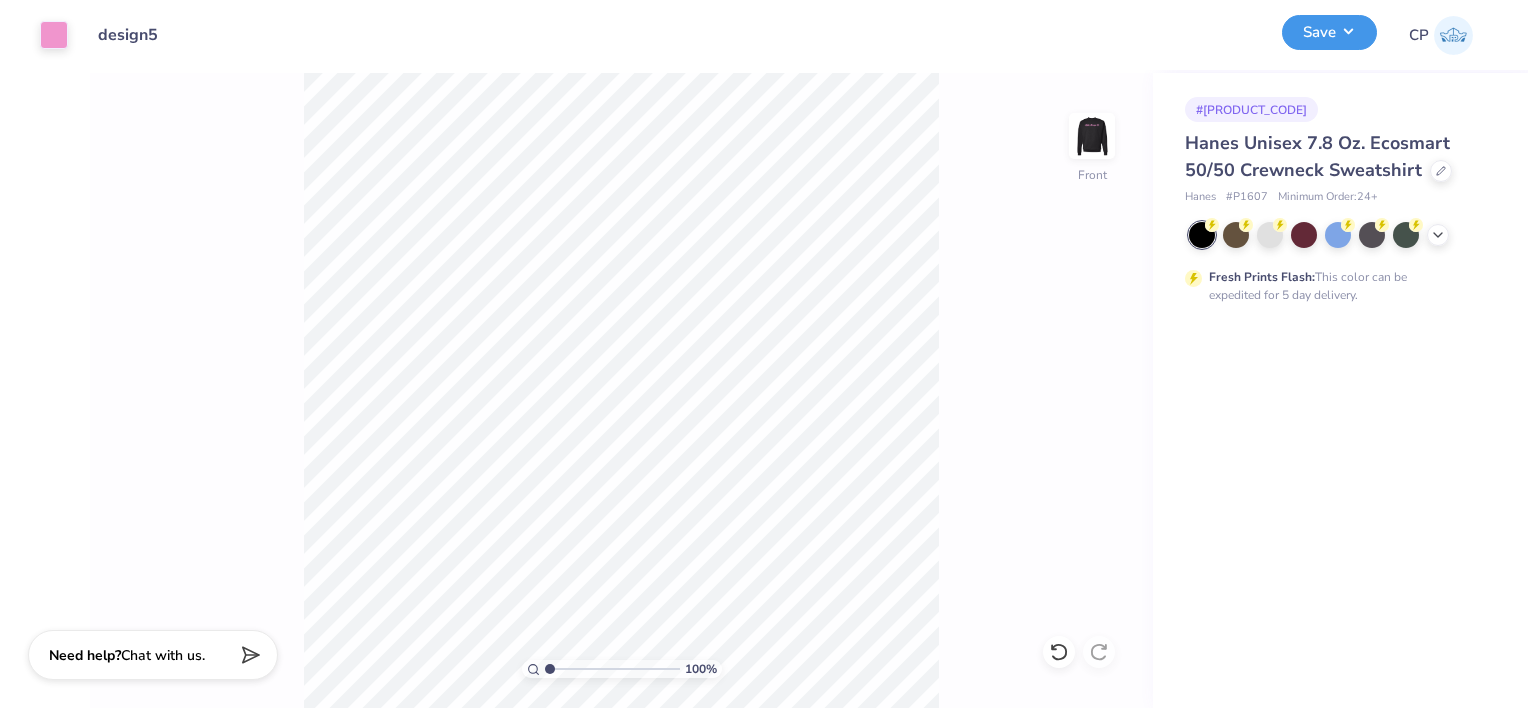 click on "Save" at bounding box center (1329, 32) 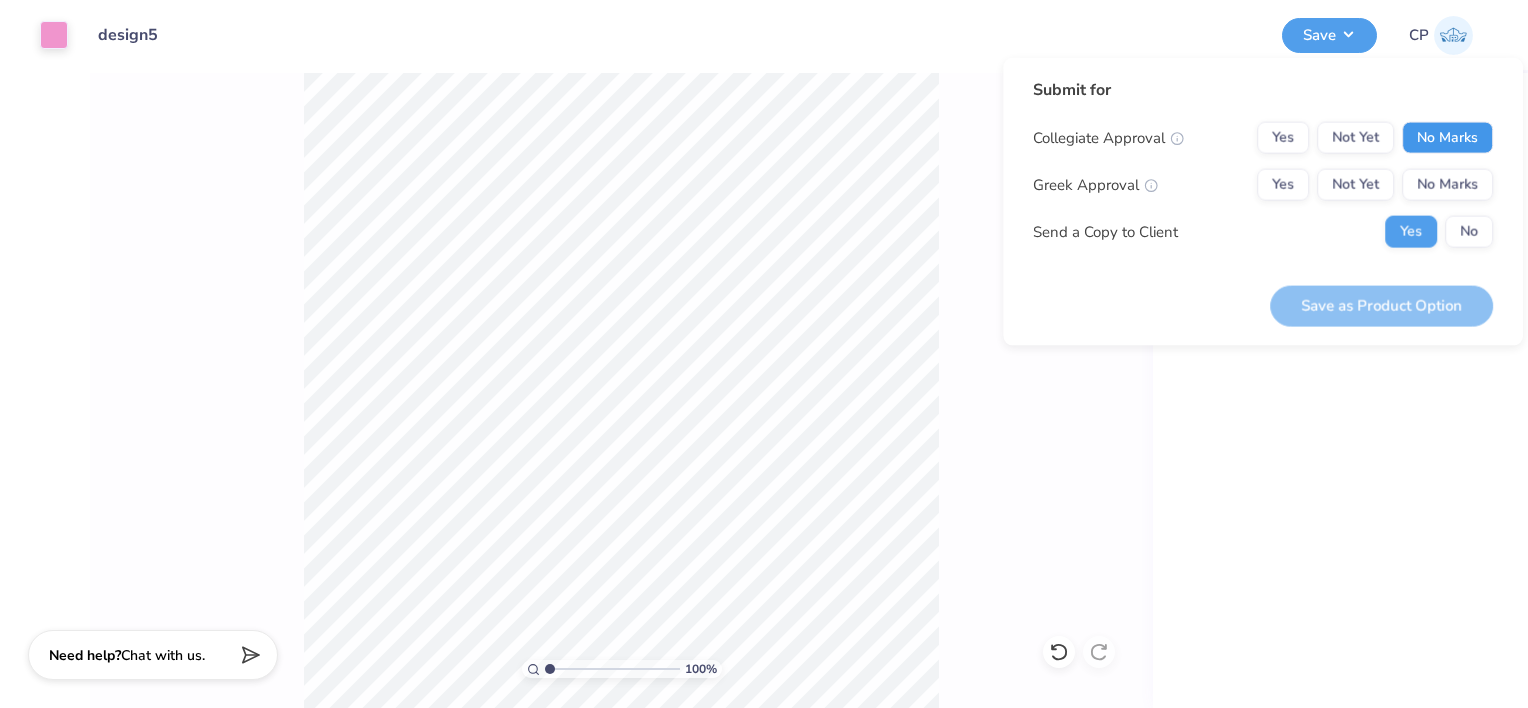 click on "No Marks" at bounding box center [1447, 138] 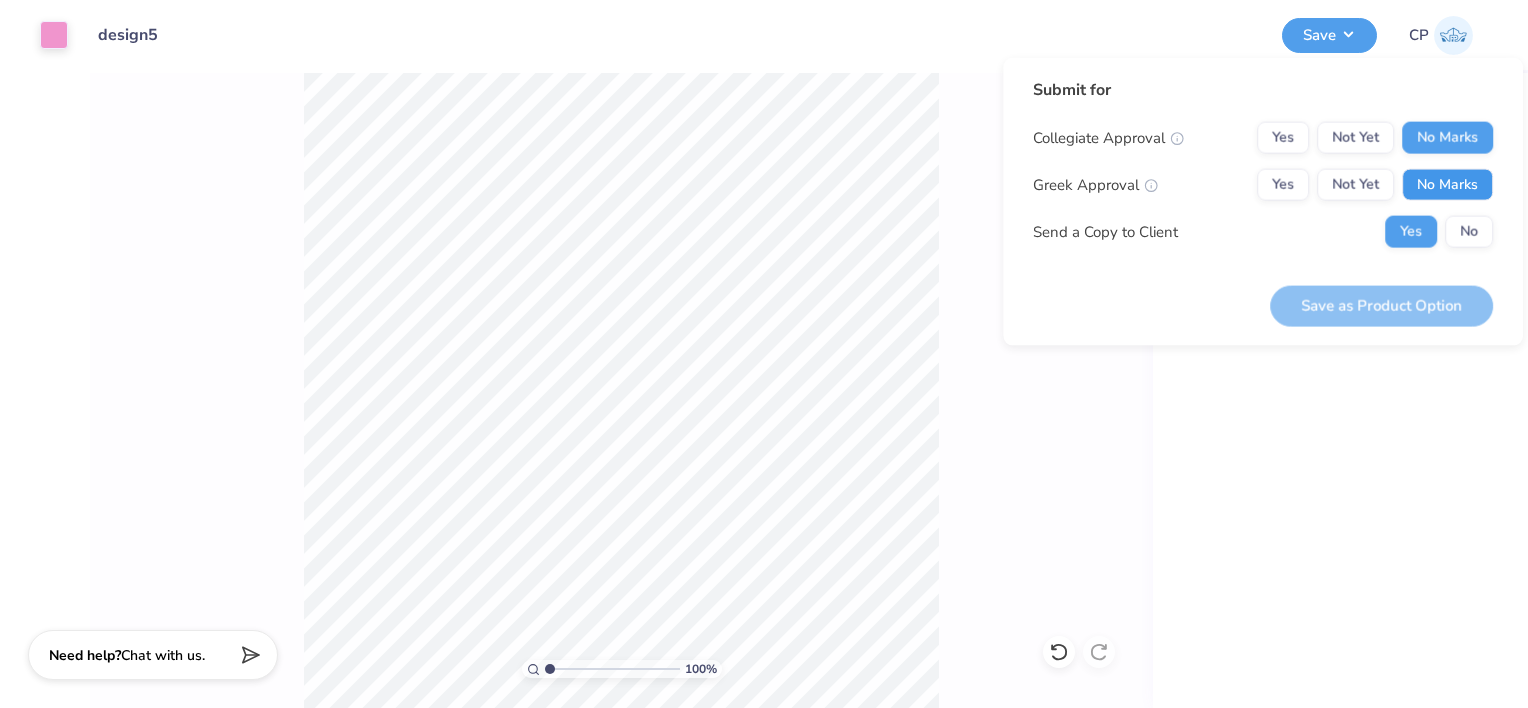 click on "No Marks" at bounding box center (1447, 185) 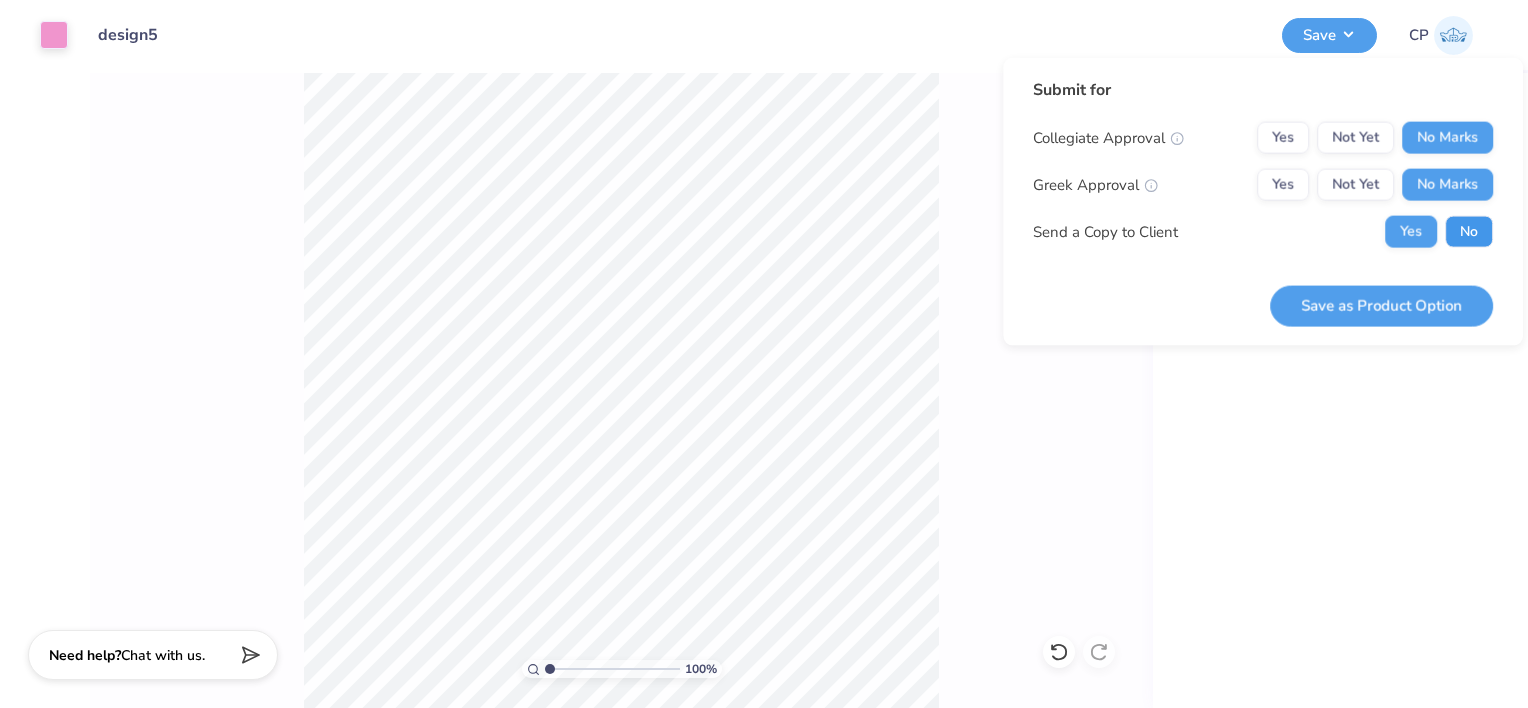 click on "No" at bounding box center [1469, 232] 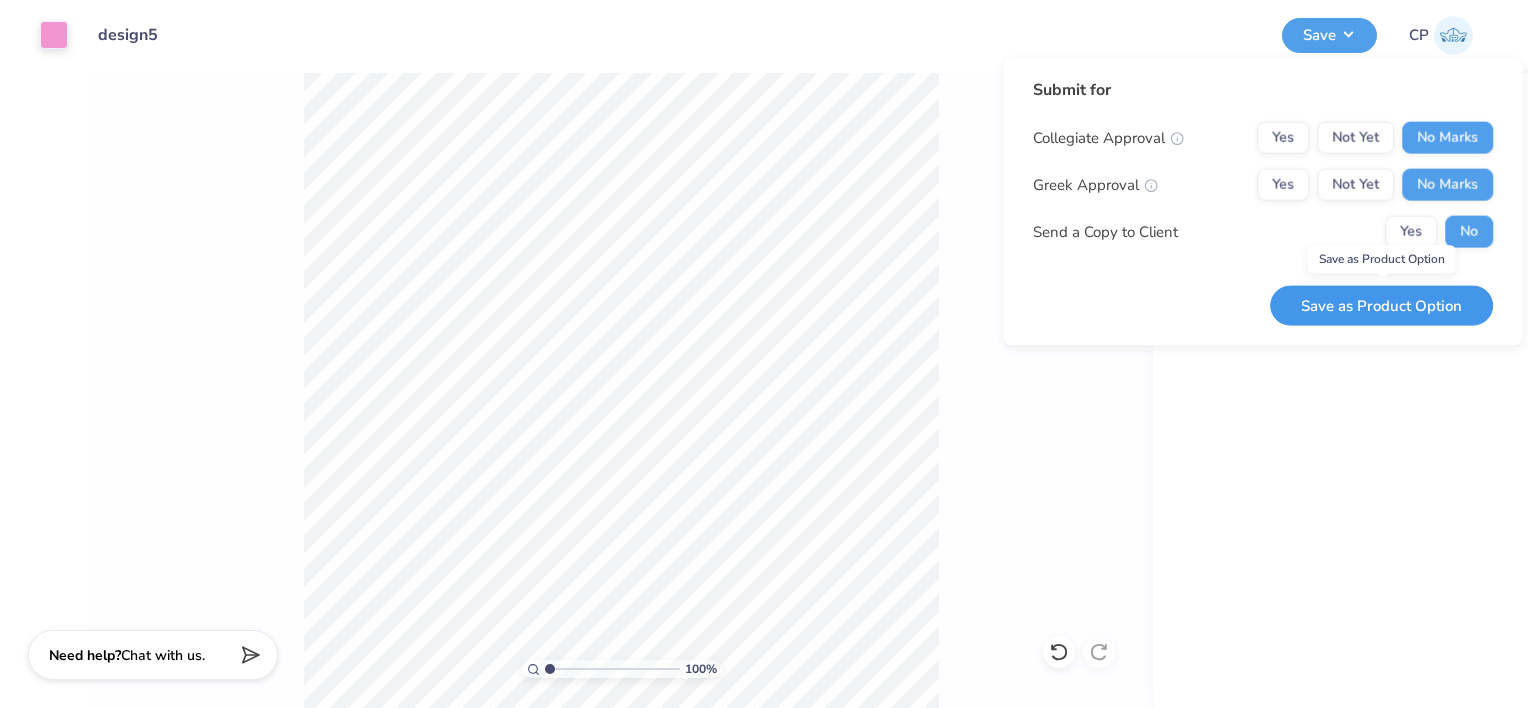 click on "Save as Product Option" at bounding box center (1381, 305) 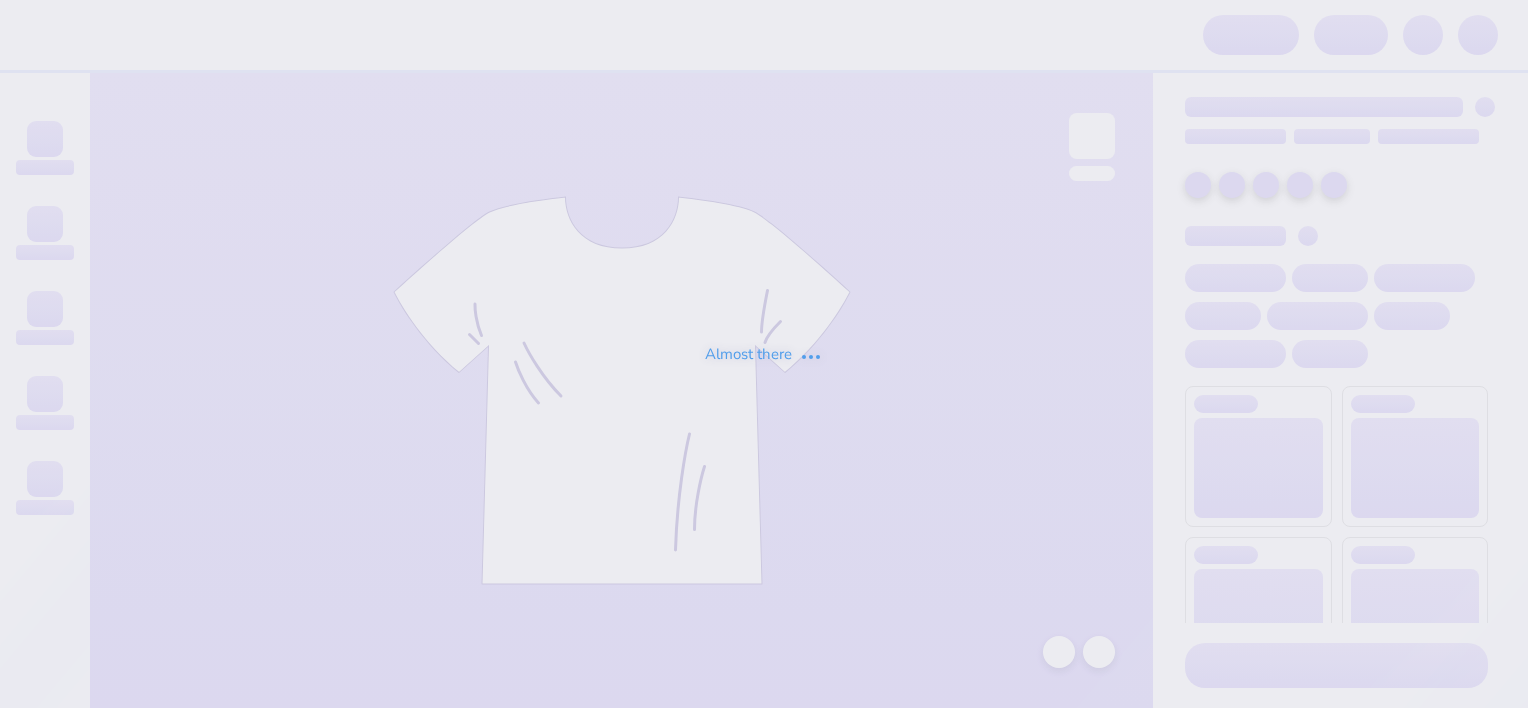 scroll, scrollTop: 0, scrollLeft: 0, axis: both 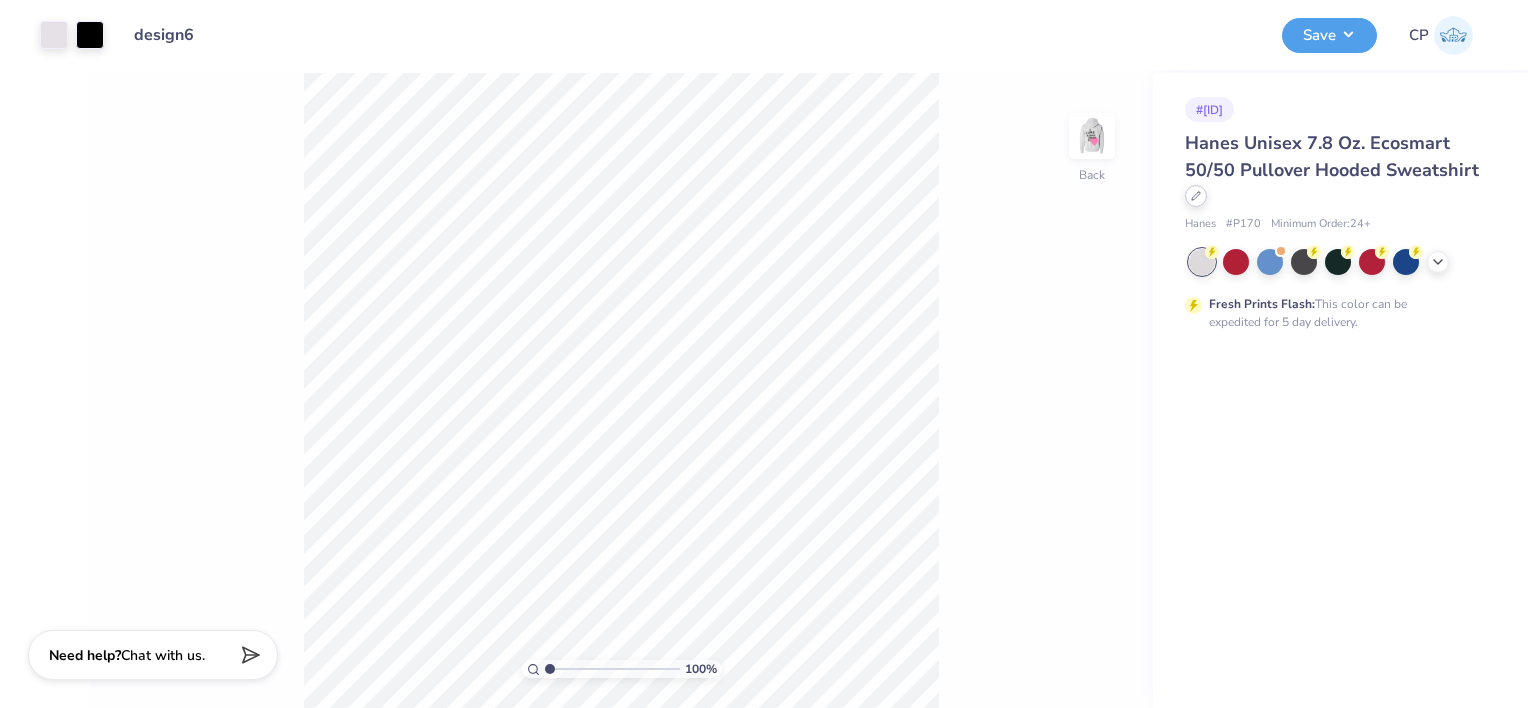 click 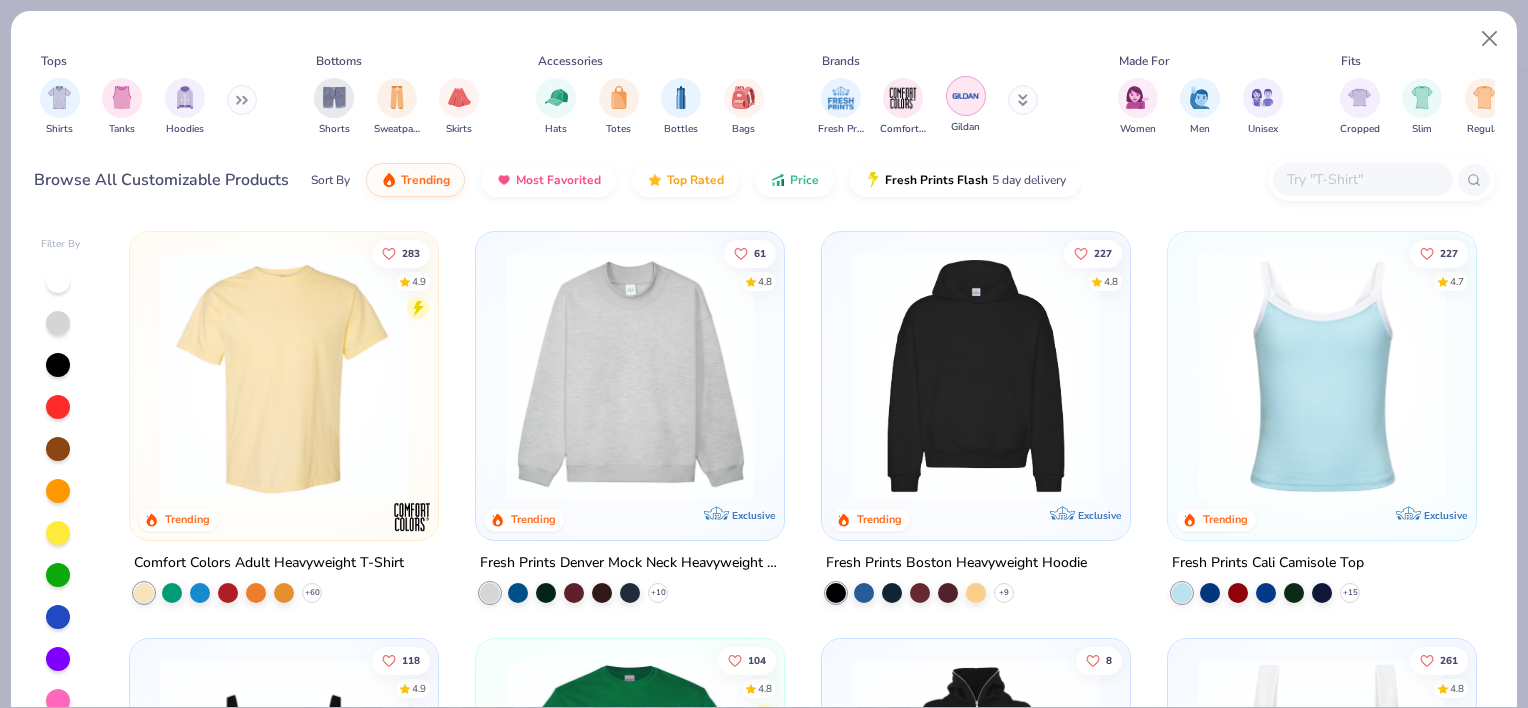 click at bounding box center [966, 96] 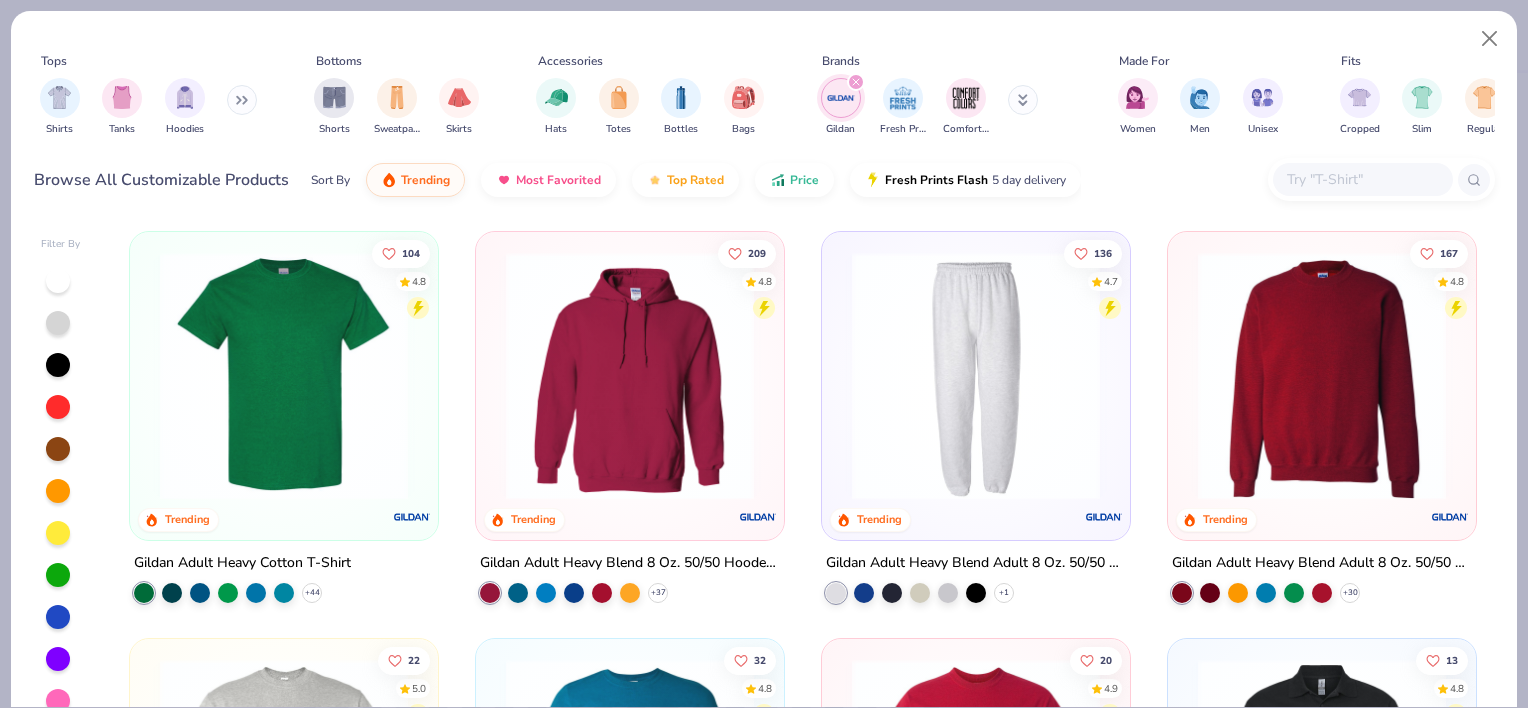 click at bounding box center [1322, 376] 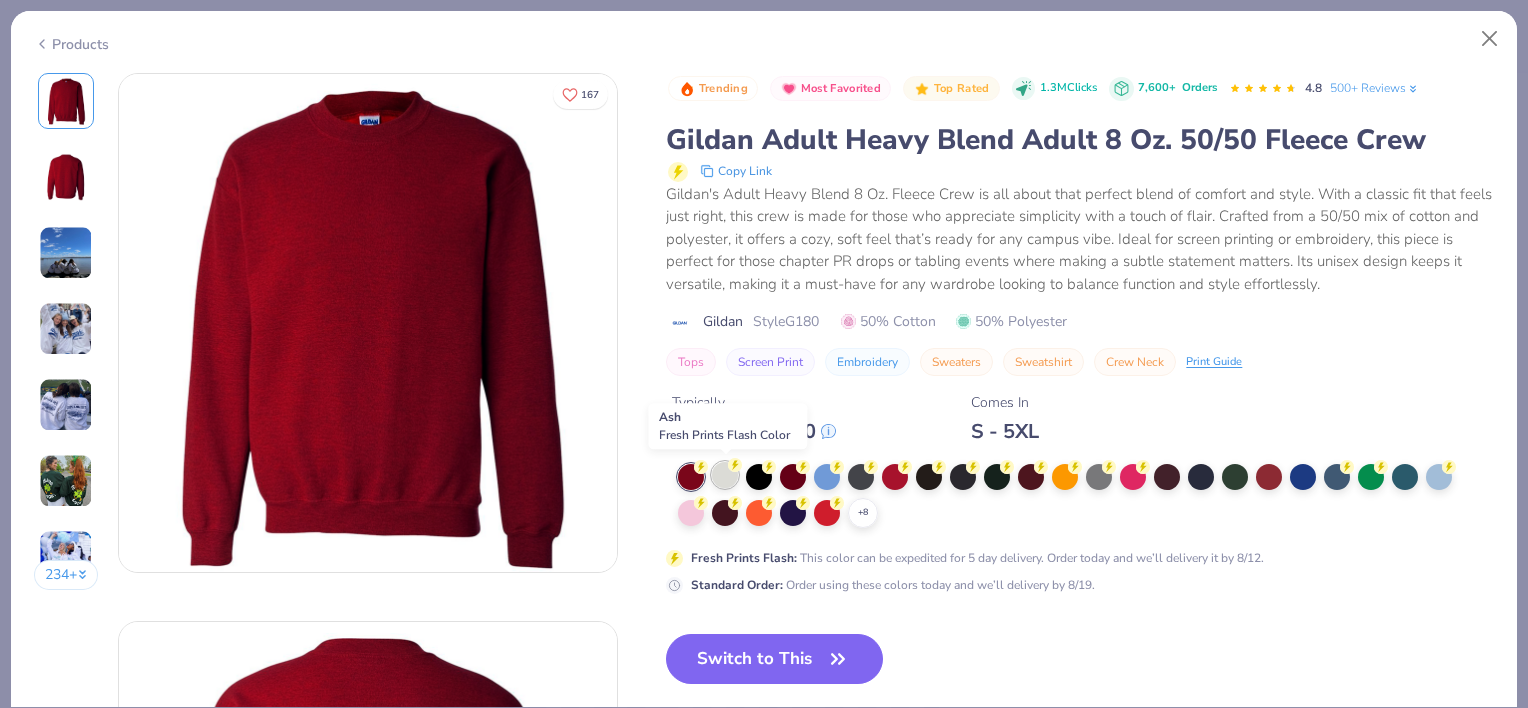 click at bounding box center (725, 475) 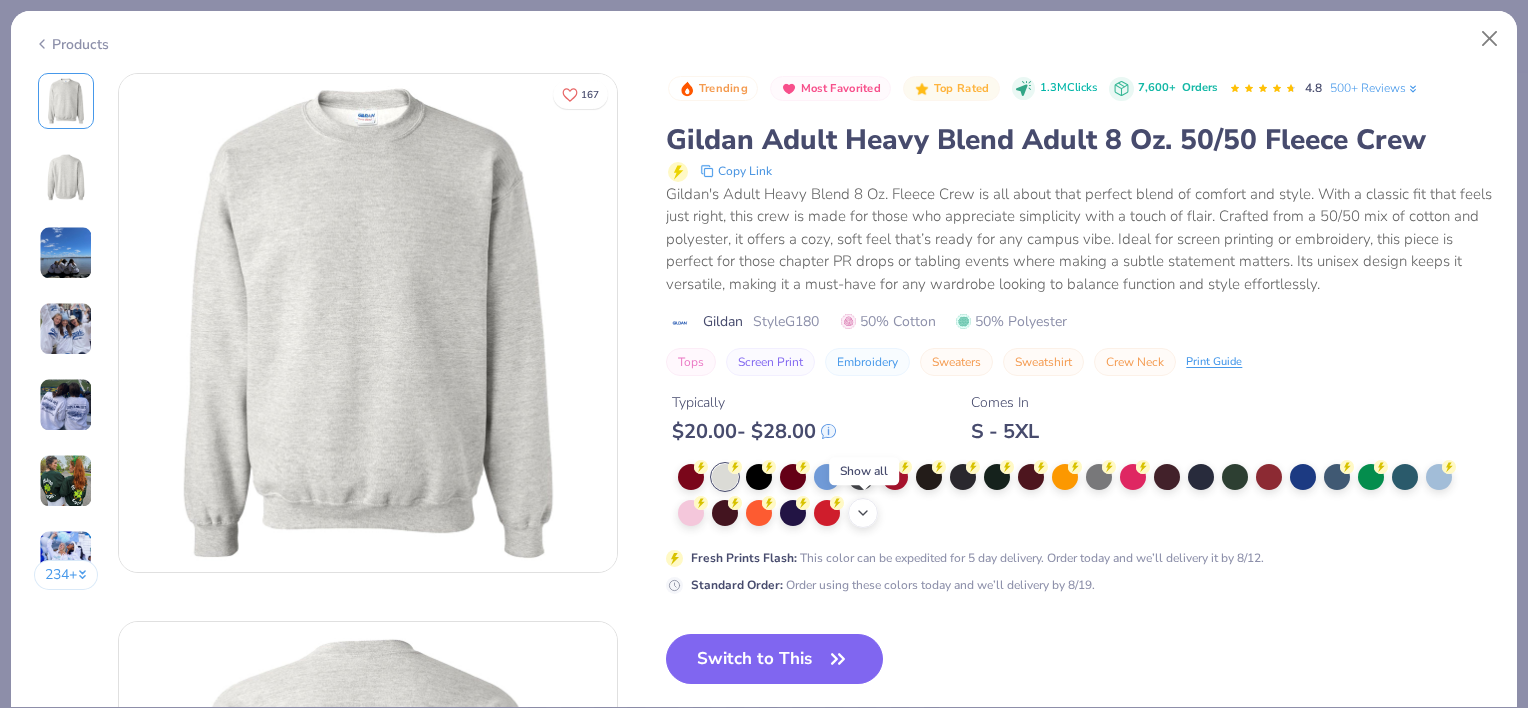 click 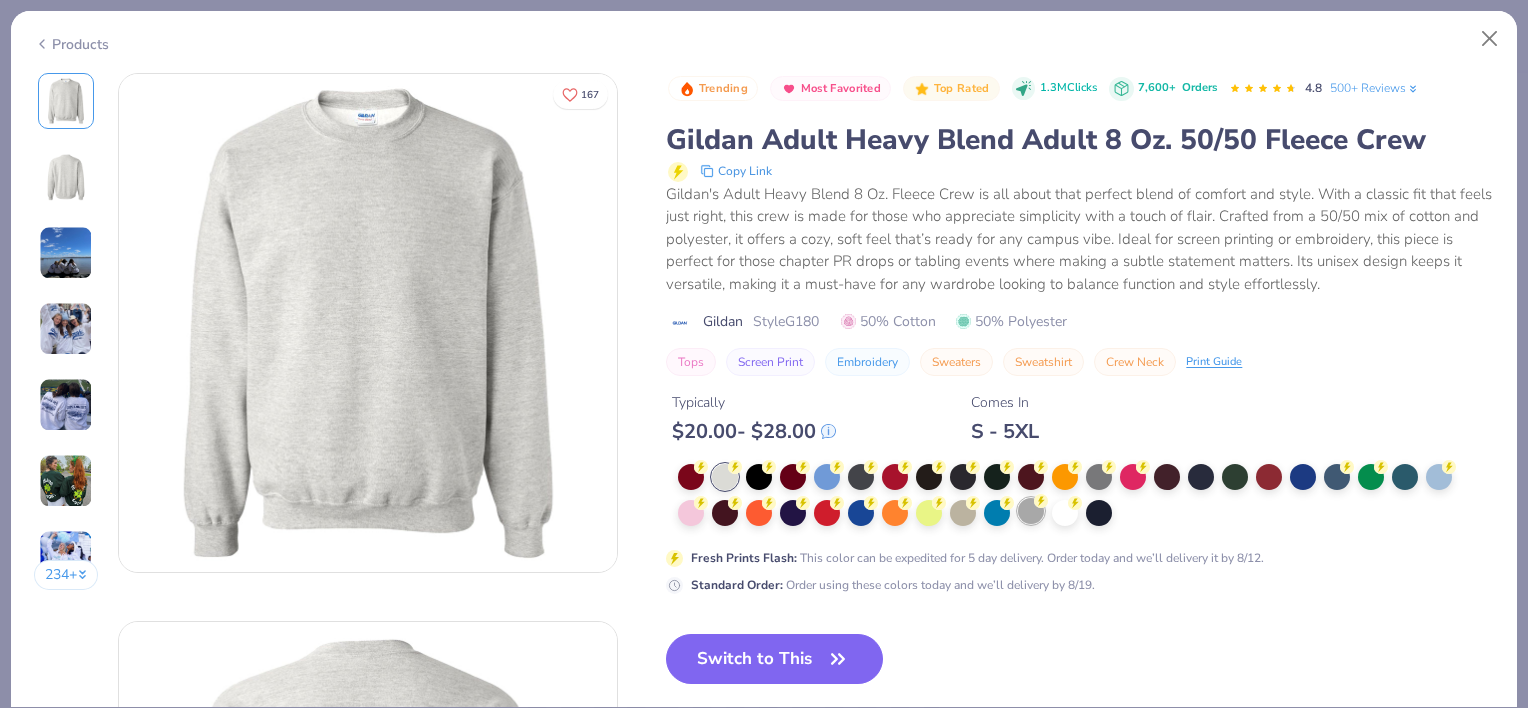 click at bounding box center (1031, 511) 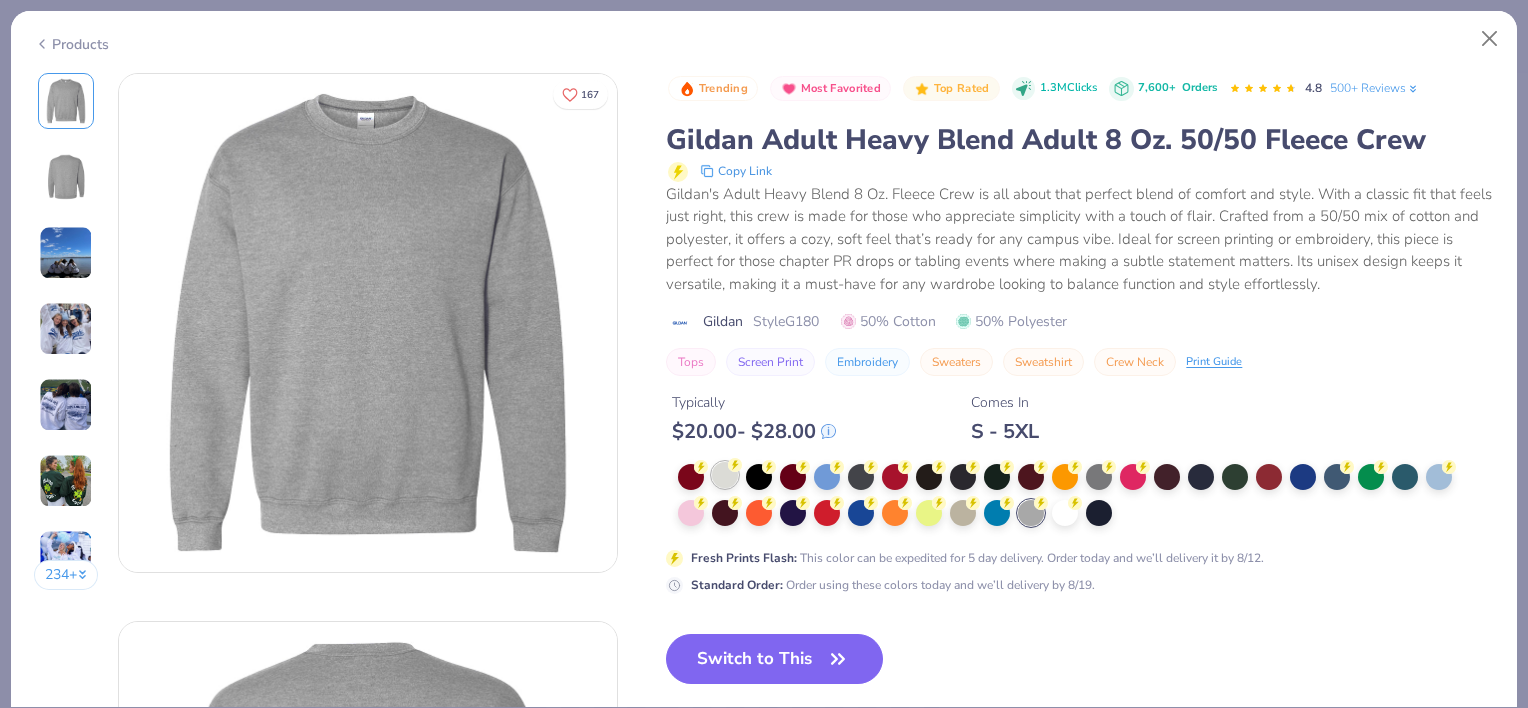 click at bounding box center [725, 475] 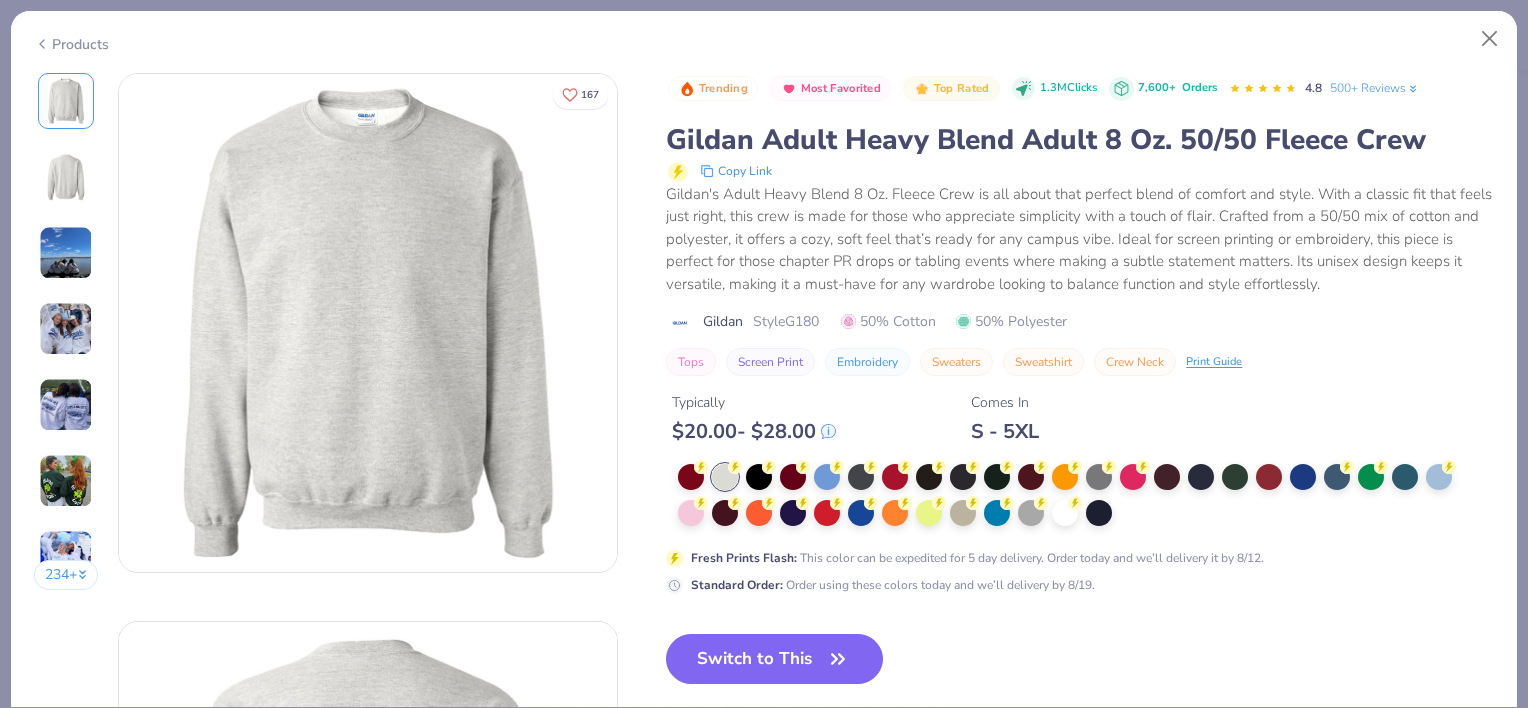 scroll, scrollTop: 284, scrollLeft: 0, axis: vertical 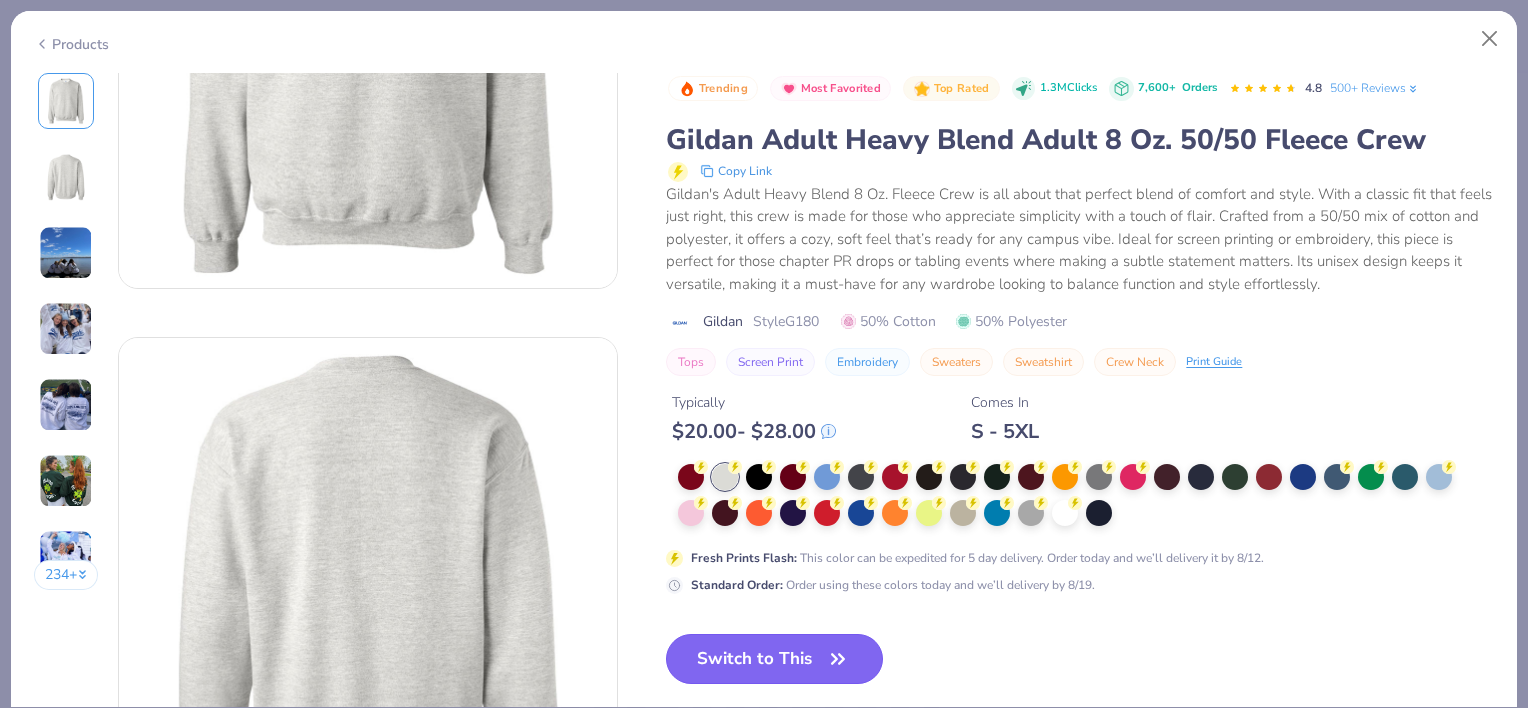 click on "Switch to This" at bounding box center [774, 659] 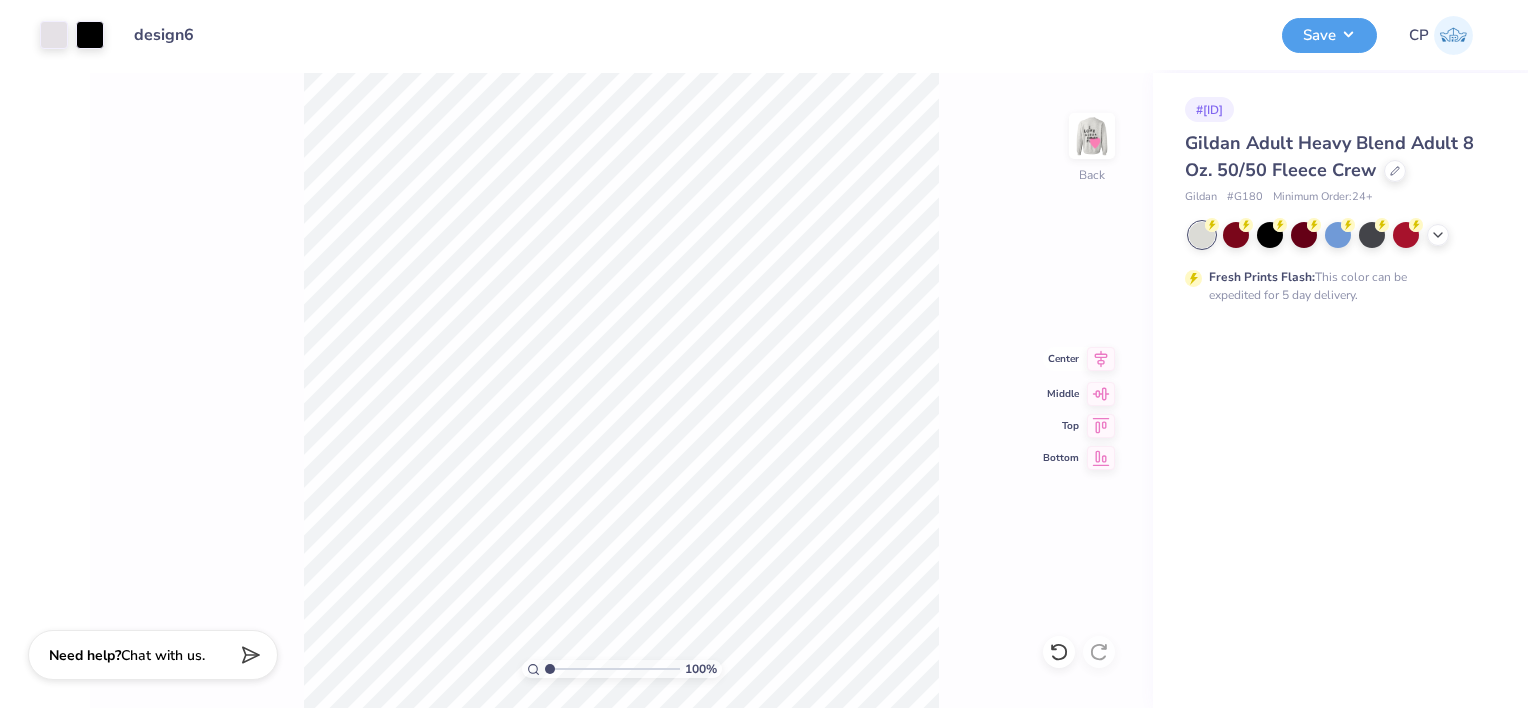 click 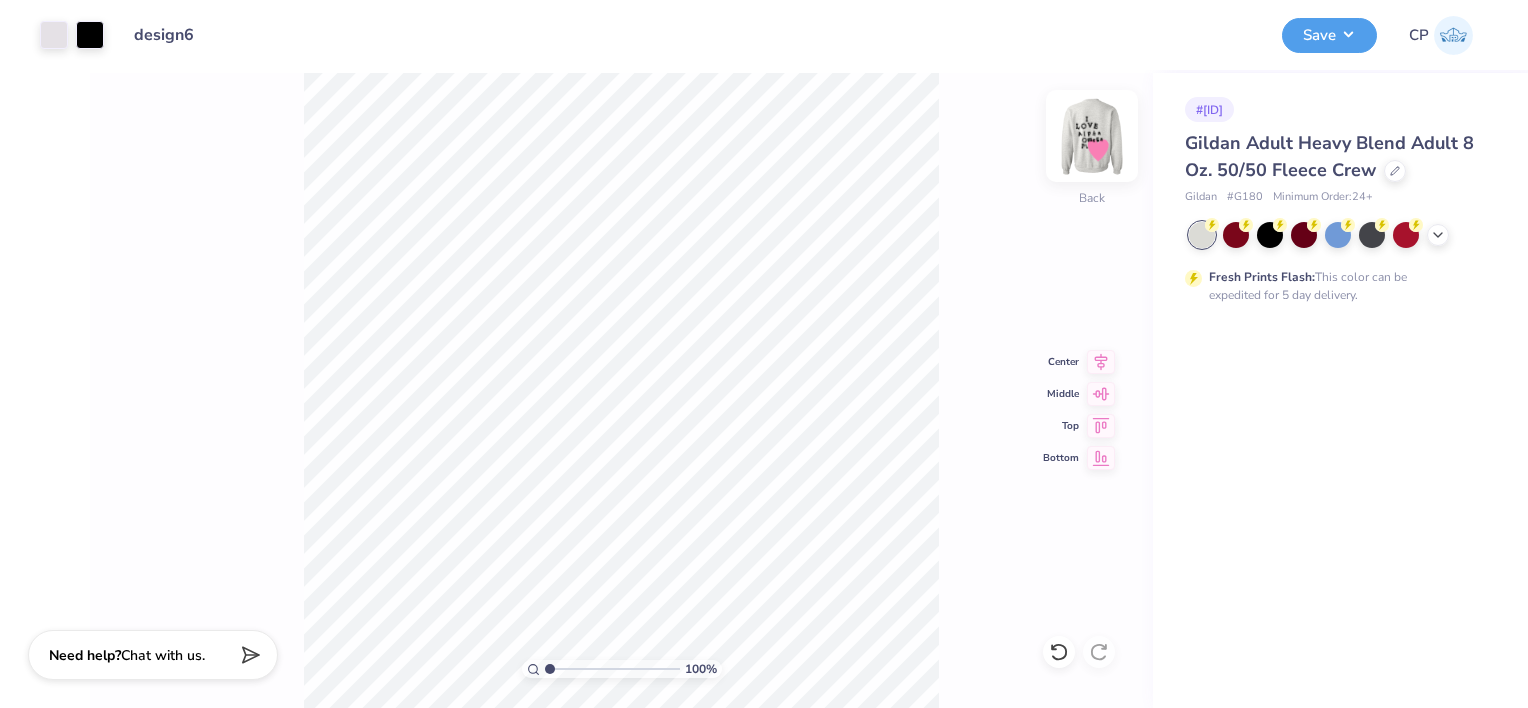 click at bounding box center [1092, 136] 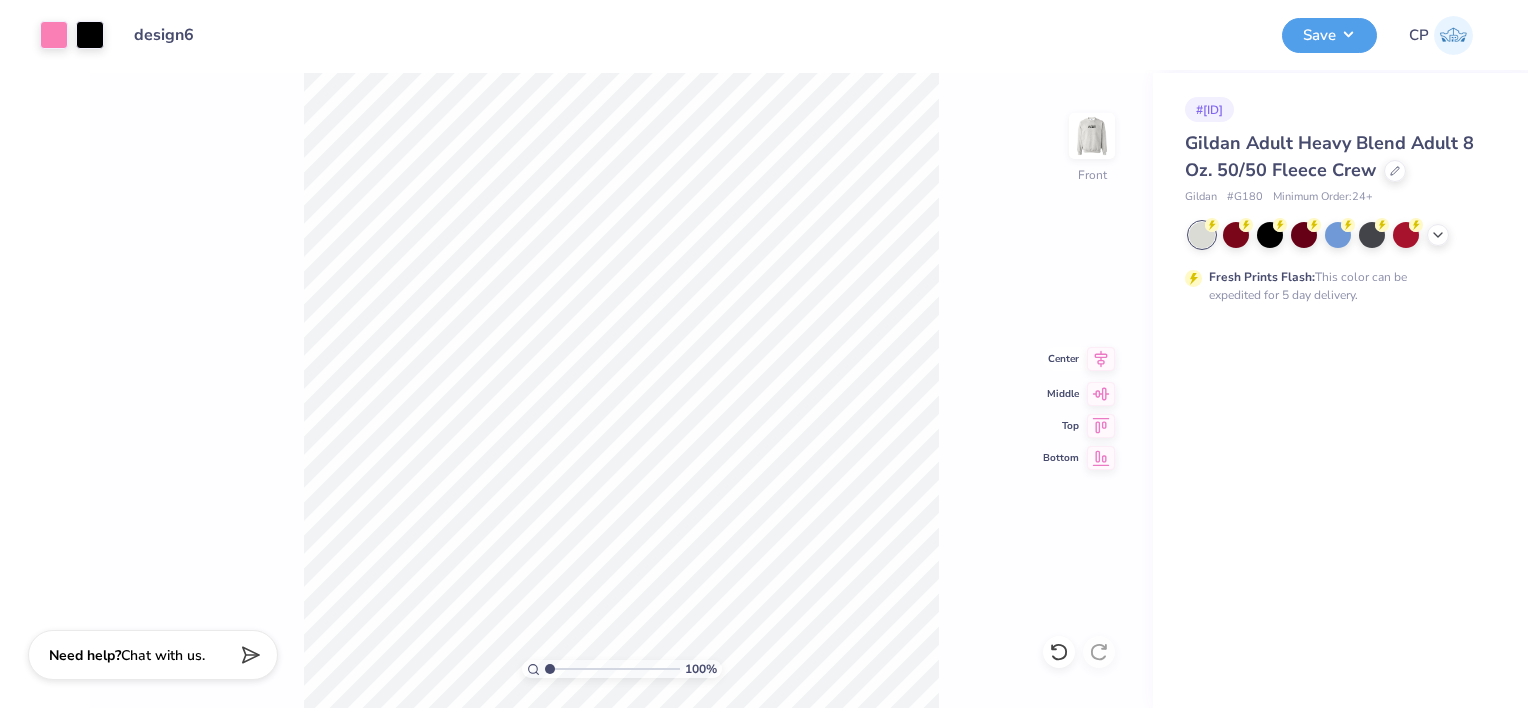 click 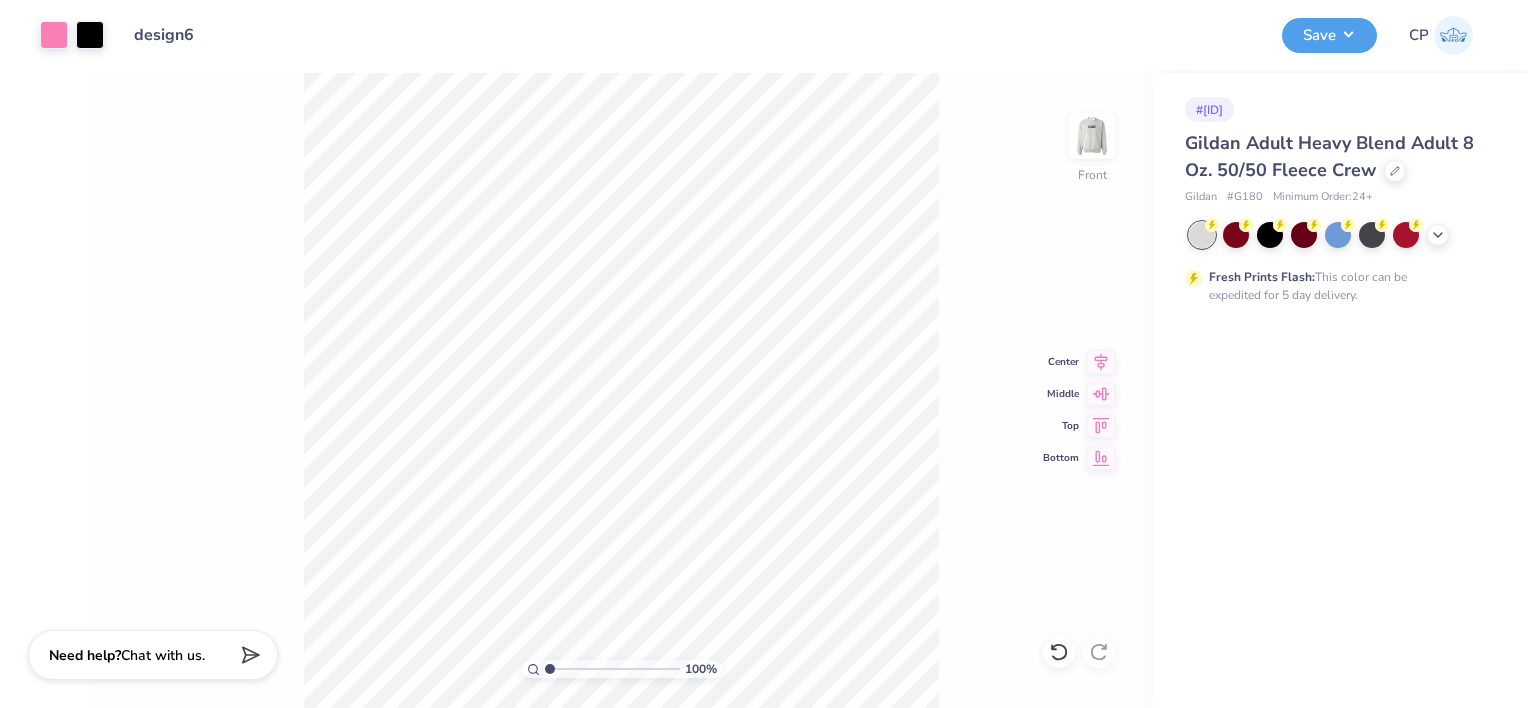 click on "Save CP" at bounding box center [1397, 35] 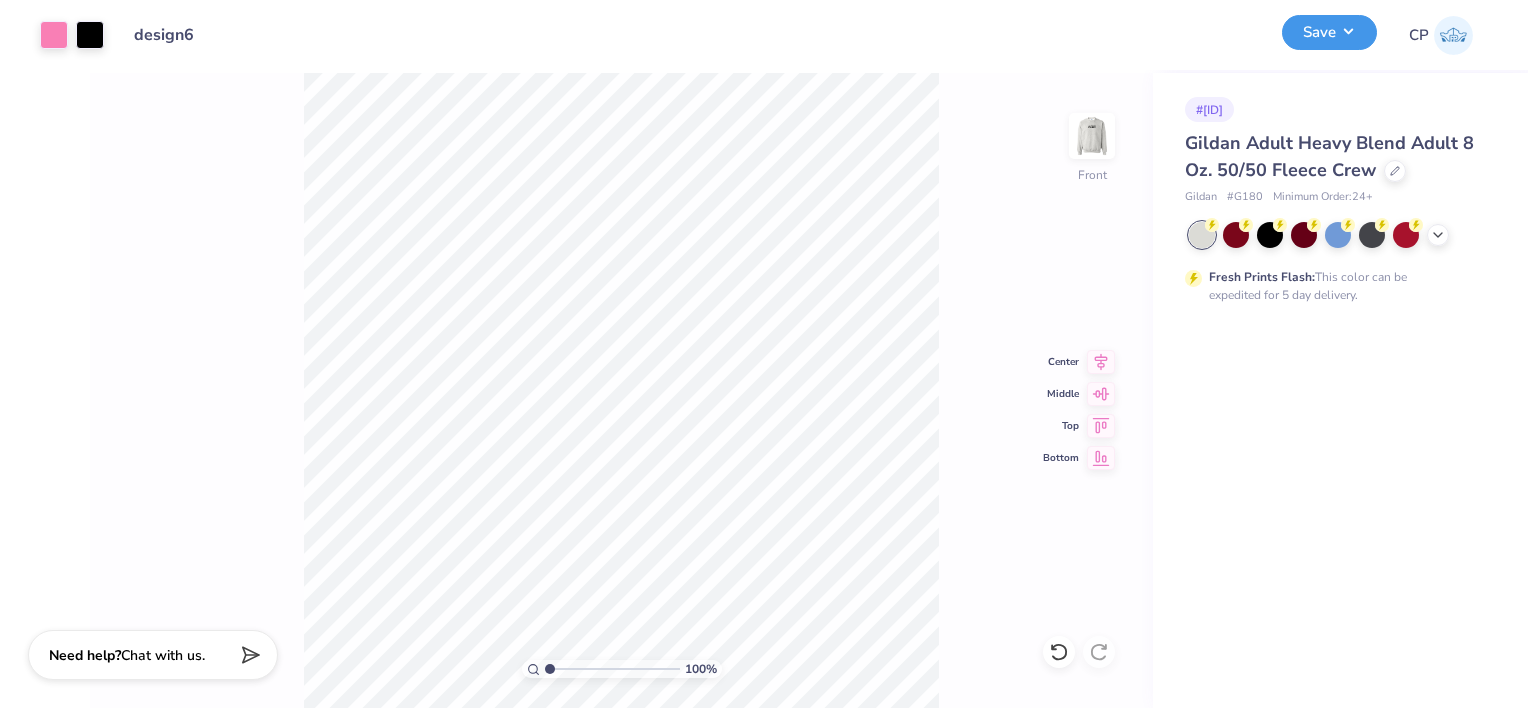 click on "Save" at bounding box center [1329, 32] 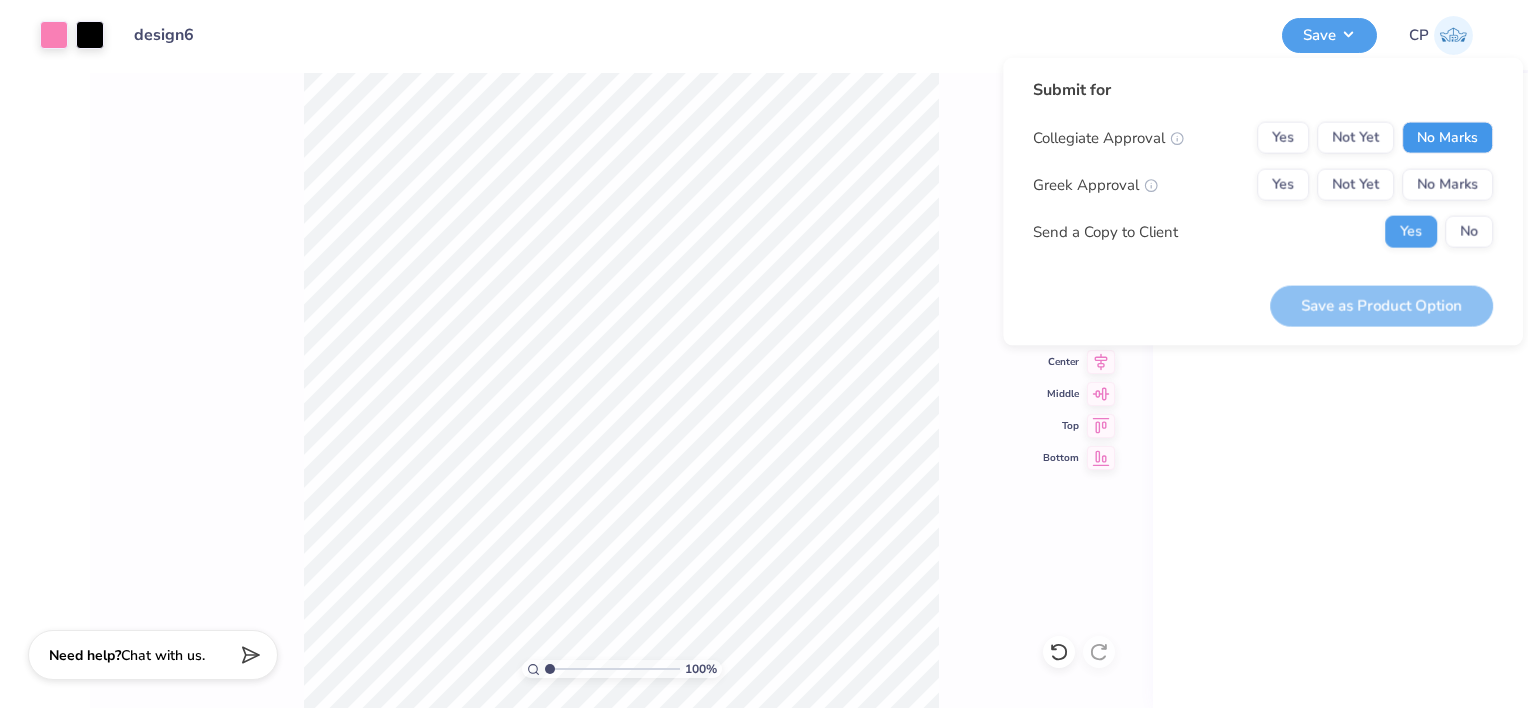 click on "No Marks" at bounding box center [1447, 138] 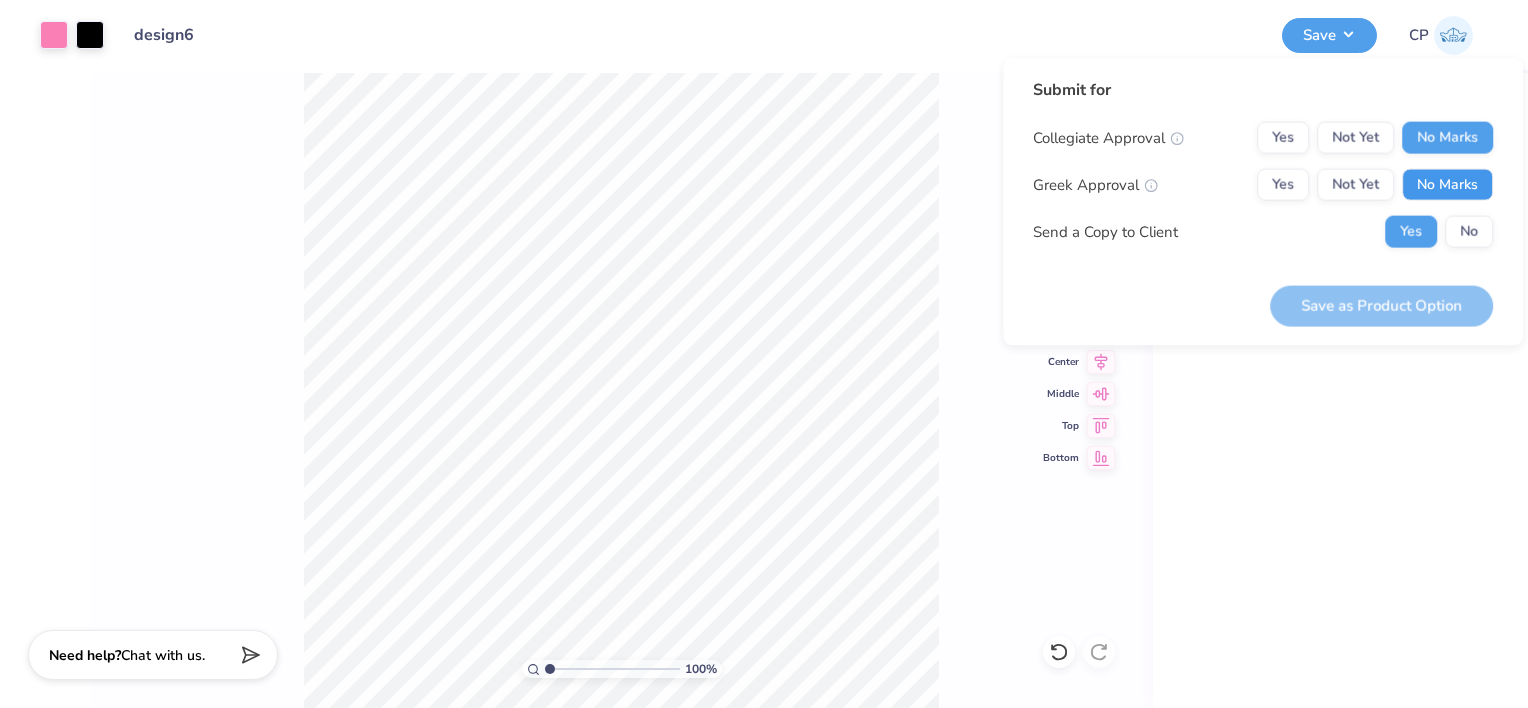 click on "No Marks" at bounding box center [1447, 185] 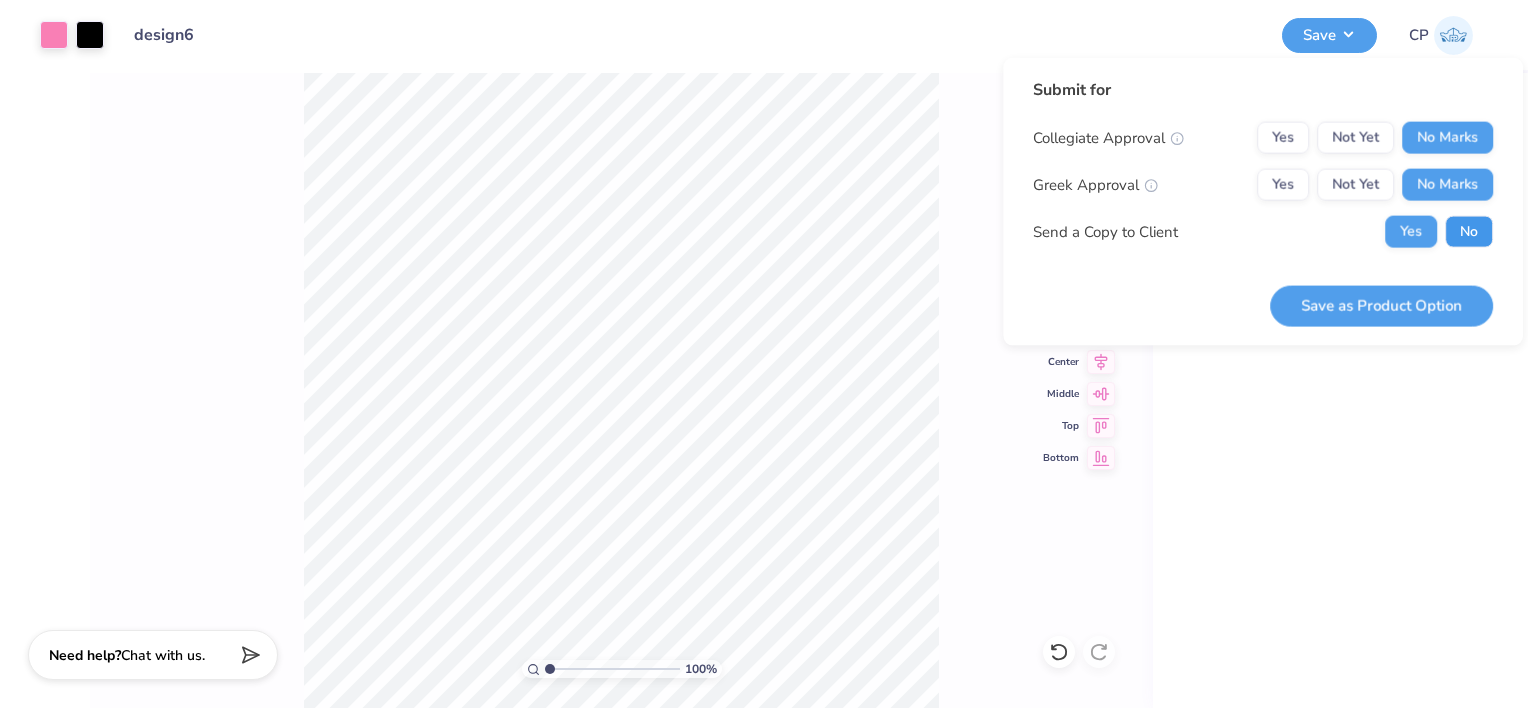 click on "No" at bounding box center [1469, 232] 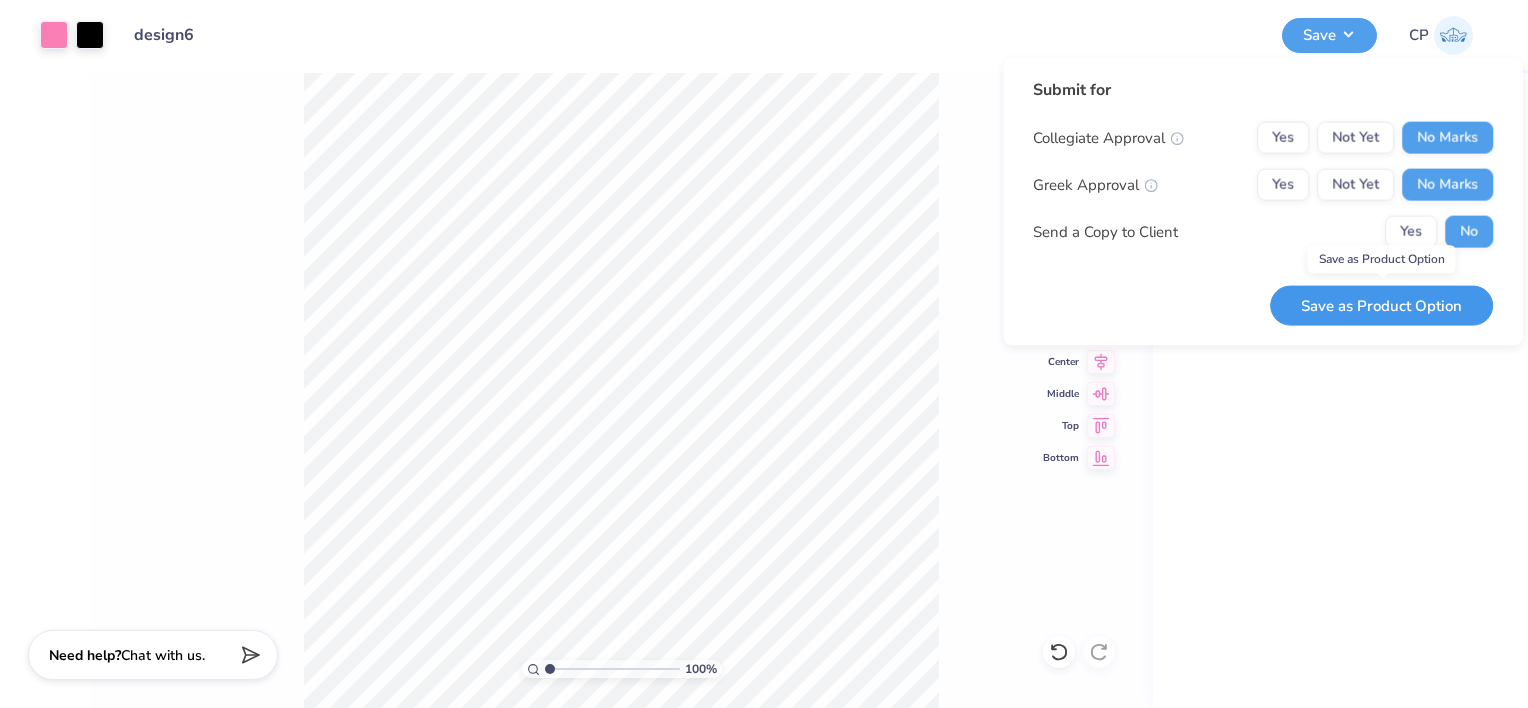 click on "Save as Product Option" at bounding box center (1381, 305) 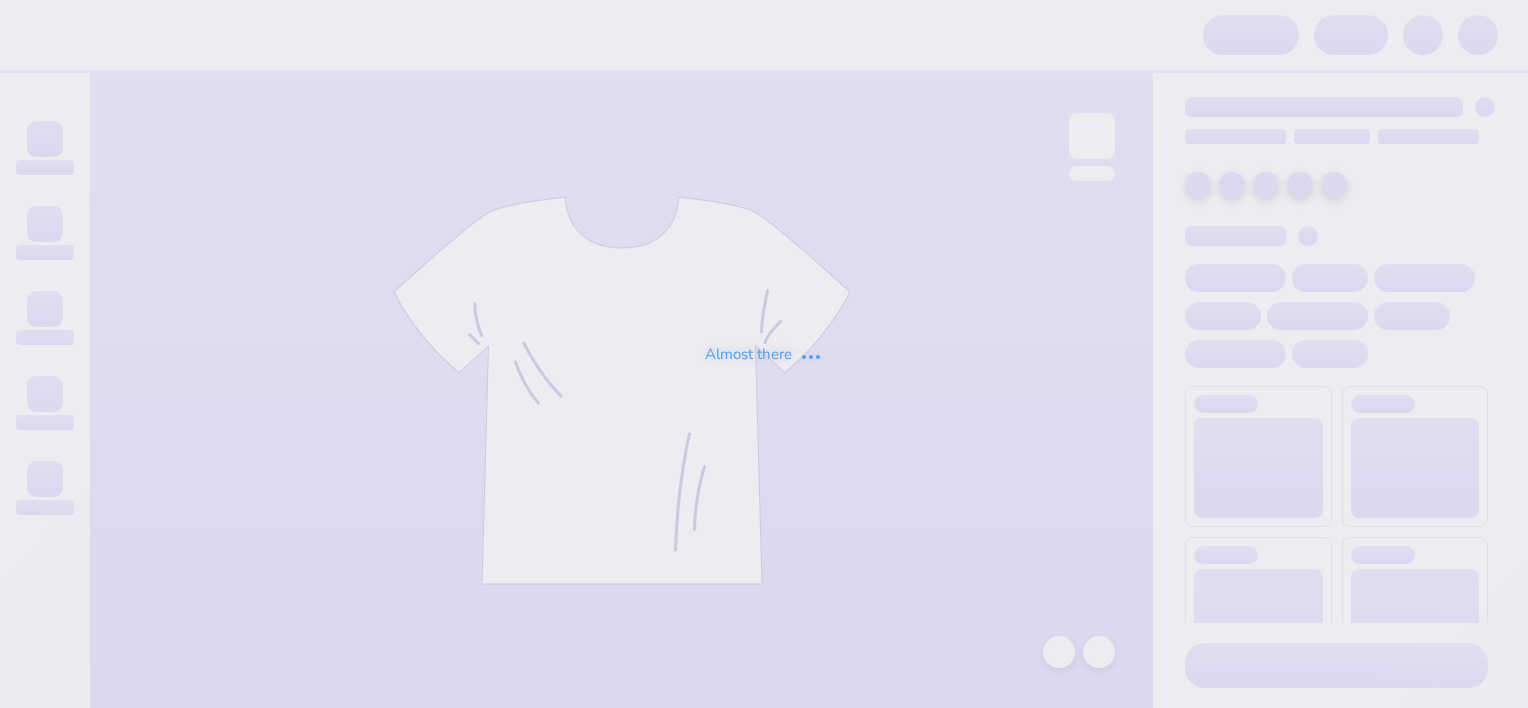 scroll, scrollTop: 0, scrollLeft: 0, axis: both 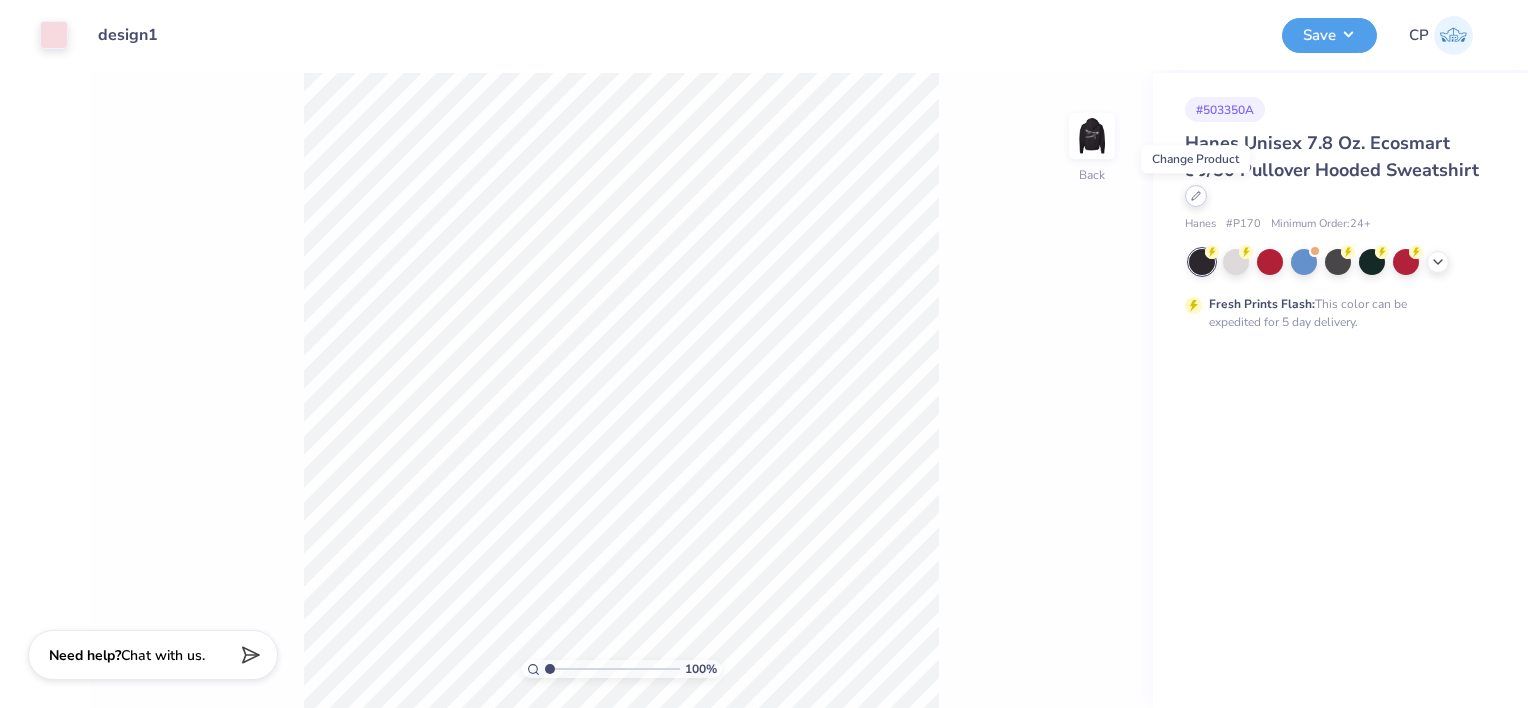 click 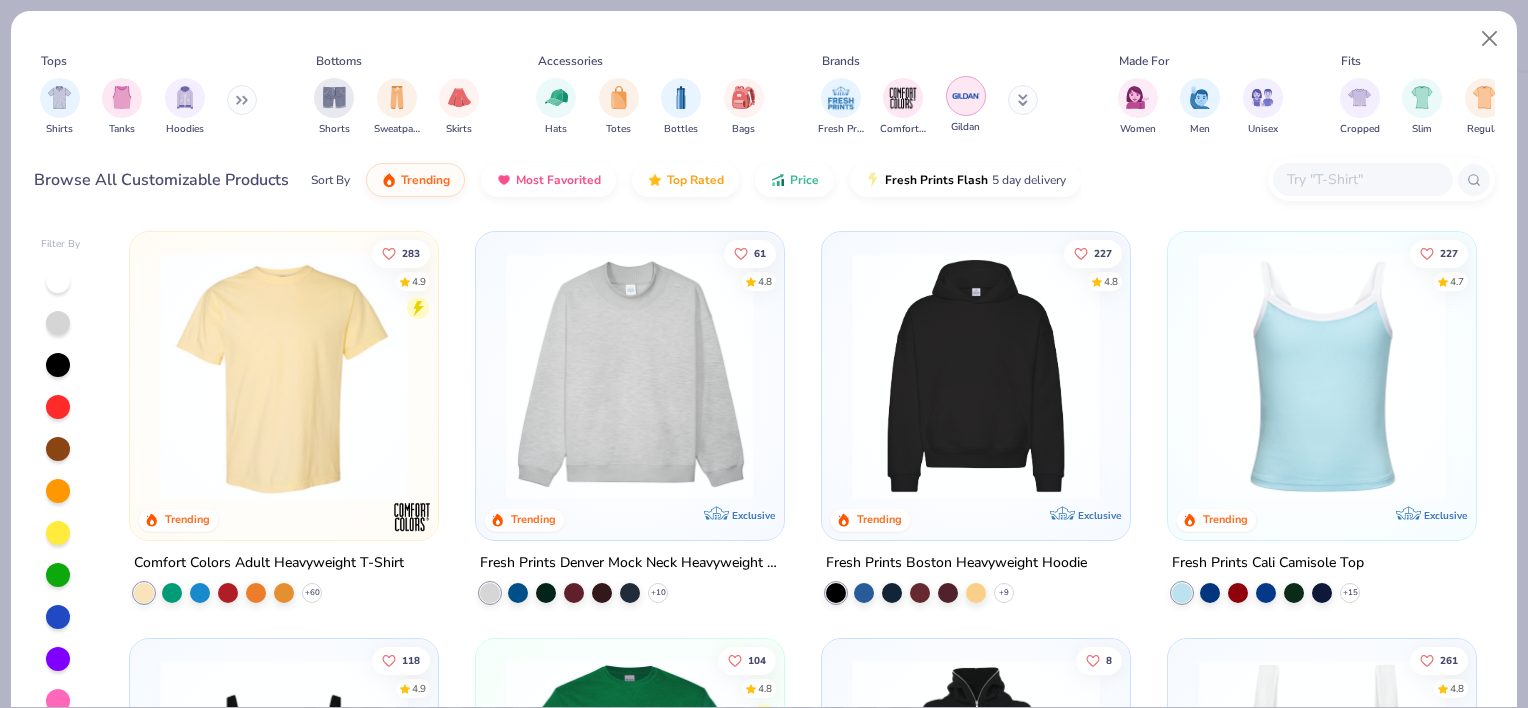 click at bounding box center [966, 96] 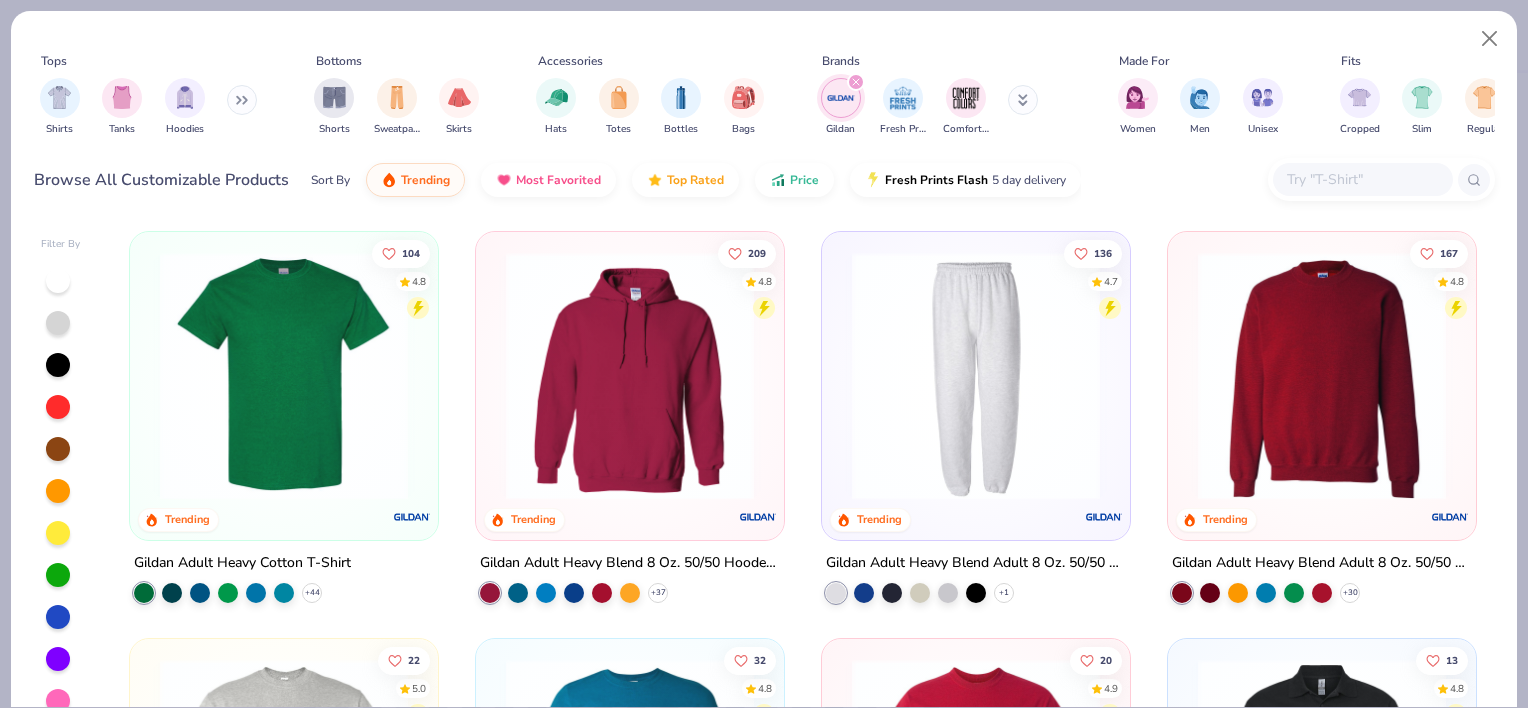 click at bounding box center [284, 376] 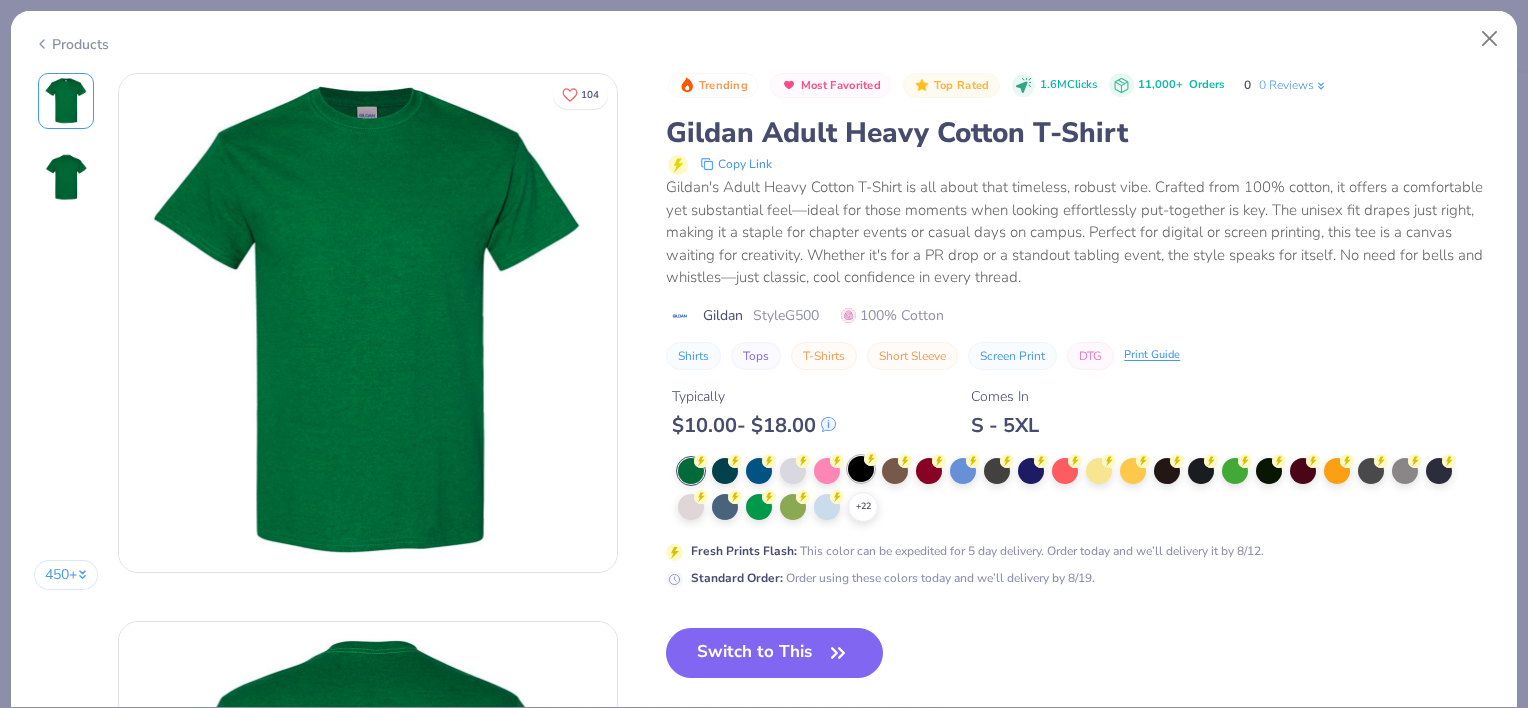 click at bounding box center (861, 469) 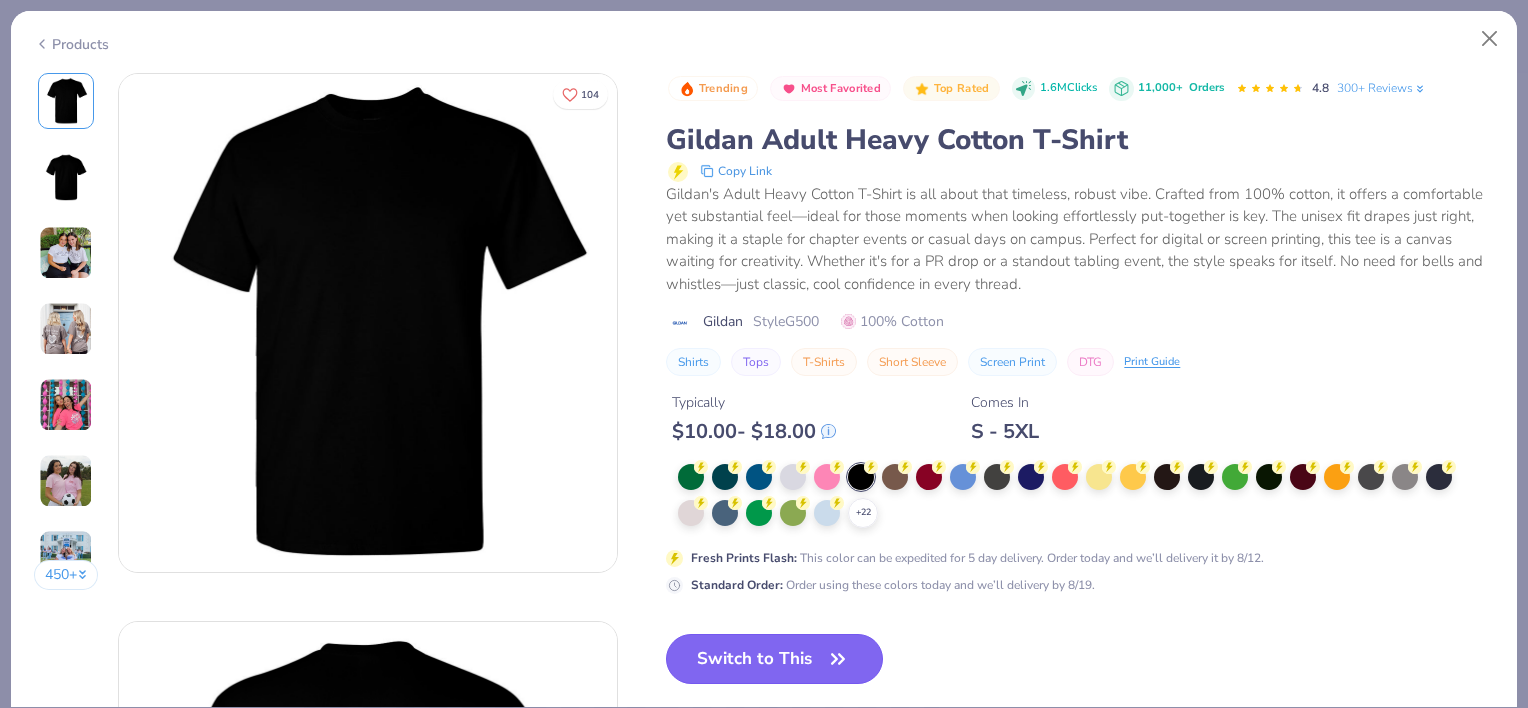 click on "Switch to This" at bounding box center [774, 659] 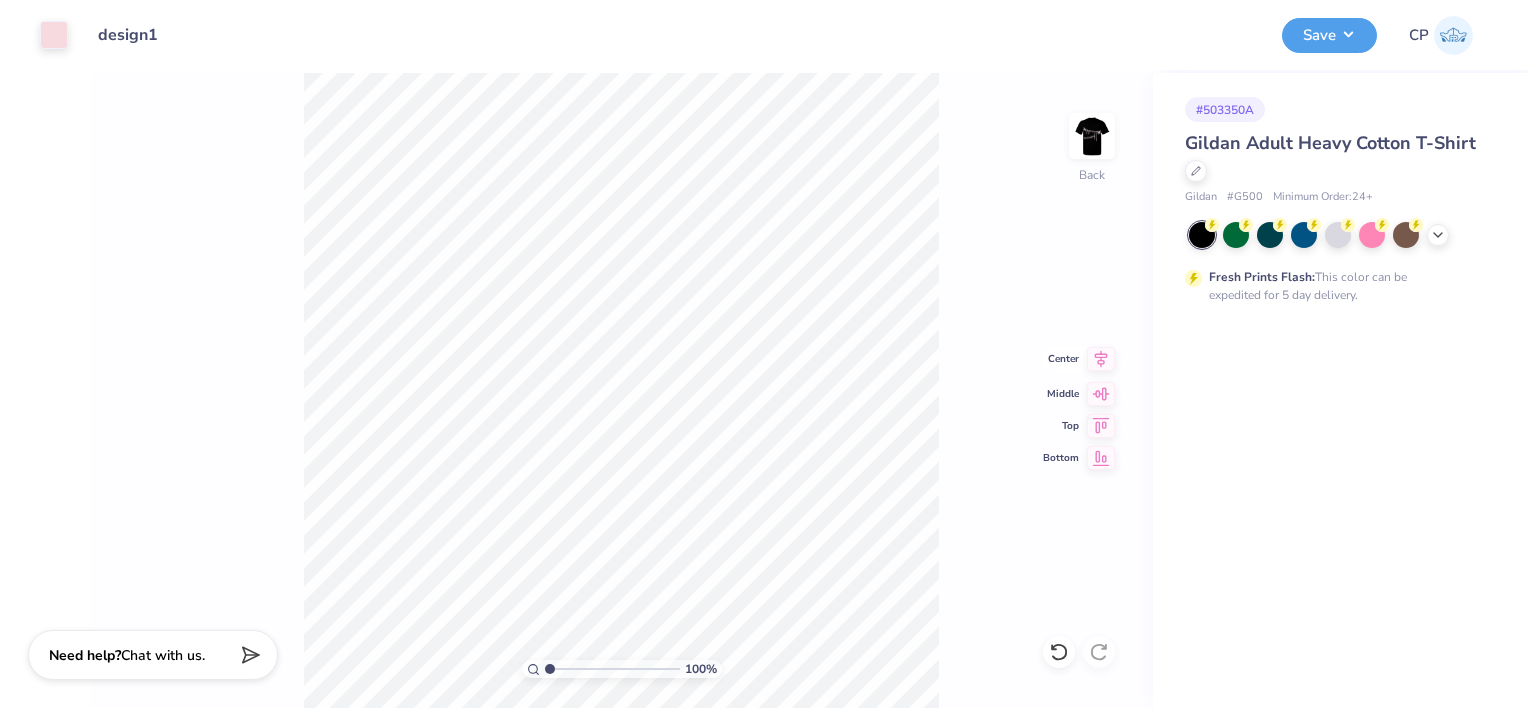 click 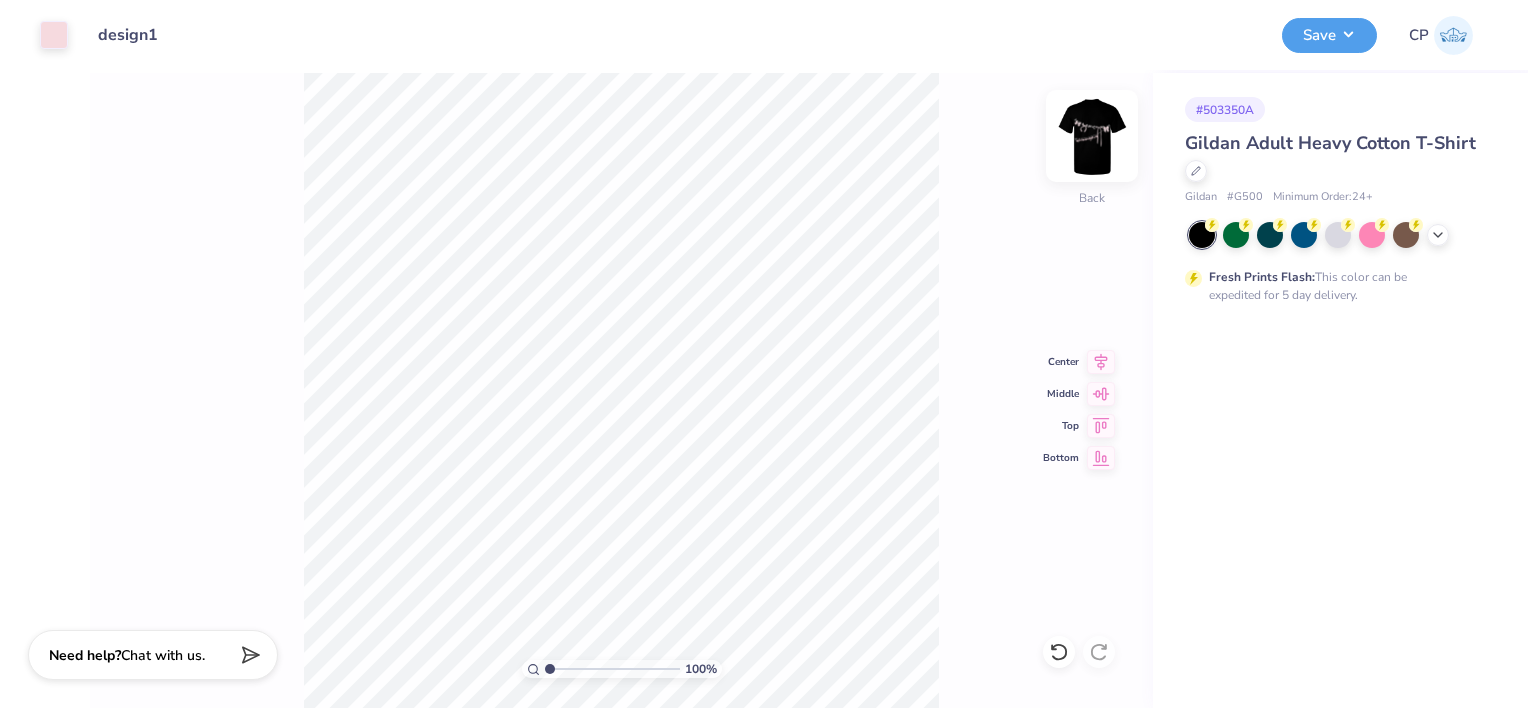 click at bounding box center [1092, 136] 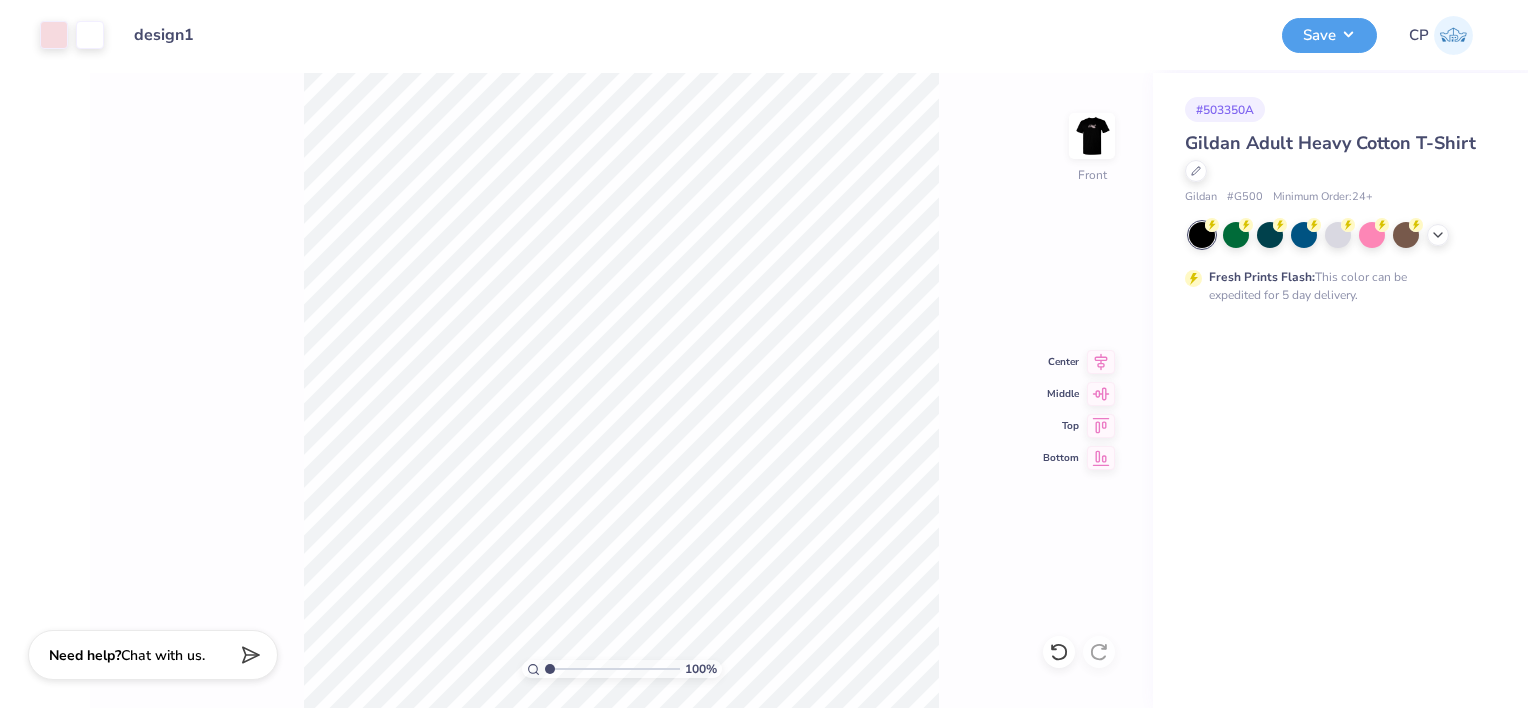 click on "100  % Front Center Middle Top Bottom" at bounding box center (621, 390) 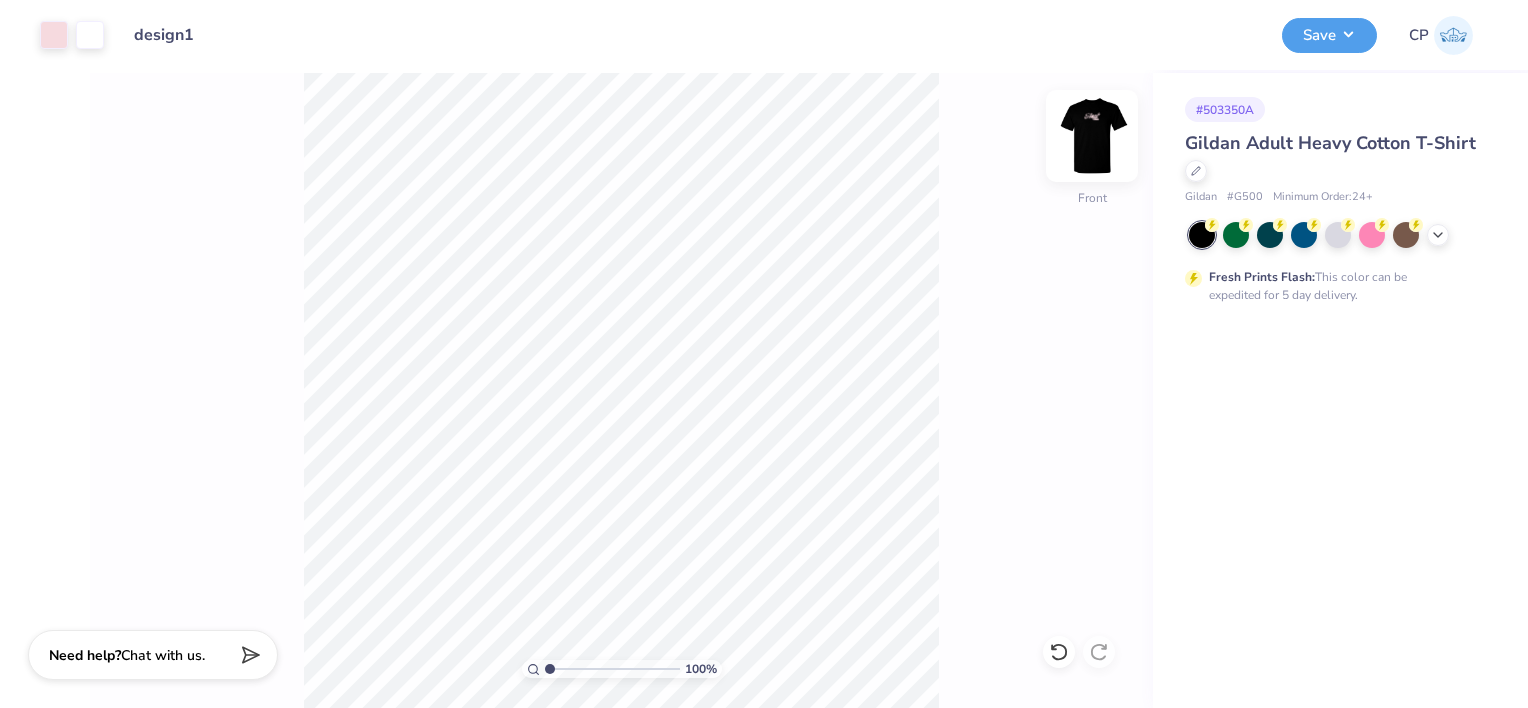 click at bounding box center [1092, 136] 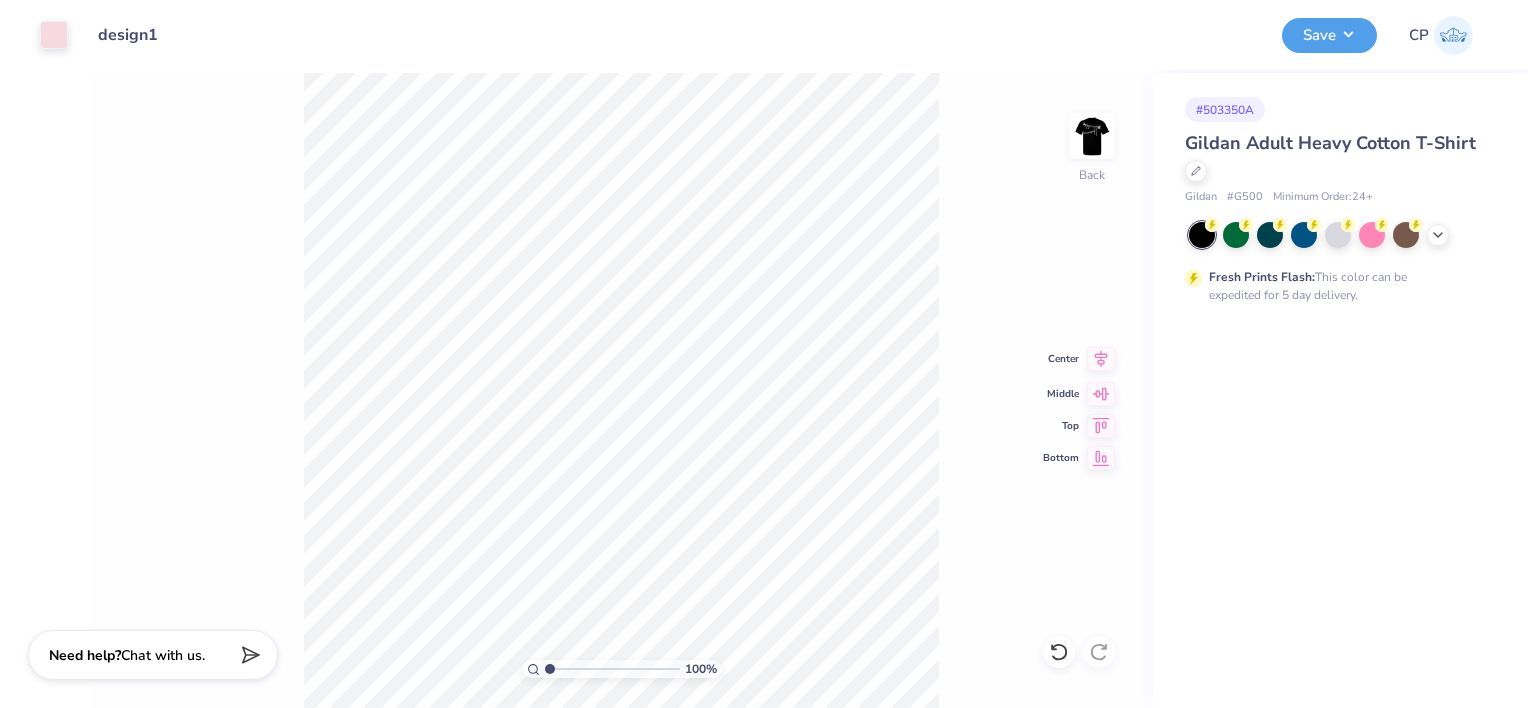 click 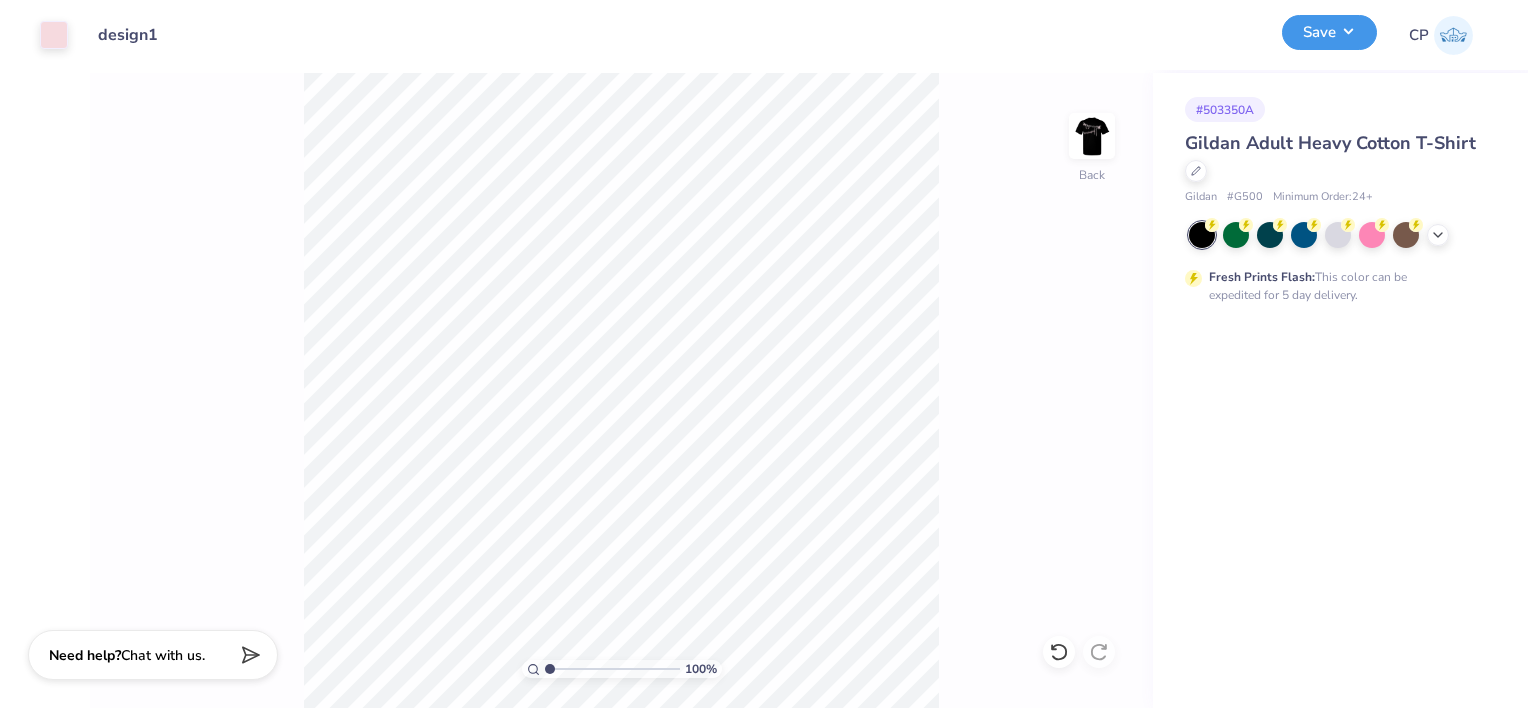 click on "Save" at bounding box center [1329, 32] 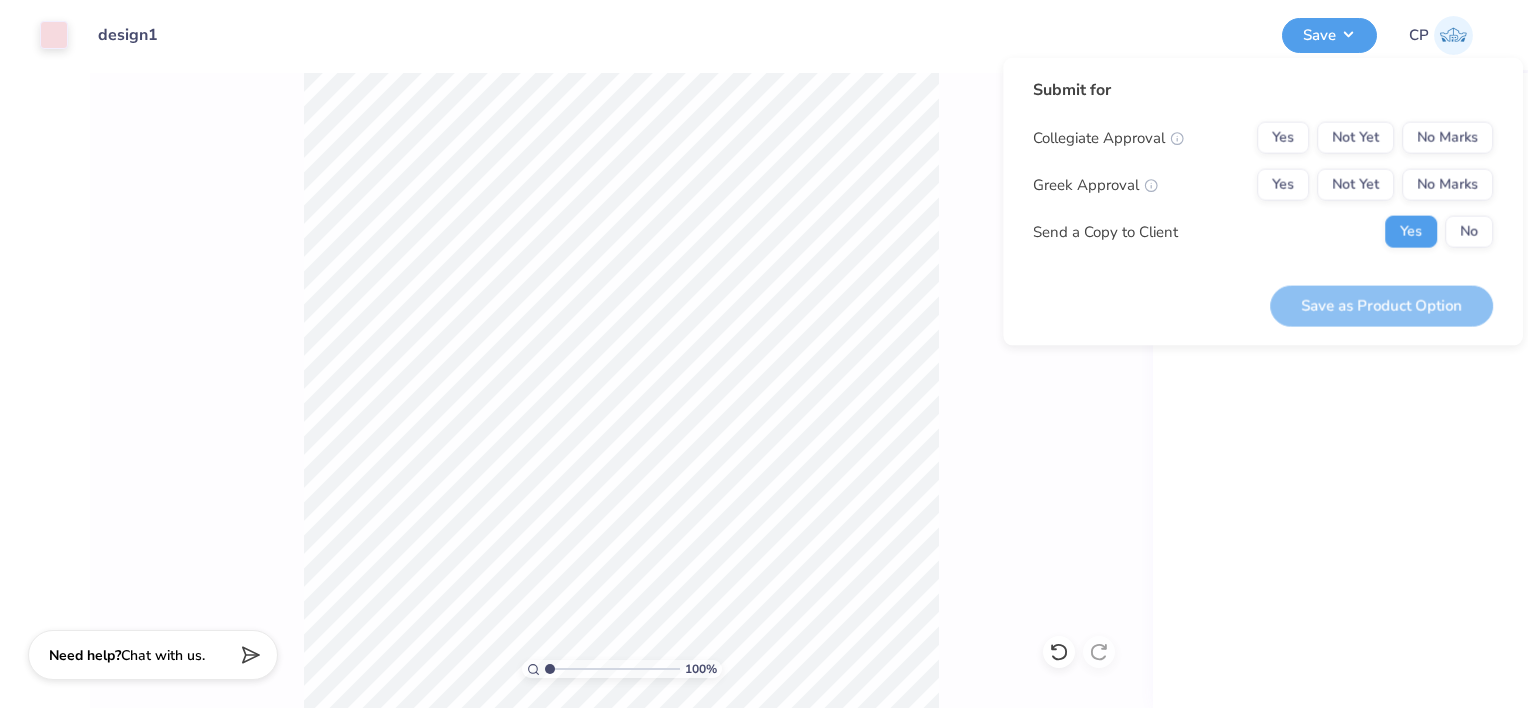 click on "Submit for Collegiate Approval Yes Not Yet No Marks Greek Approval Yes Not Yet No Marks Send a Copy to Client Yes No" at bounding box center (1263, 170) 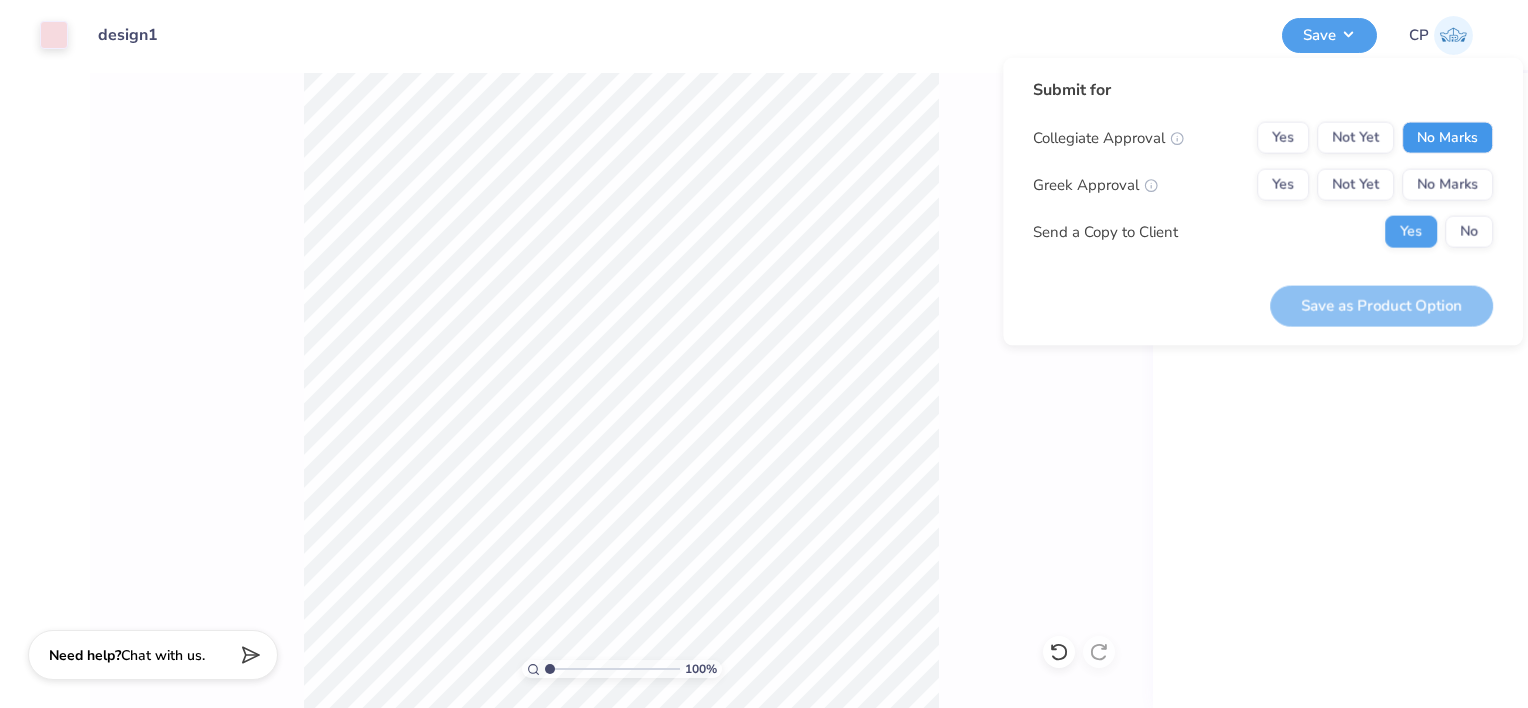 click on "No Marks" at bounding box center (1447, 138) 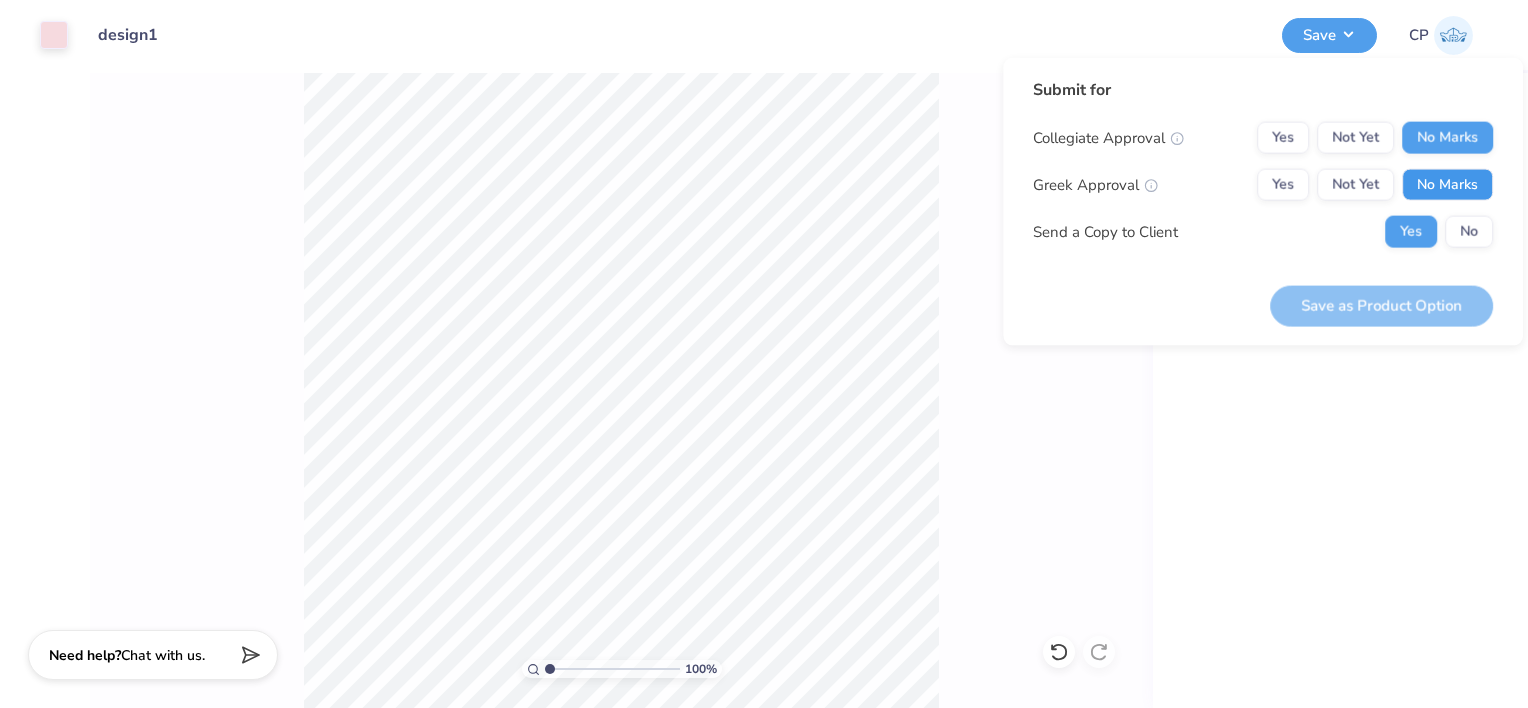click on "No Marks" at bounding box center (1447, 185) 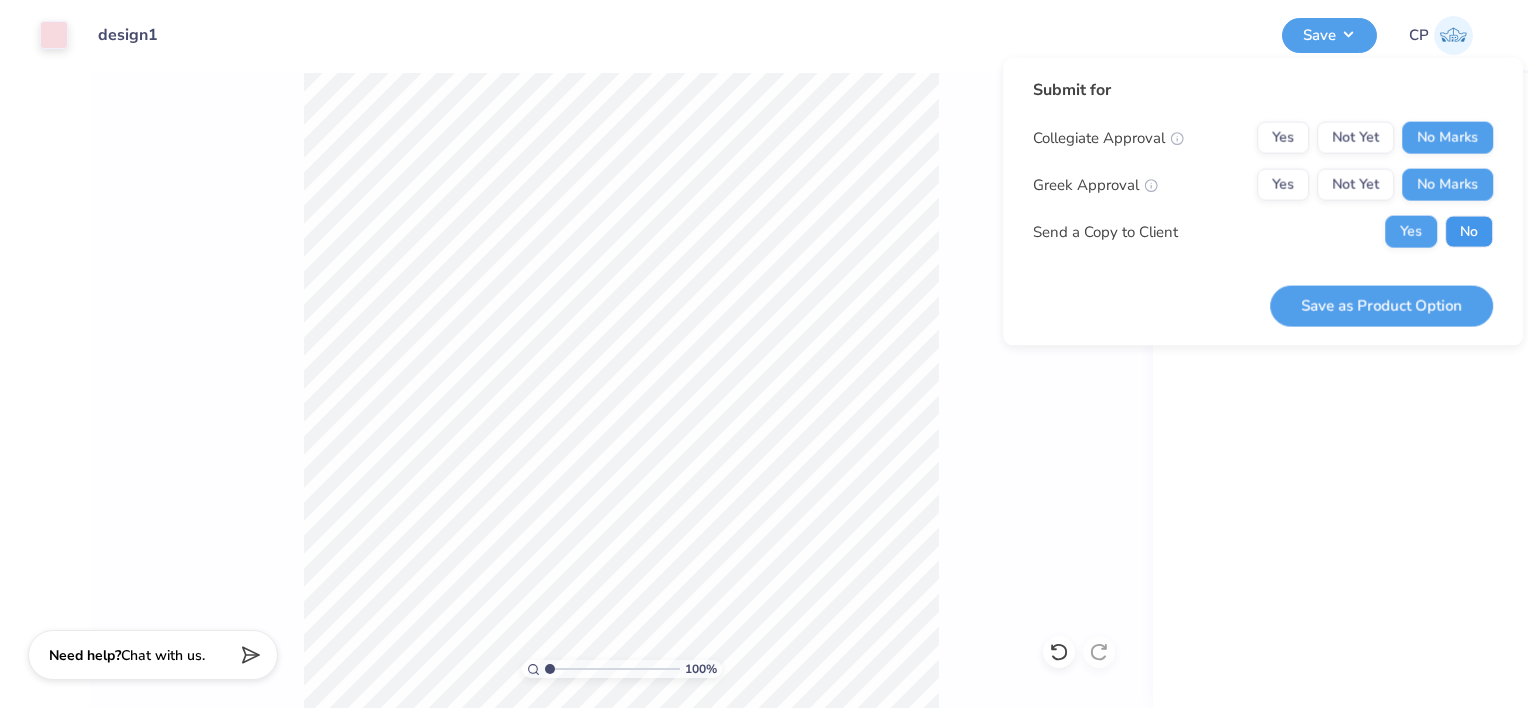 click on "No" at bounding box center [1469, 232] 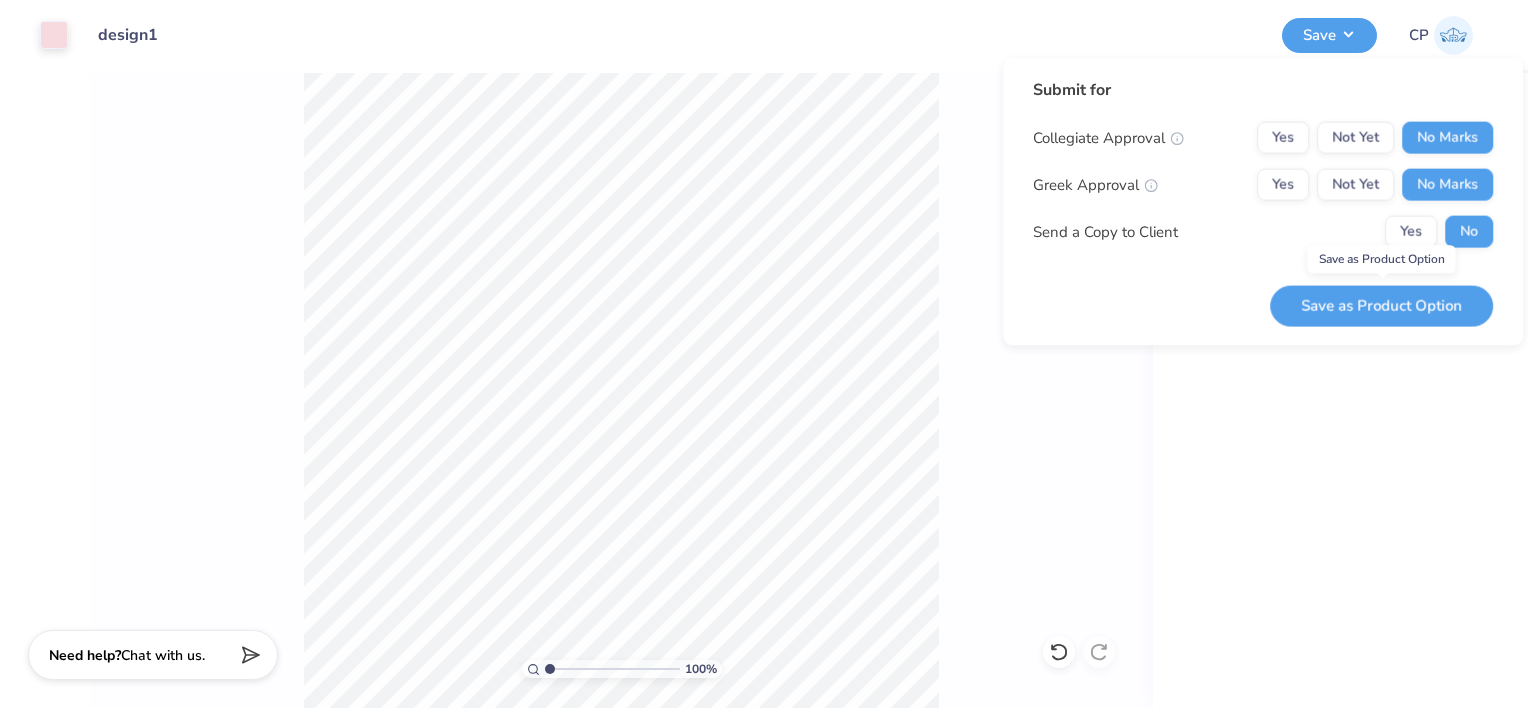 click on "Save as Product Option" at bounding box center [1381, 305] 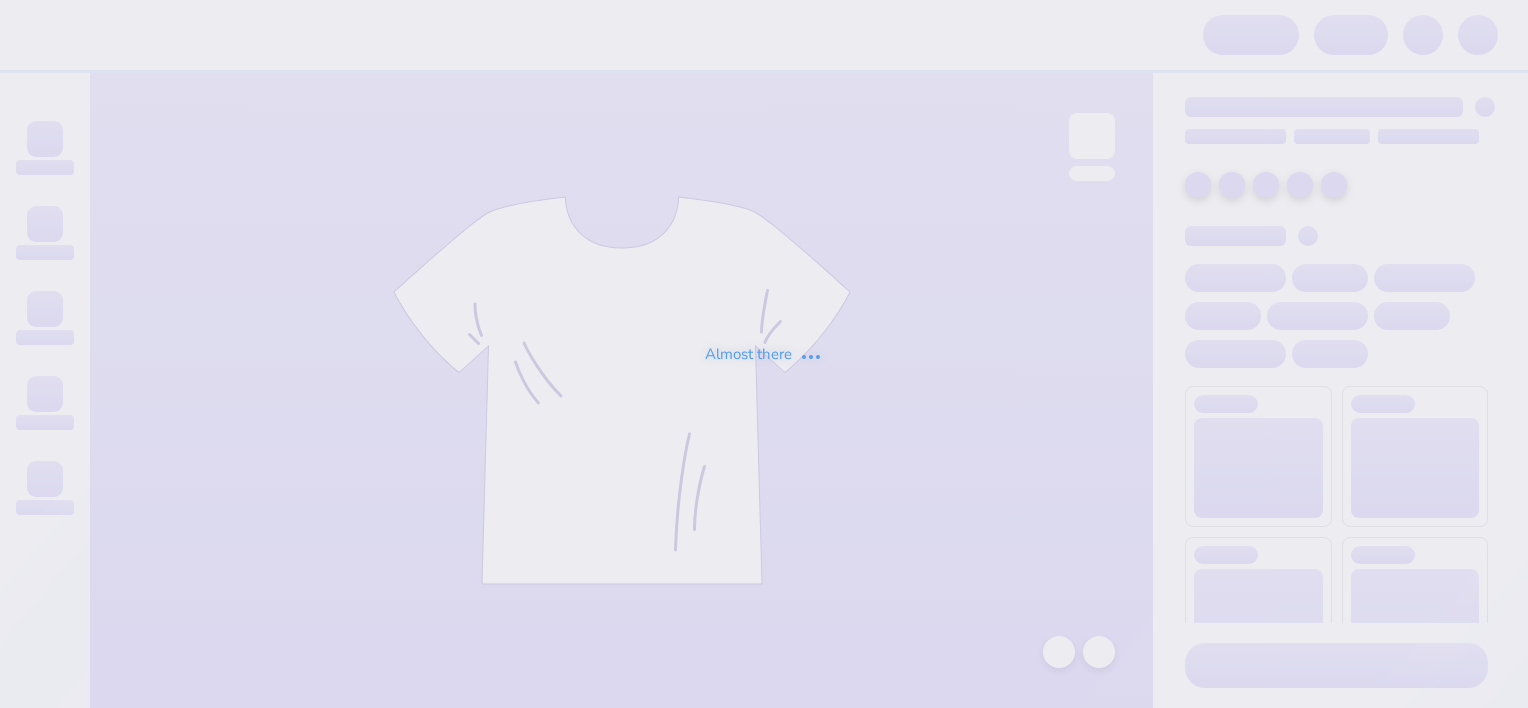 scroll, scrollTop: 0, scrollLeft: 0, axis: both 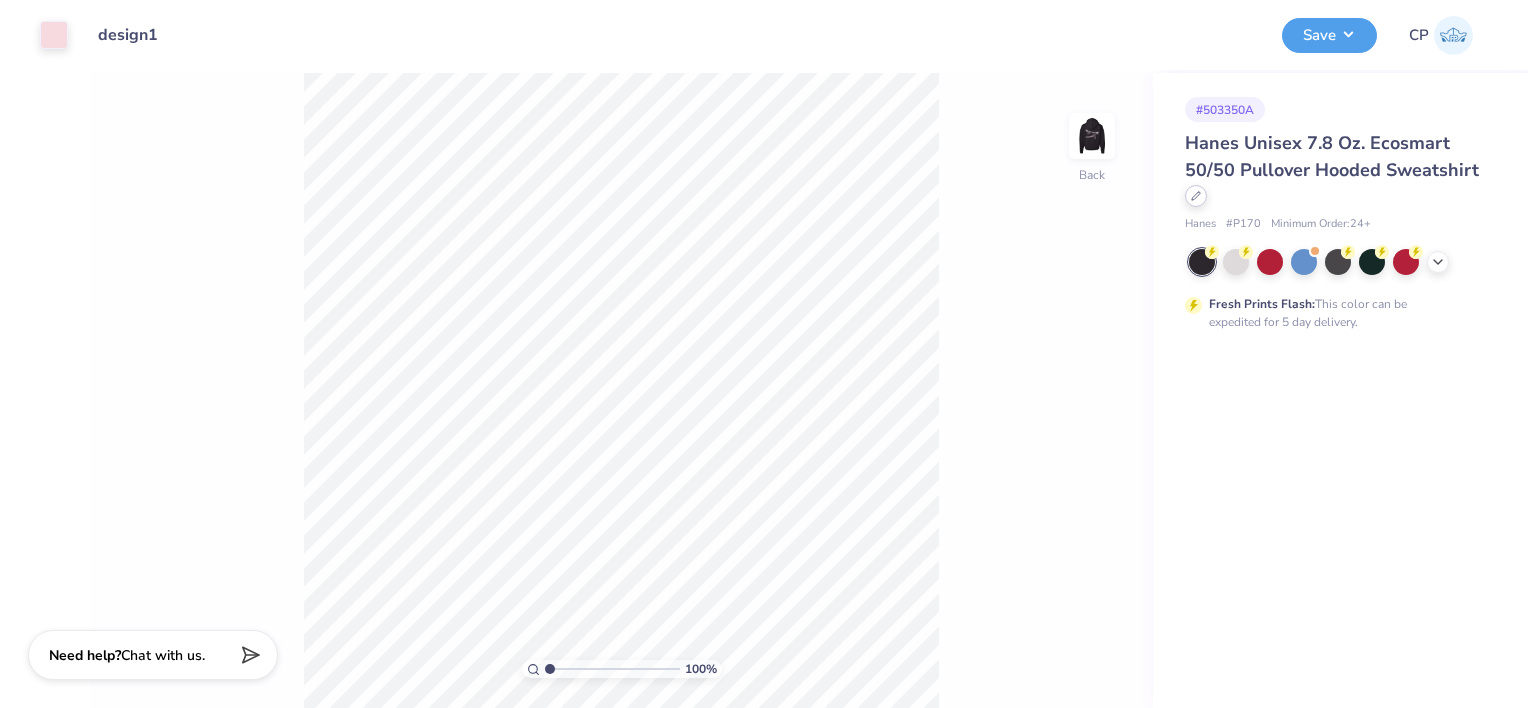 click 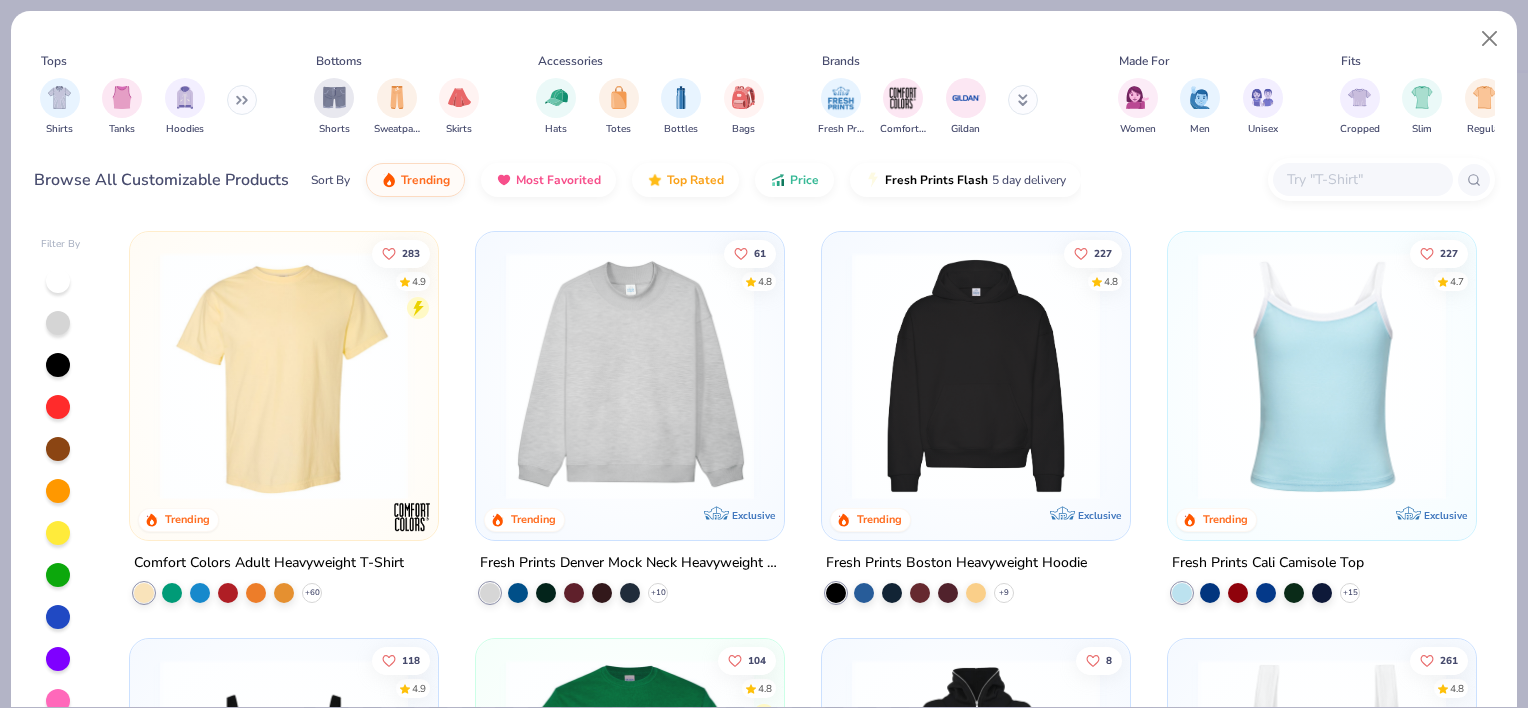 click at bounding box center [1362, 179] 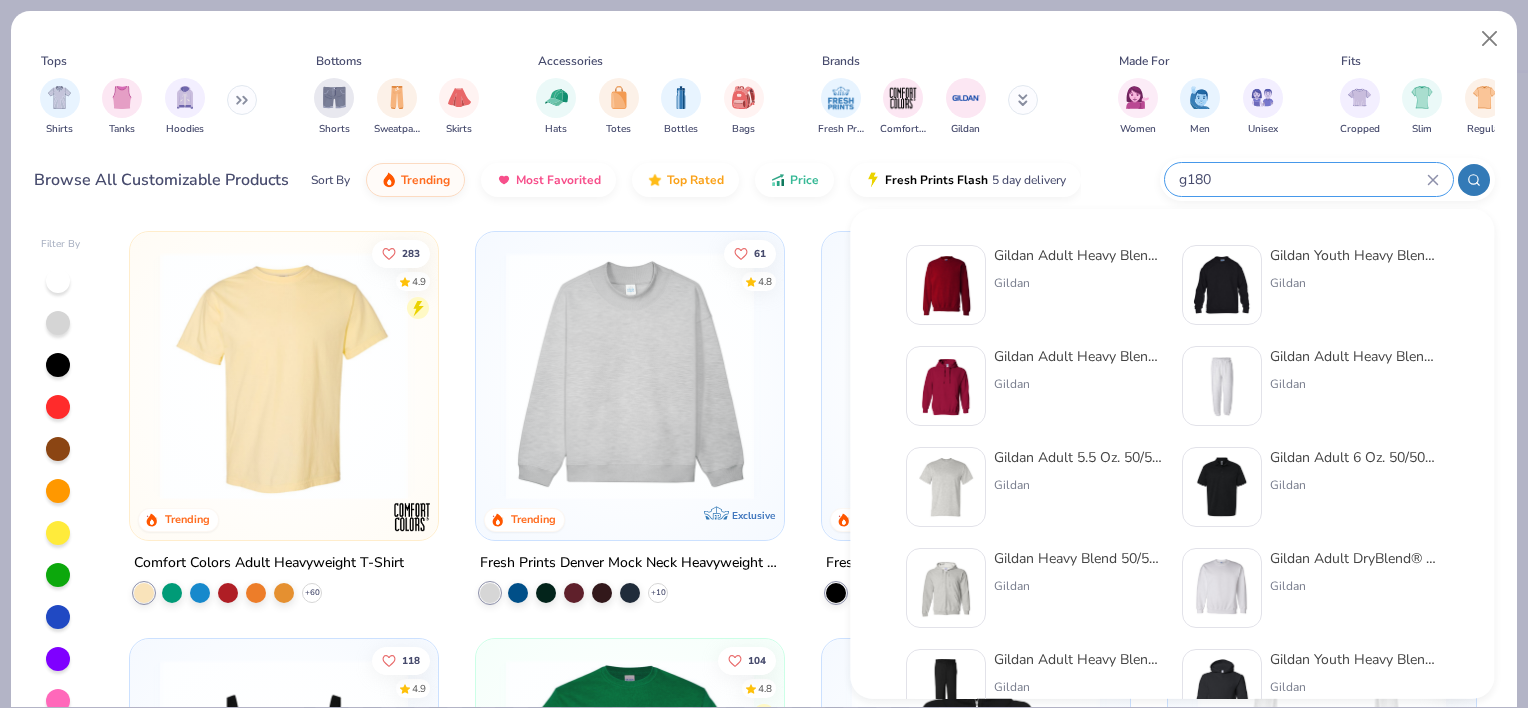 type on "g180" 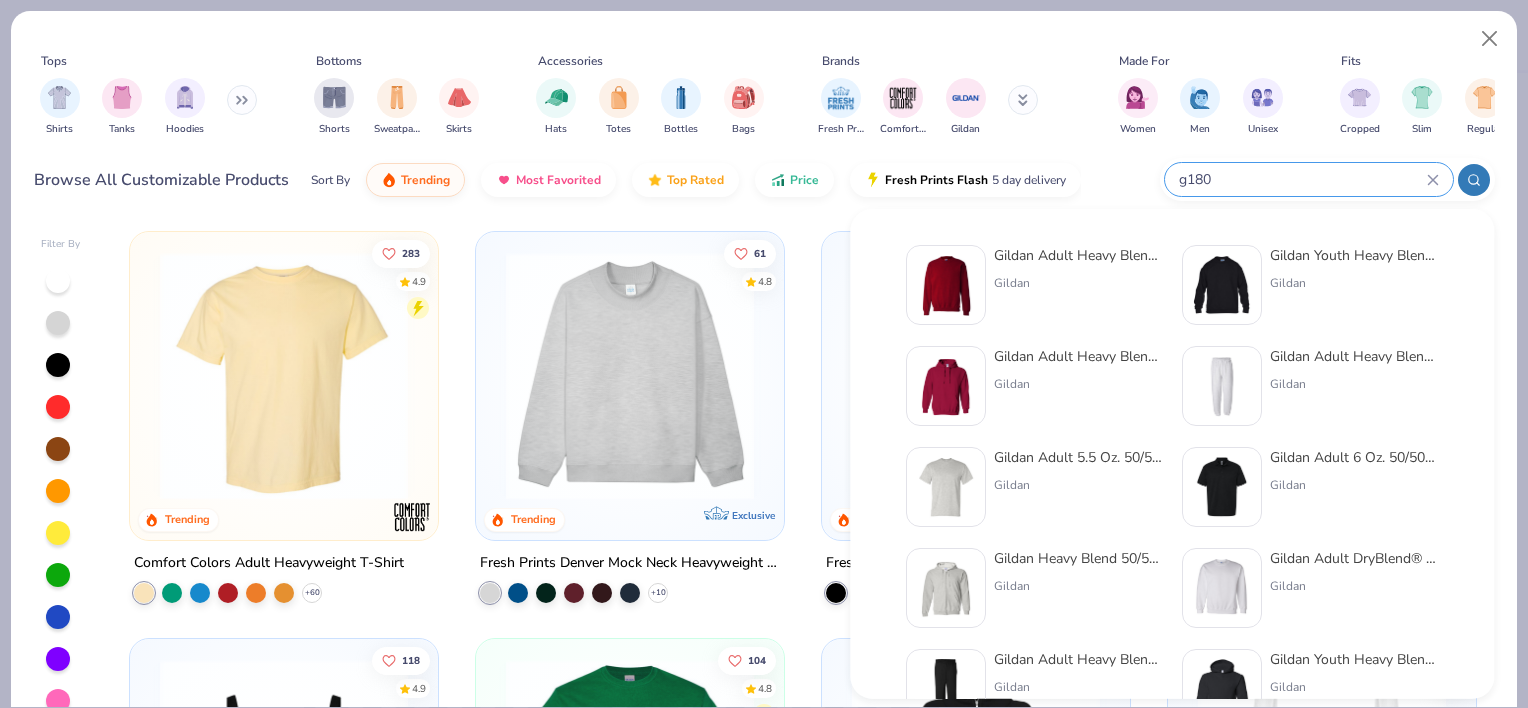click on "Gildan Adult Heavy Blend Adult 8 Oz. 50/50 Fleece Crew" at bounding box center [1078, 255] 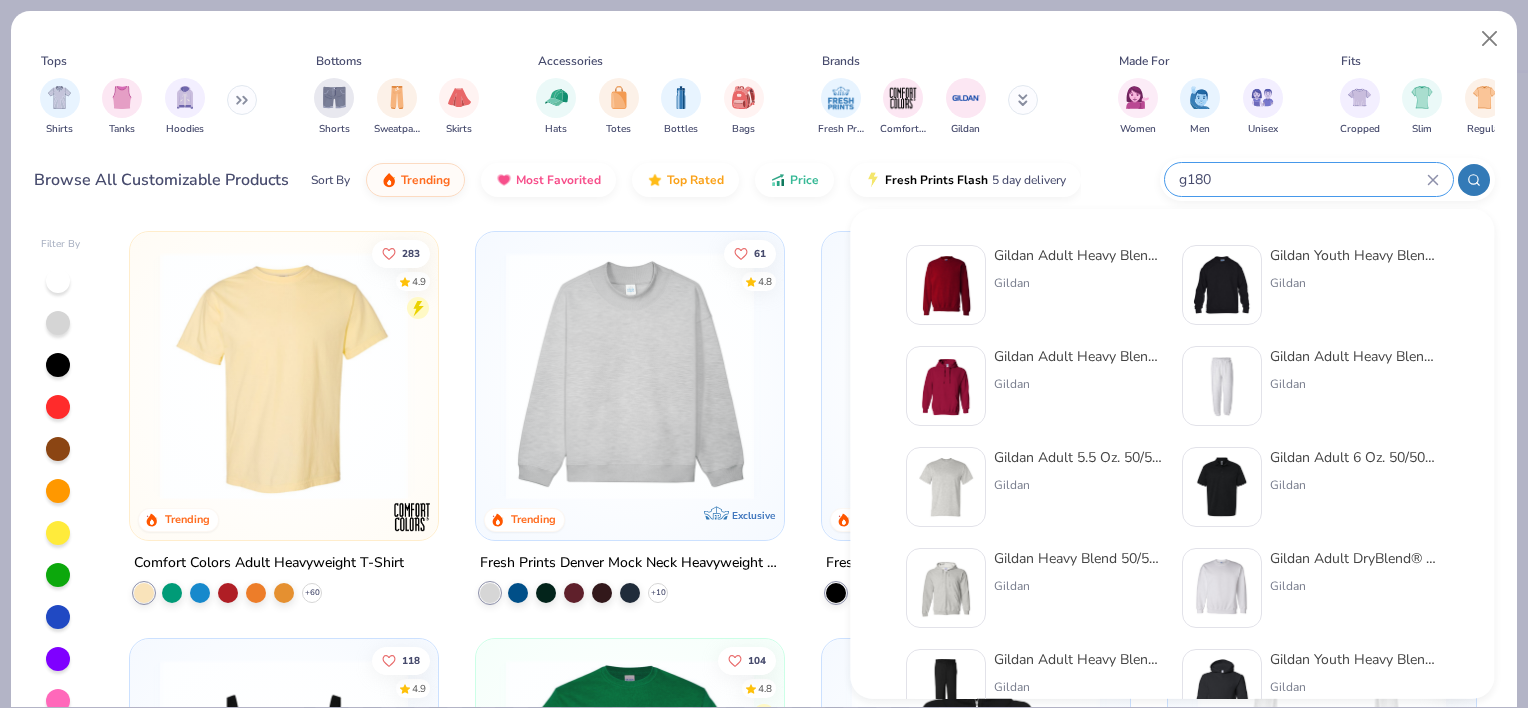 type 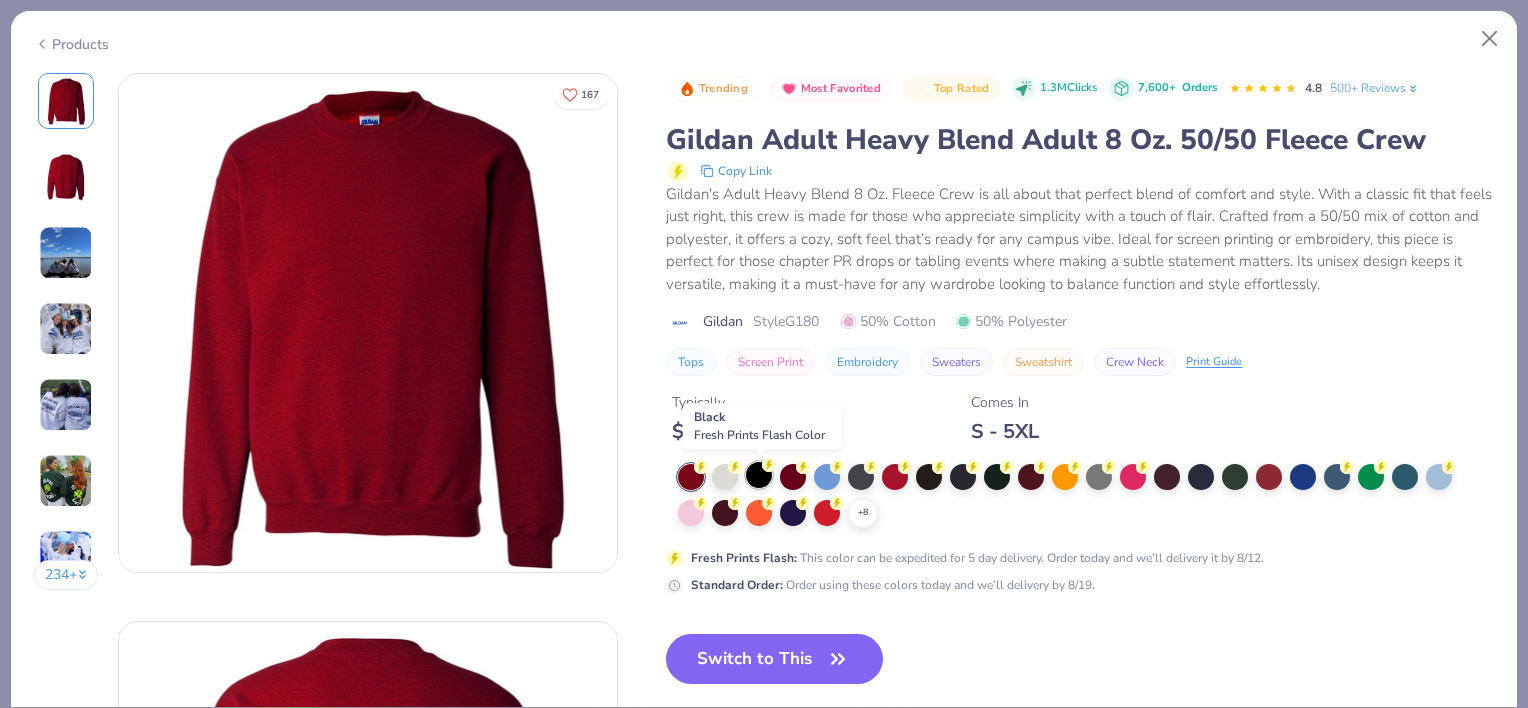 click at bounding box center (759, 475) 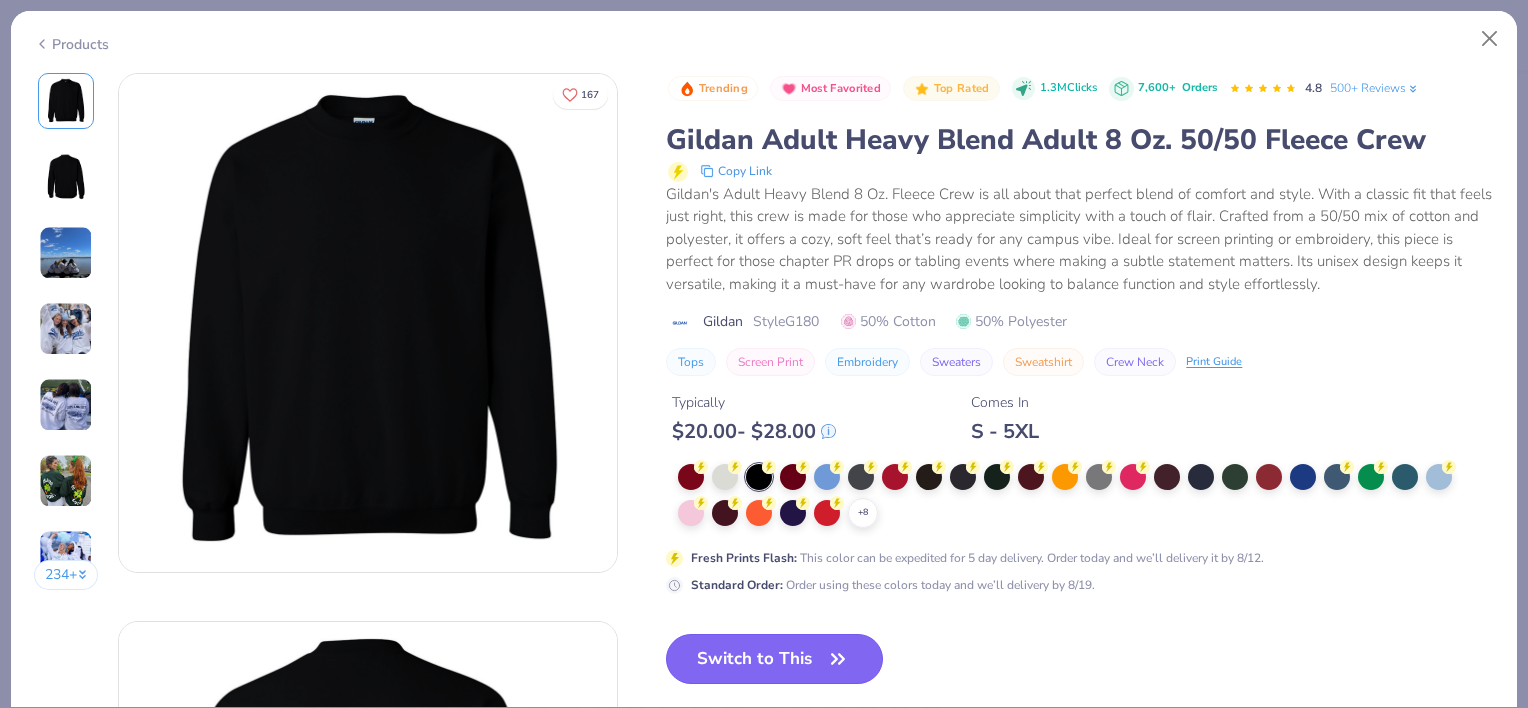 click on "Switch to This" at bounding box center [774, 659] 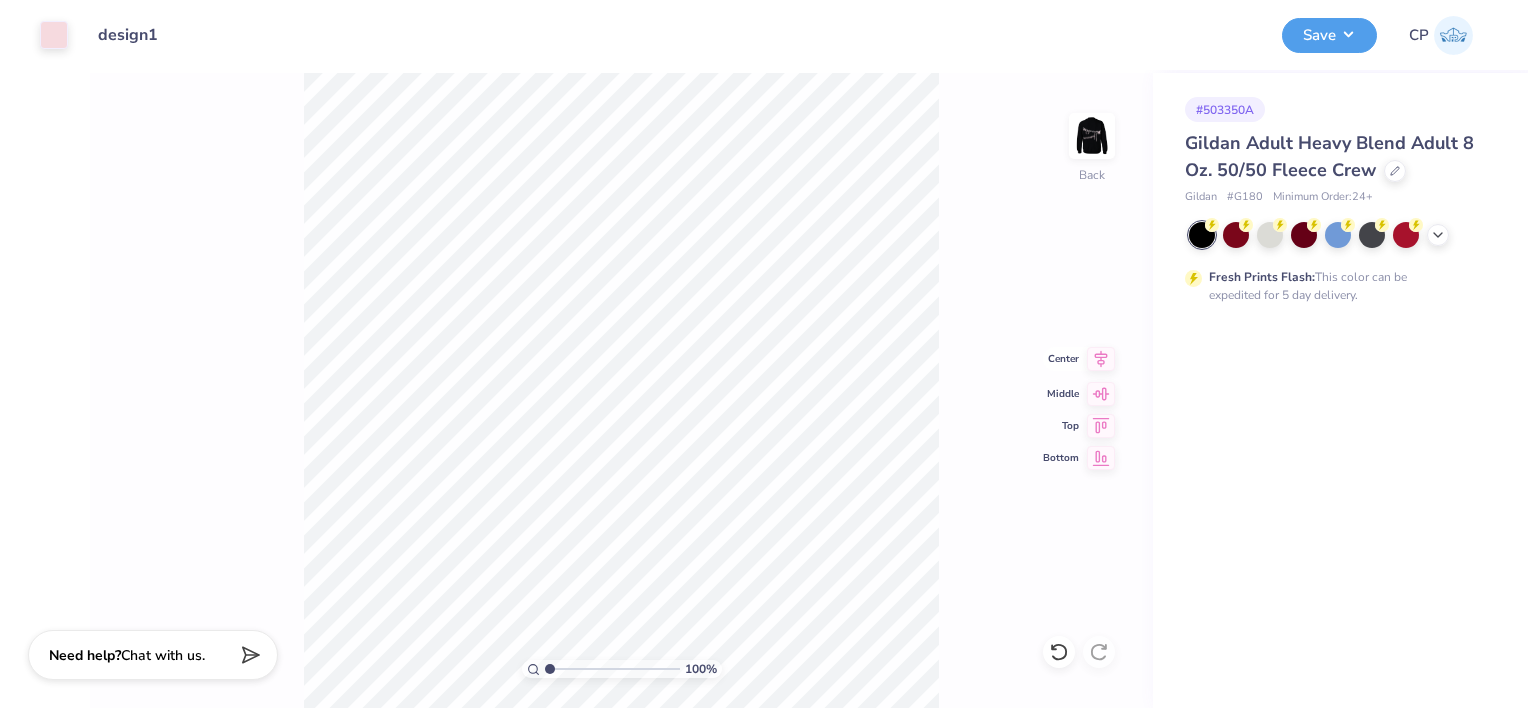 click 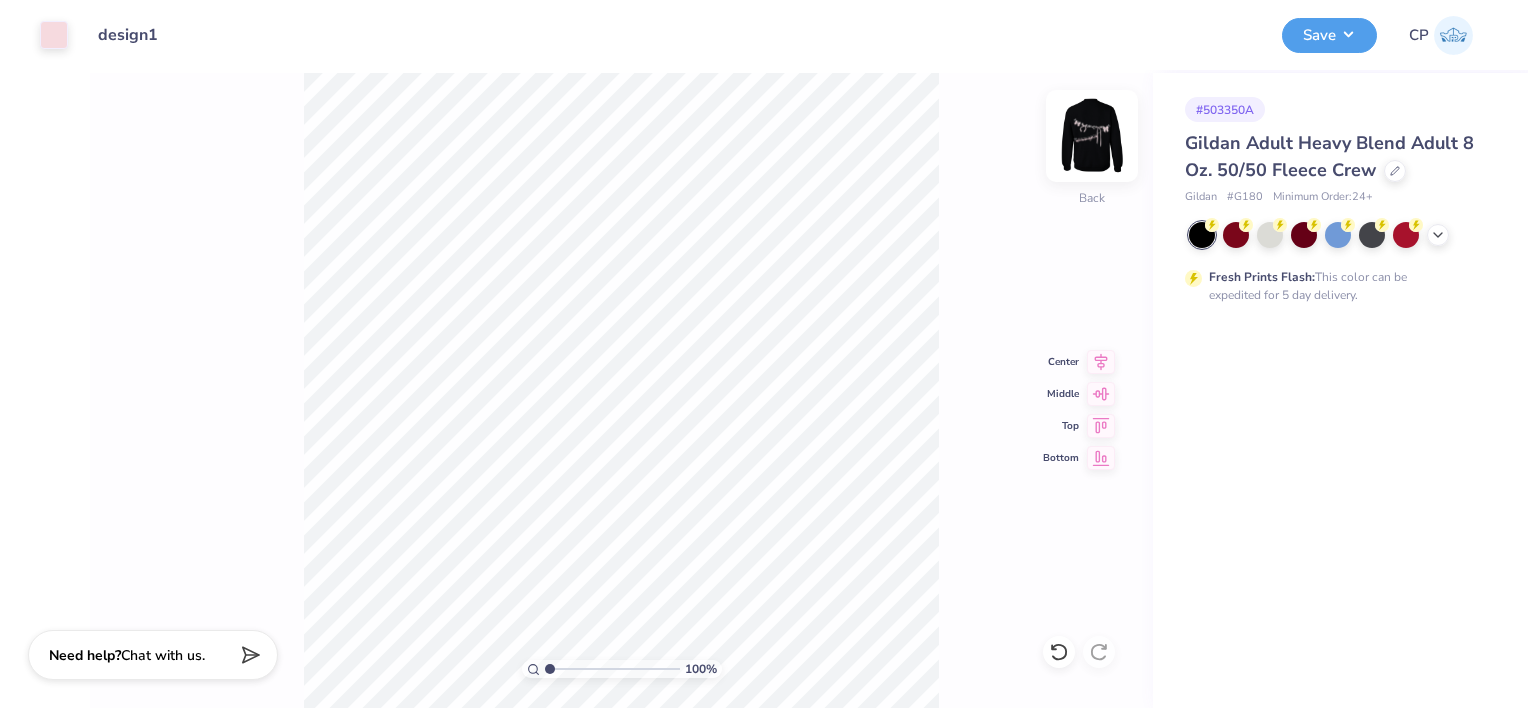 click at bounding box center (1092, 136) 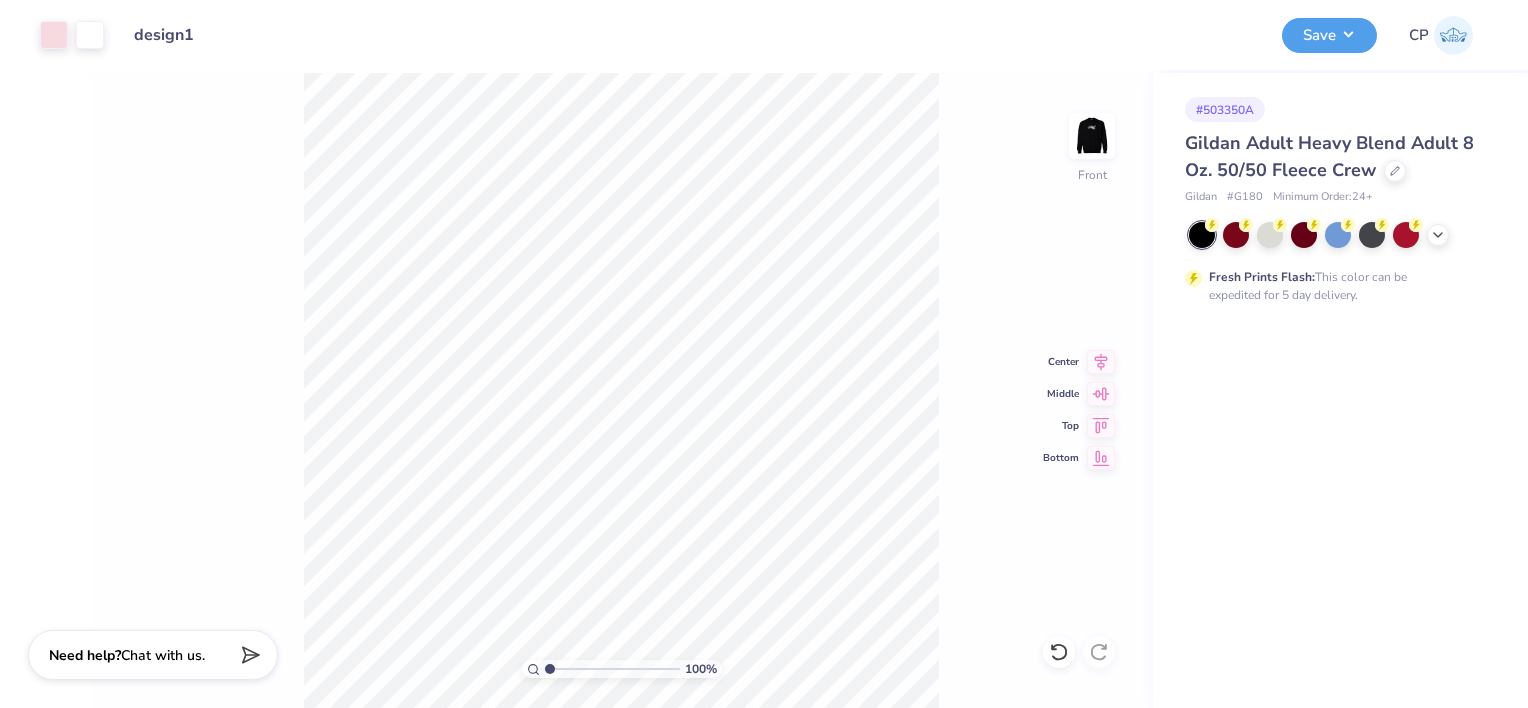 click on "Save CP" at bounding box center (1397, 35) 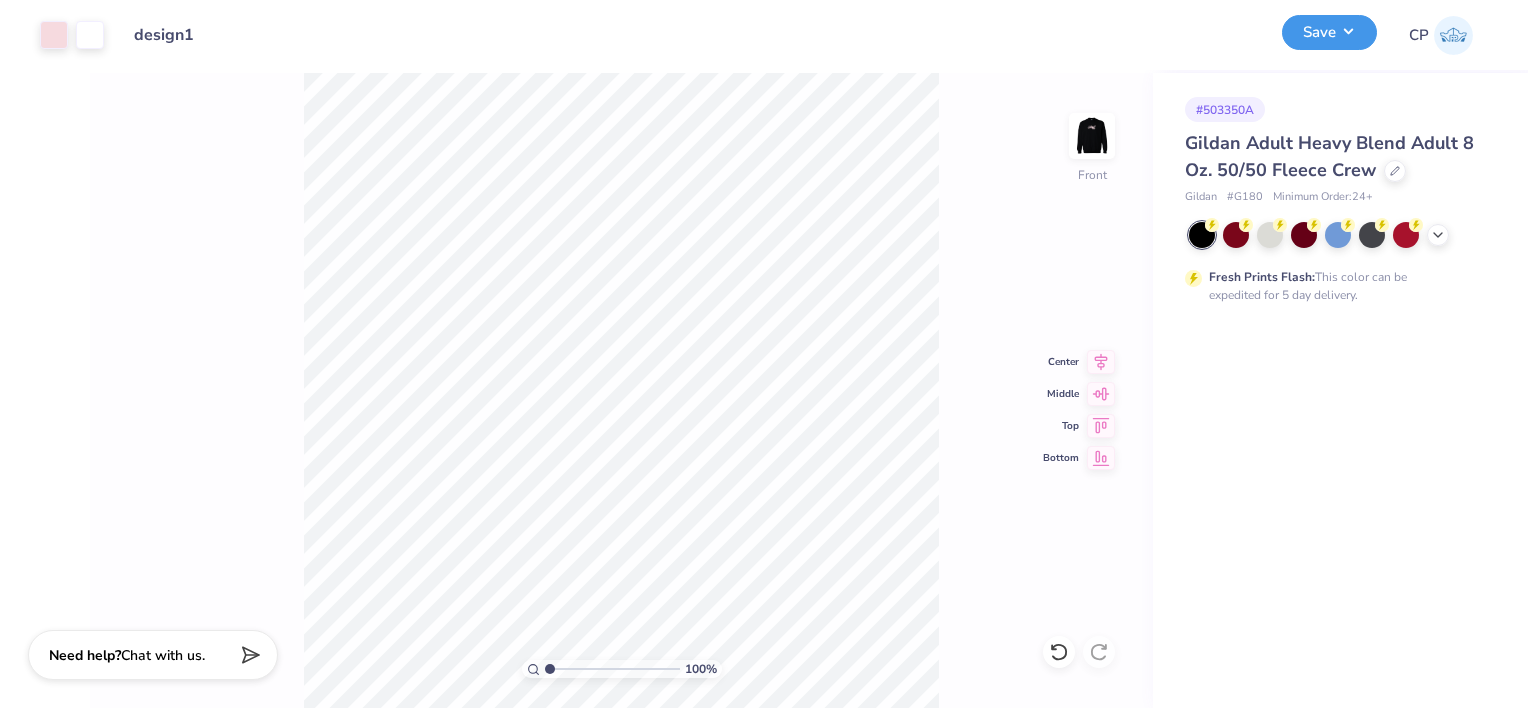 click on "Save" at bounding box center [1329, 32] 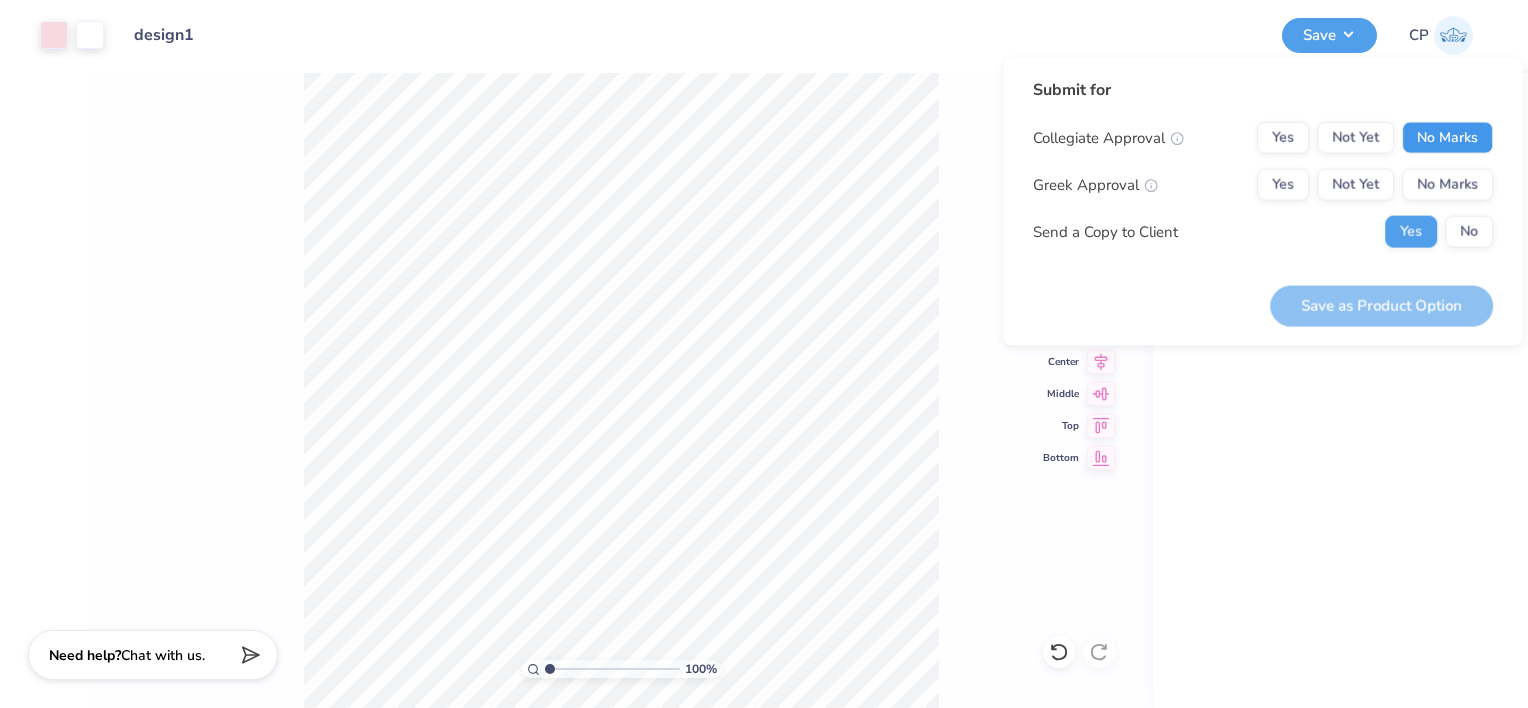 click on "No Marks" at bounding box center (1447, 138) 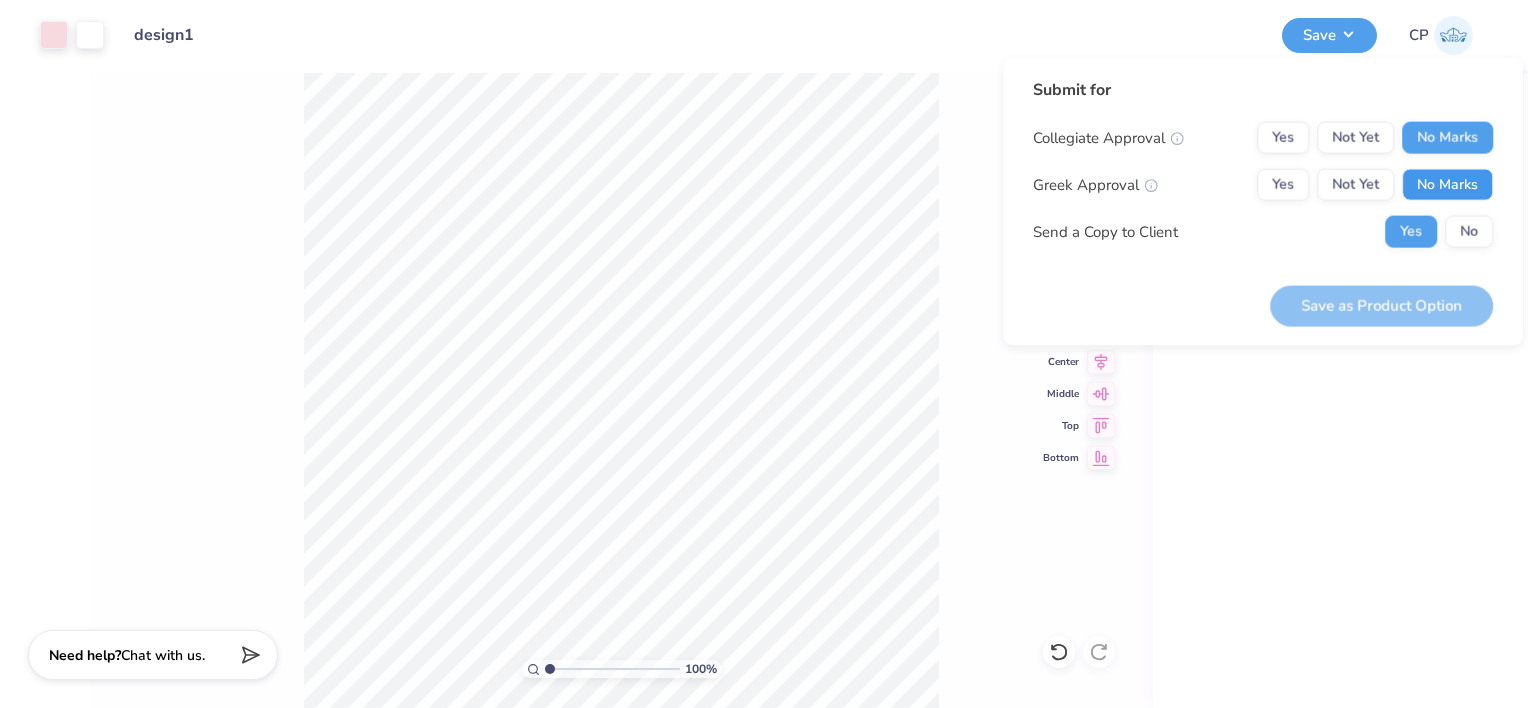 click on "No Marks" at bounding box center [1447, 185] 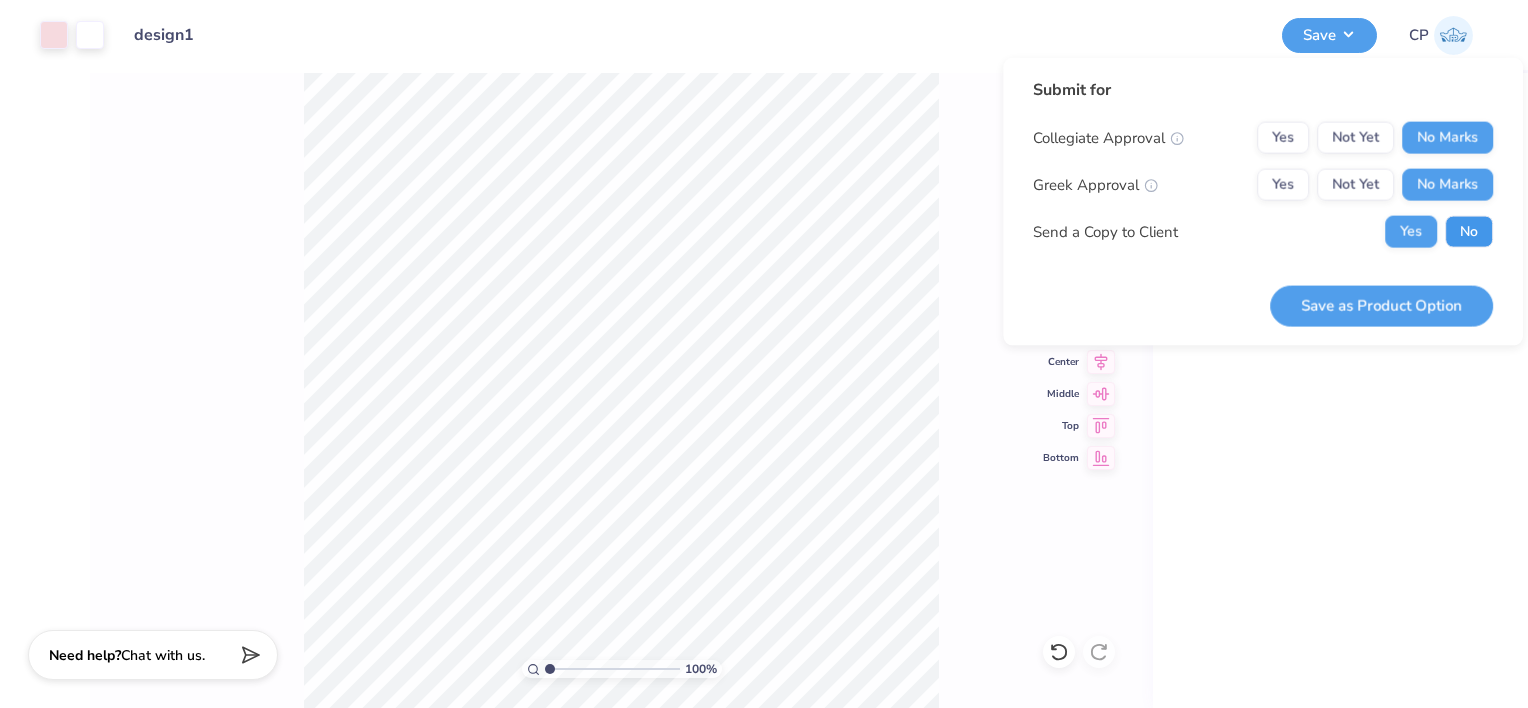 click on "No" at bounding box center (1469, 232) 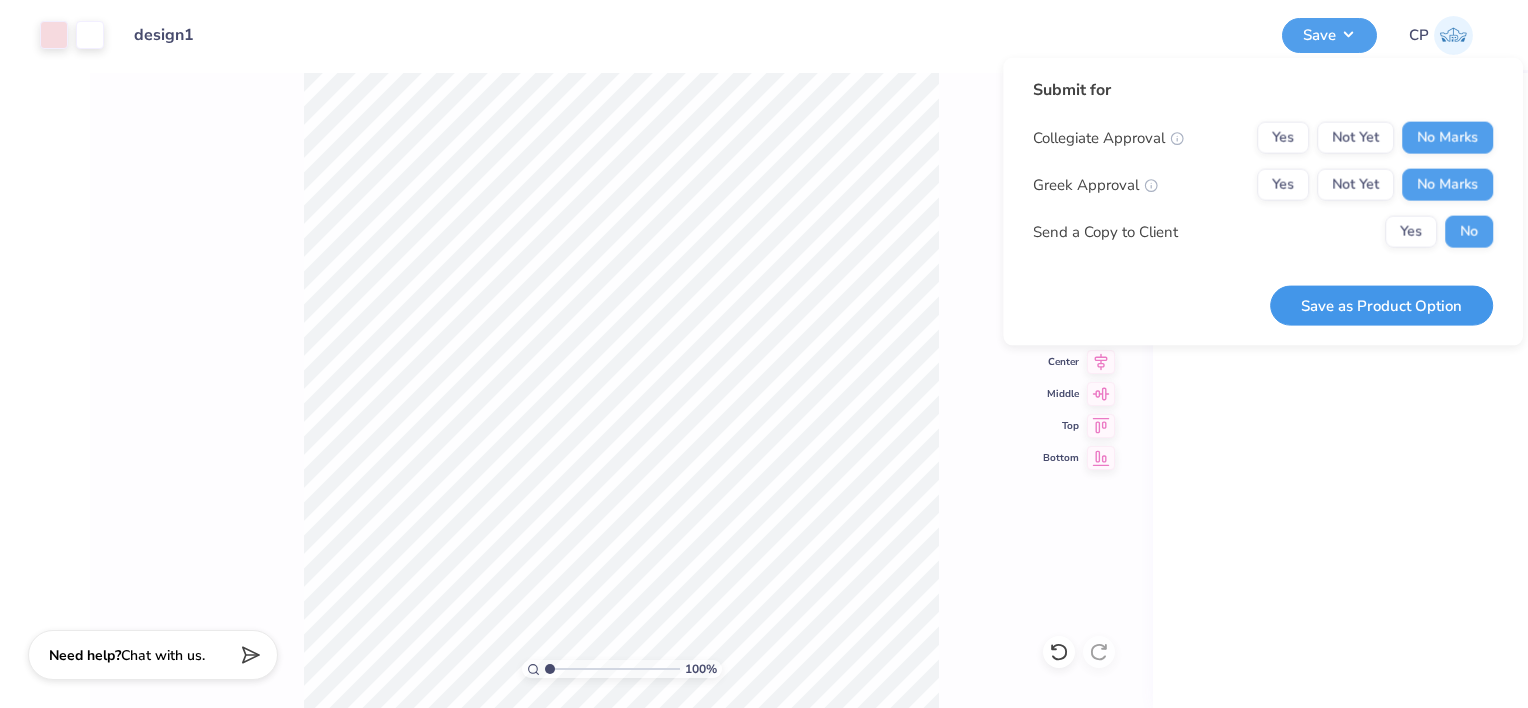 click on "Save as Product Option" at bounding box center (1381, 305) 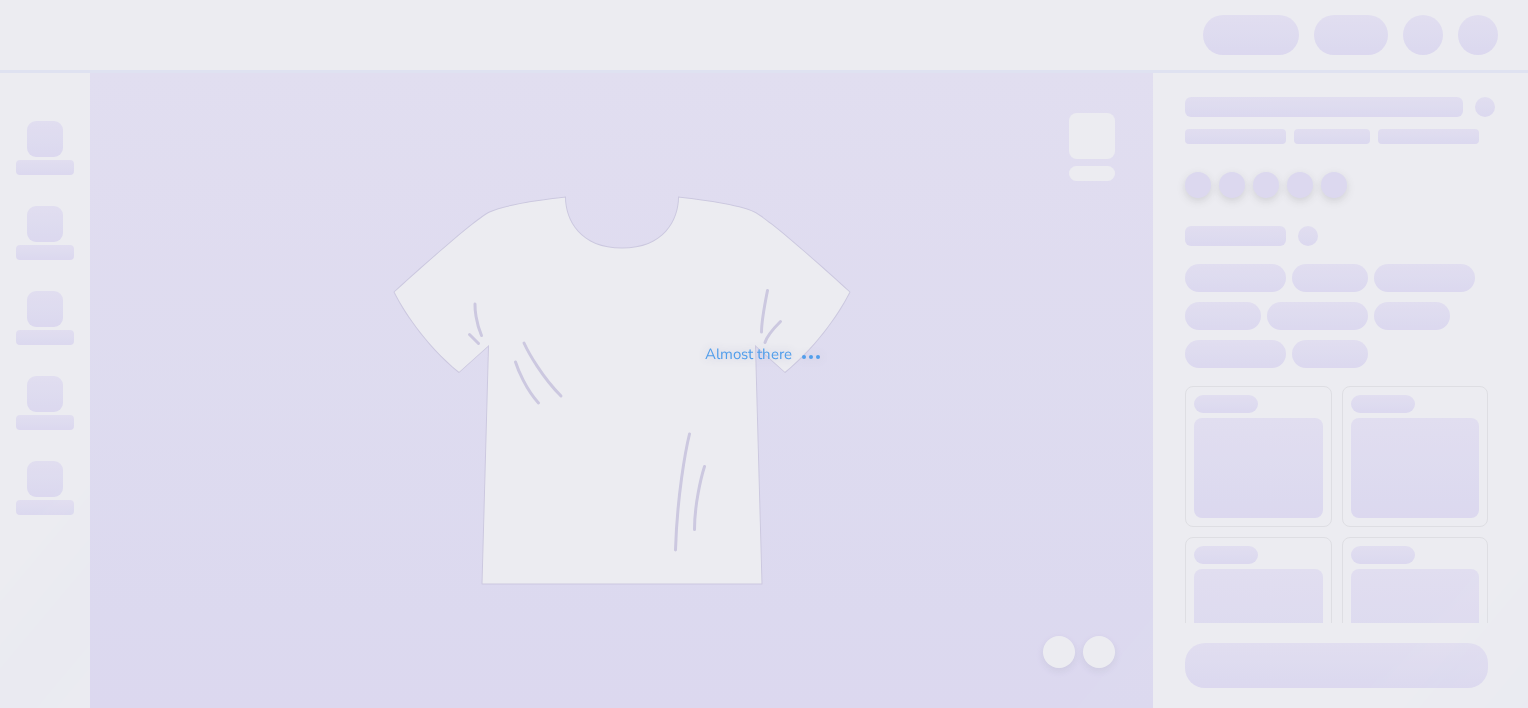 scroll, scrollTop: 0, scrollLeft: 0, axis: both 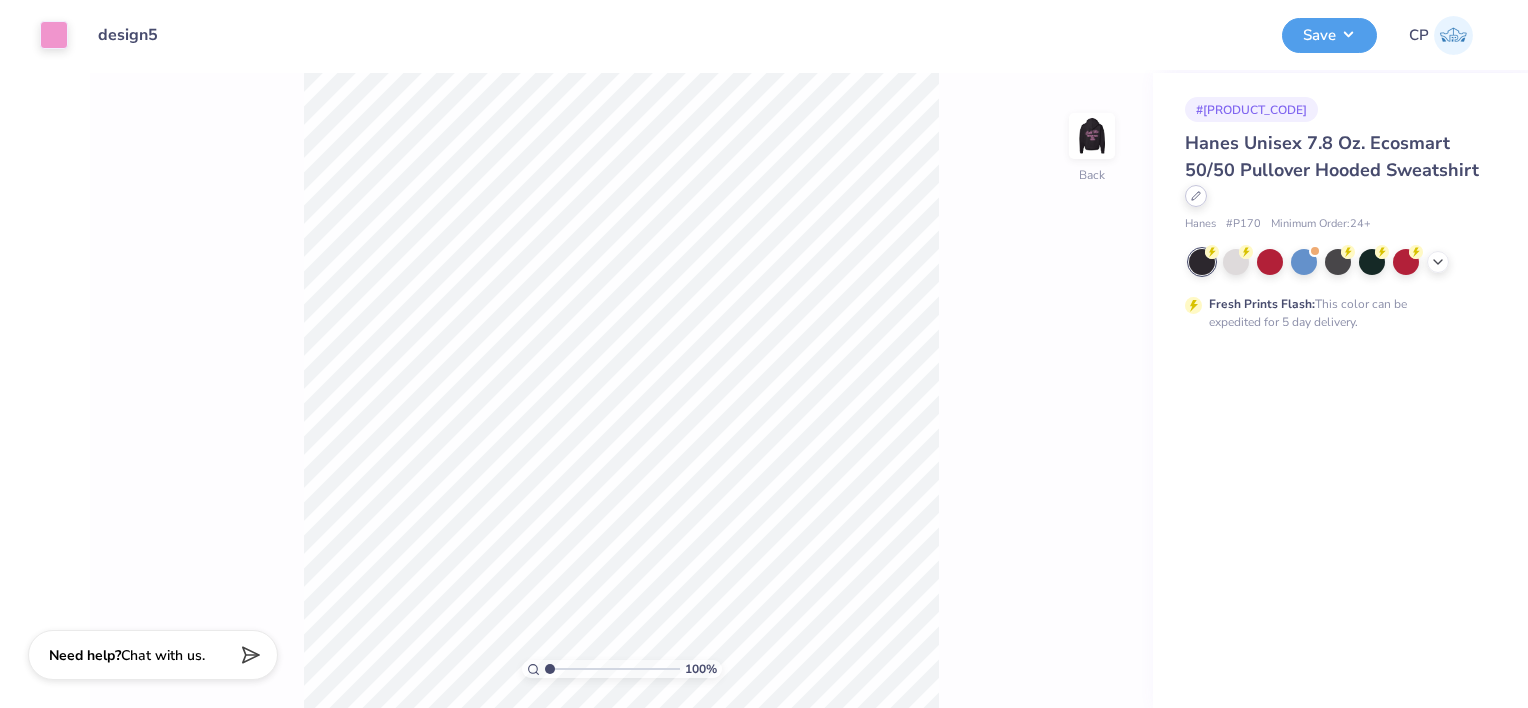 click 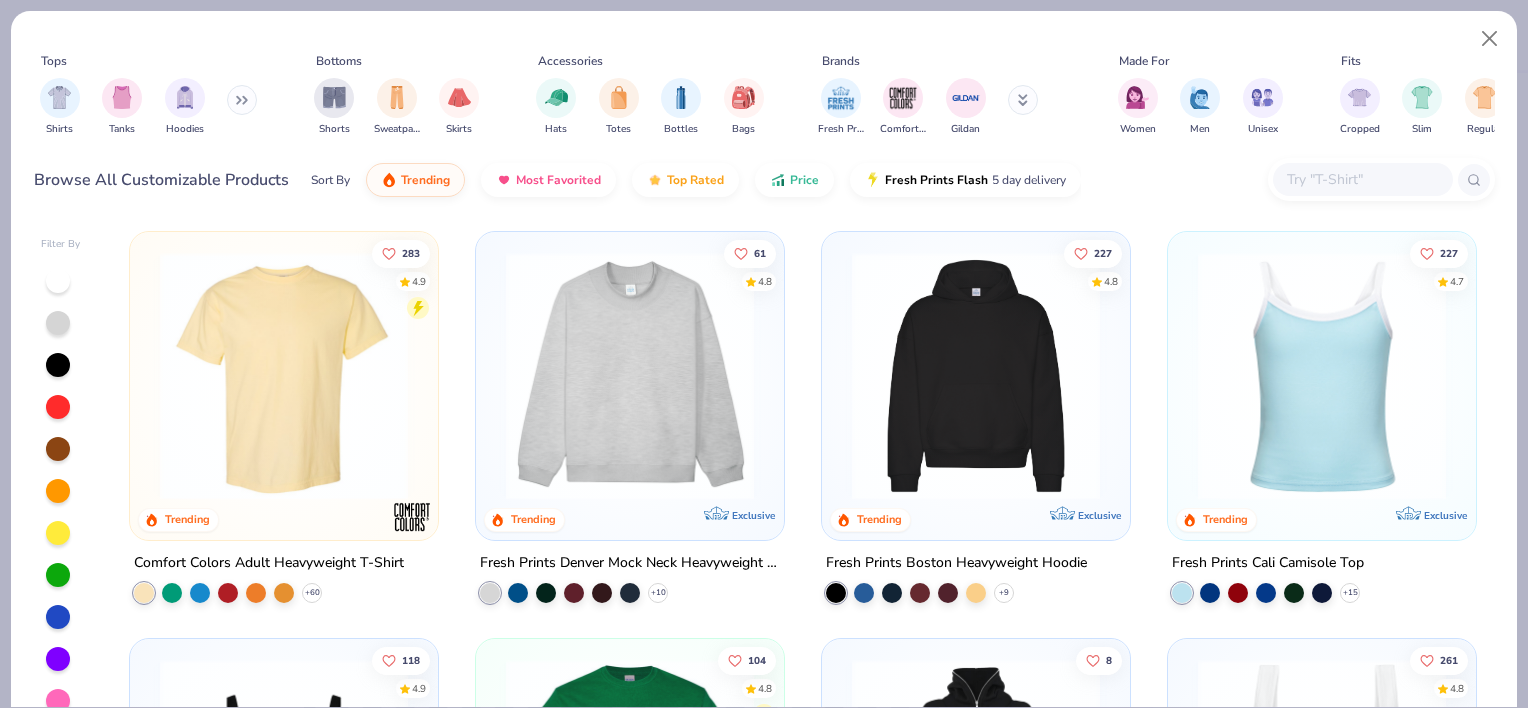 click at bounding box center [1362, 179] 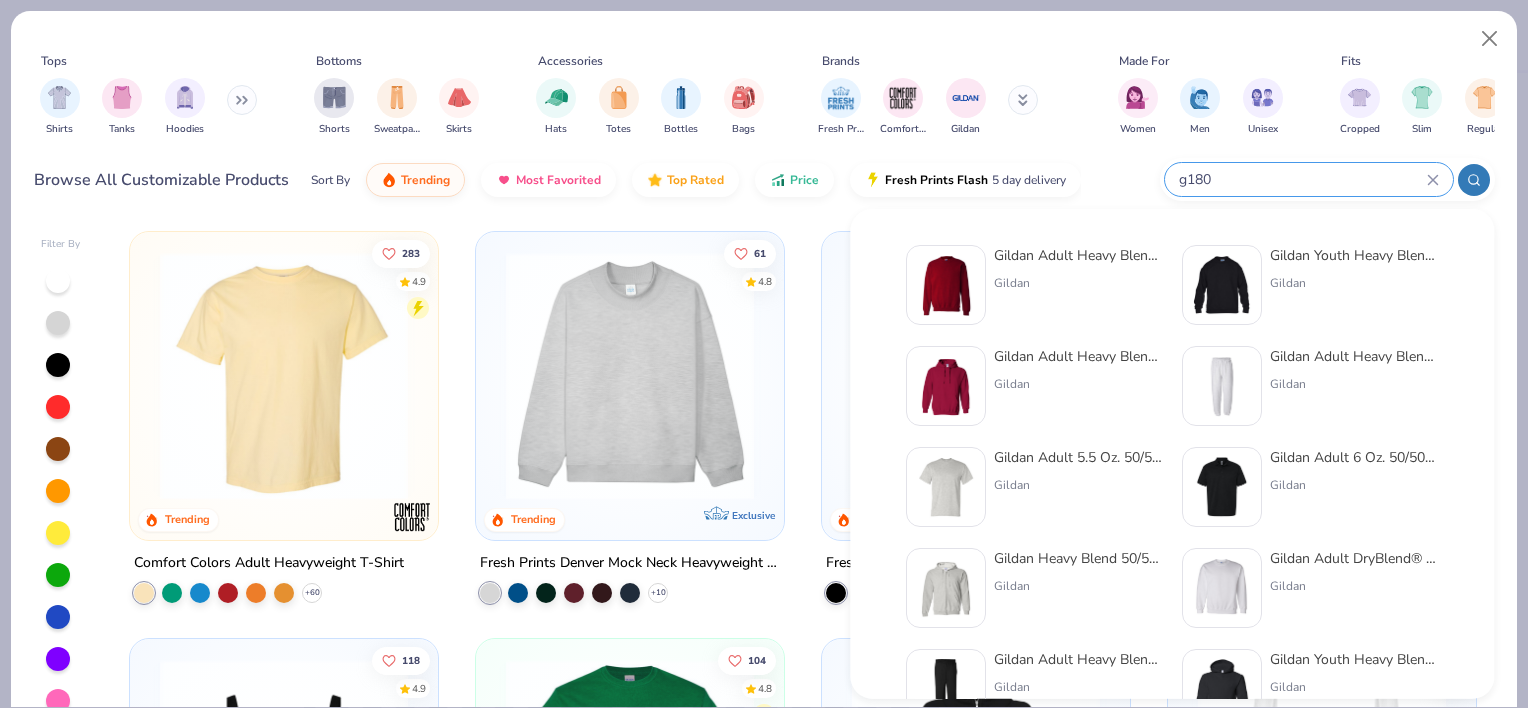 type on "g180" 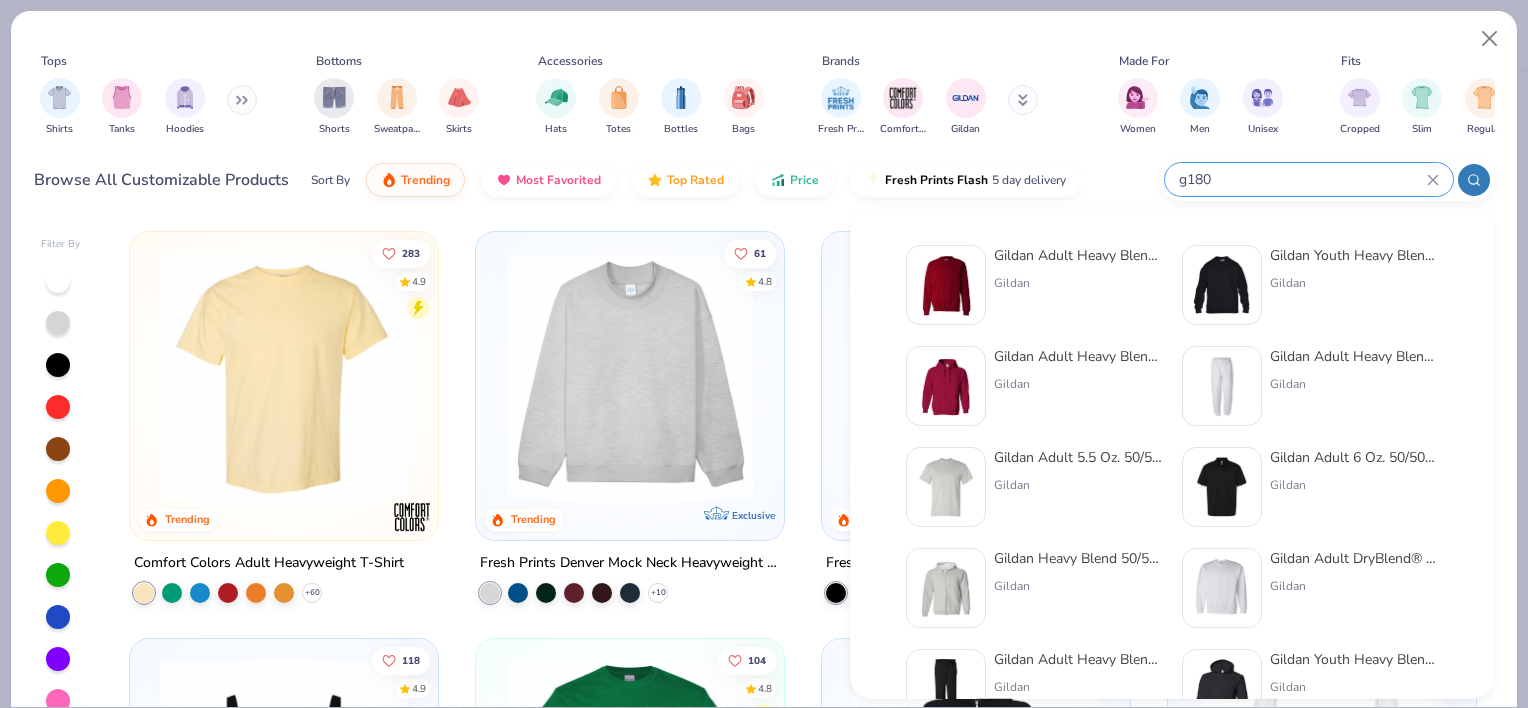 click on "Gildan Adult Heavy Blend Adult 8 Oz. 50/50 Fleece Crew" at bounding box center (1078, 255) 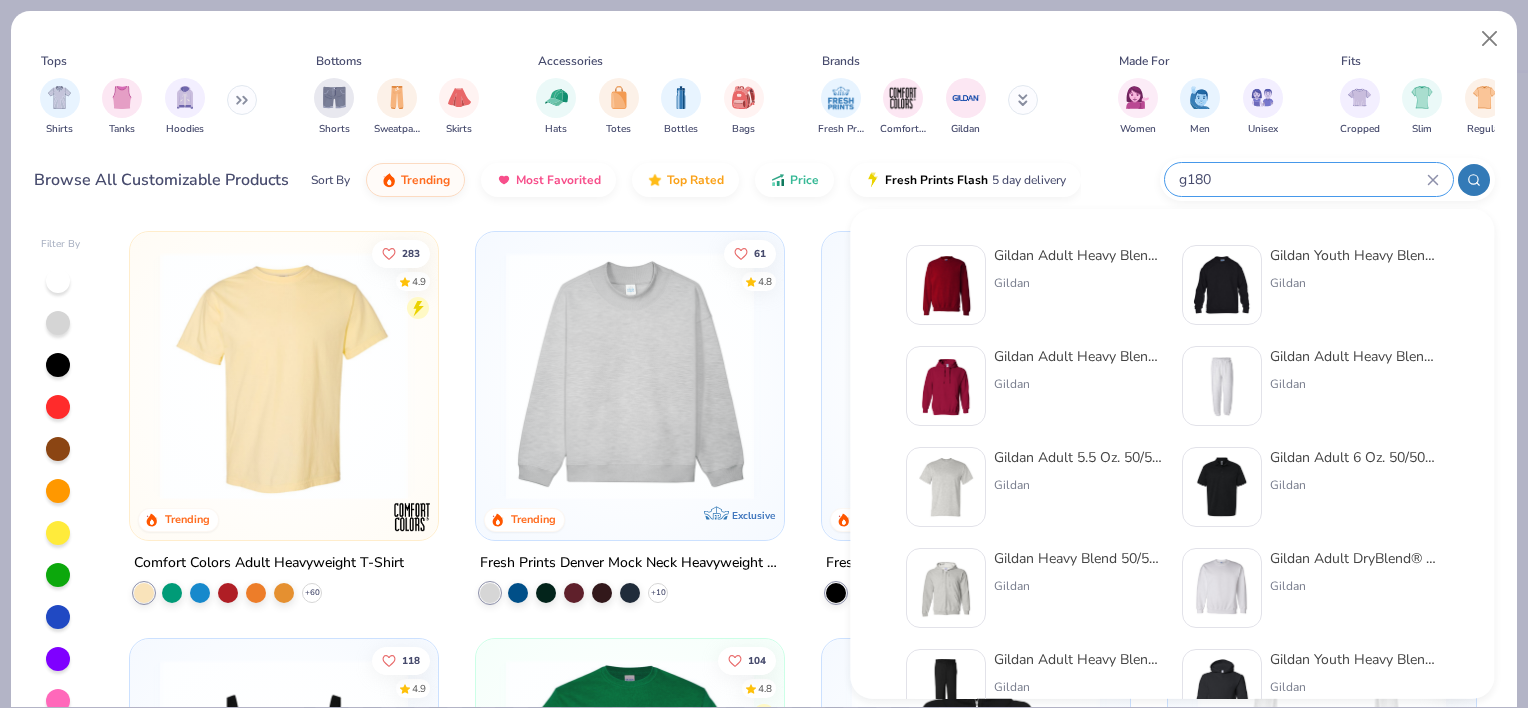 type 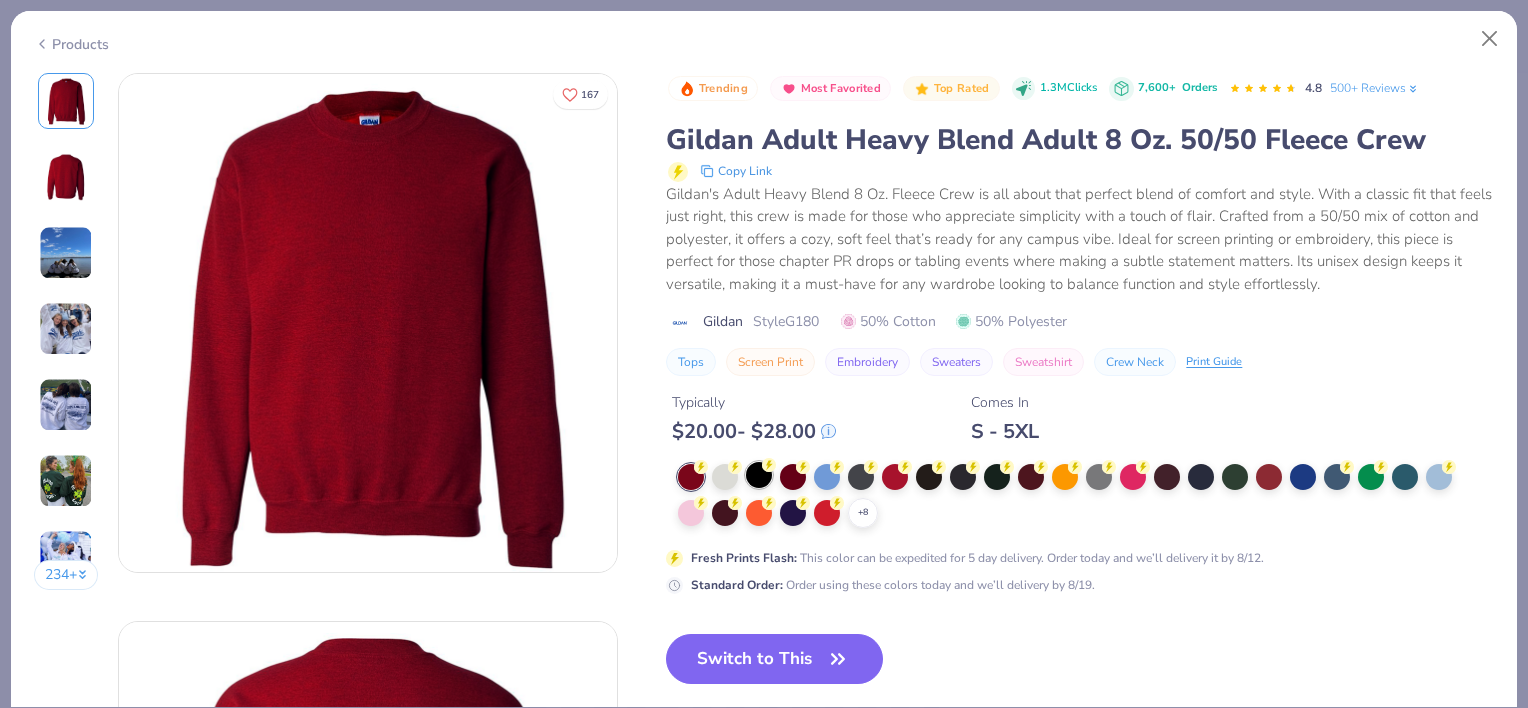 click at bounding box center (759, 475) 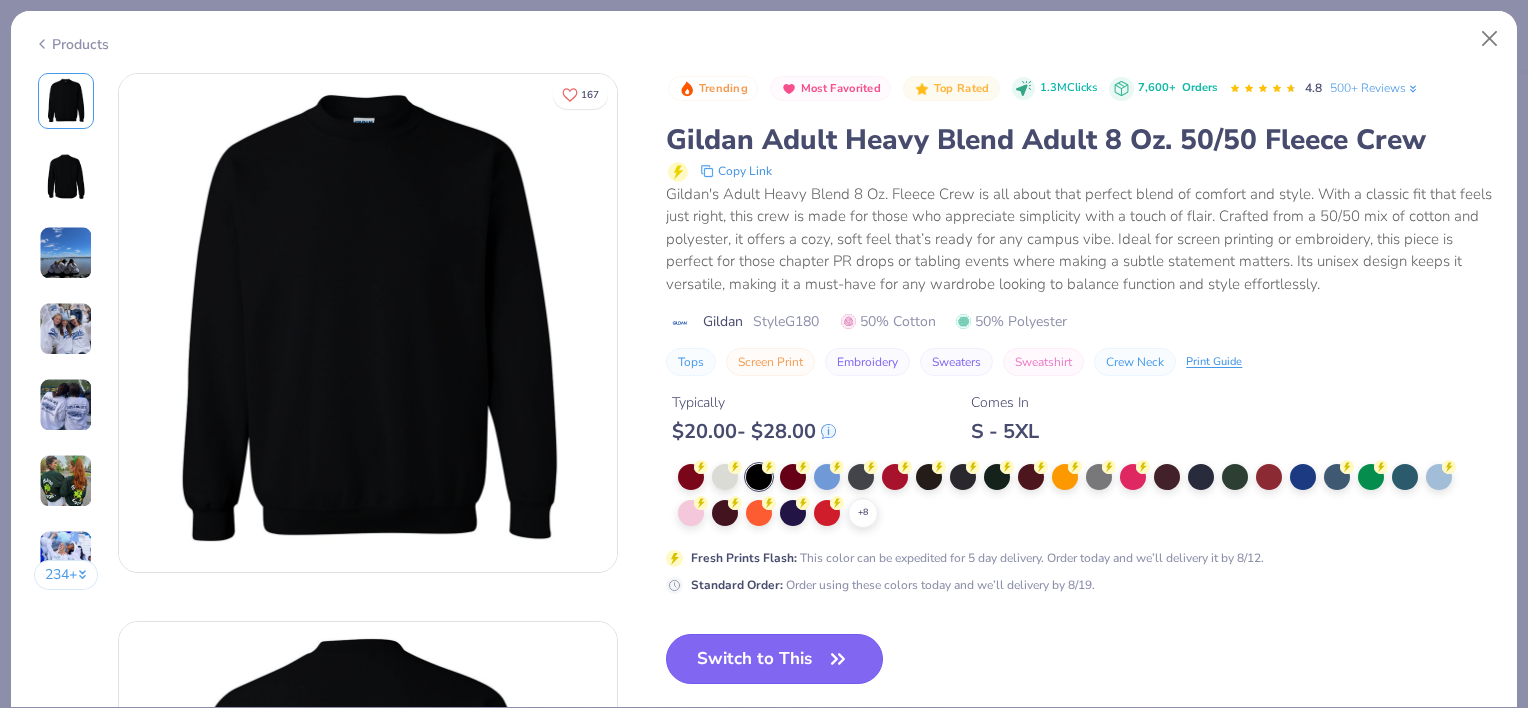 click on "Switch to This" at bounding box center [774, 659] 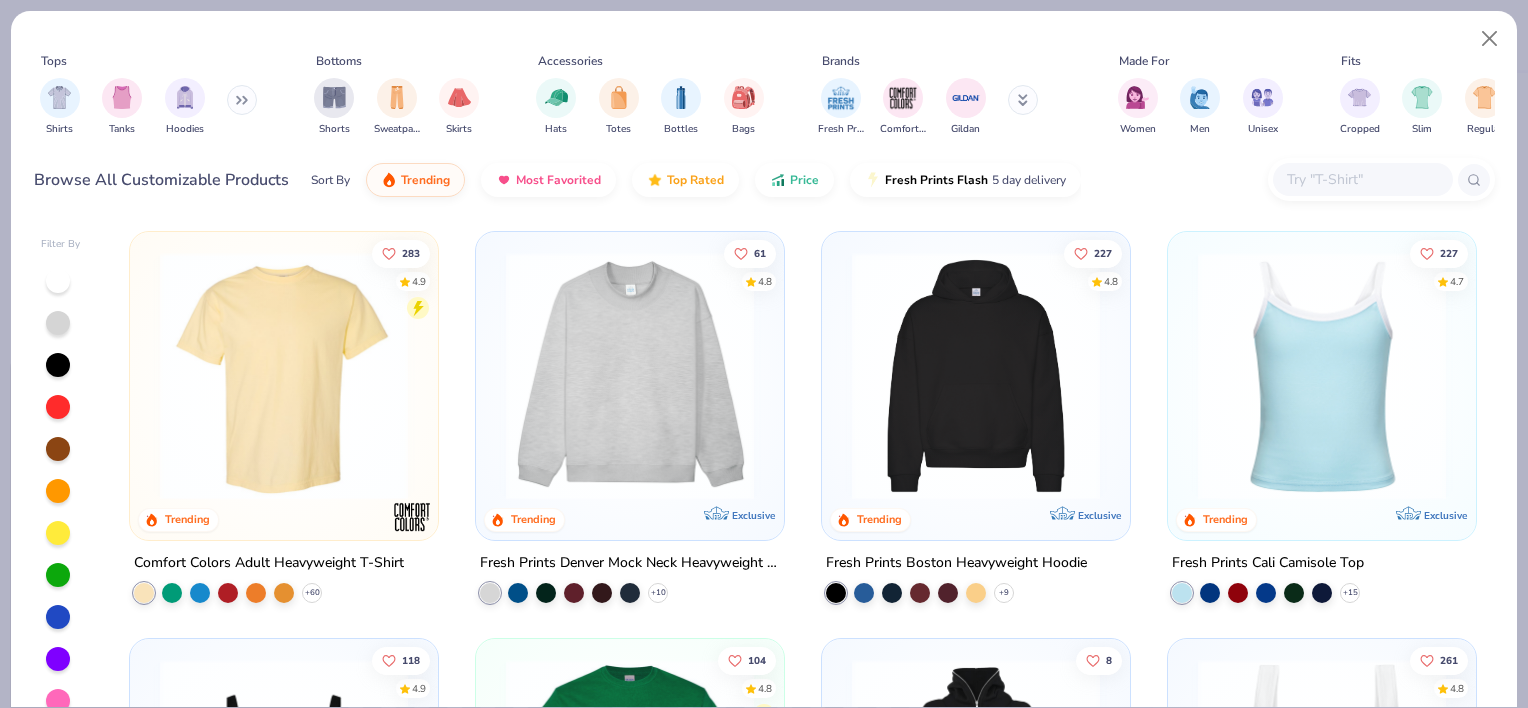 type on "x" 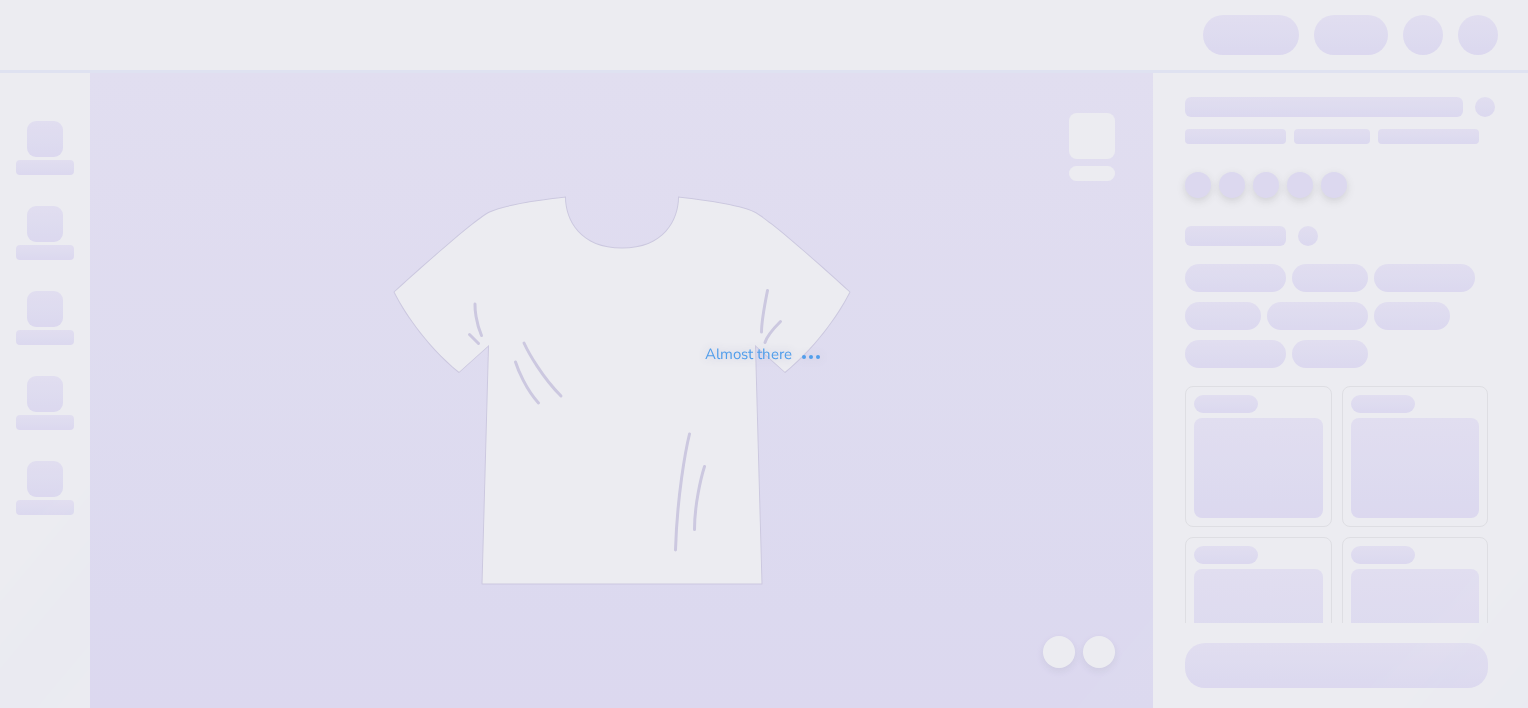 scroll, scrollTop: 0, scrollLeft: 0, axis: both 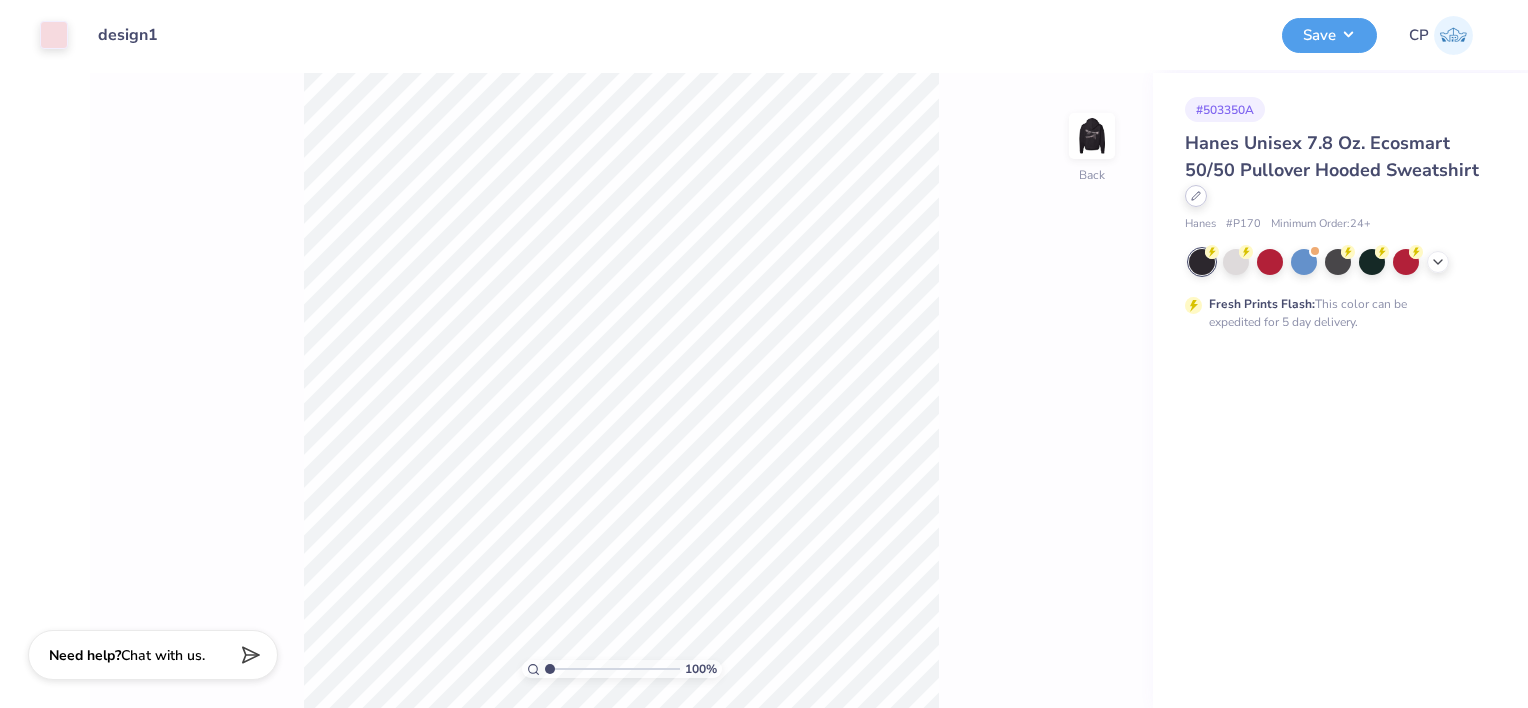 click 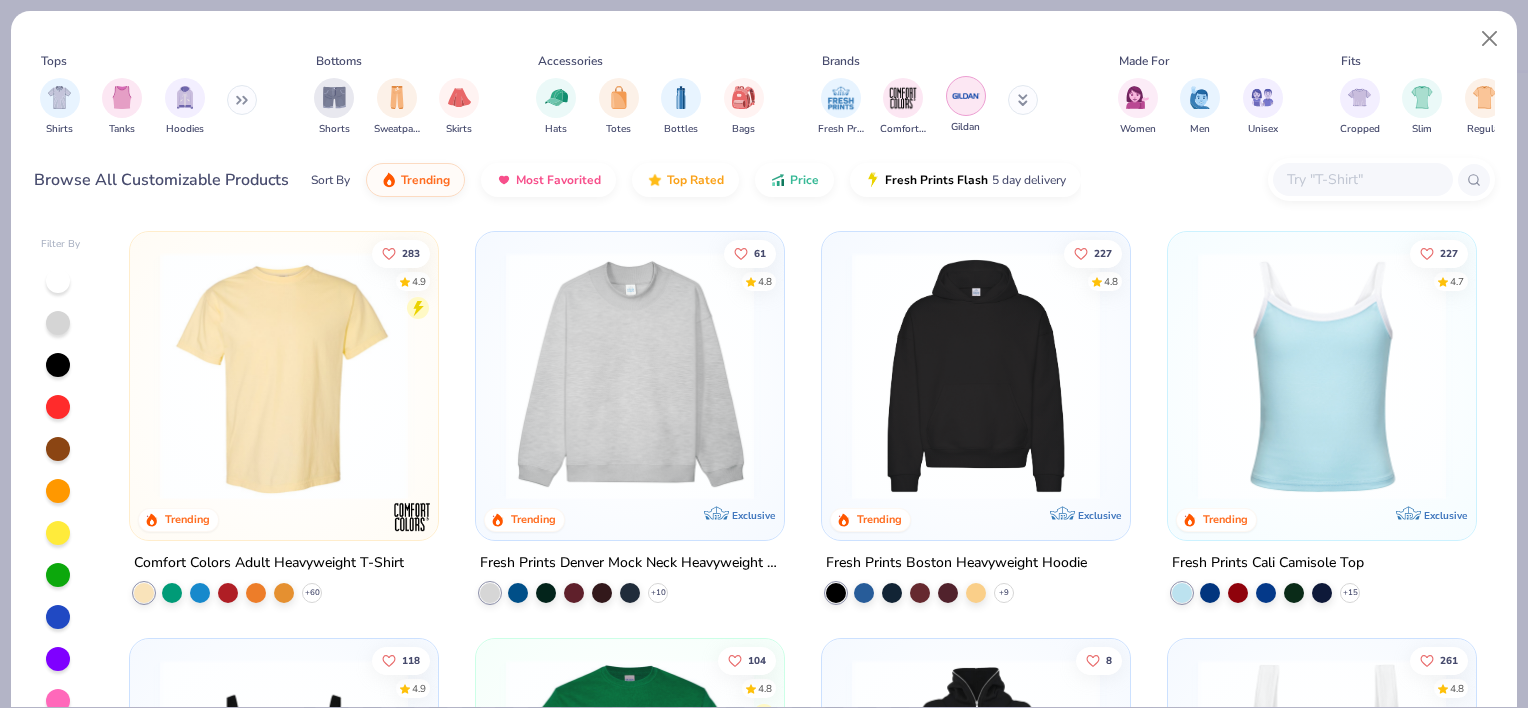 click at bounding box center (966, 96) 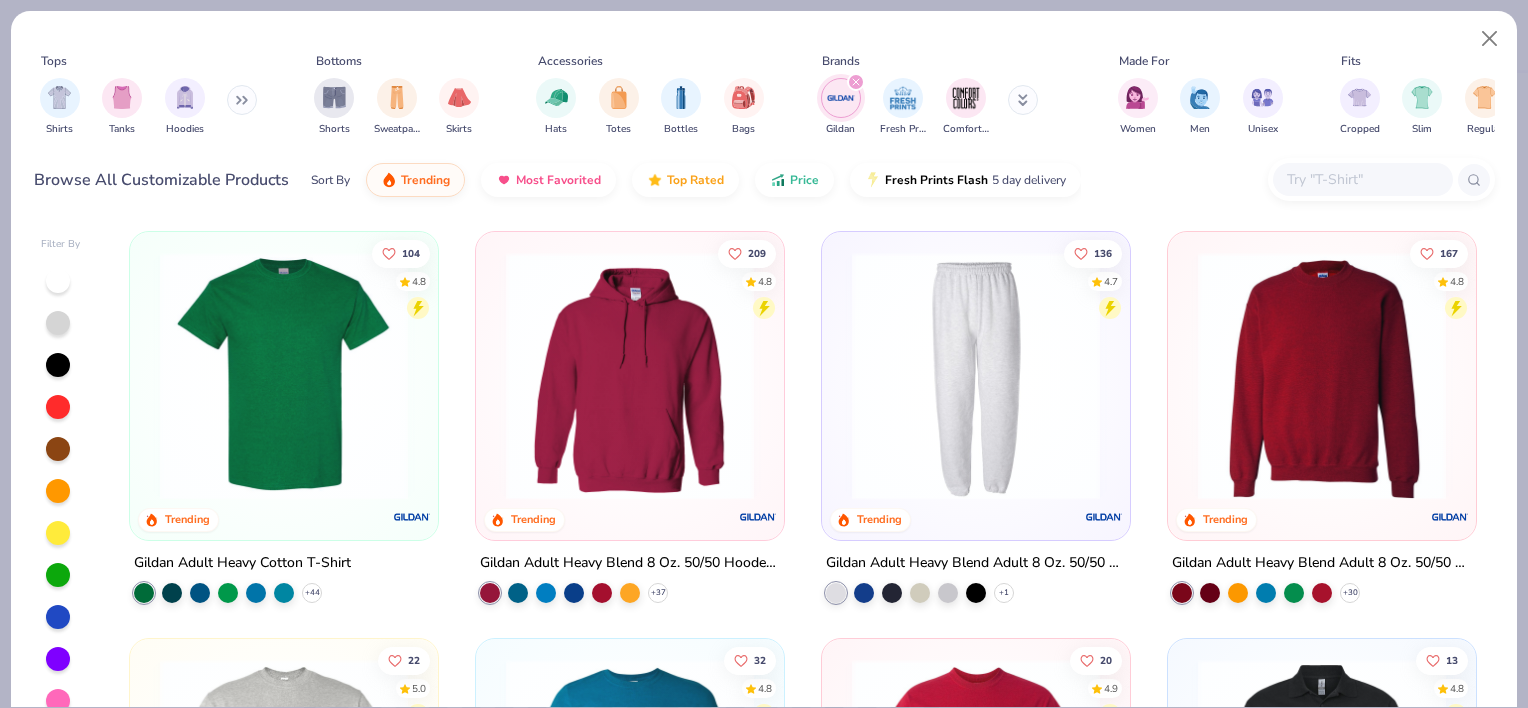 click at bounding box center (630, 376) 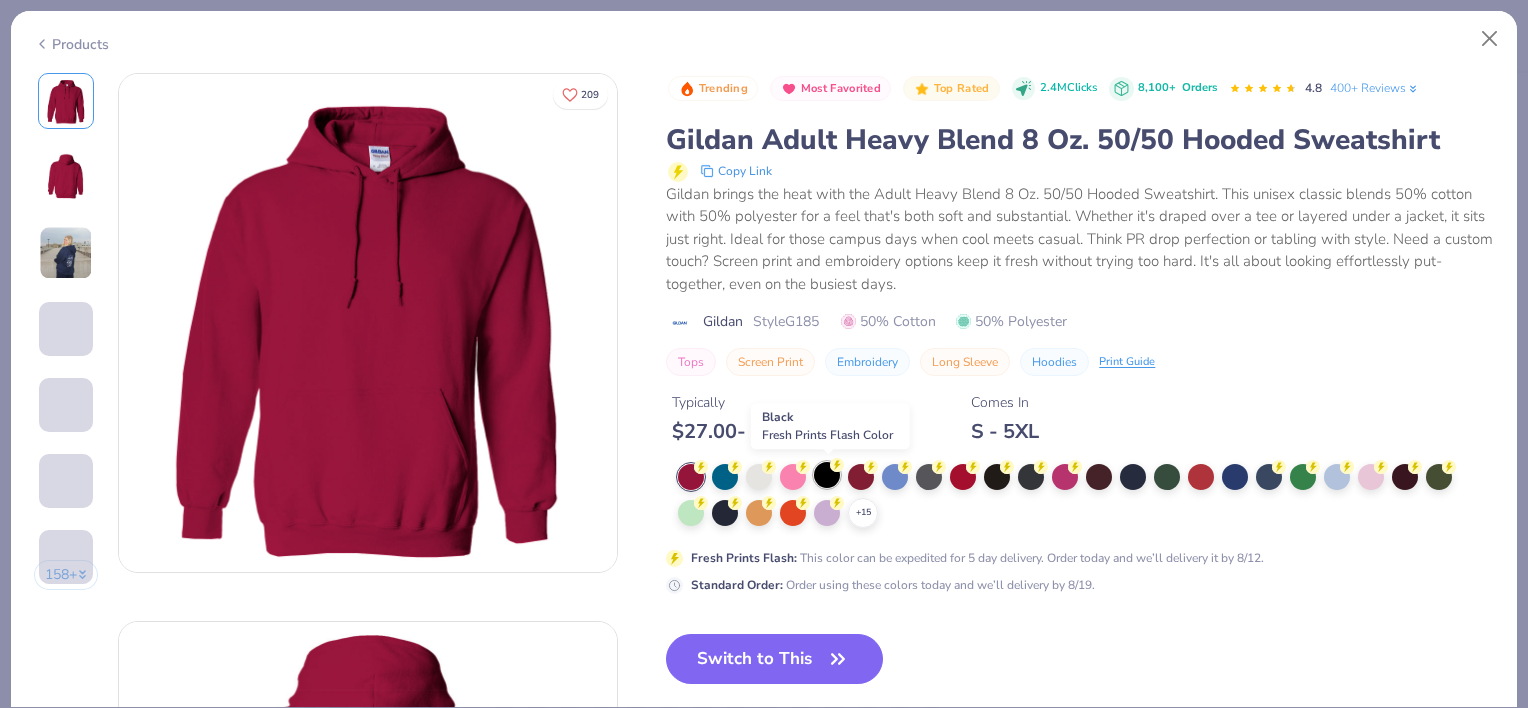 click at bounding box center [827, 475] 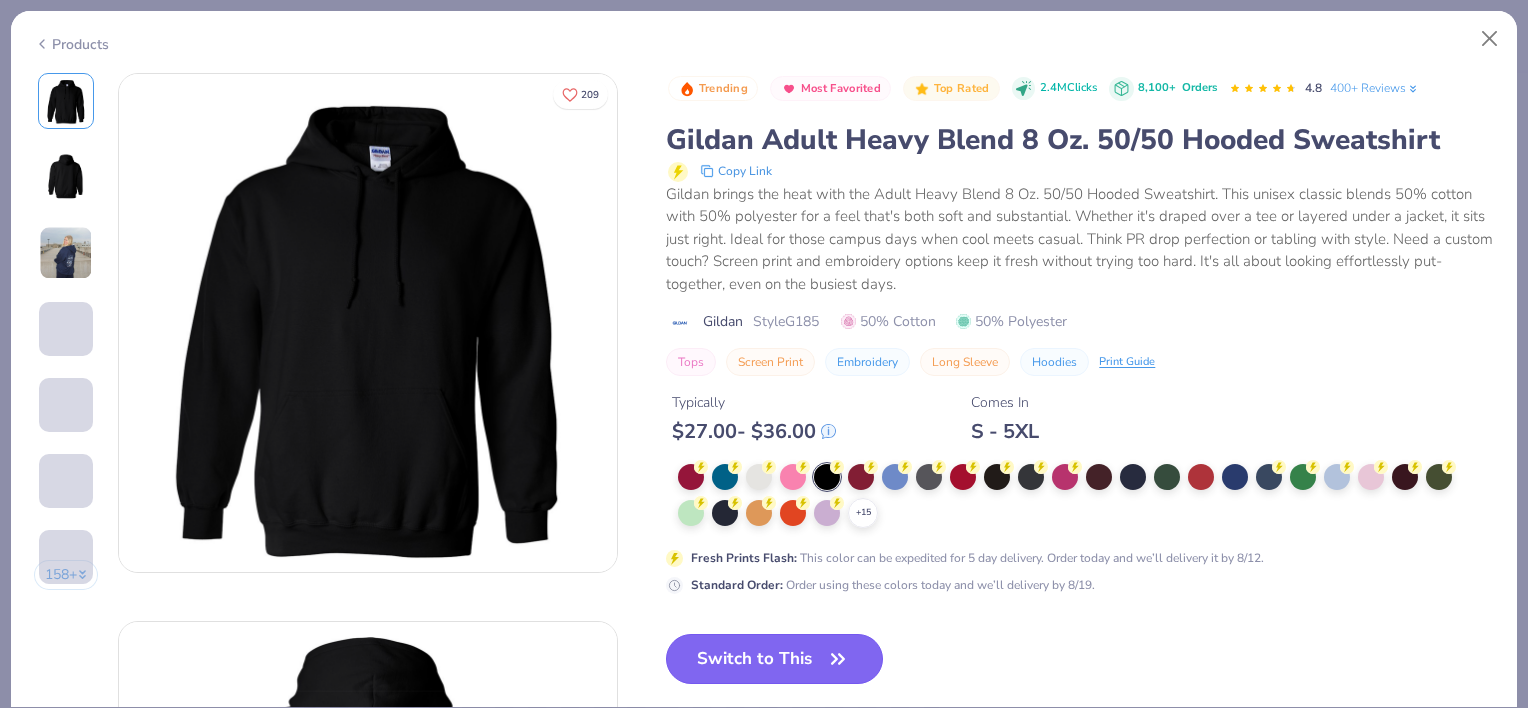 click on "Switch to This" at bounding box center (774, 659) 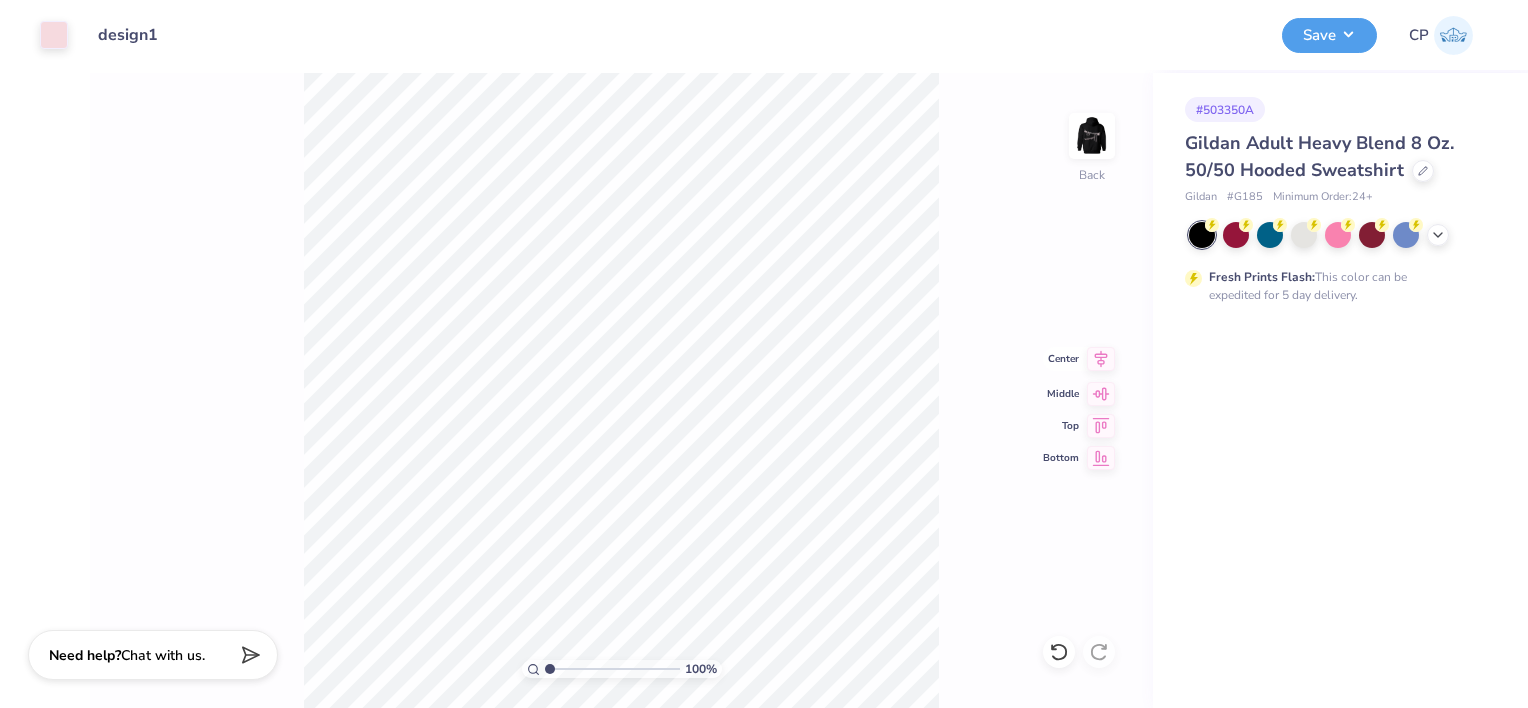 click 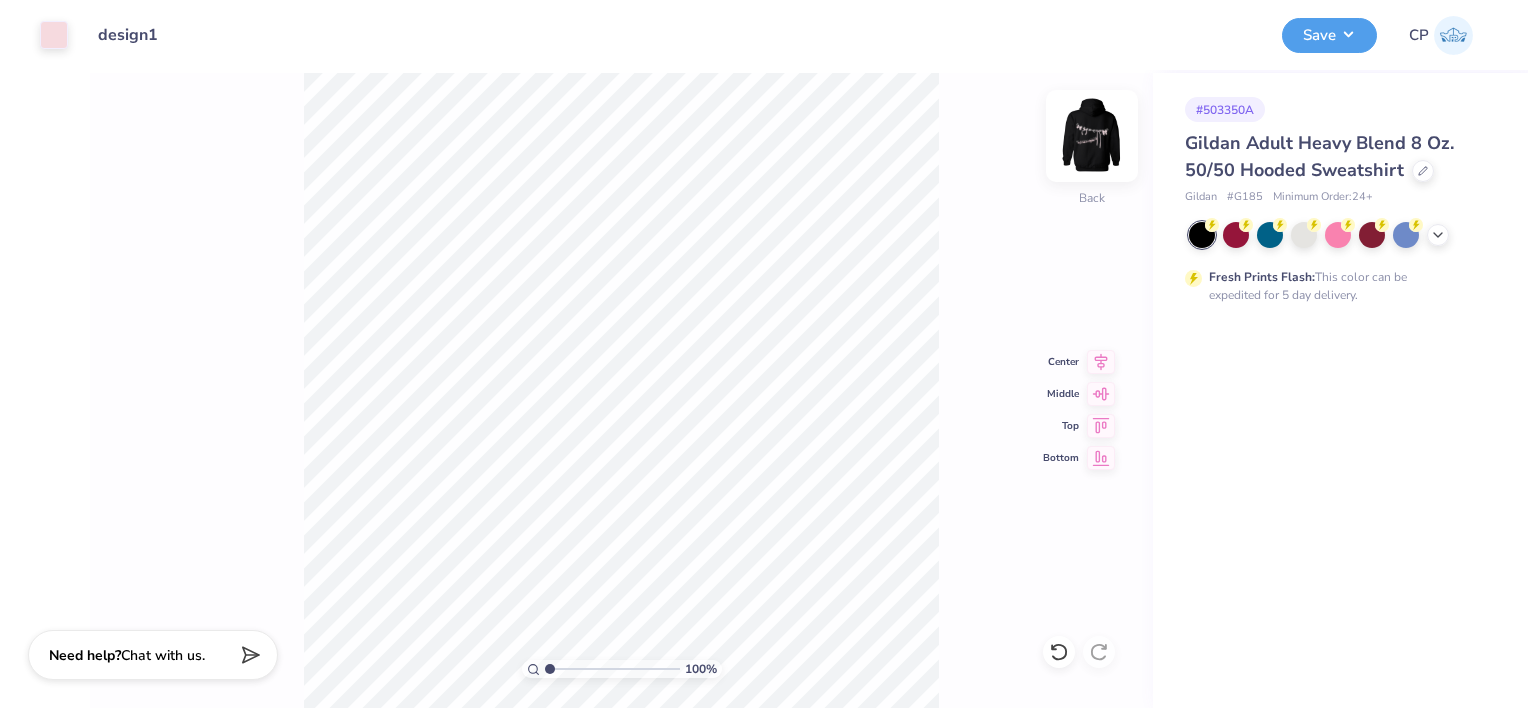 click at bounding box center [1092, 136] 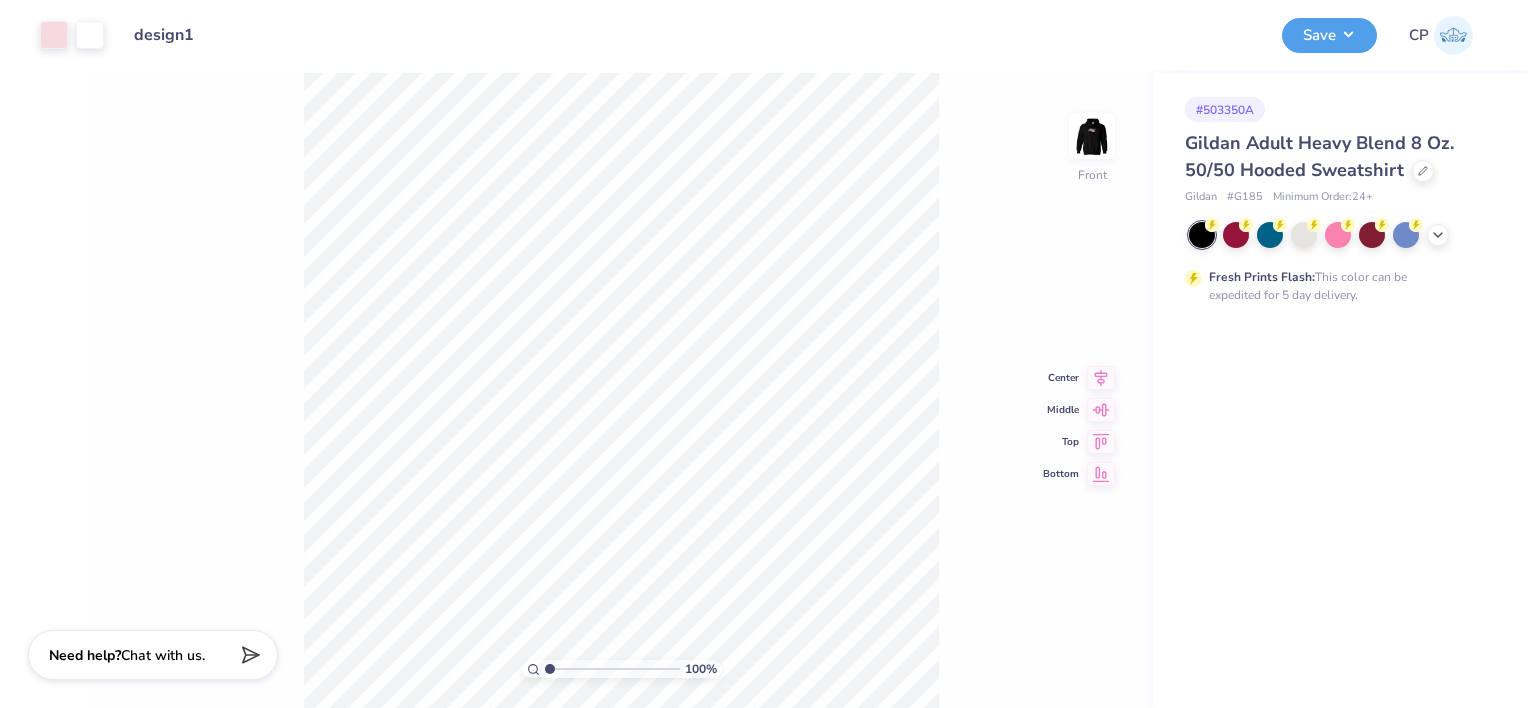 click 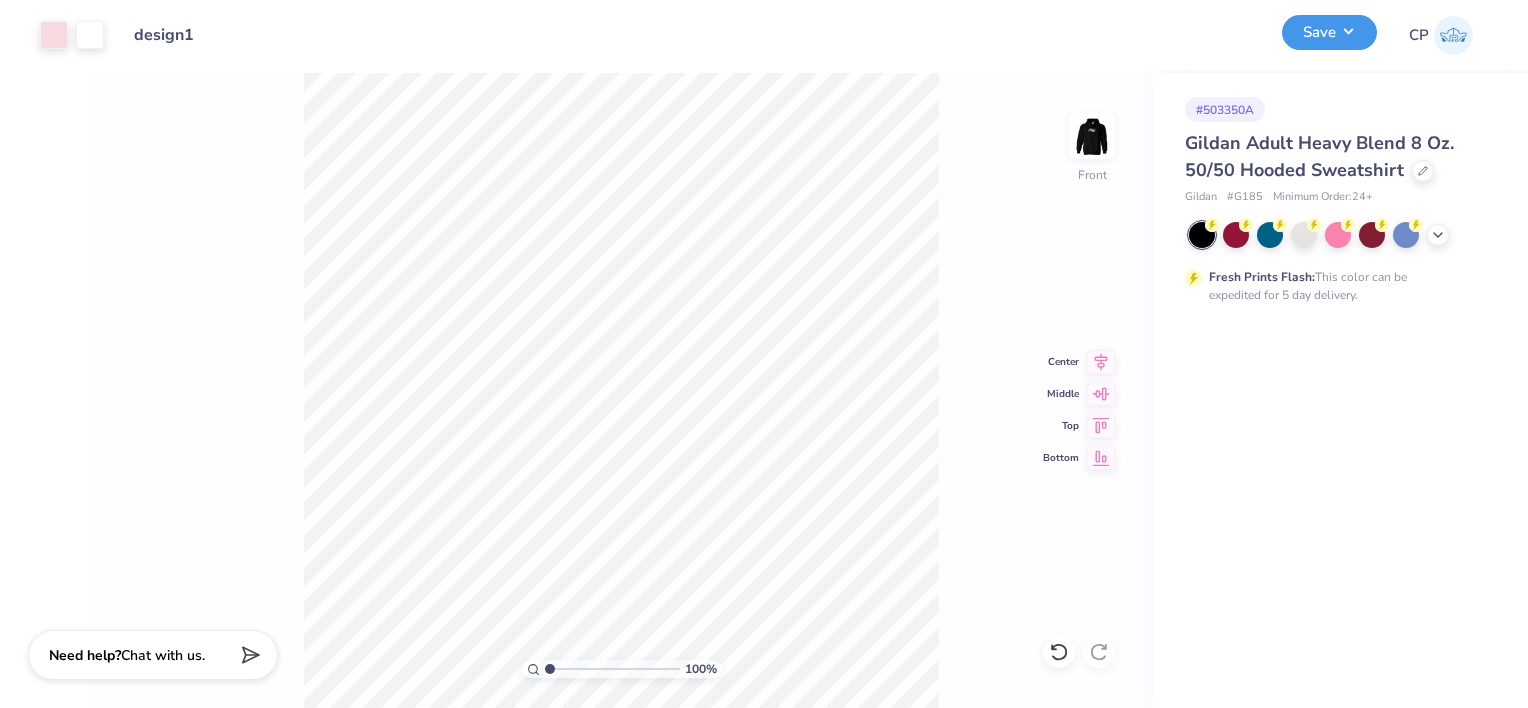 click on "Save" at bounding box center (1329, 32) 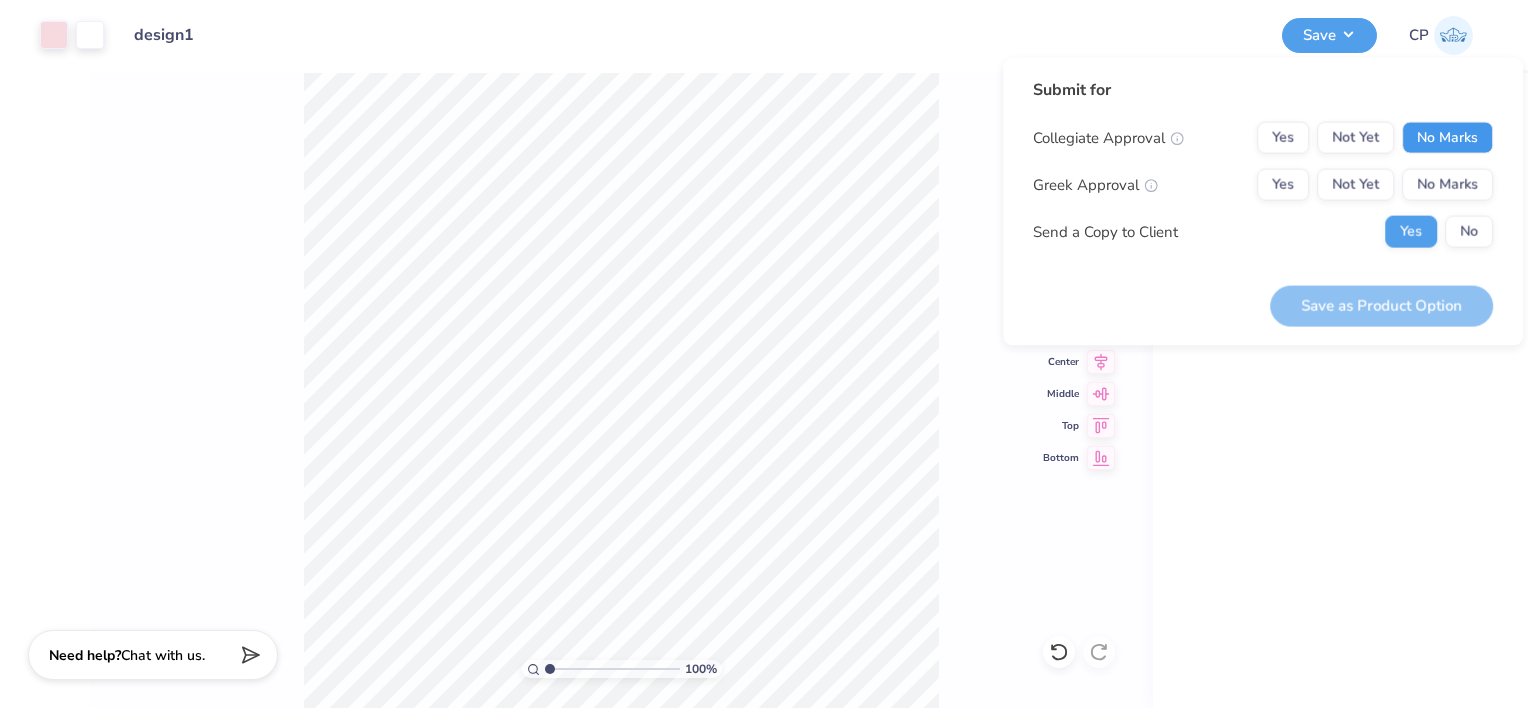 click on "No Marks" at bounding box center (1447, 138) 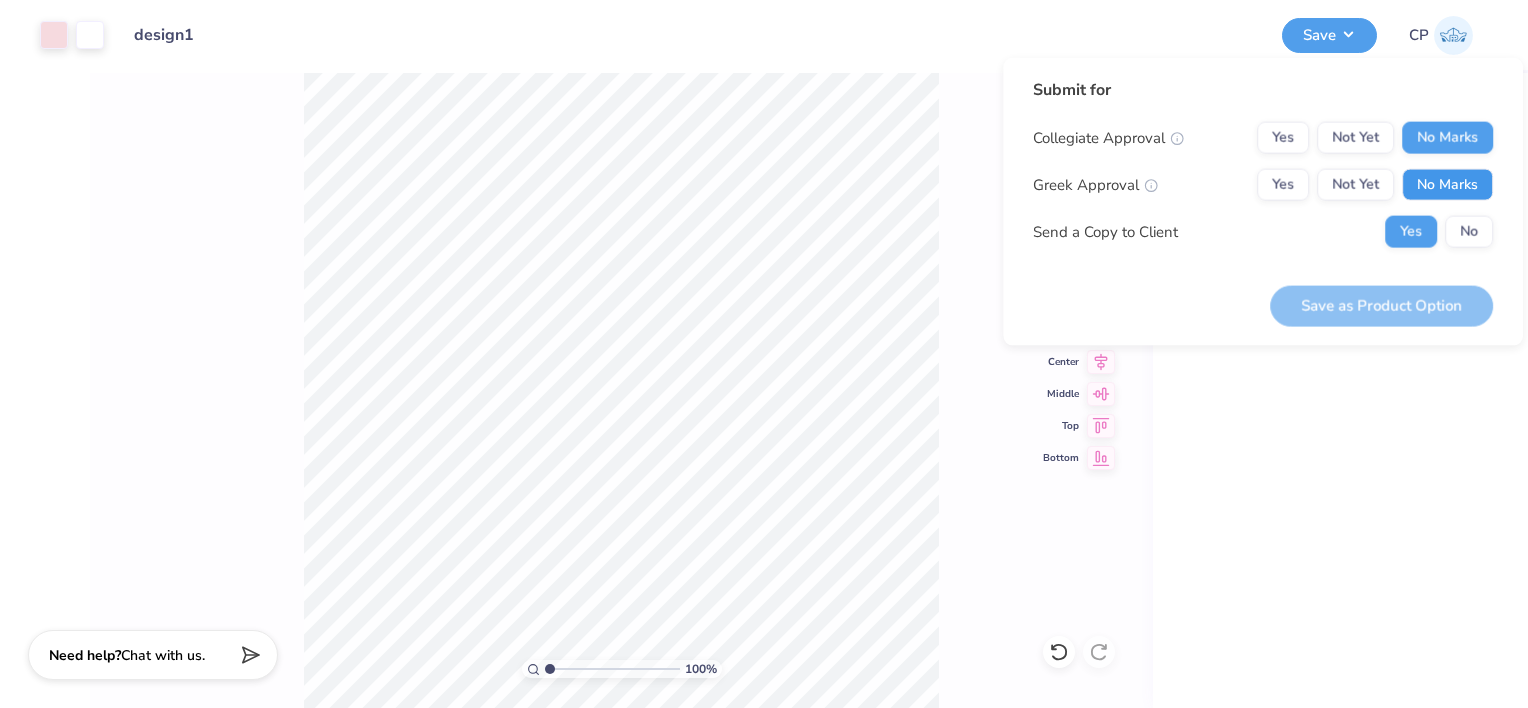 click on "No Marks" at bounding box center [1447, 185] 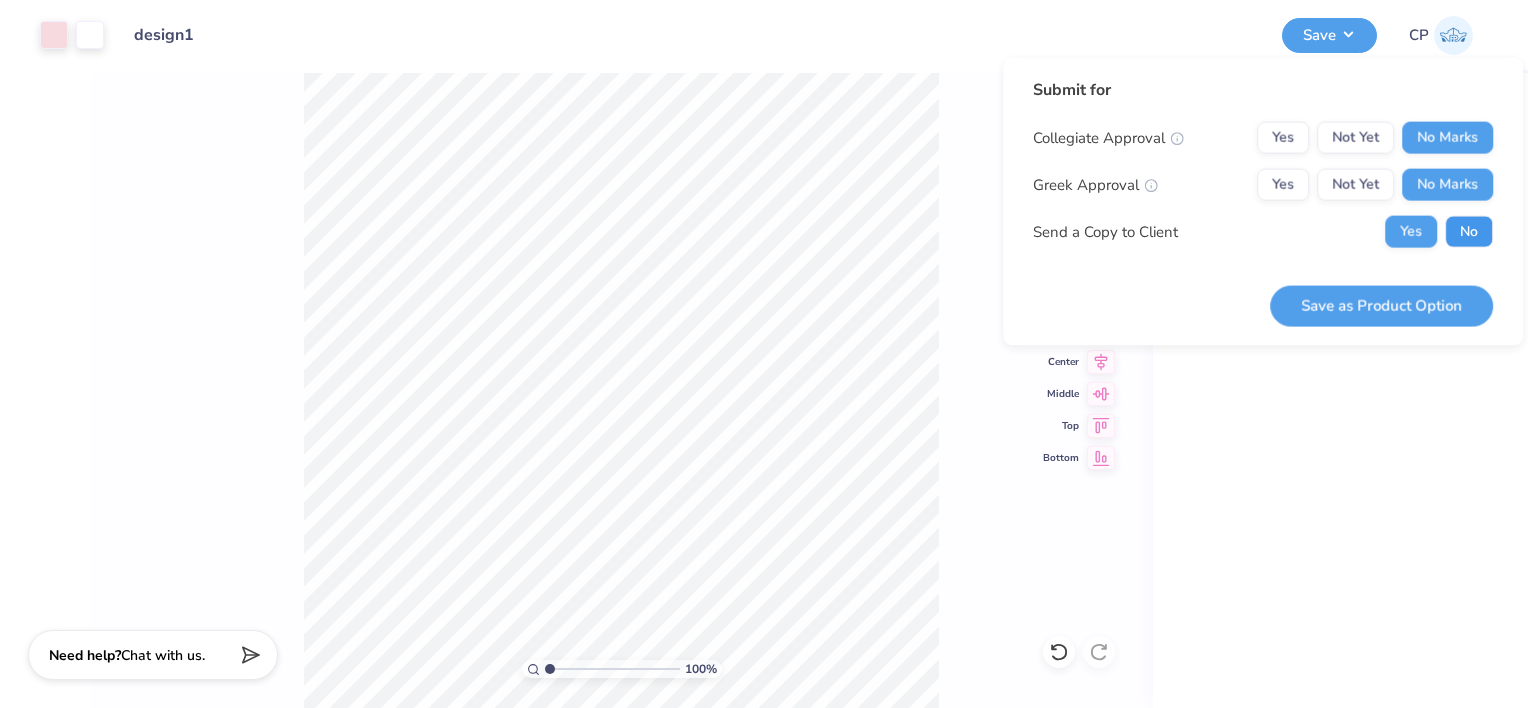 click on "No" at bounding box center [1469, 232] 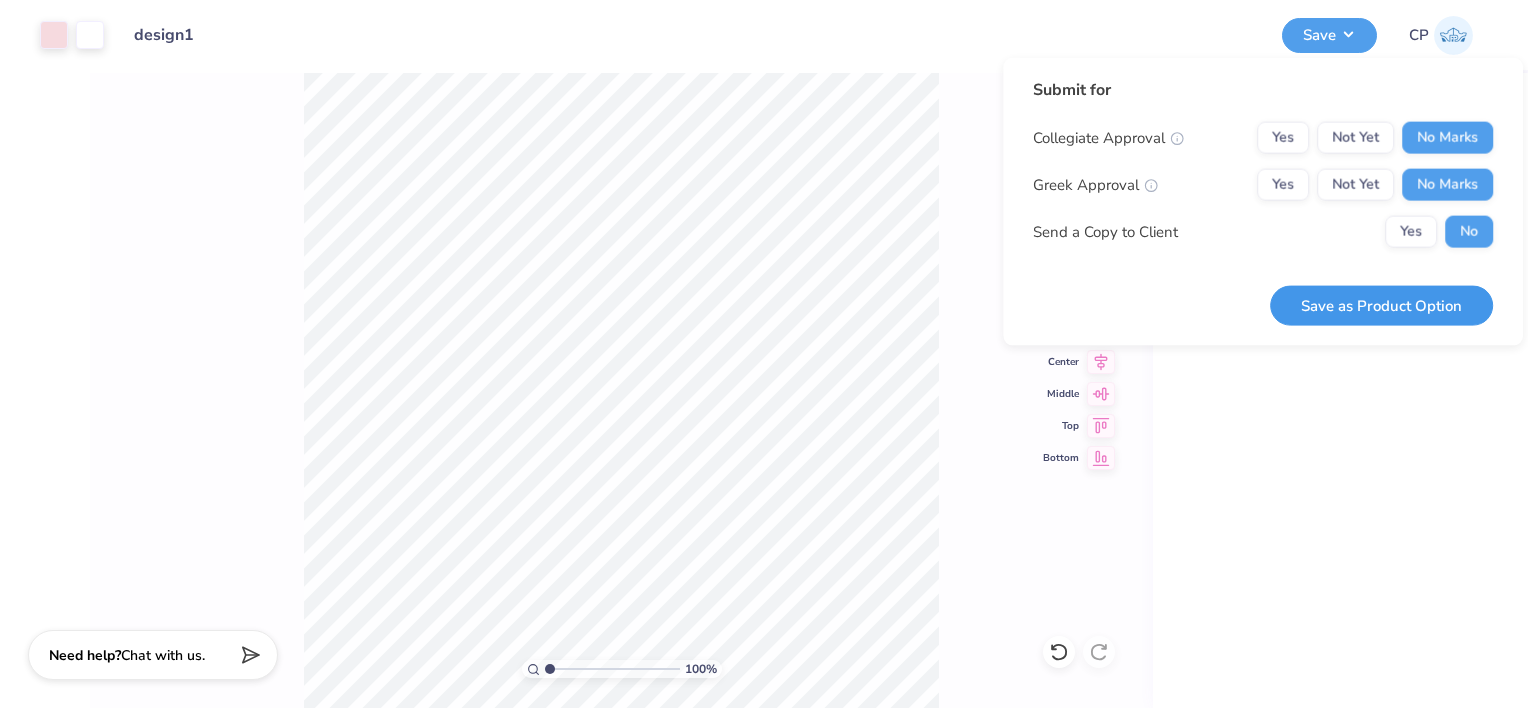click on "Save as Product Option" at bounding box center [1381, 305] 